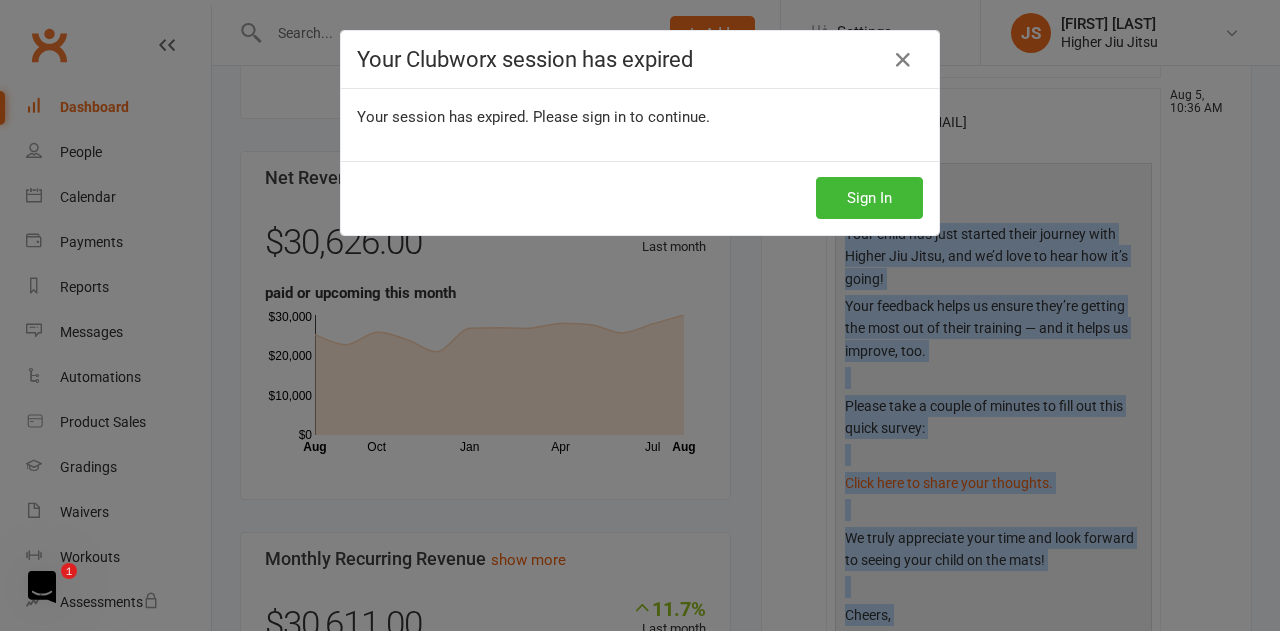 scroll, scrollTop: 1200, scrollLeft: 0, axis: vertical 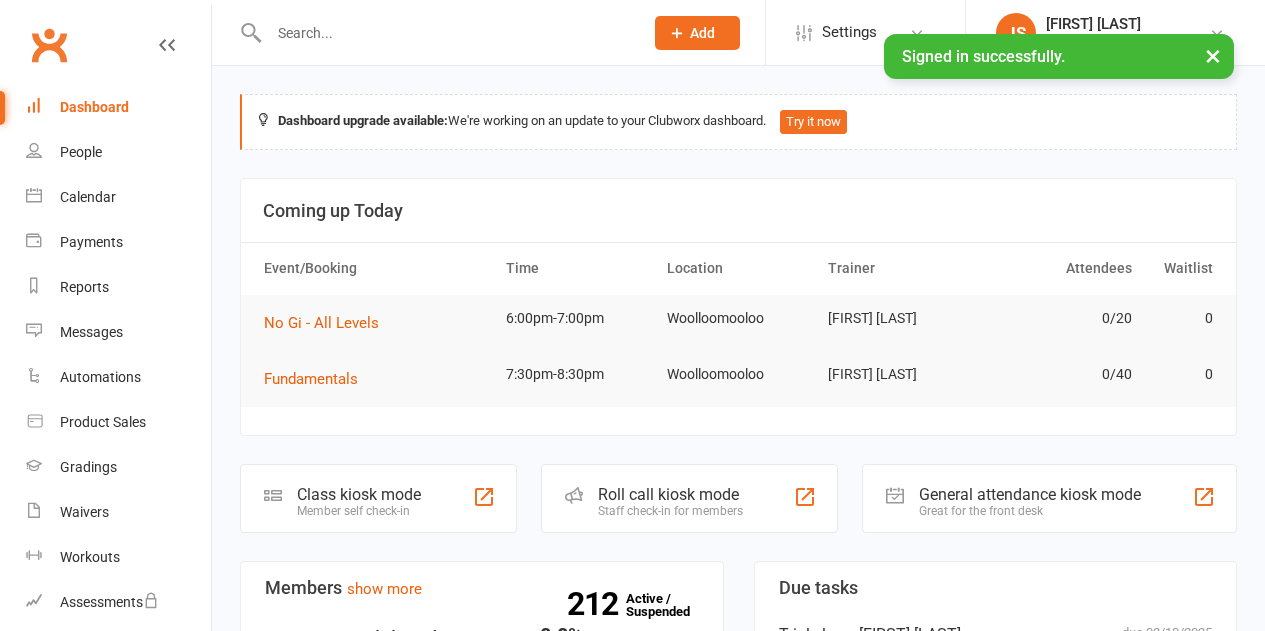 click on "Calendar" at bounding box center [88, 197] 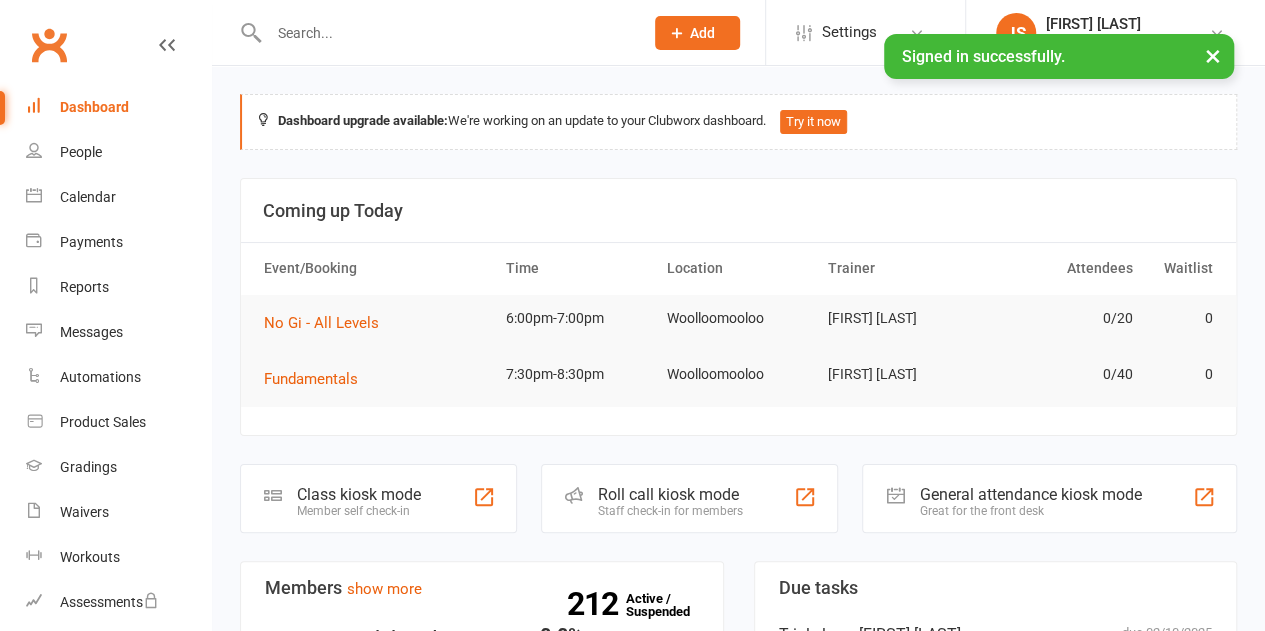 scroll, scrollTop: 0, scrollLeft: 0, axis: both 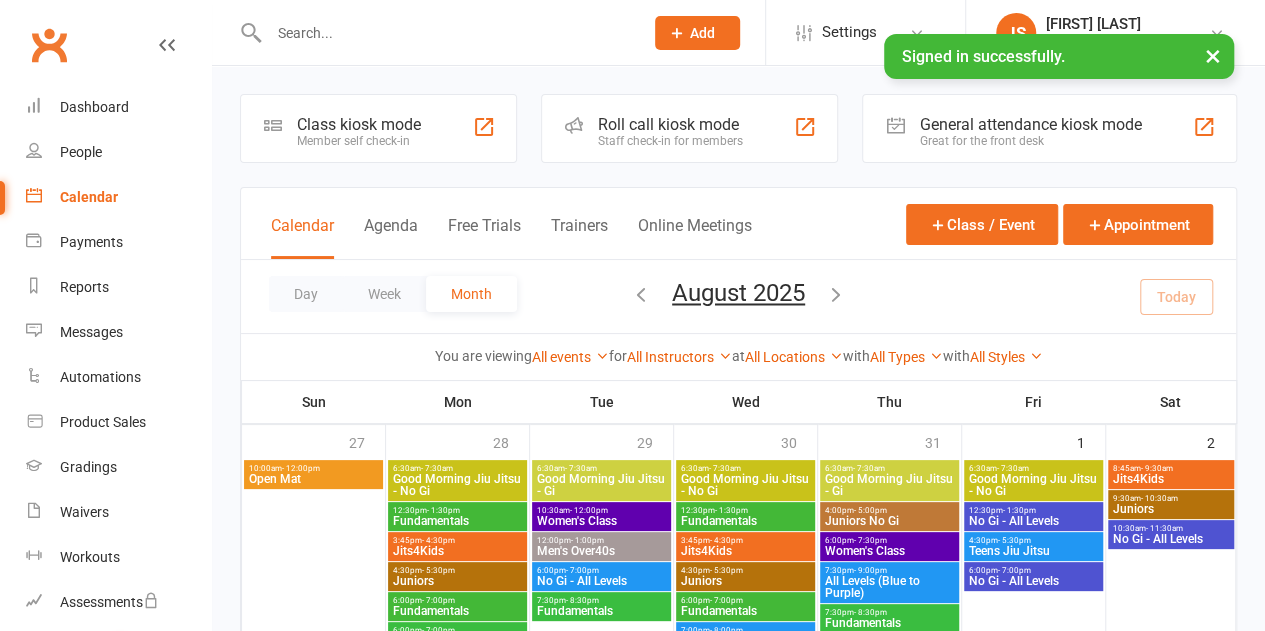 click on "Roll call kiosk mode" at bounding box center (670, 124) 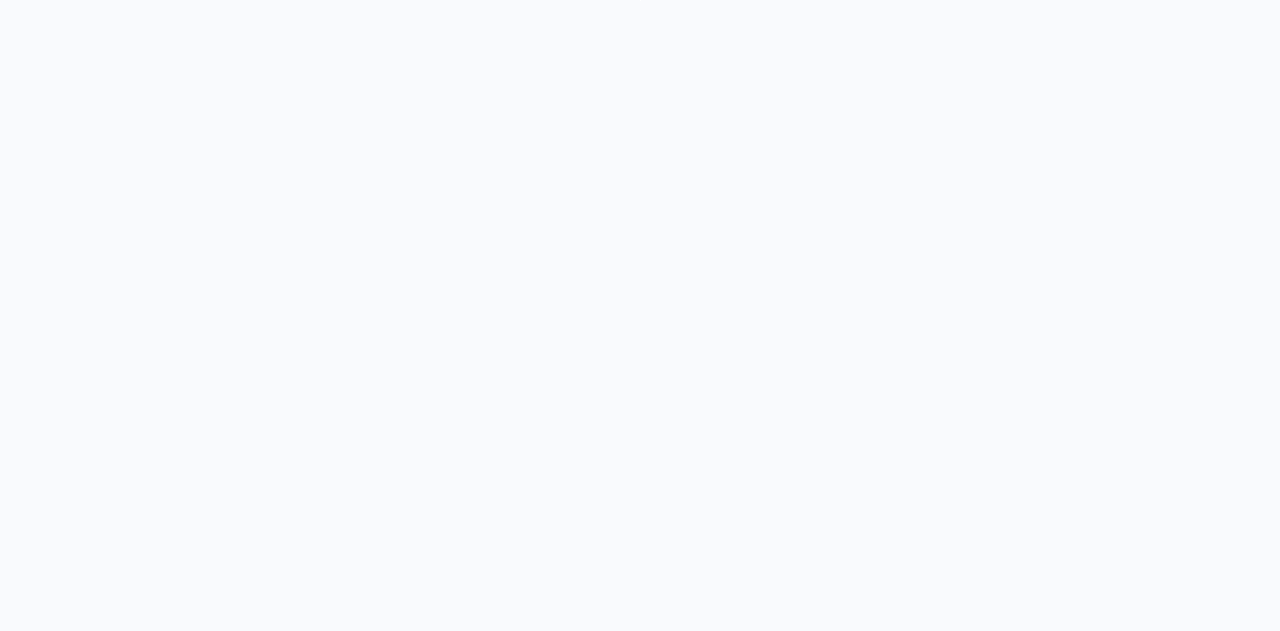 scroll, scrollTop: 0, scrollLeft: 0, axis: both 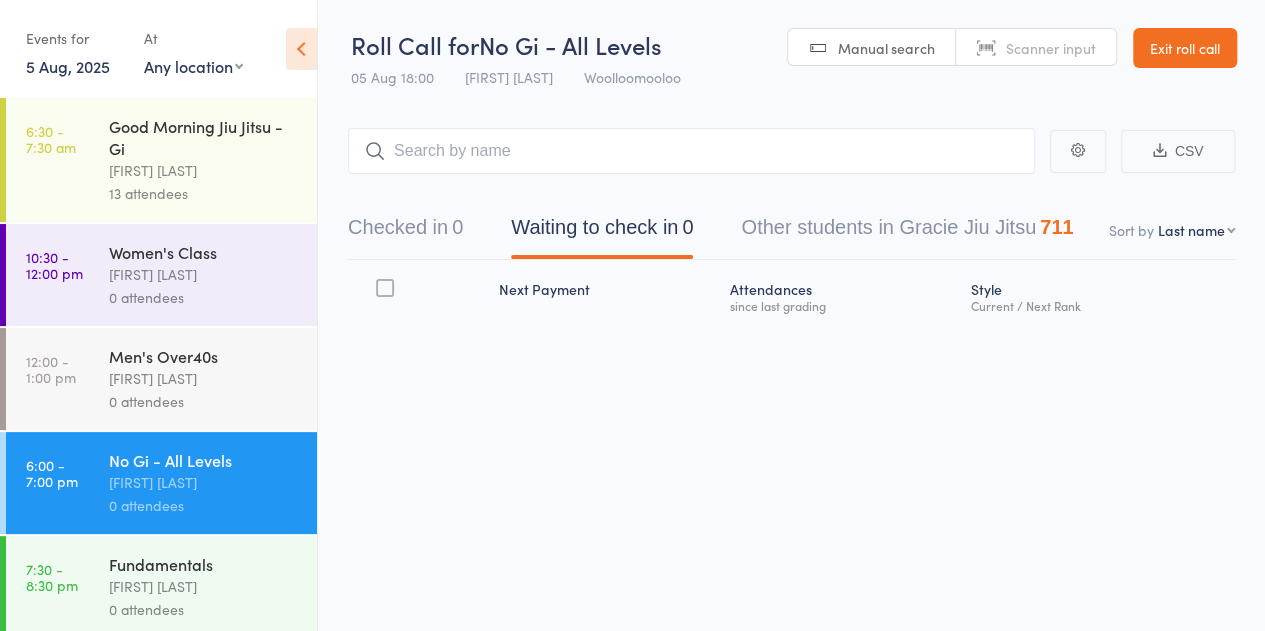 click on "[NAME] [NAME]" at bounding box center [204, 378] 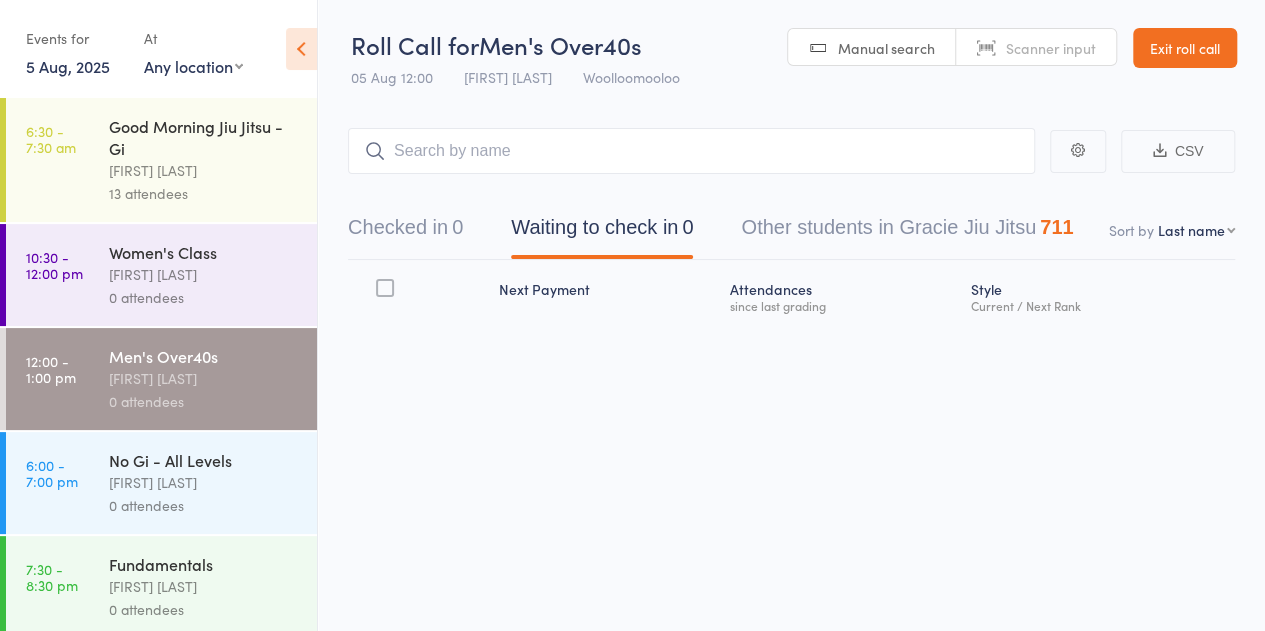 click at bounding box center (691, 151) 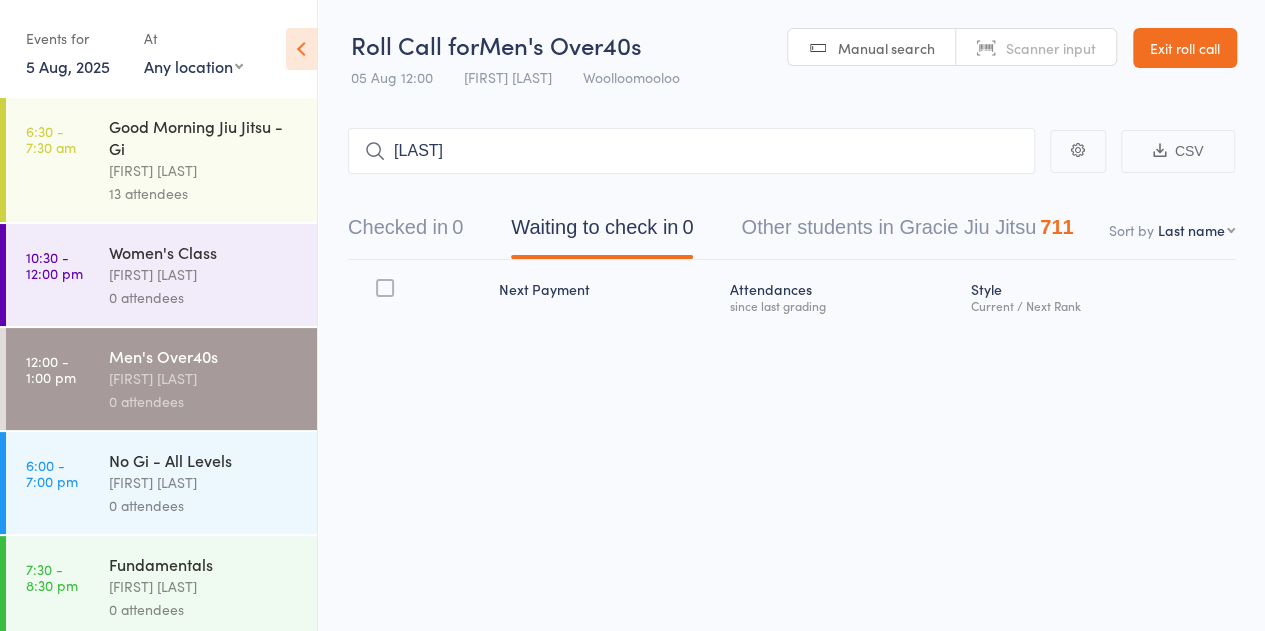 type on "beswald" 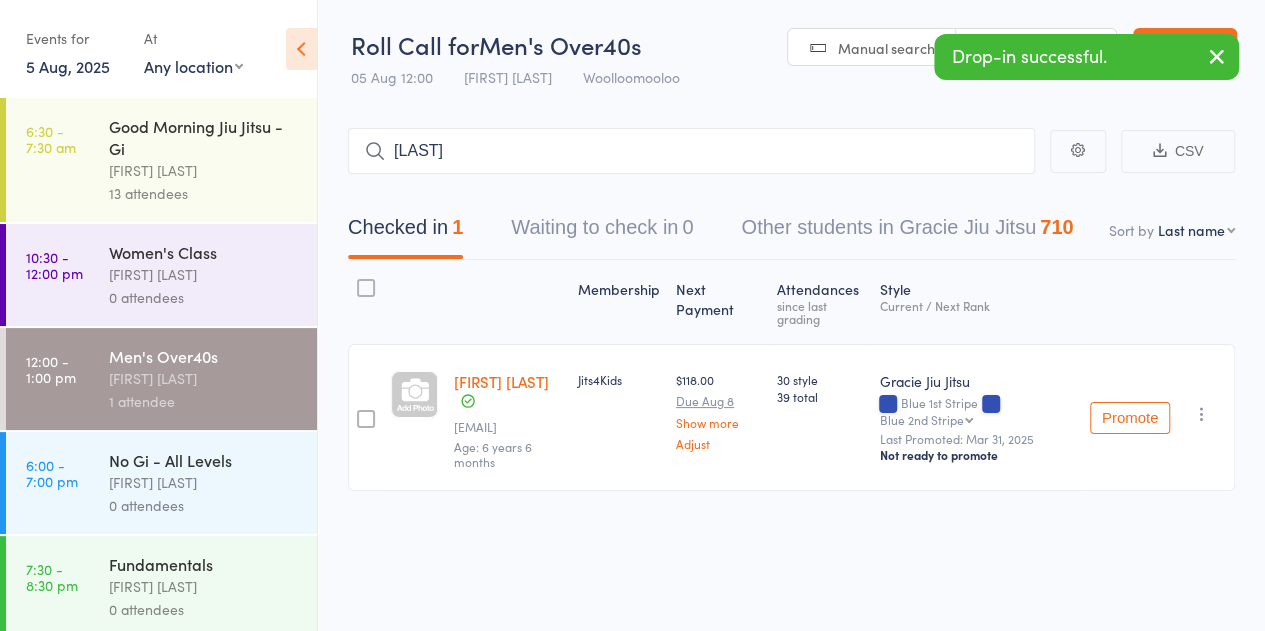 type on "ordona" 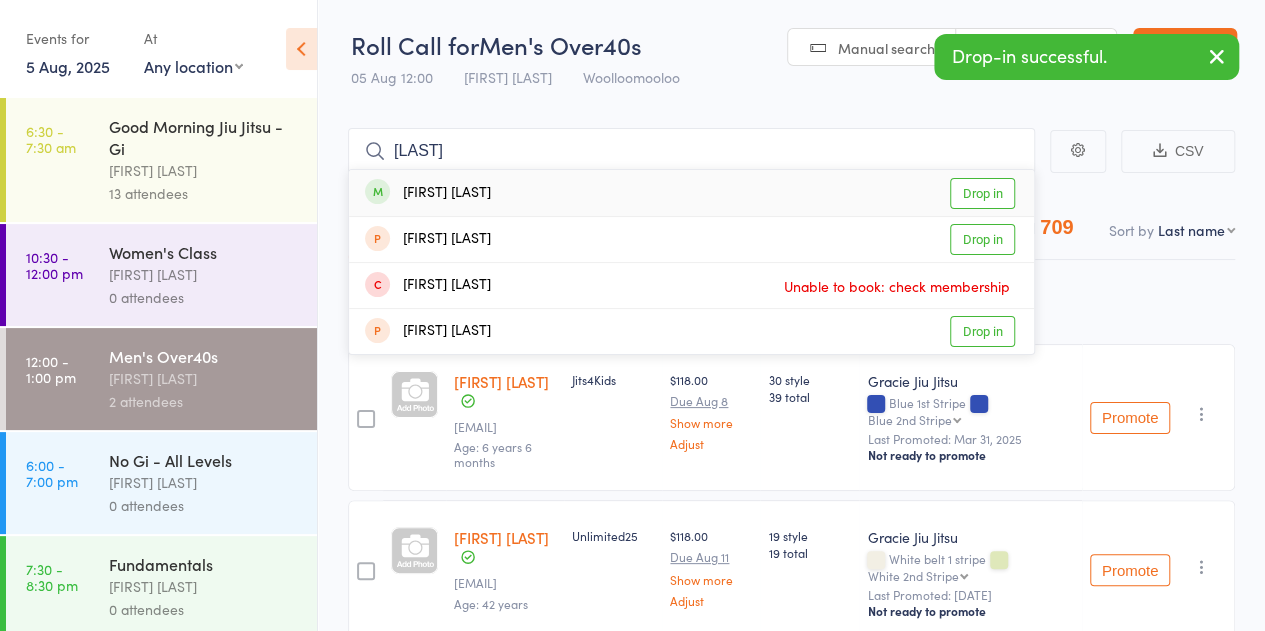 type on "lozusic" 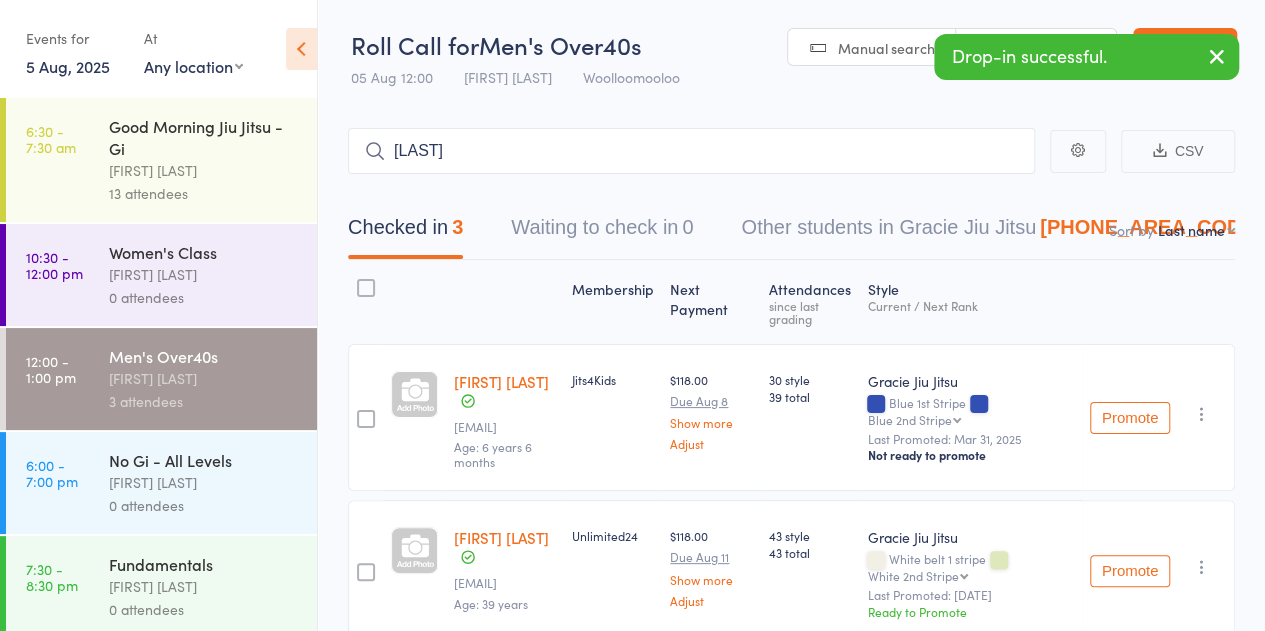 type on "whiffen" 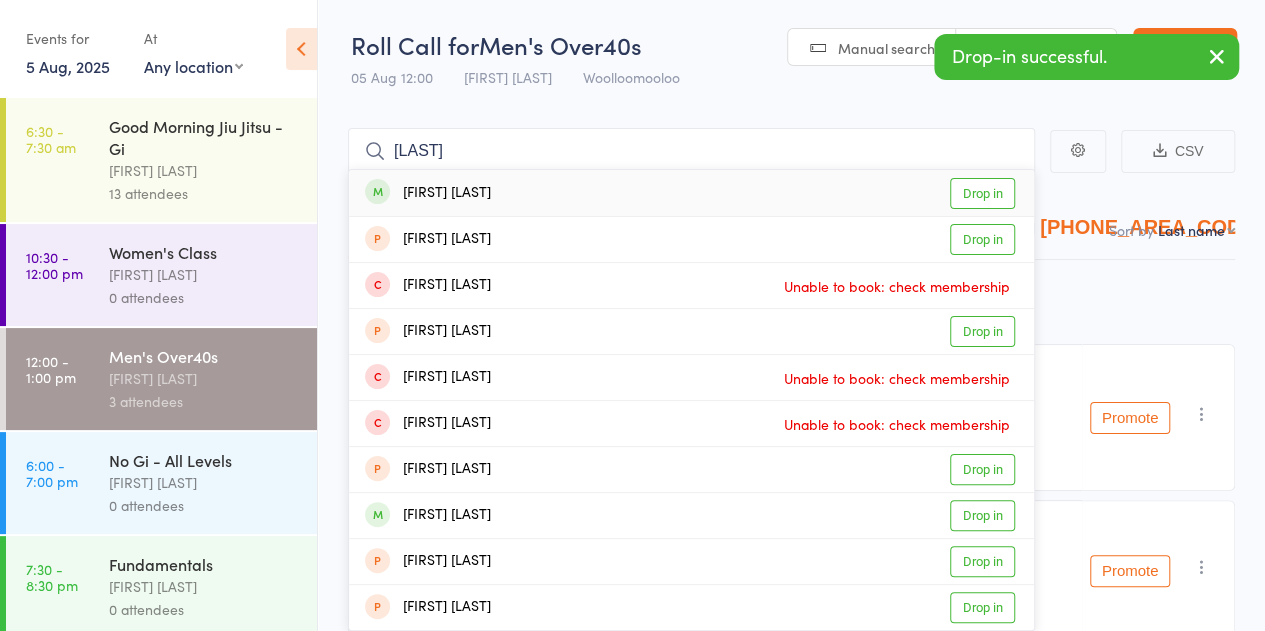 type 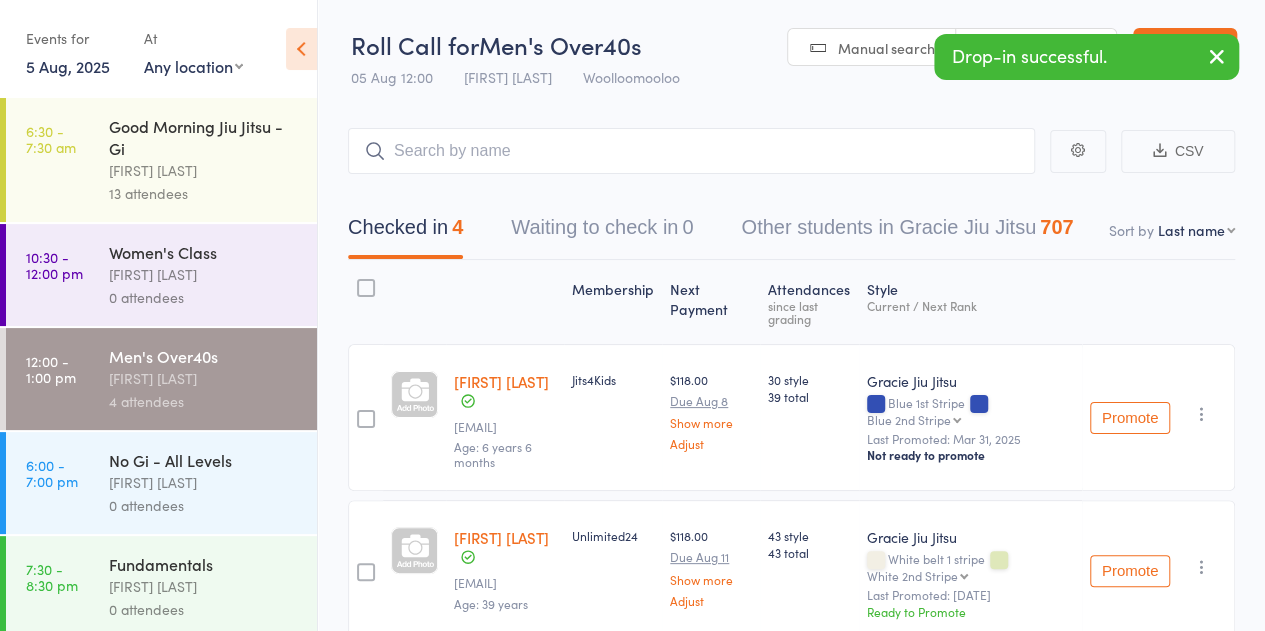 click on "[FIRST] [LAST]" at bounding box center (204, 274) 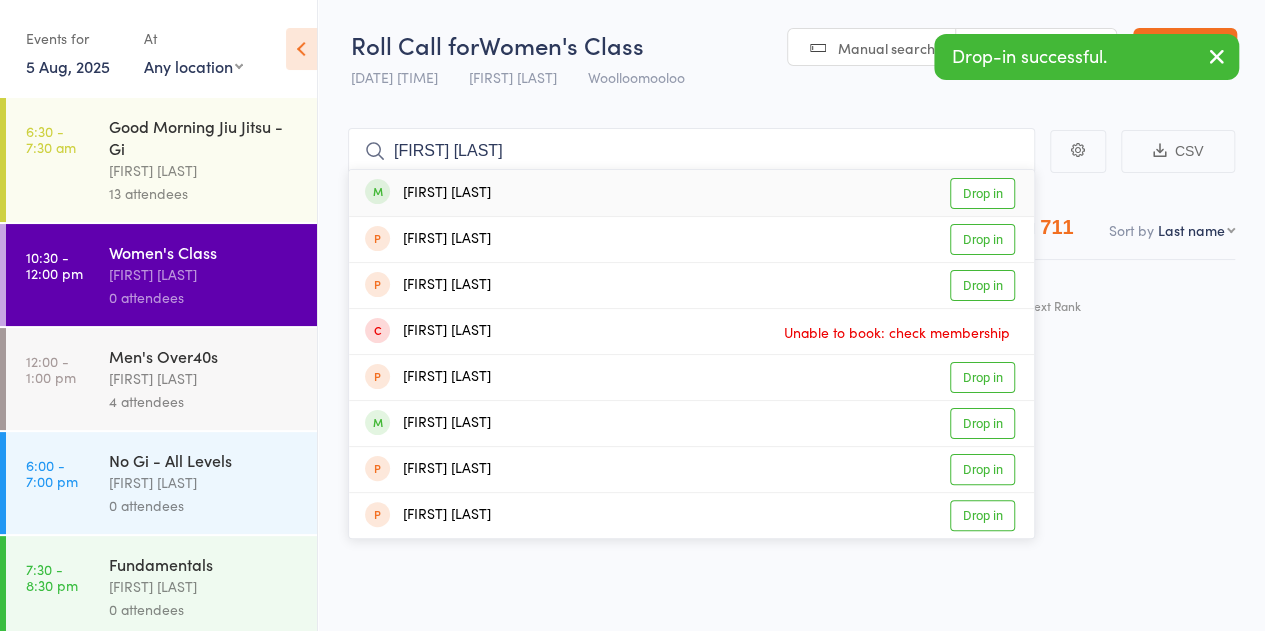 type on "grace naidu" 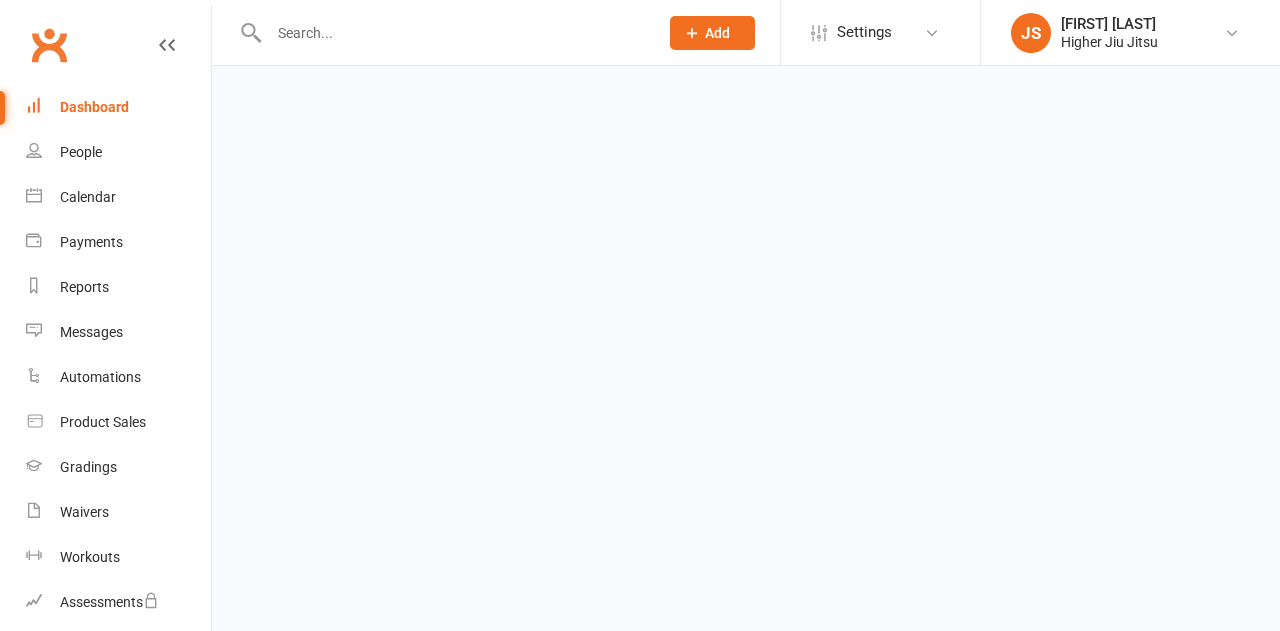 scroll, scrollTop: 0, scrollLeft: 0, axis: both 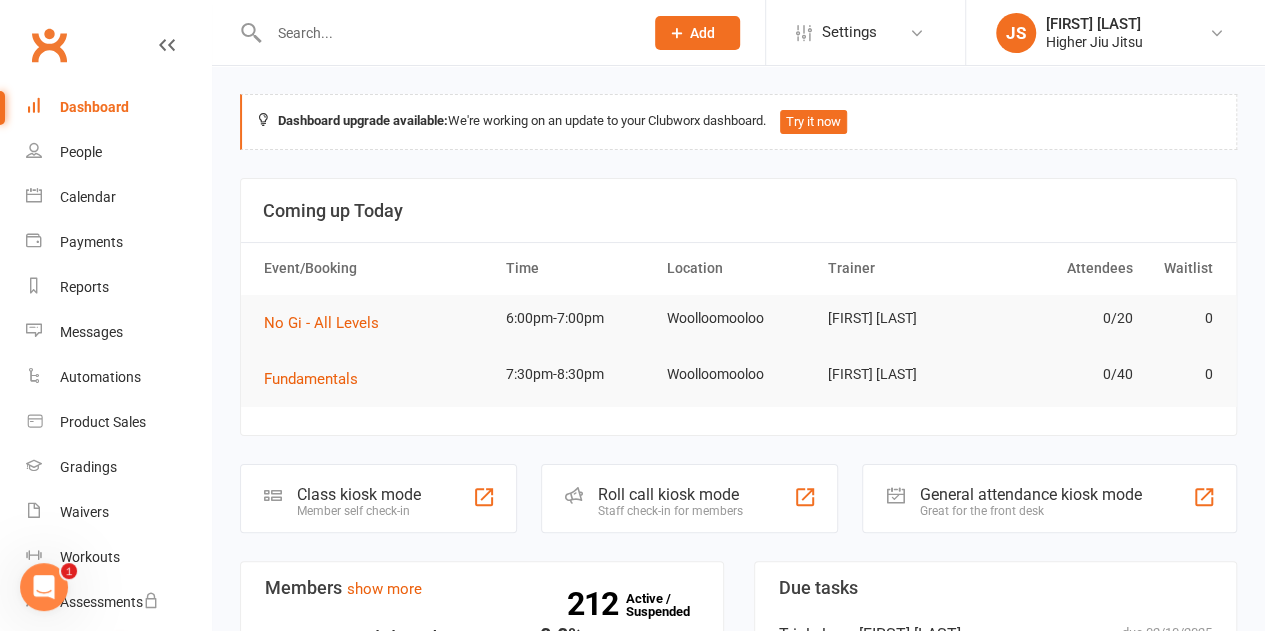 click at bounding box center (446, 33) 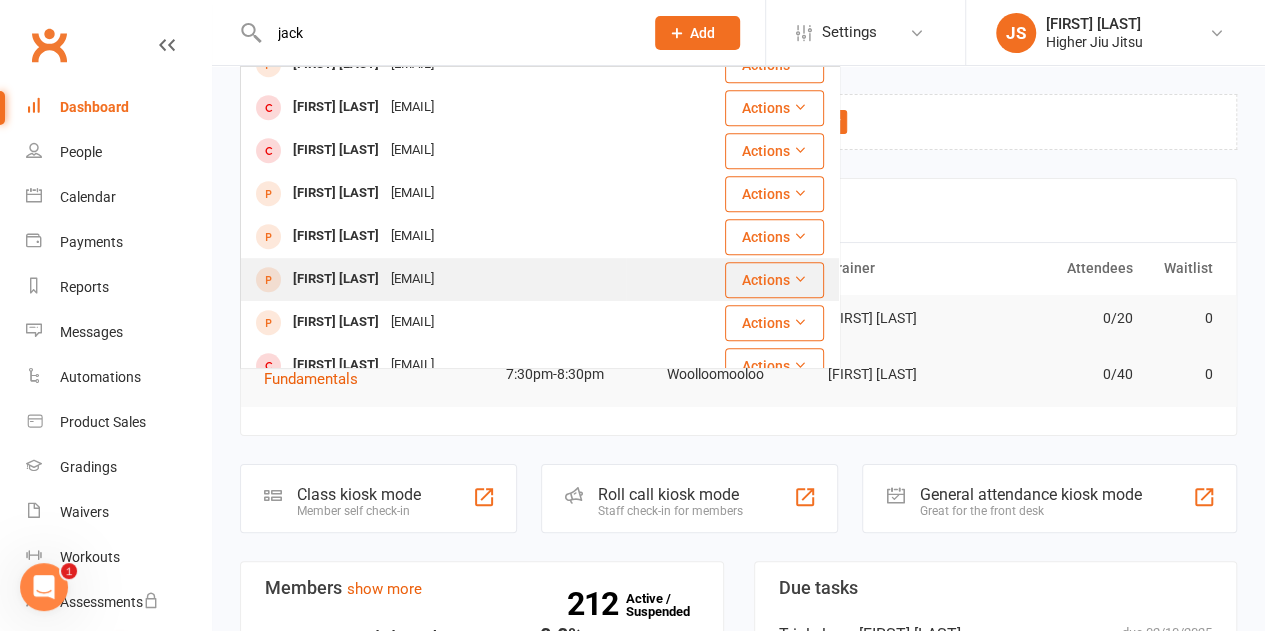 scroll, scrollTop: 559, scrollLeft: 0, axis: vertical 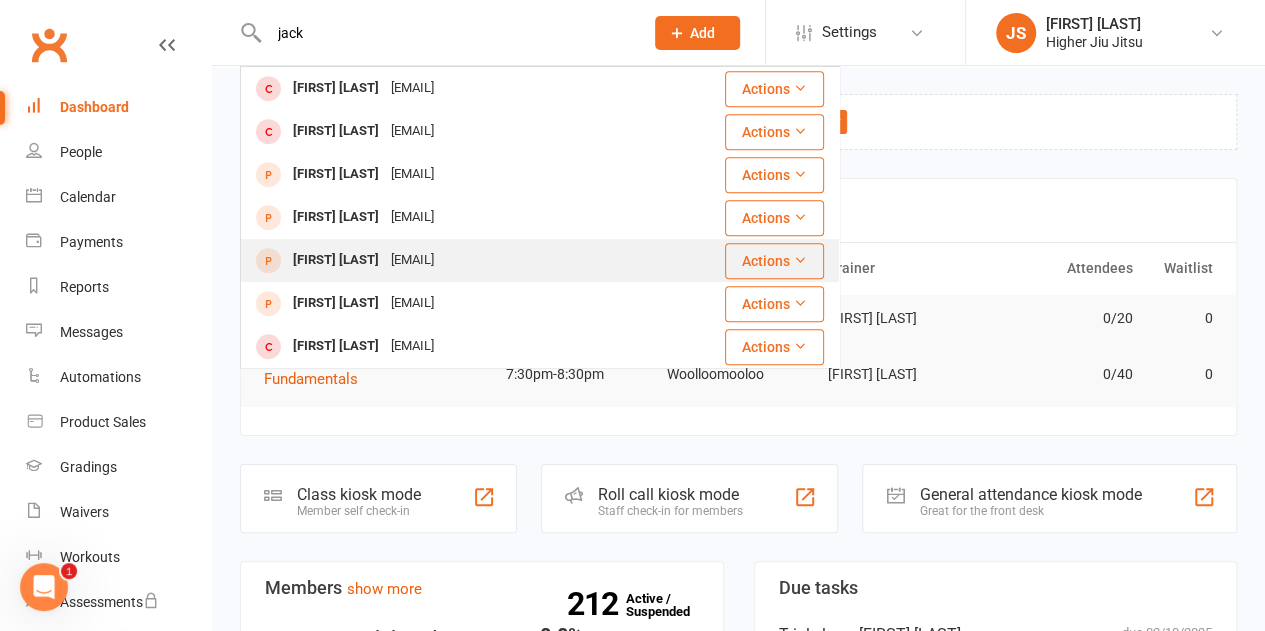 type on "jack" 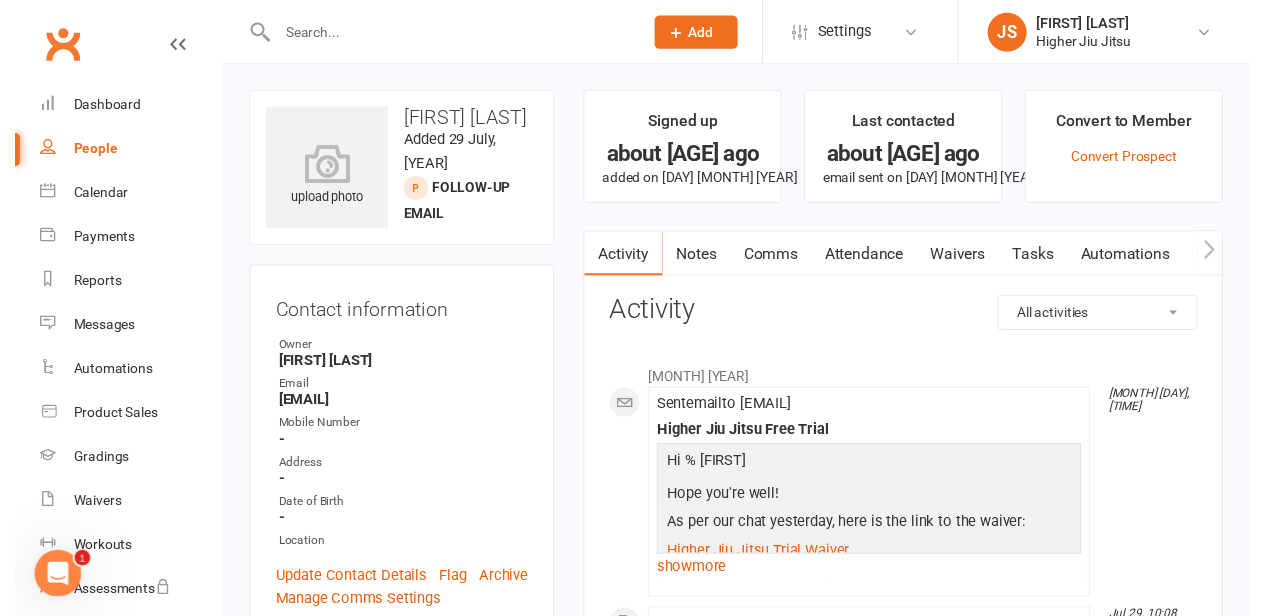 scroll, scrollTop: 0, scrollLeft: 0, axis: both 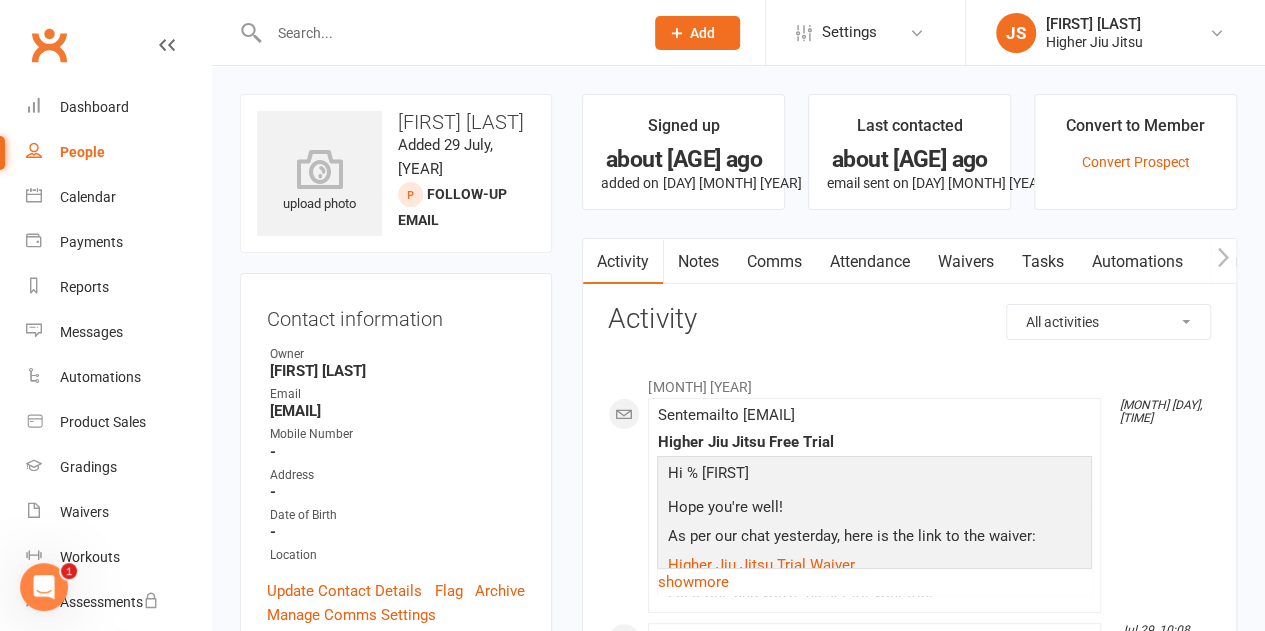 click at bounding box center [446, 33] 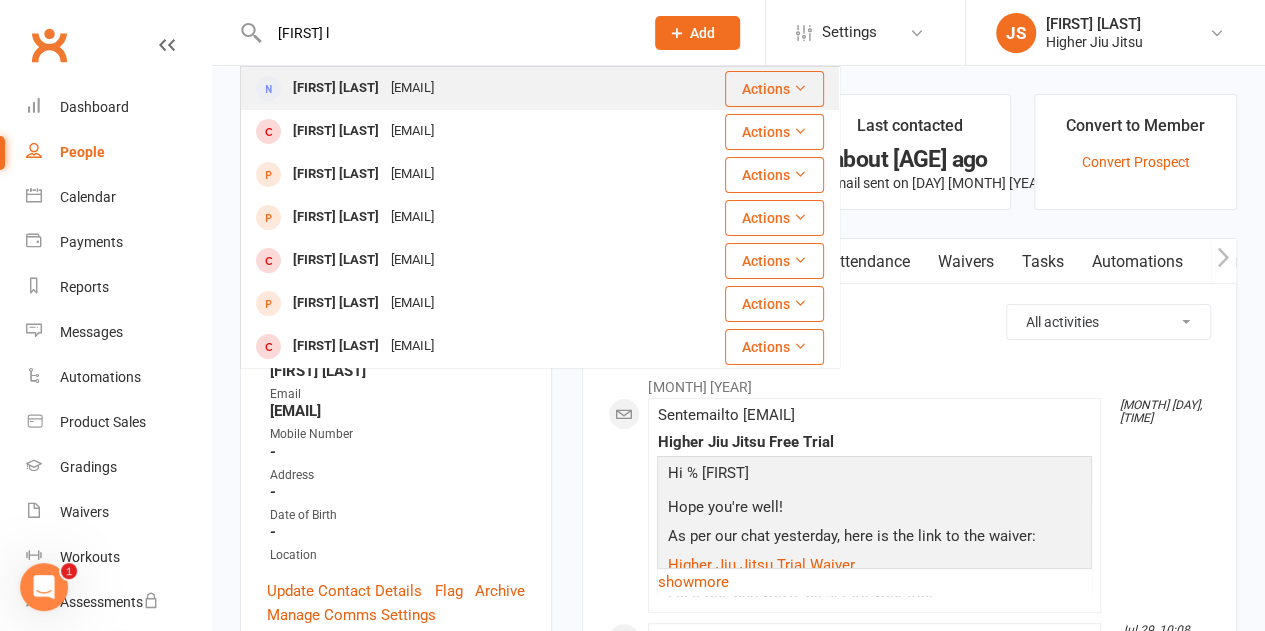 type on "tony l" 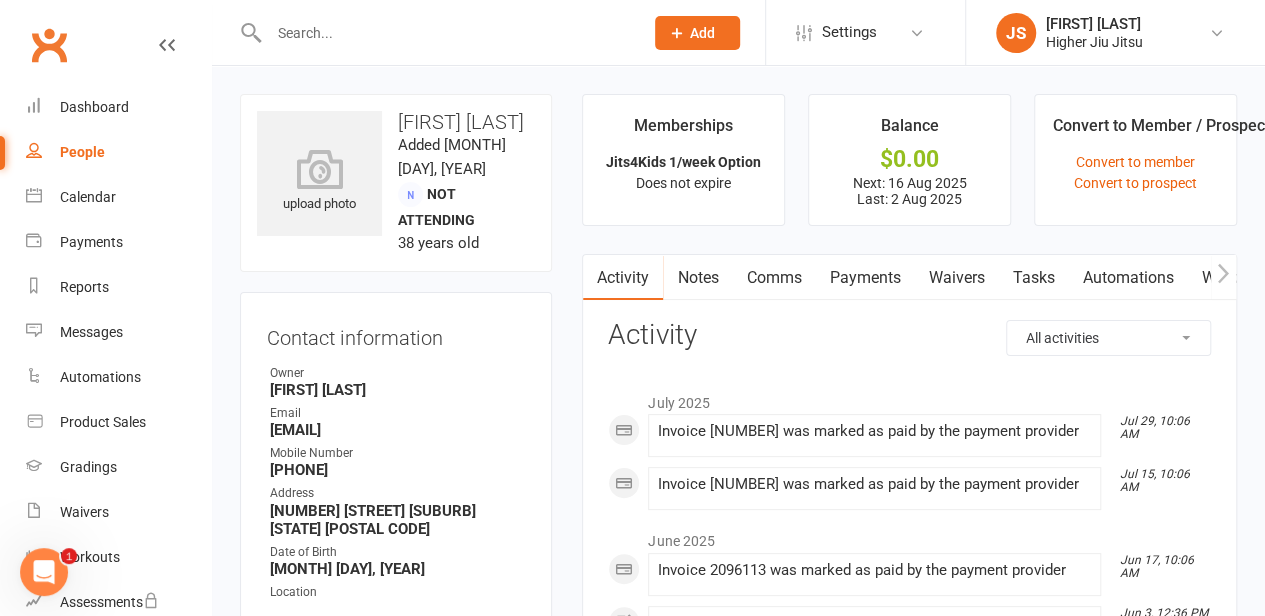 click on "Payments" at bounding box center (864, 278) 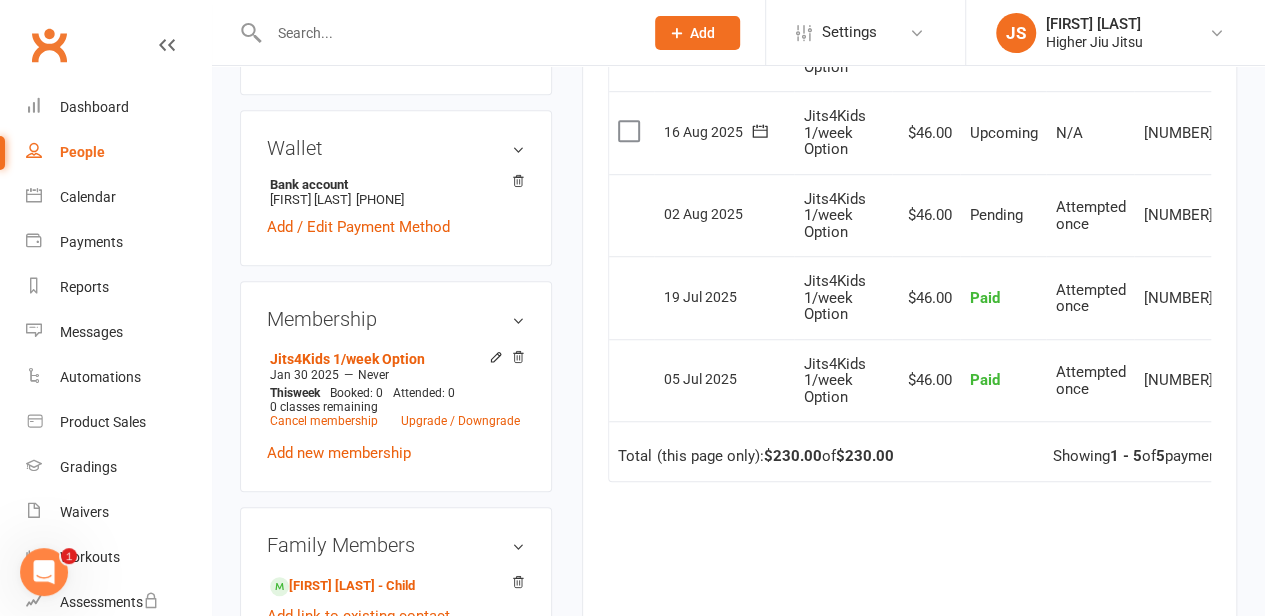 scroll, scrollTop: 600, scrollLeft: 0, axis: vertical 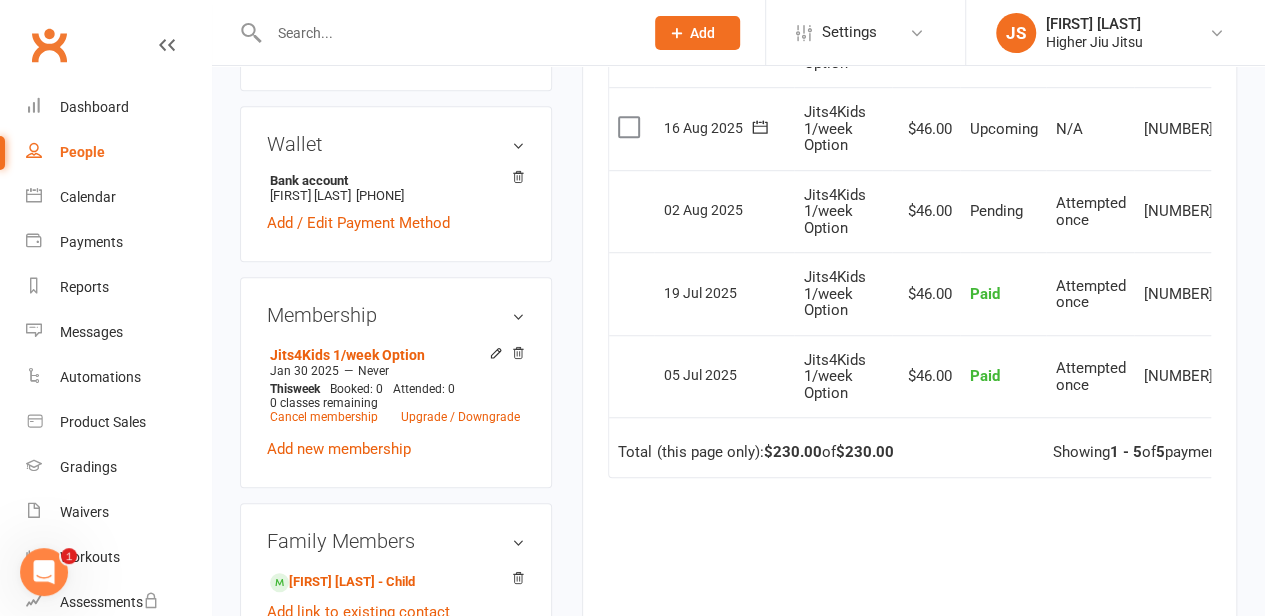 click at bounding box center (446, 33) 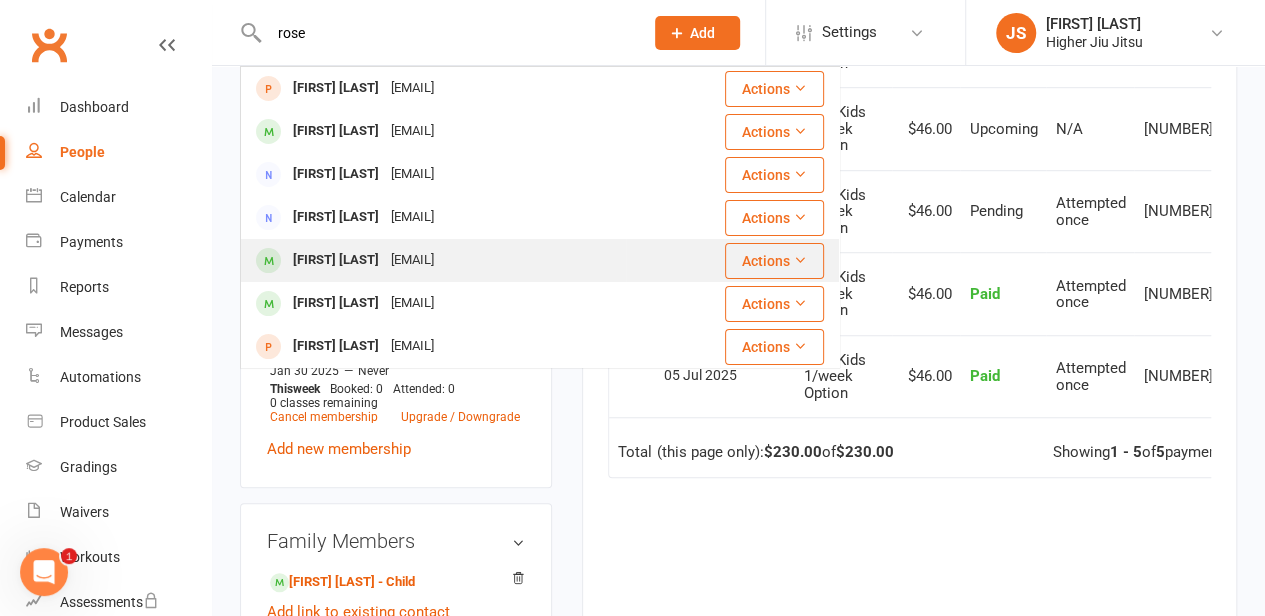 type on "rose" 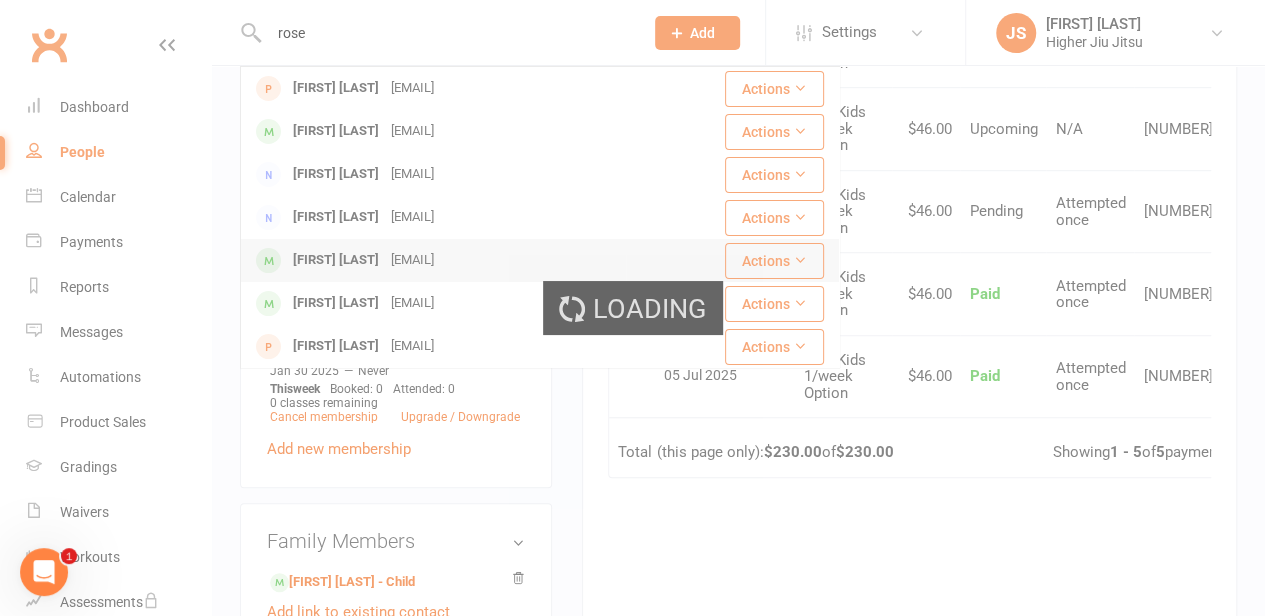 type 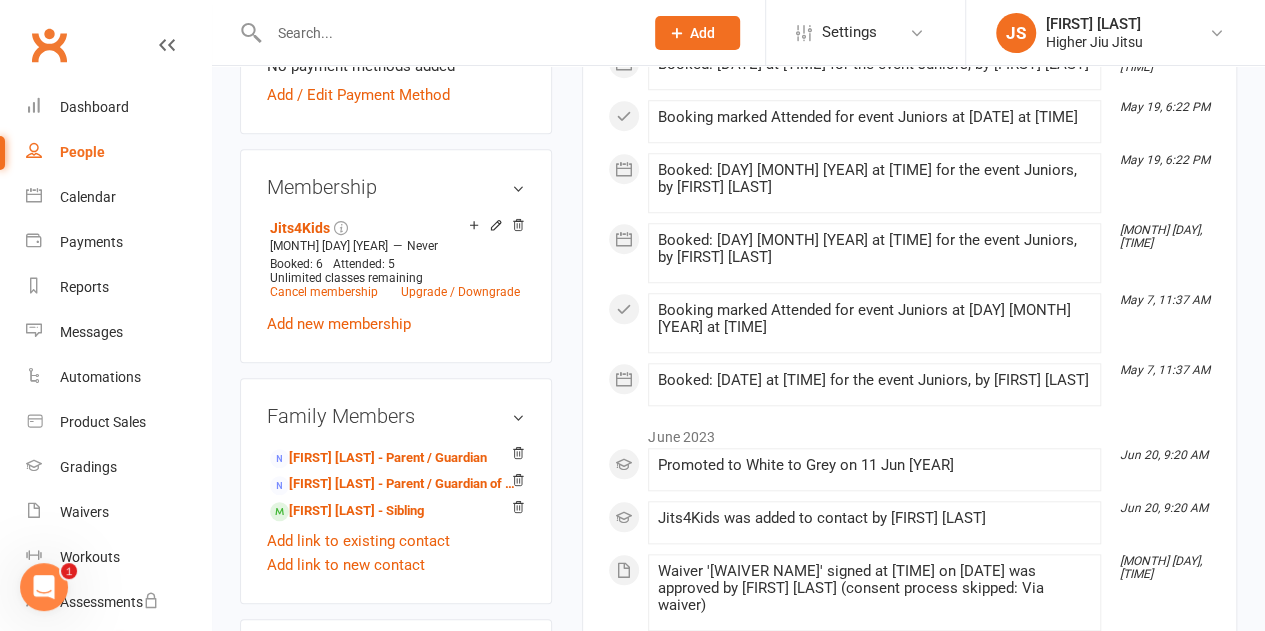 scroll, scrollTop: 800, scrollLeft: 0, axis: vertical 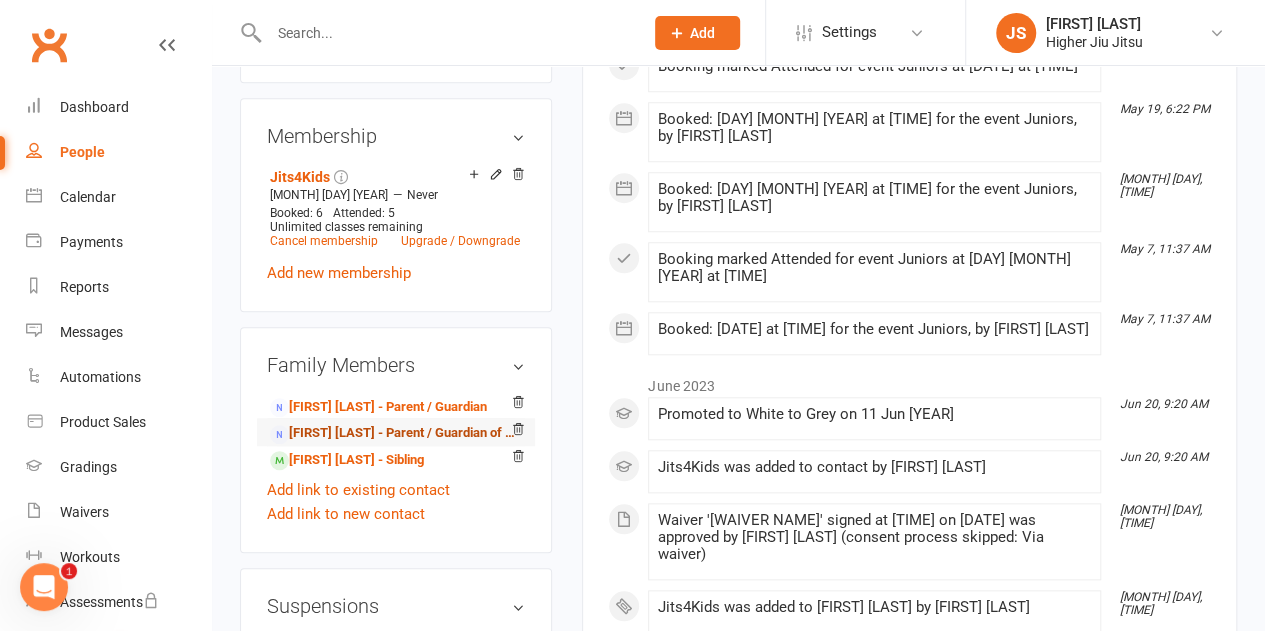 click on "Chloe Wighton - Parent / Guardian of George Rose" at bounding box center (392, 433) 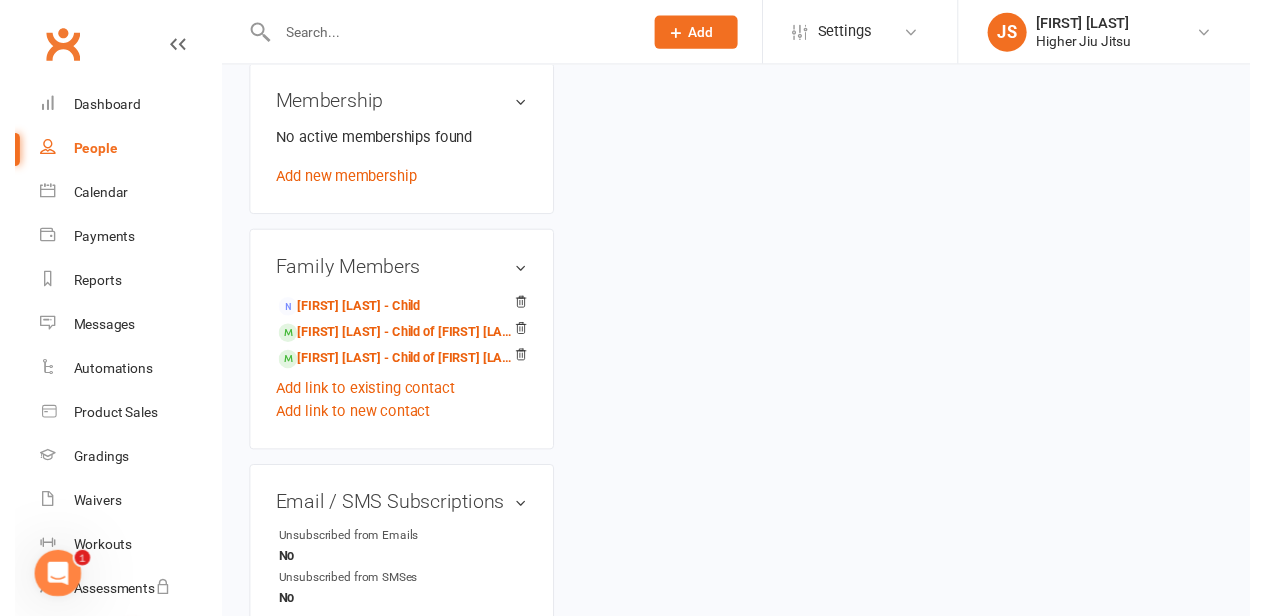scroll, scrollTop: 0, scrollLeft: 0, axis: both 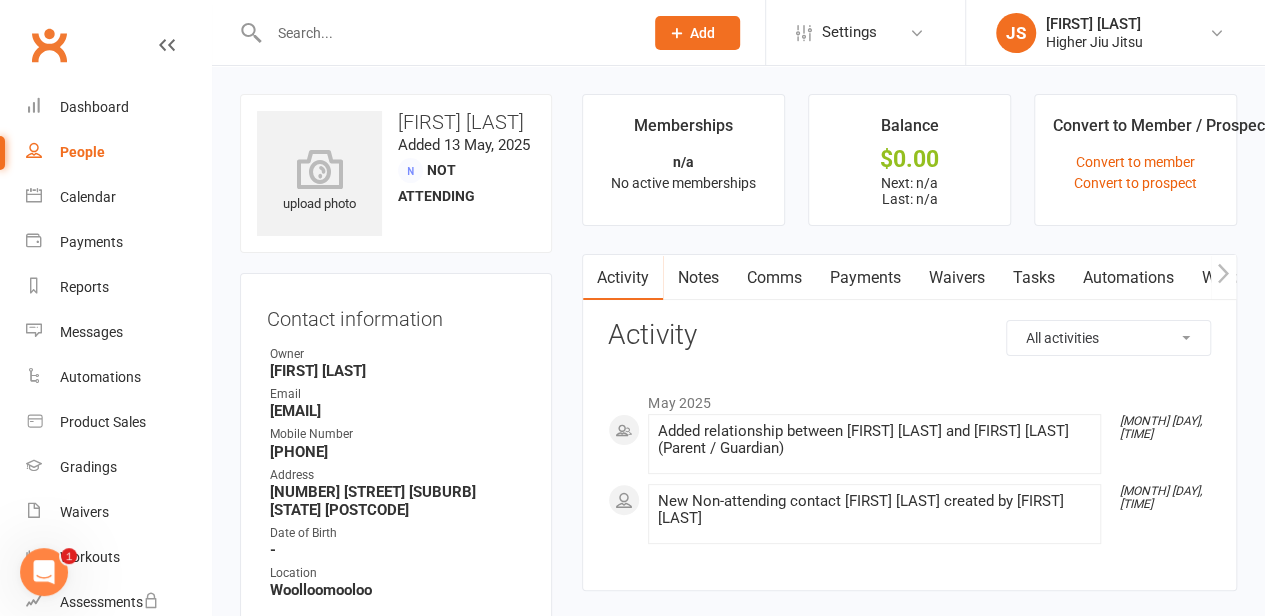 click on "Payments" at bounding box center [864, 278] 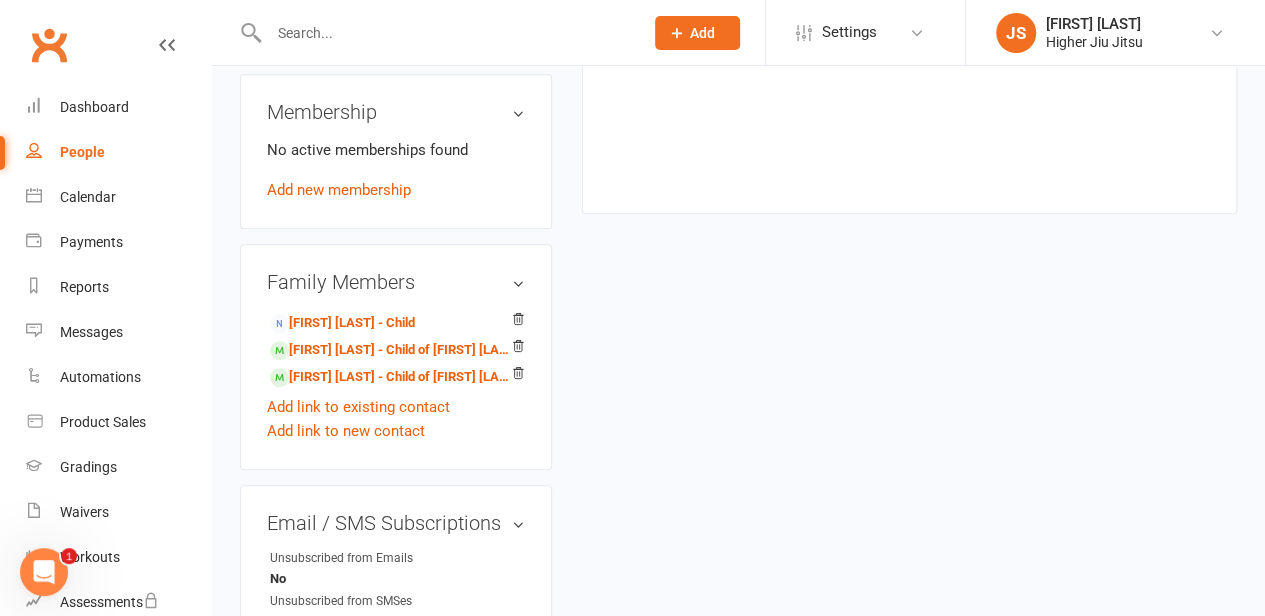 scroll, scrollTop: 800, scrollLeft: 0, axis: vertical 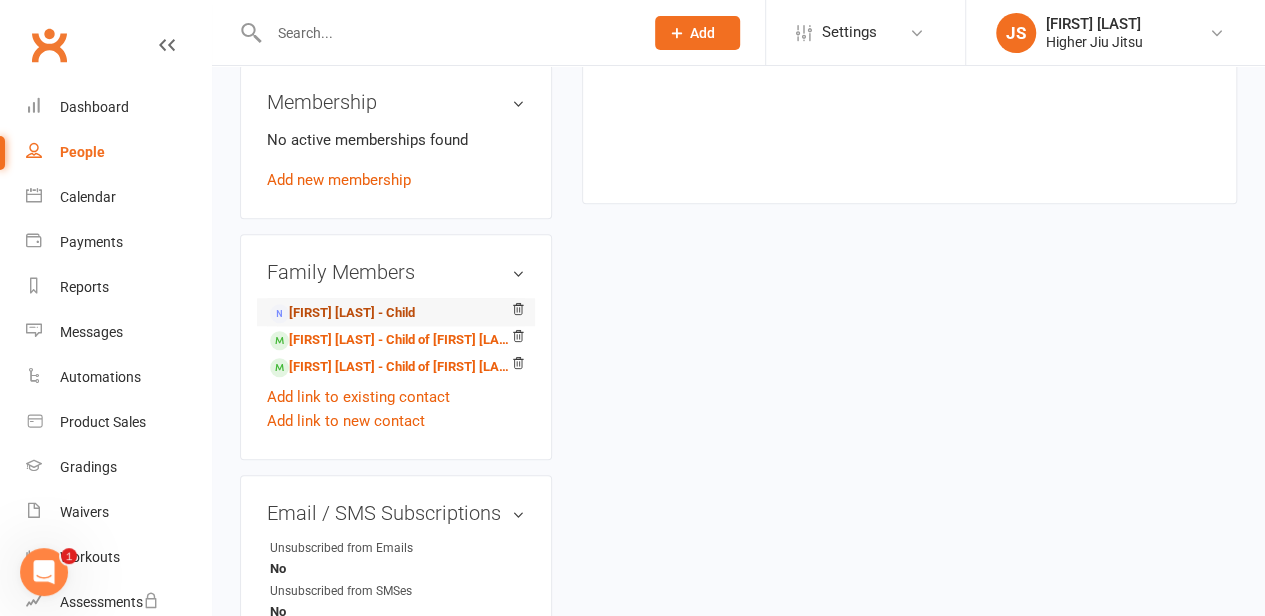 click on "George Rose - Child" at bounding box center [342, 313] 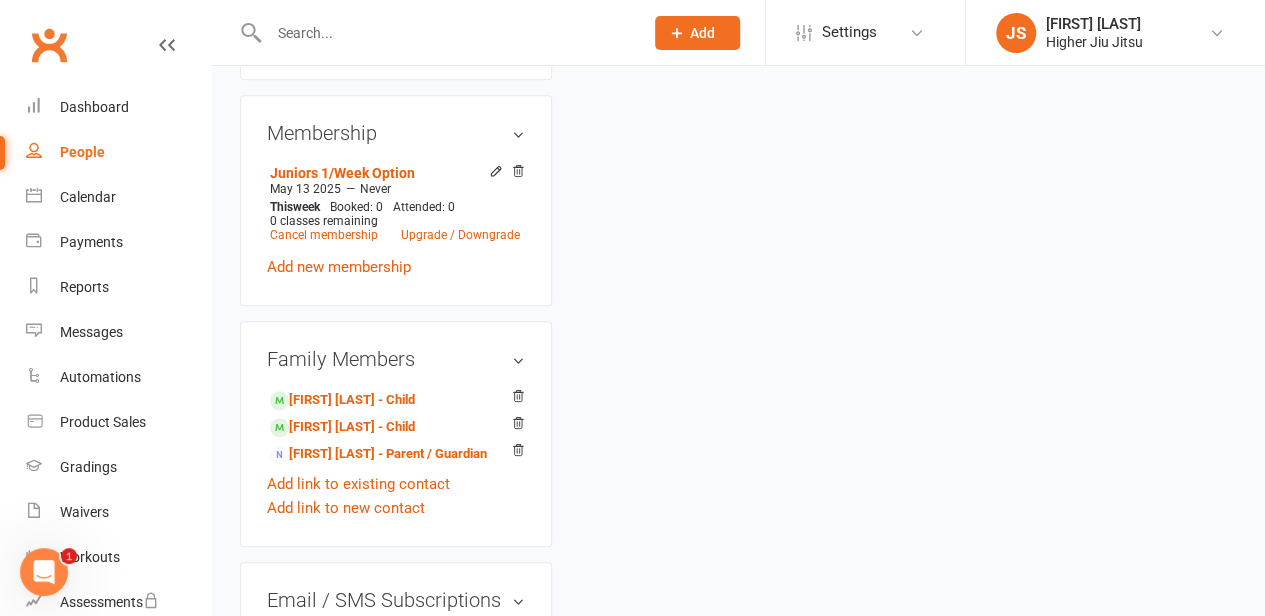 scroll, scrollTop: 0, scrollLeft: 0, axis: both 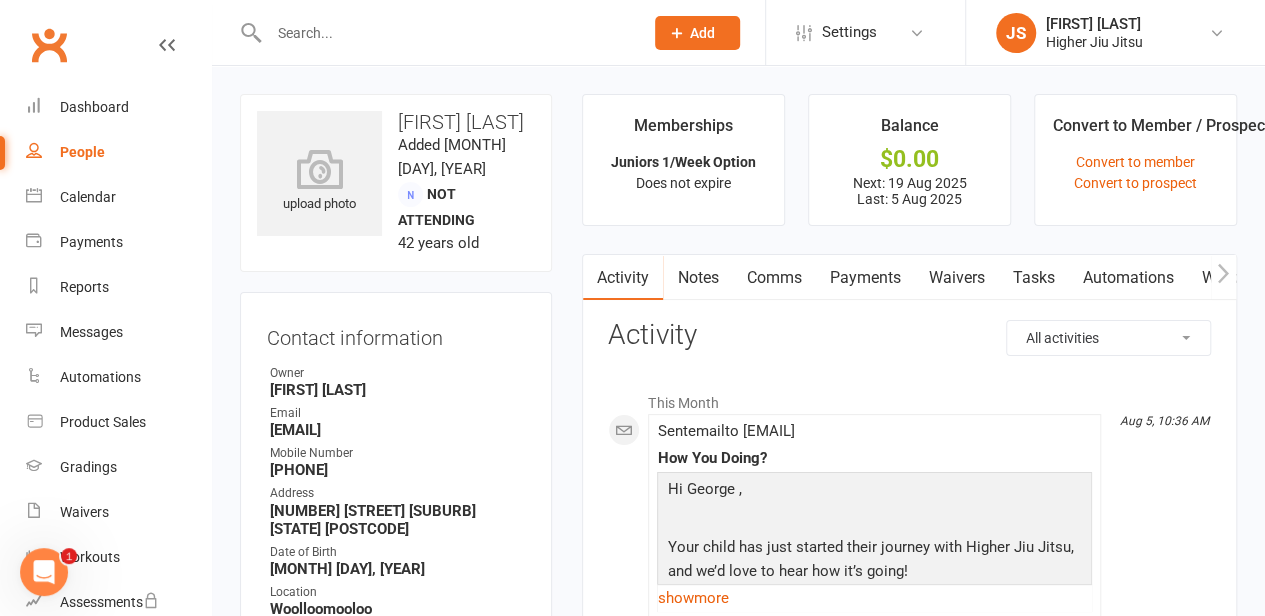 click on "Payments" at bounding box center [864, 278] 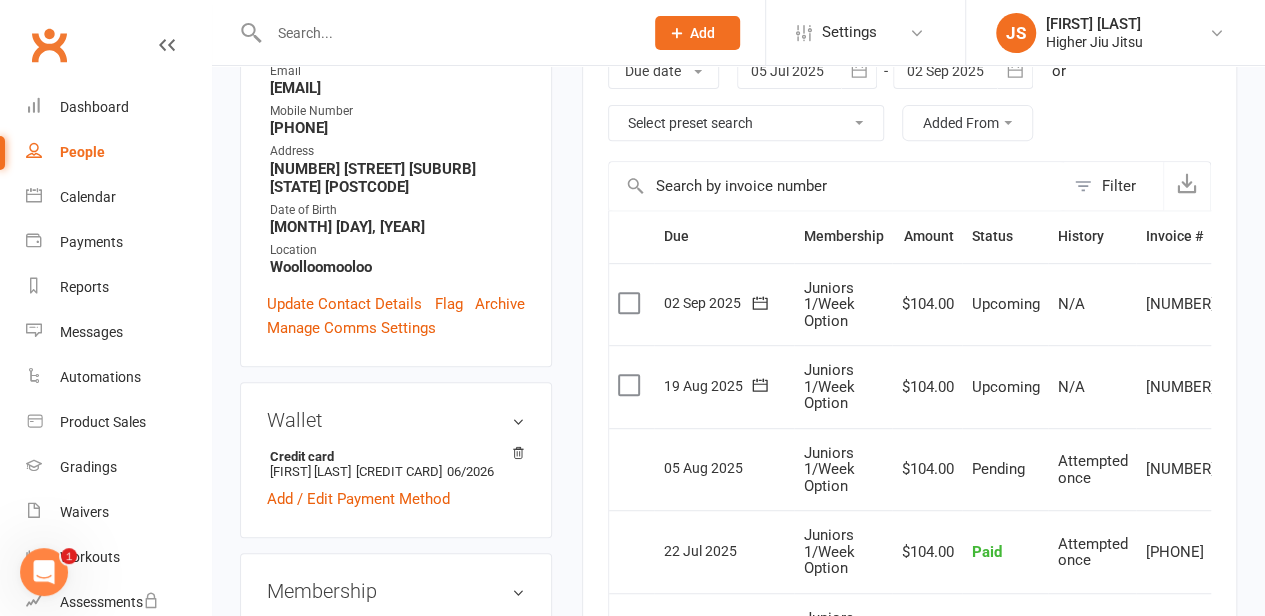 scroll, scrollTop: 300, scrollLeft: 0, axis: vertical 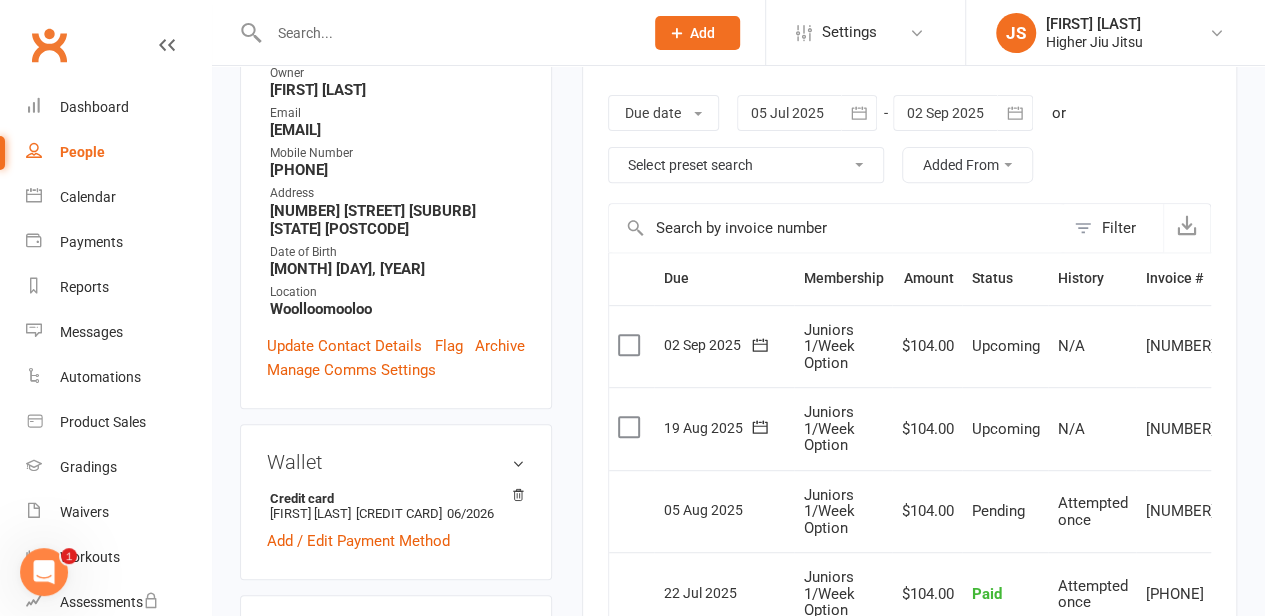 click at bounding box center (1015, 113) 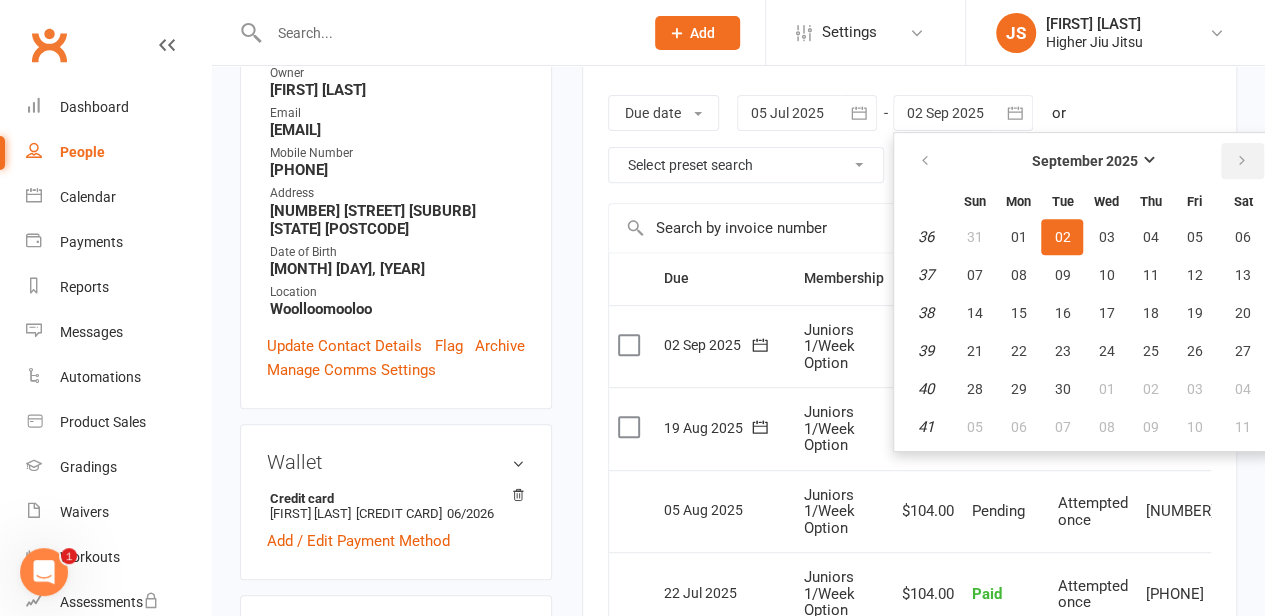click at bounding box center (1241, 161) 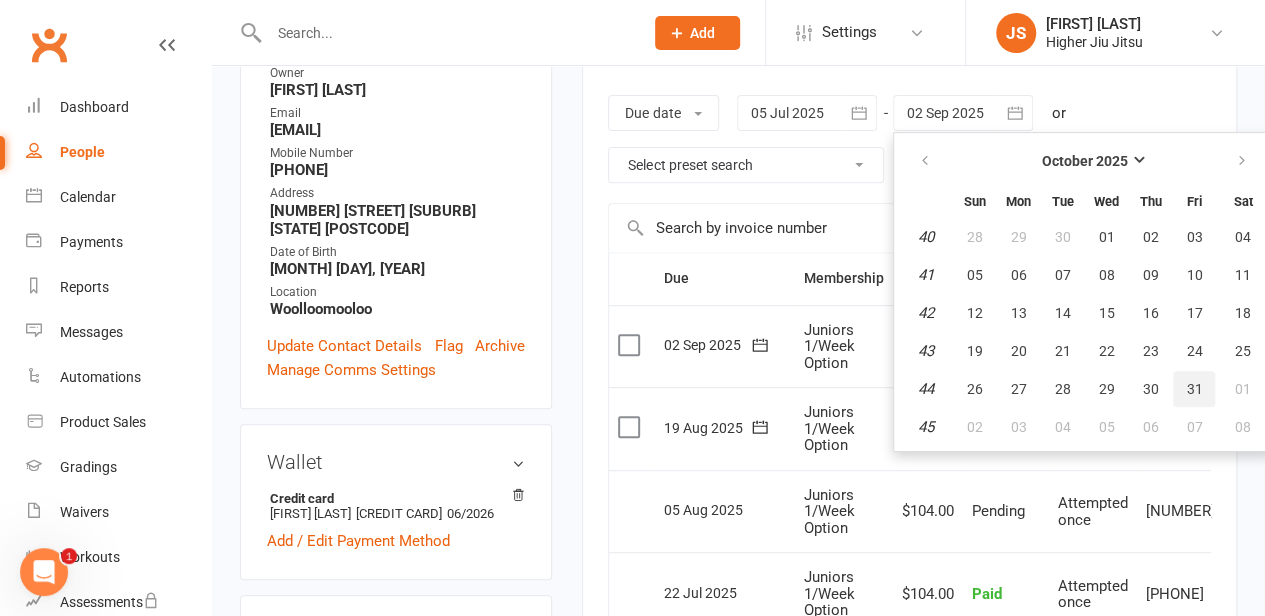 click on "31" at bounding box center [1194, 389] 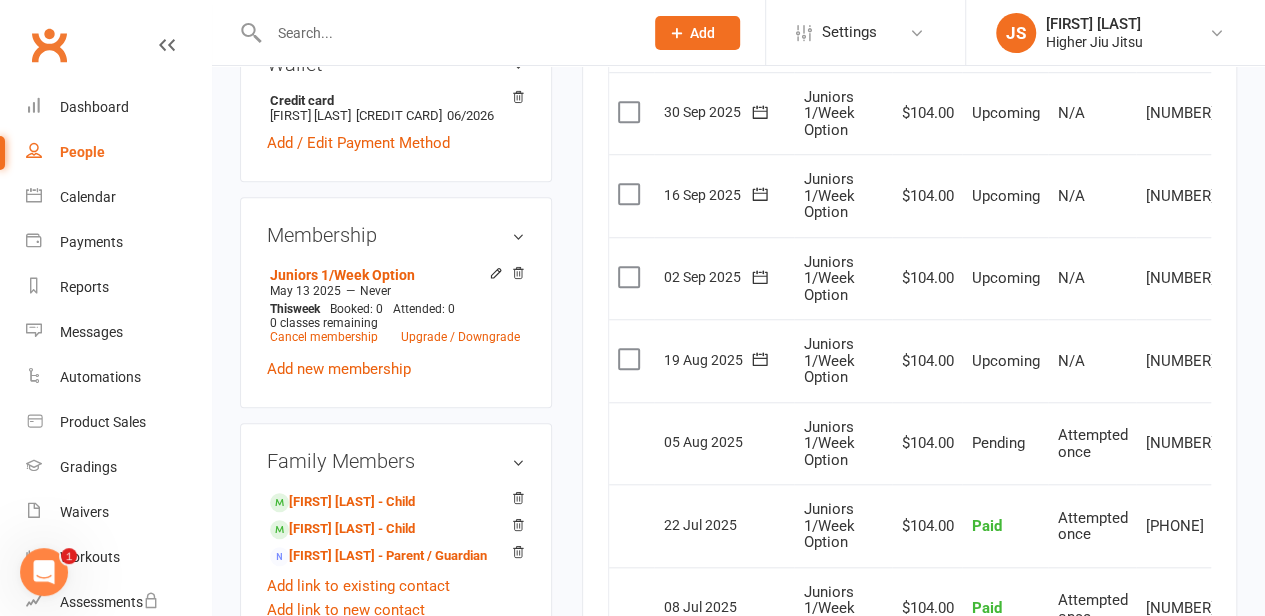scroll, scrollTop: 600, scrollLeft: 0, axis: vertical 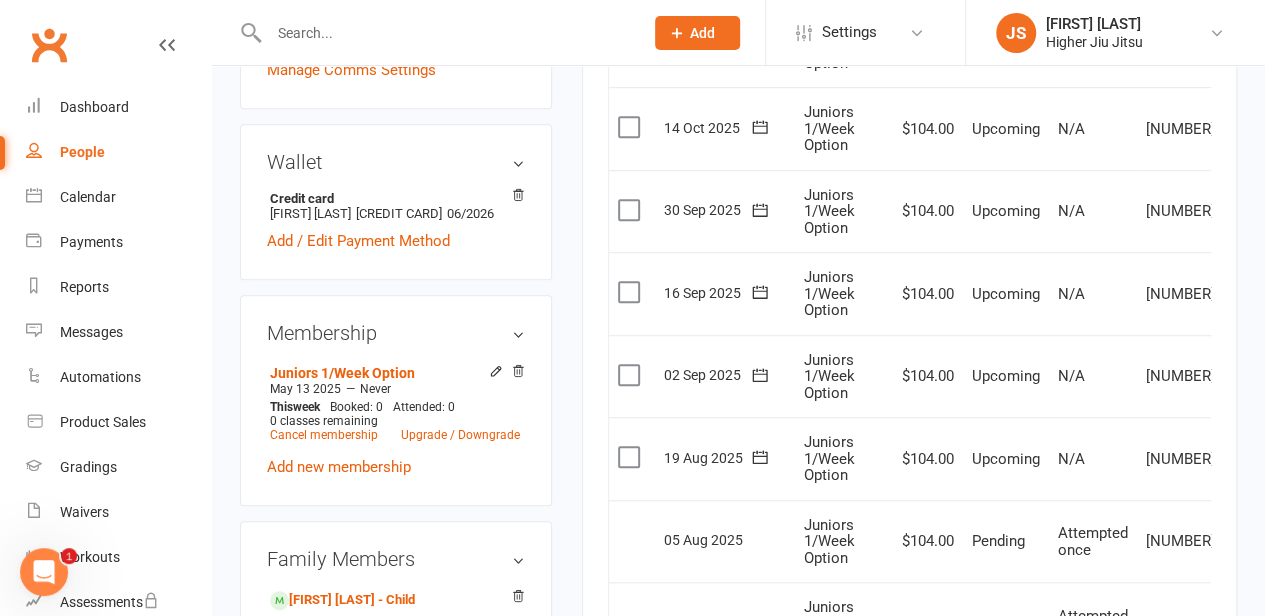 click at bounding box center [631, 457] 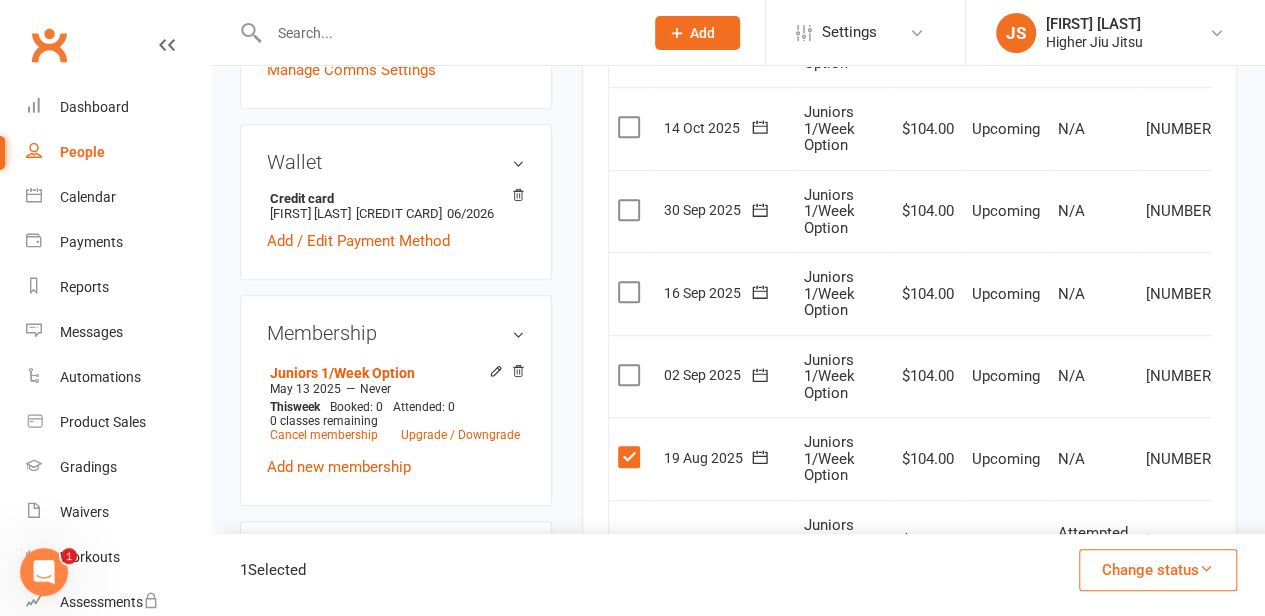 click at bounding box center [631, 375] 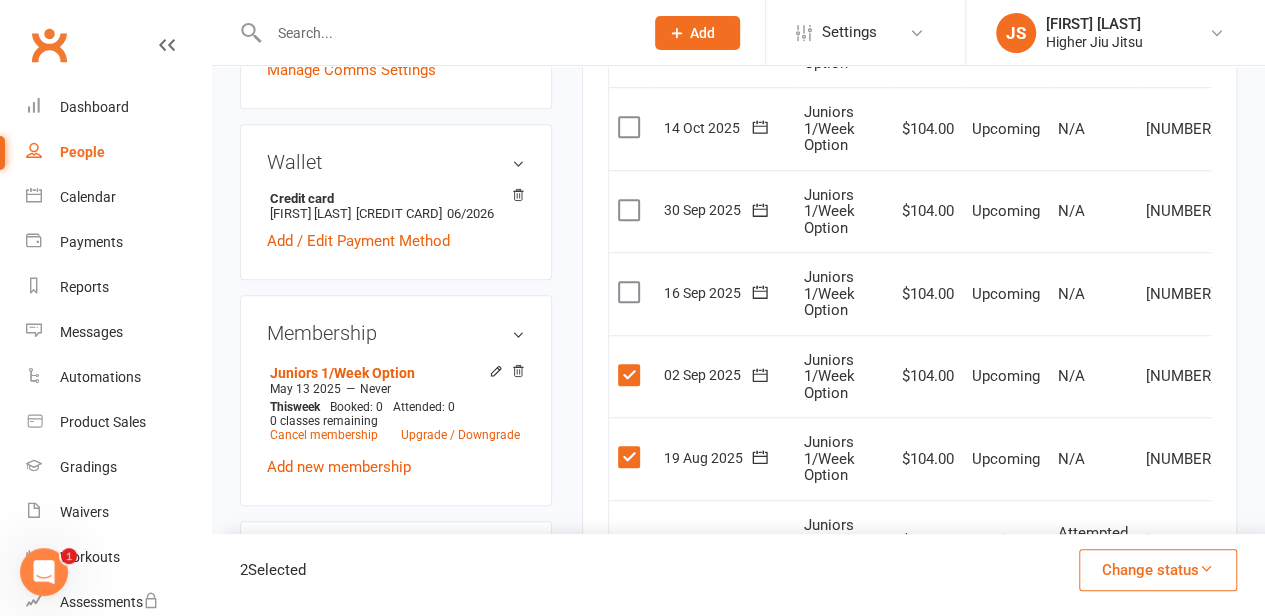 click at bounding box center (631, 292) 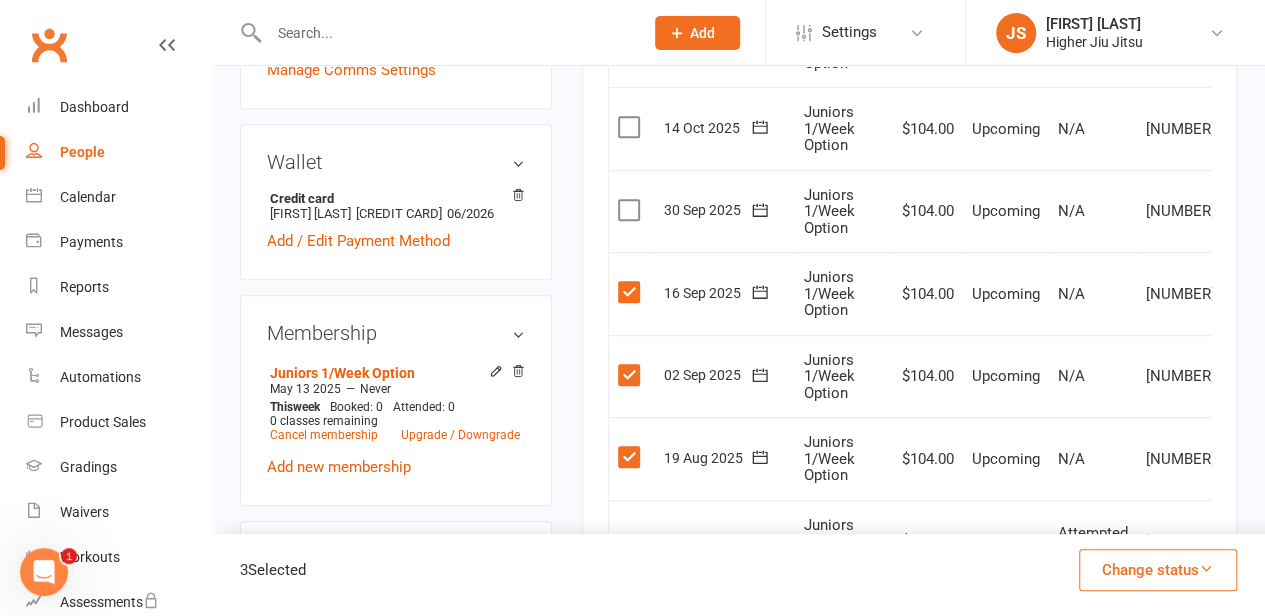 click at bounding box center (631, 210) 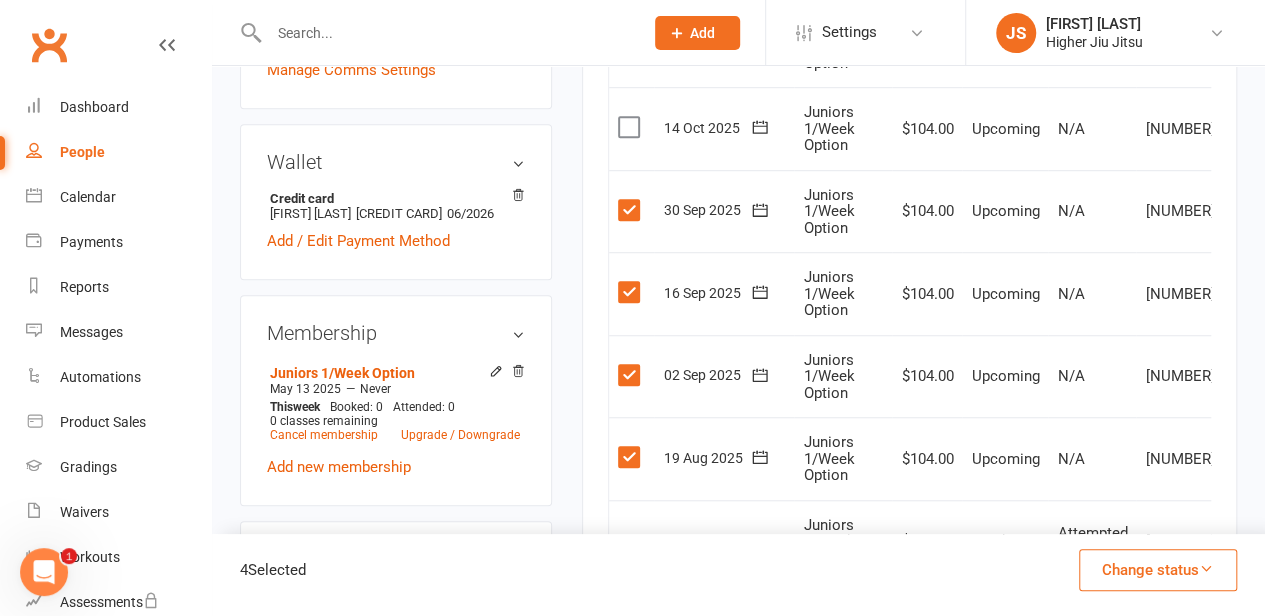click at bounding box center [631, 127] 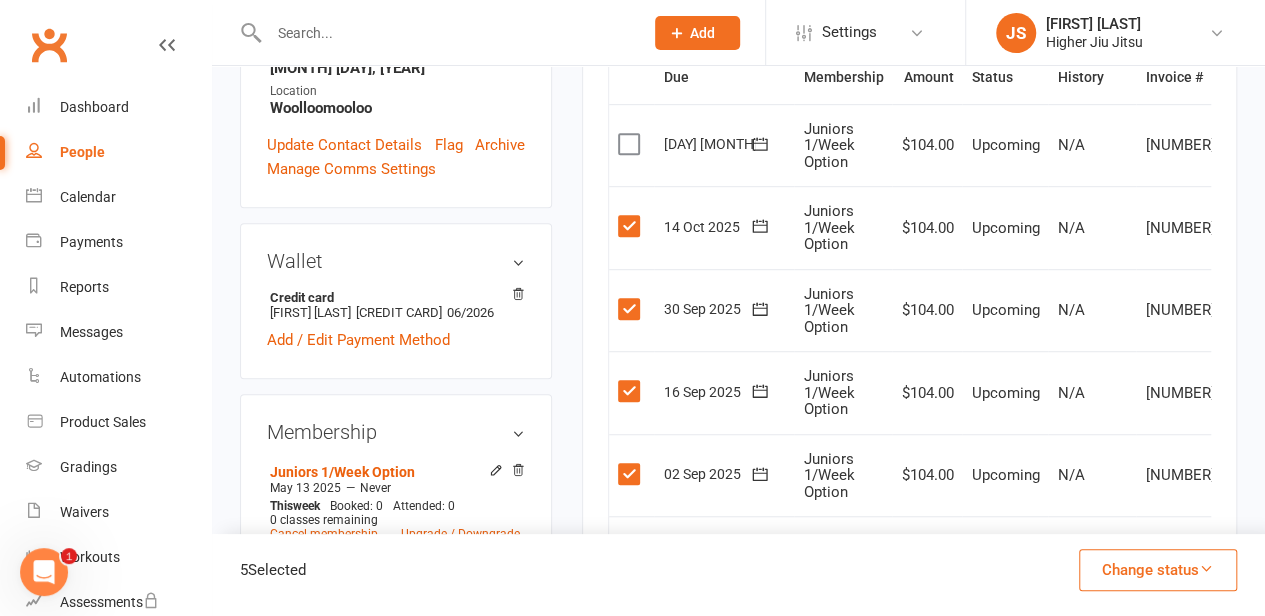 scroll, scrollTop: 500, scrollLeft: 0, axis: vertical 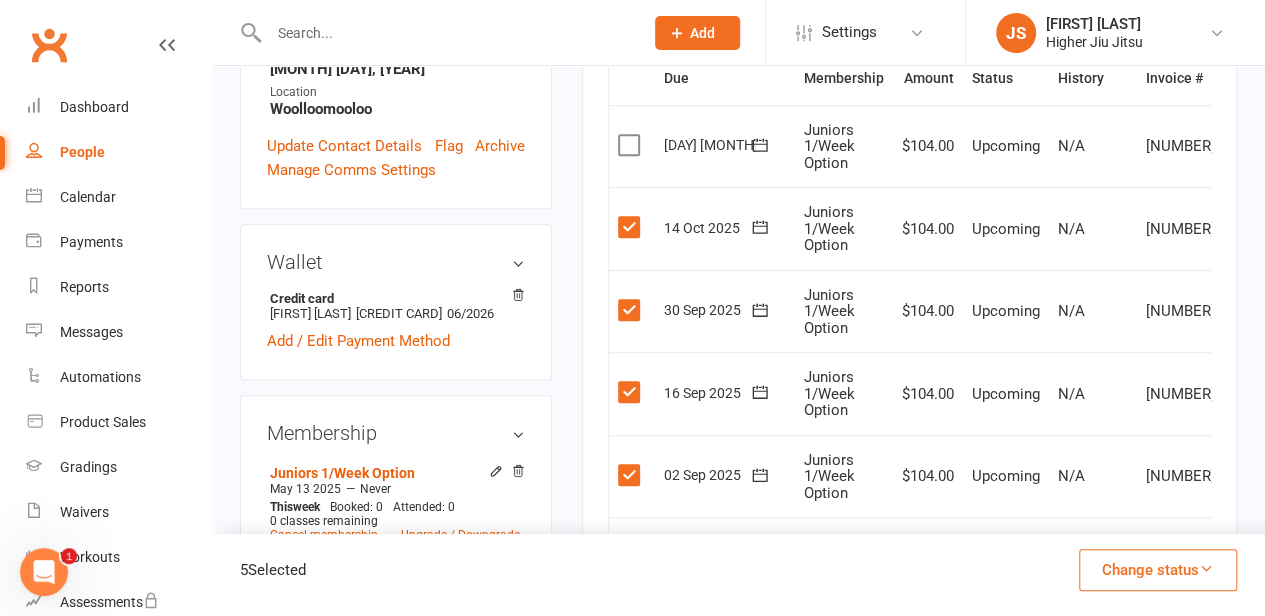 click at bounding box center [631, 145] 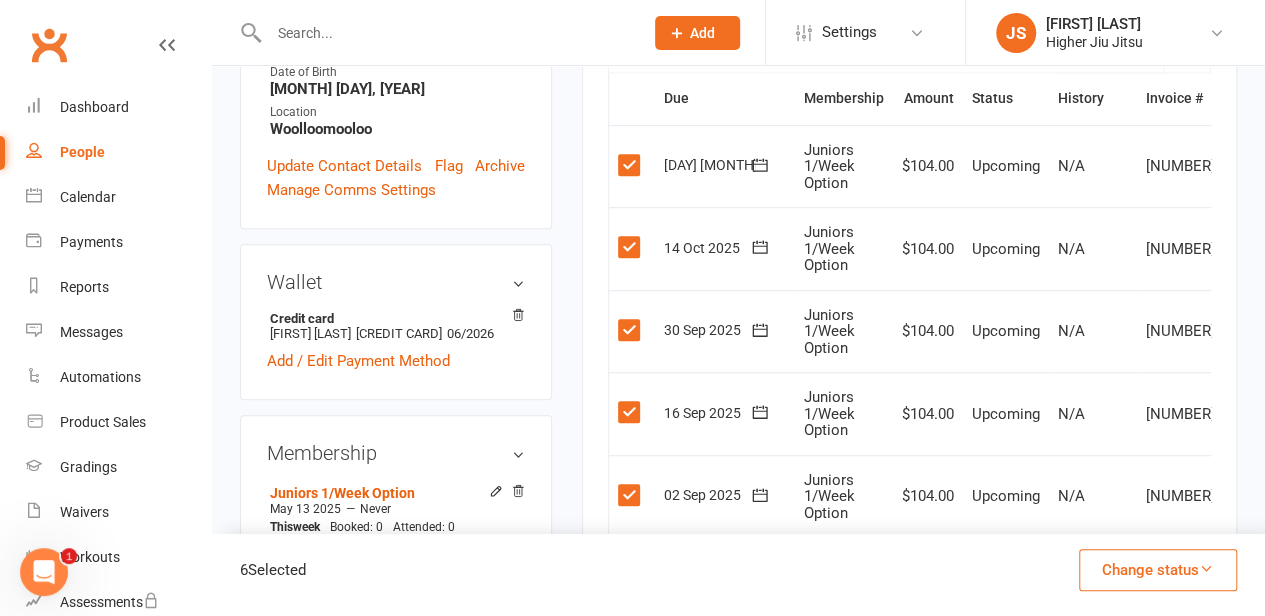 scroll, scrollTop: 500, scrollLeft: 0, axis: vertical 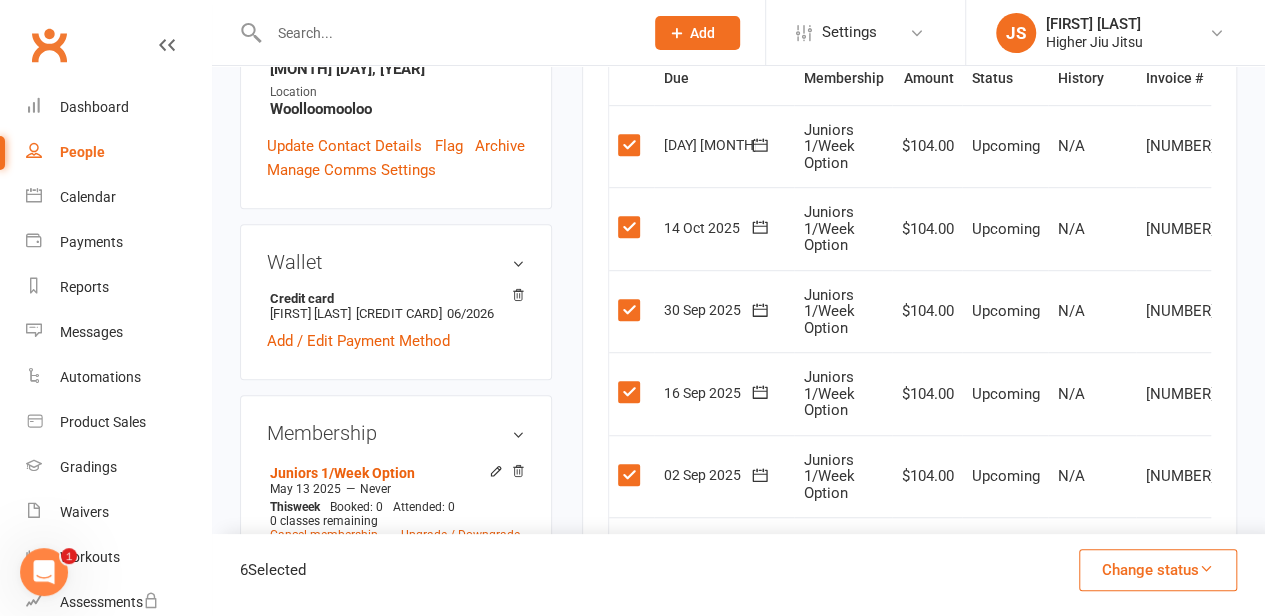 click on "Change status" at bounding box center (1158, 570) 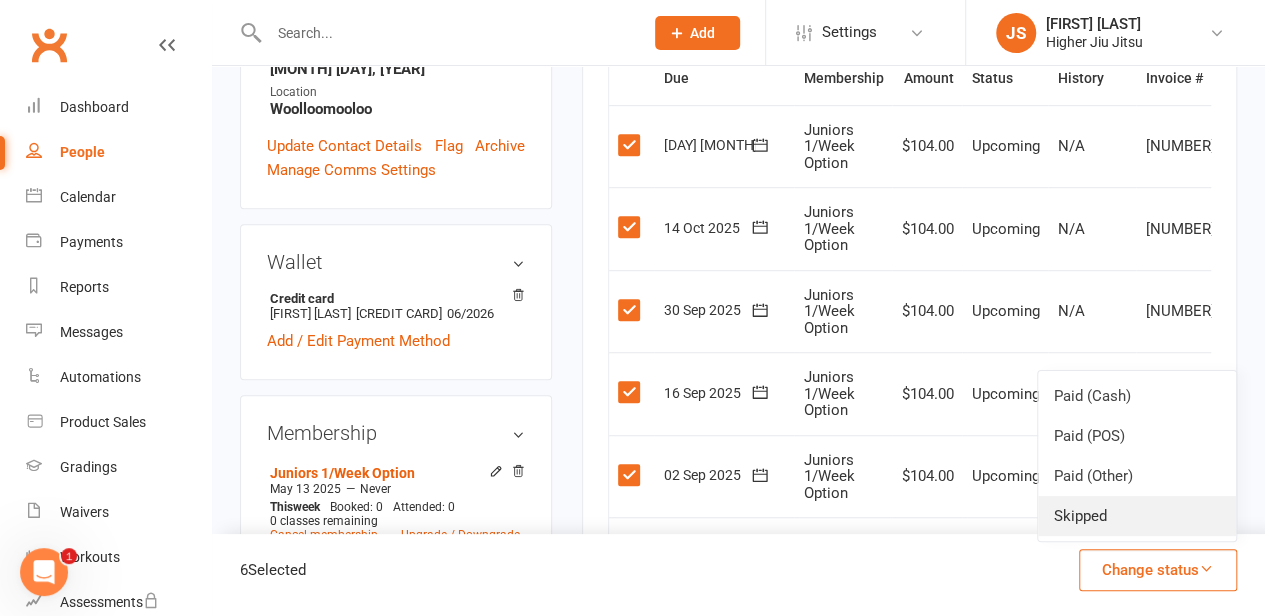 click on "Skipped" at bounding box center (1137, 516) 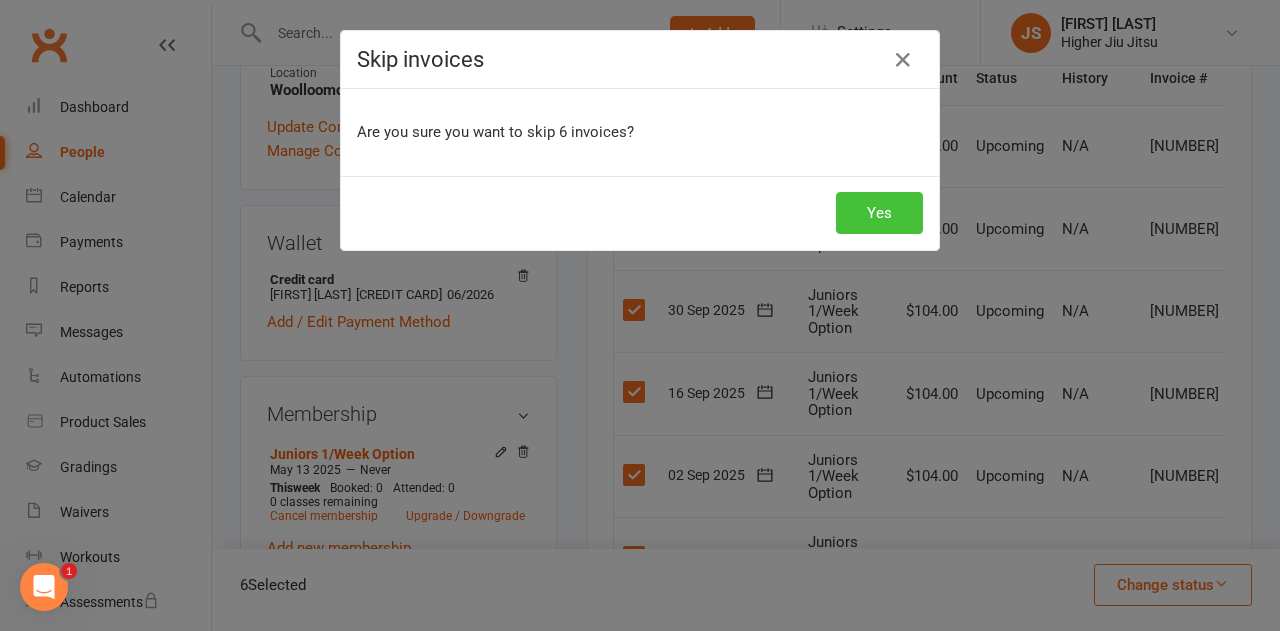 click on "Yes" at bounding box center (879, 213) 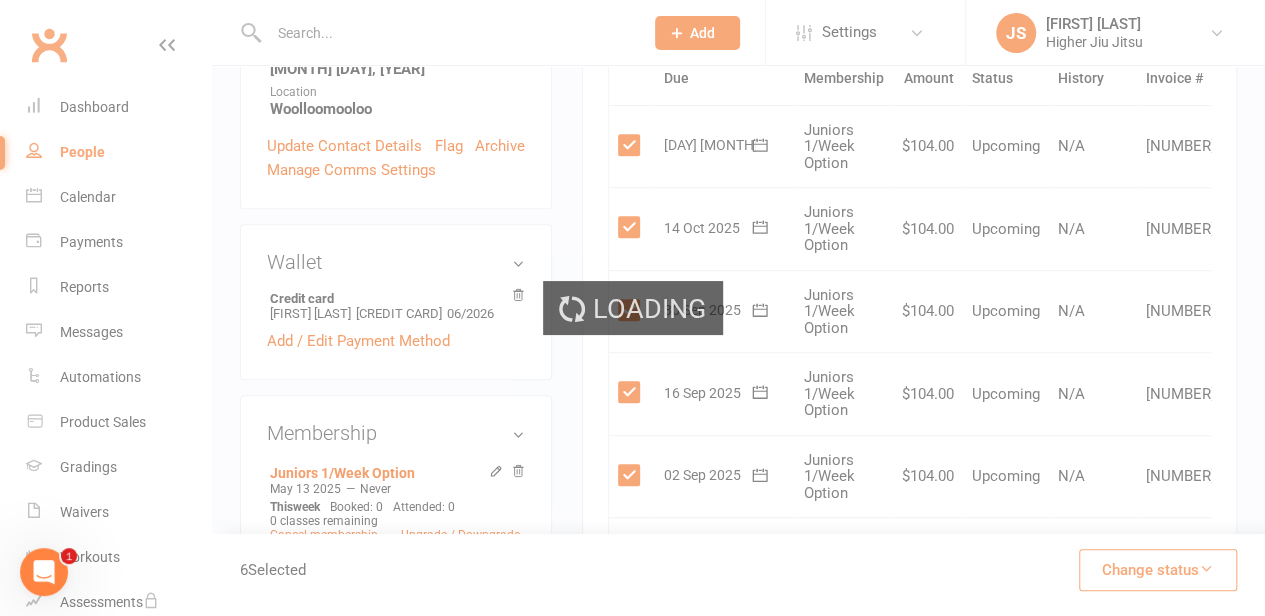 scroll, scrollTop: 200, scrollLeft: 0, axis: vertical 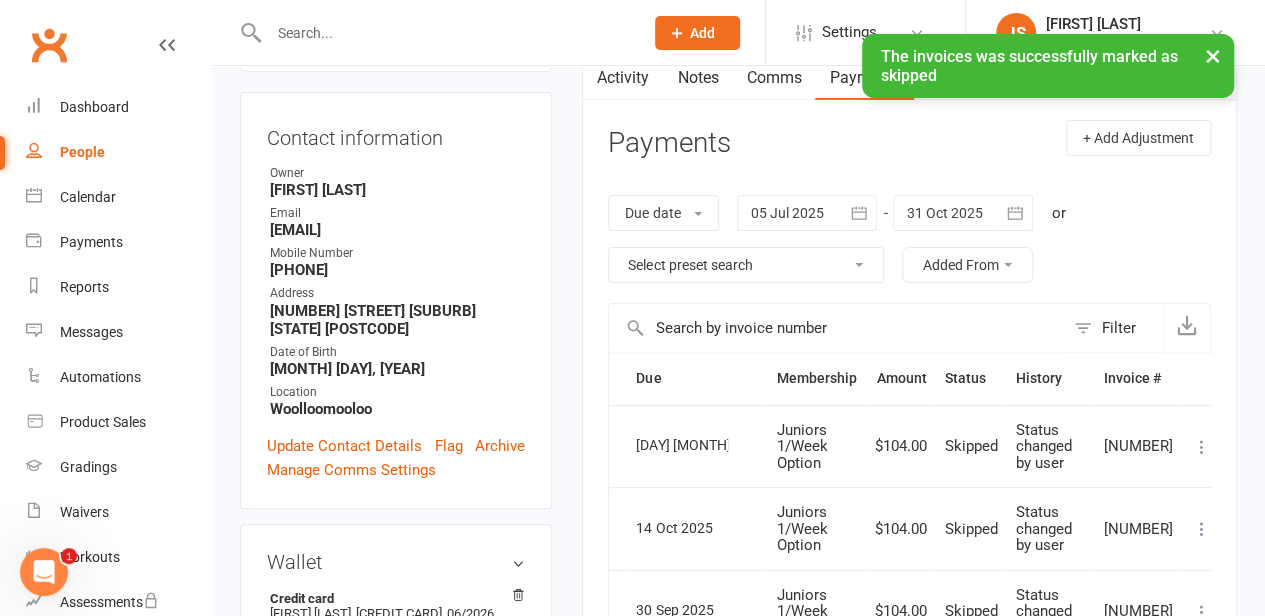 click on "× The invoices was successfully marked as skipped" at bounding box center (619, 34) 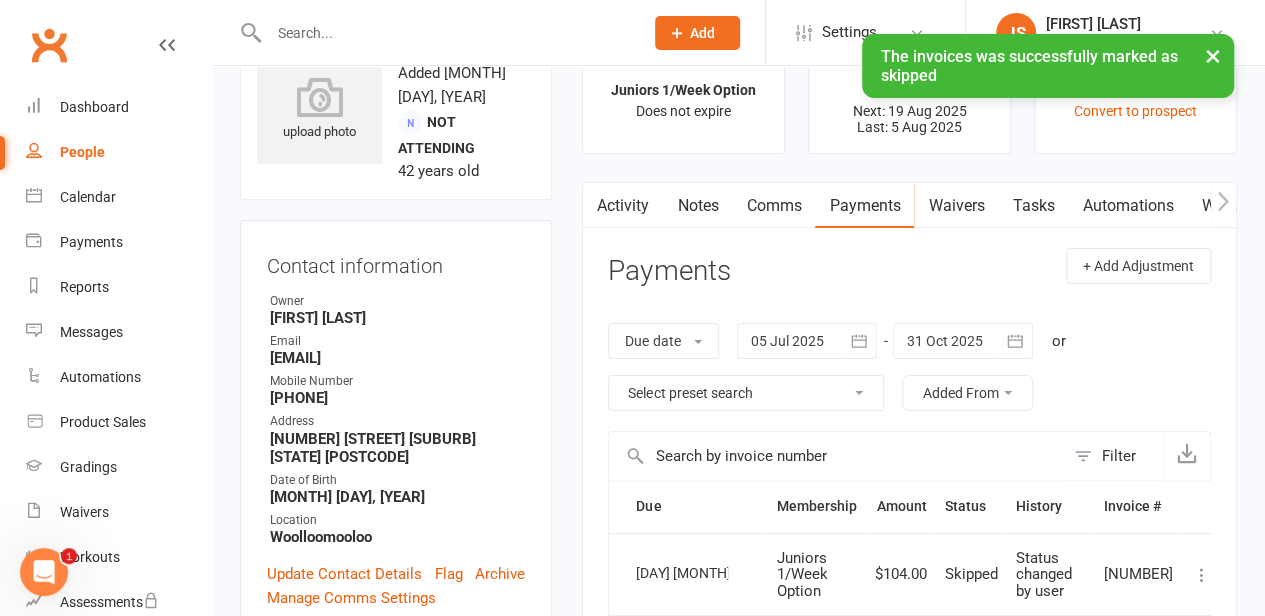scroll, scrollTop: 0, scrollLeft: 0, axis: both 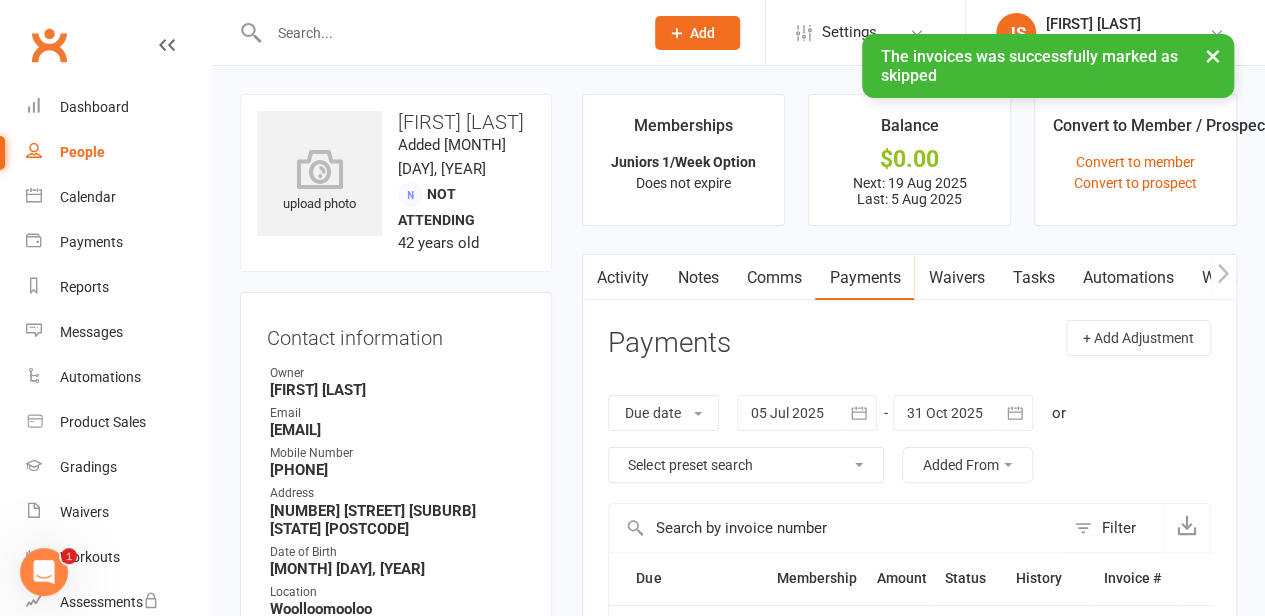 click on "Notes" at bounding box center [697, 278] 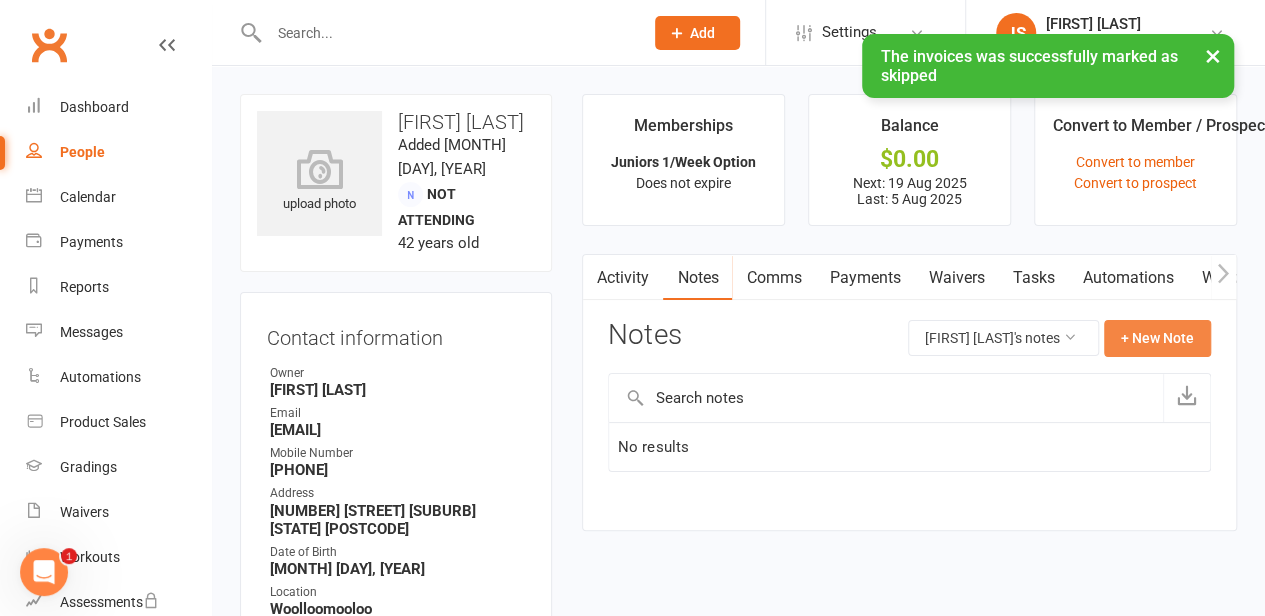 click on "+ New Note" 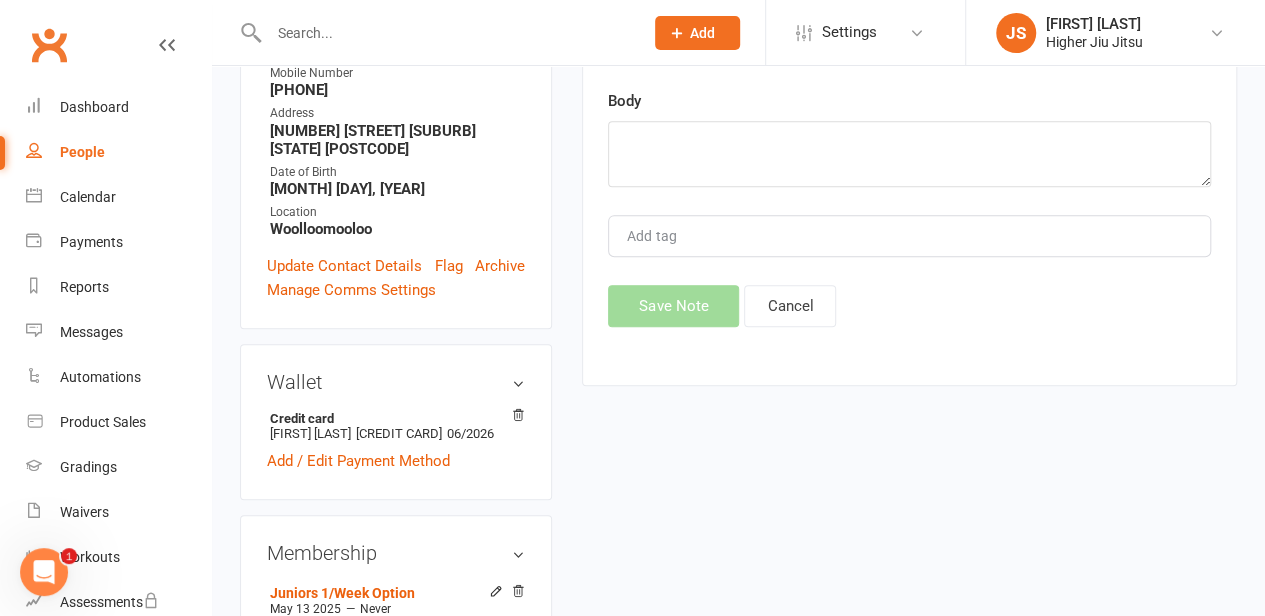 scroll, scrollTop: 138, scrollLeft: 0, axis: vertical 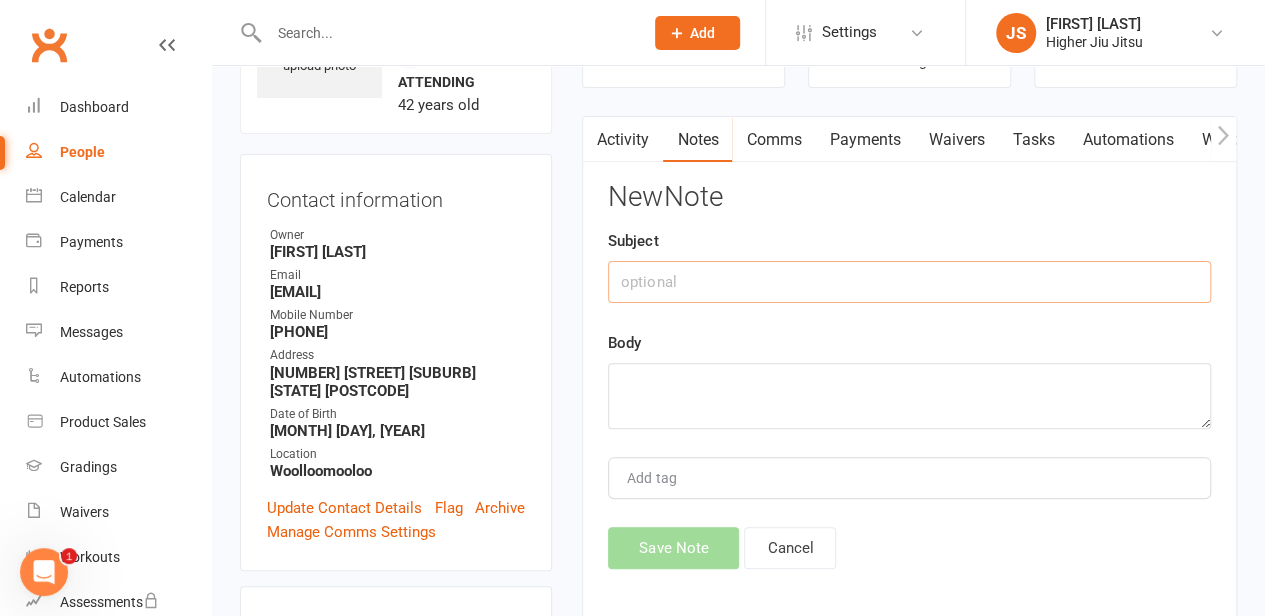 click 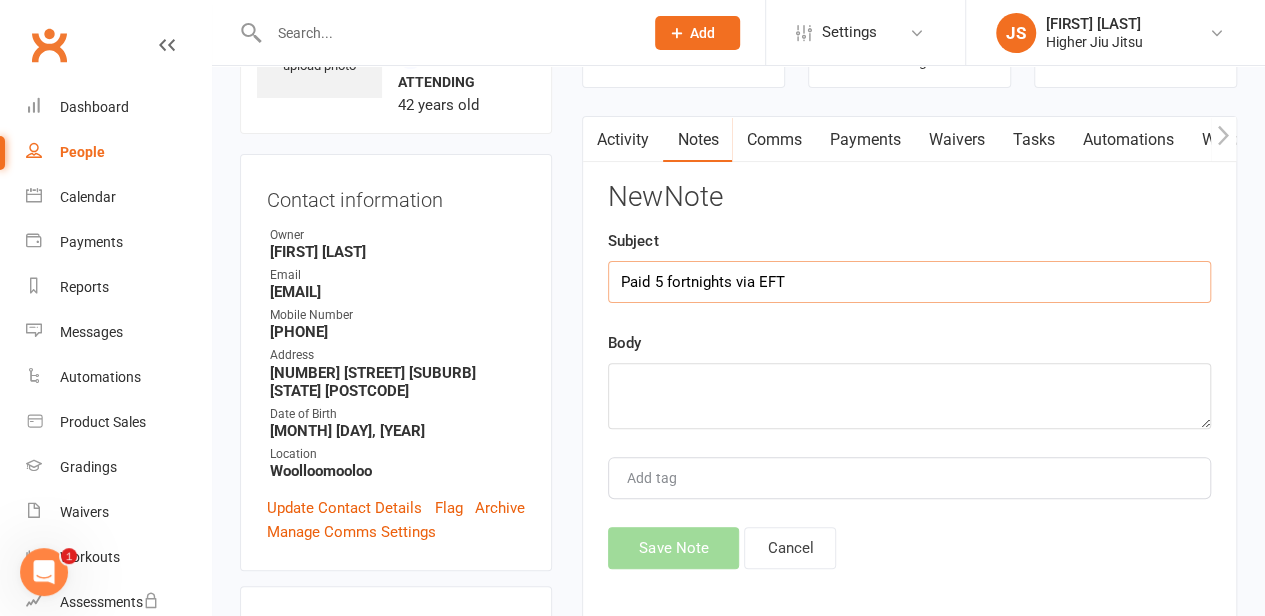 type on "Paid 5 fortnights via EFT" 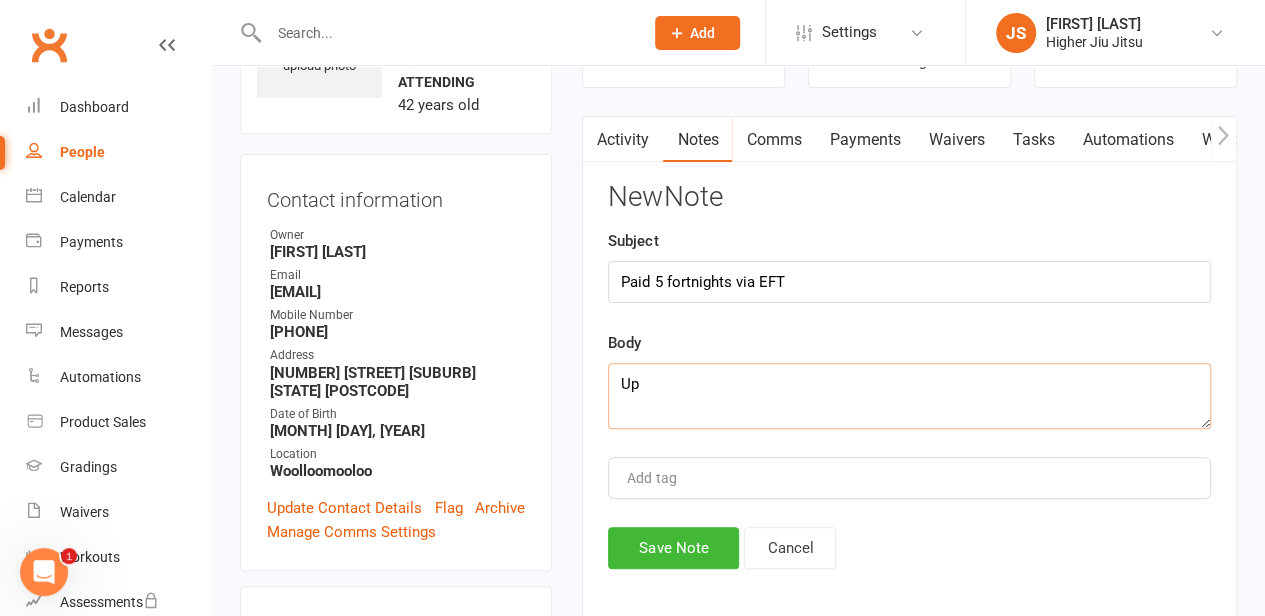 type on "U" 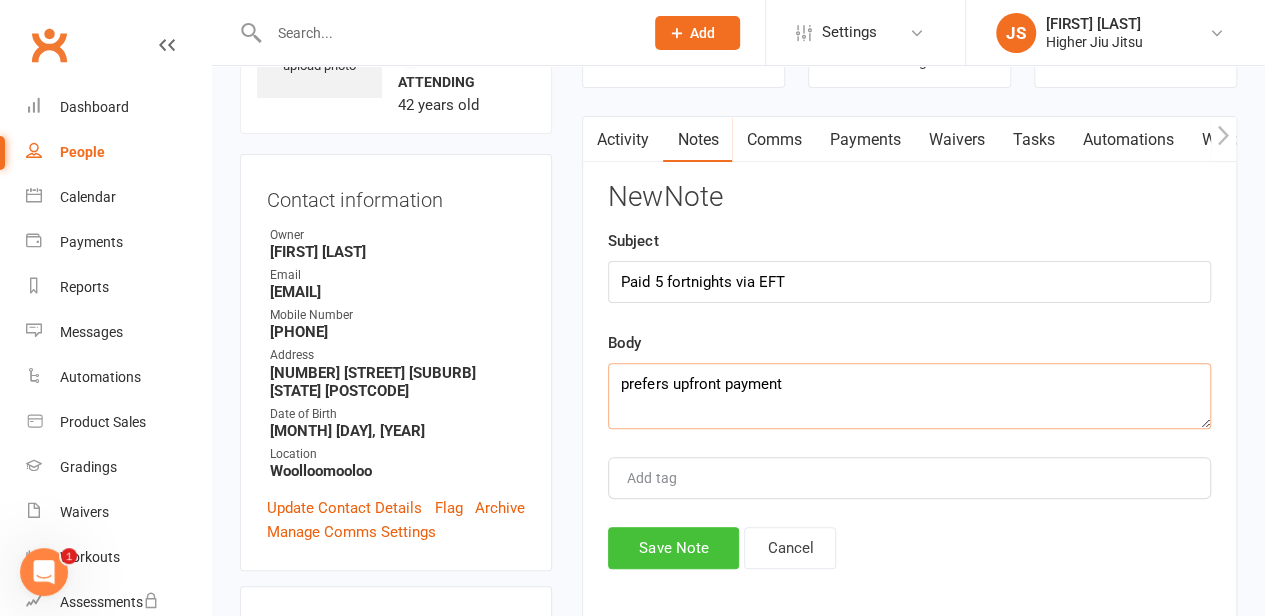 type on "prefers upfront payment" 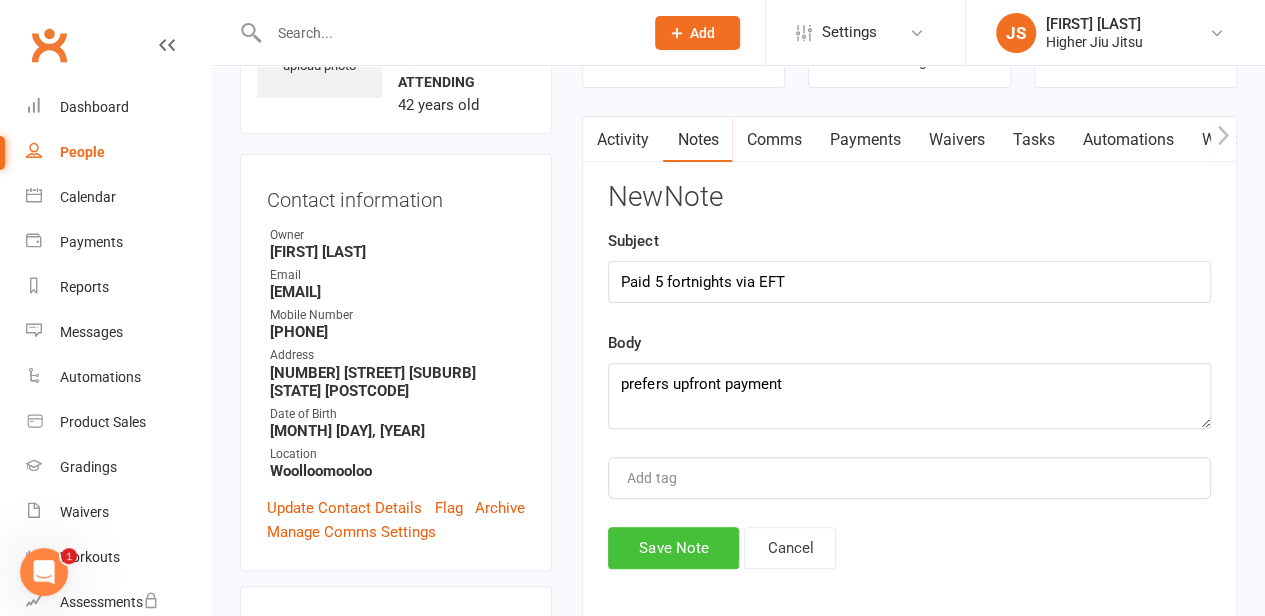 click on "Save Note" 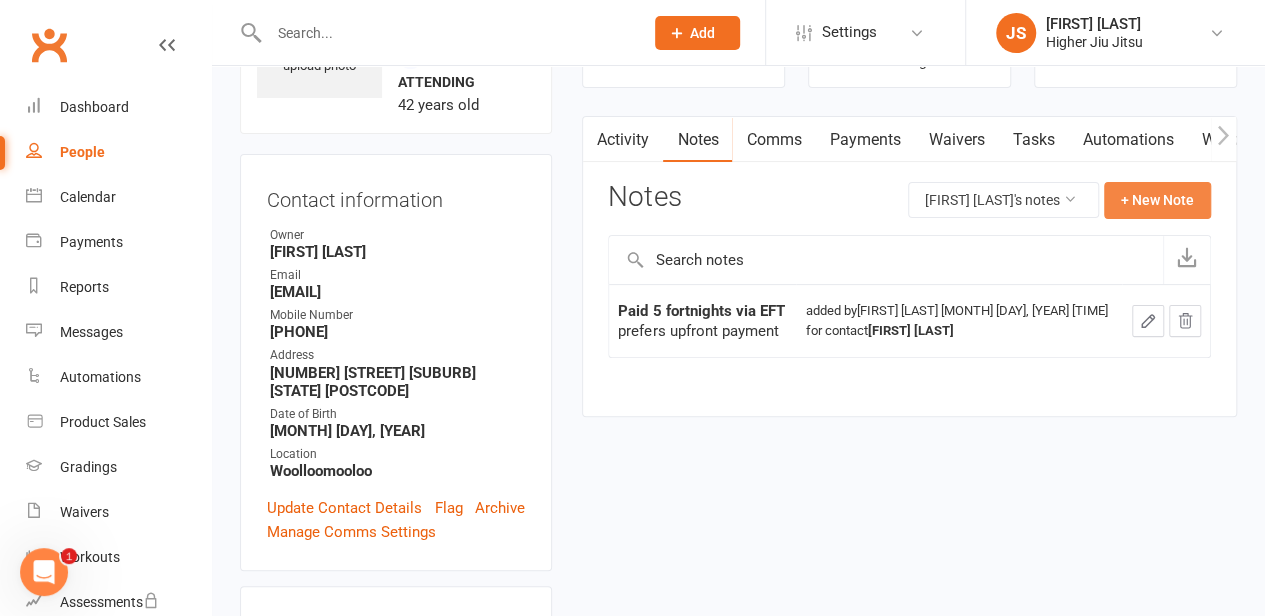 click on "+ New Note" 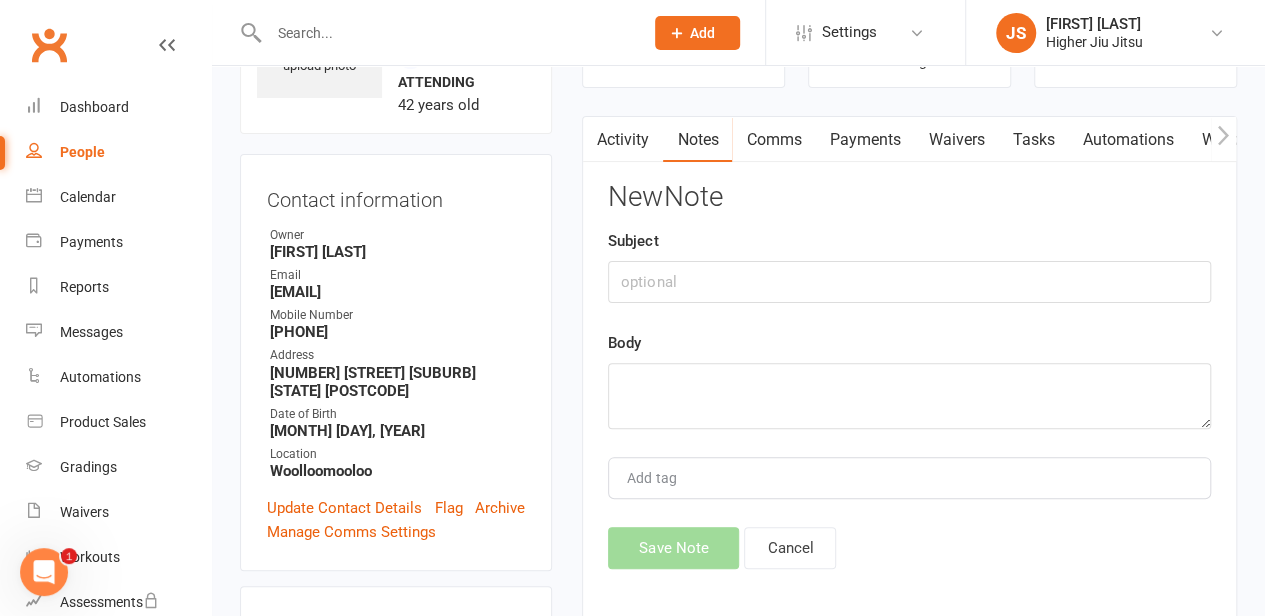 click on "Payments" at bounding box center [864, 140] 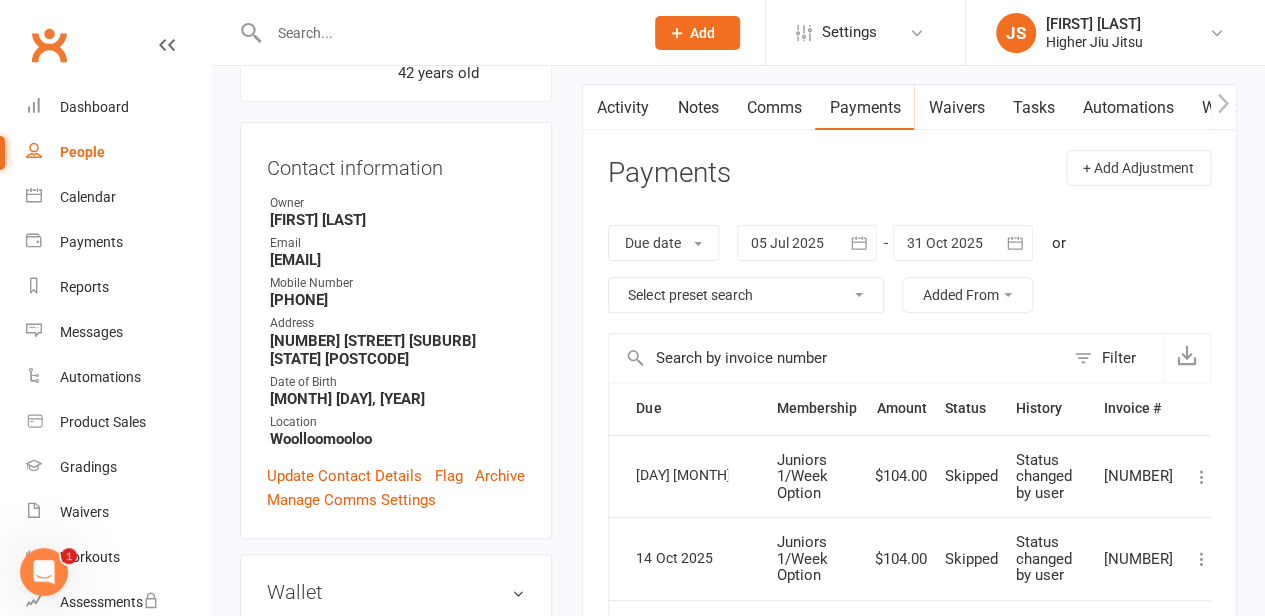scroll, scrollTop: 138, scrollLeft: 0, axis: vertical 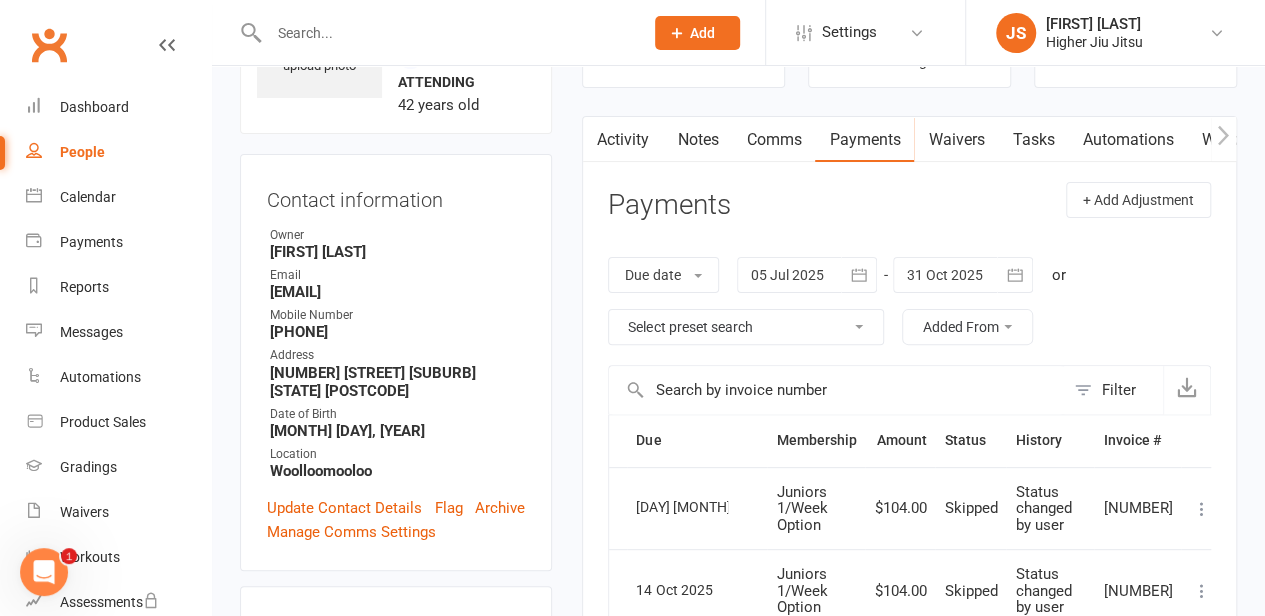 click on "Notes" at bounding box center (697, 140) 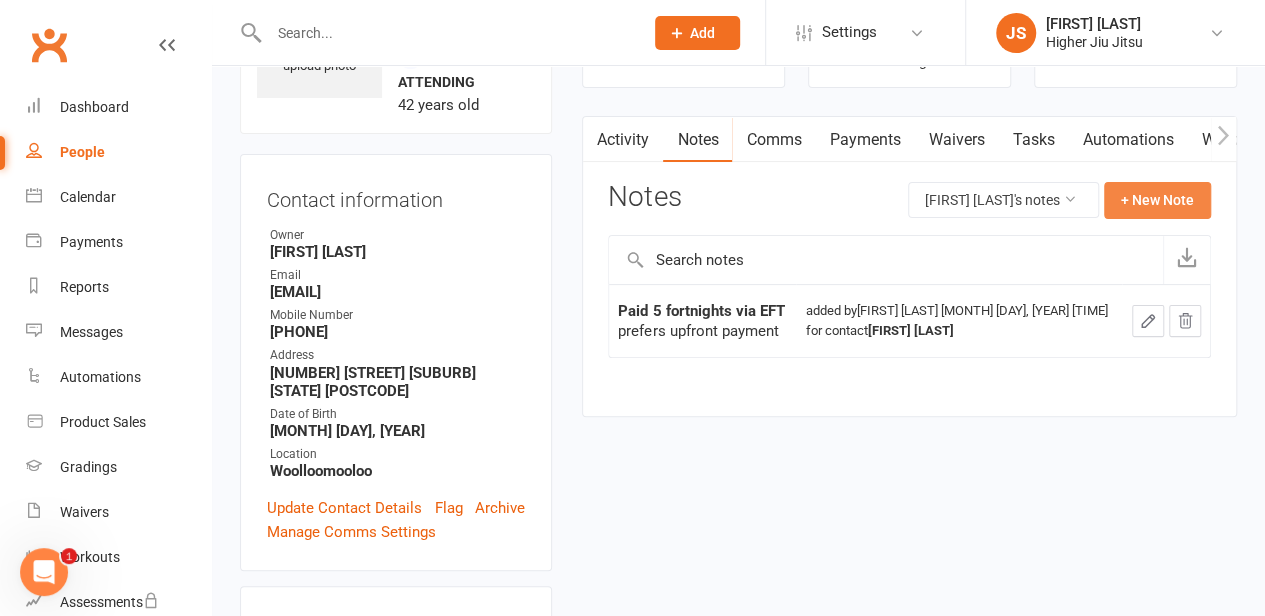 click on "+ New Note" 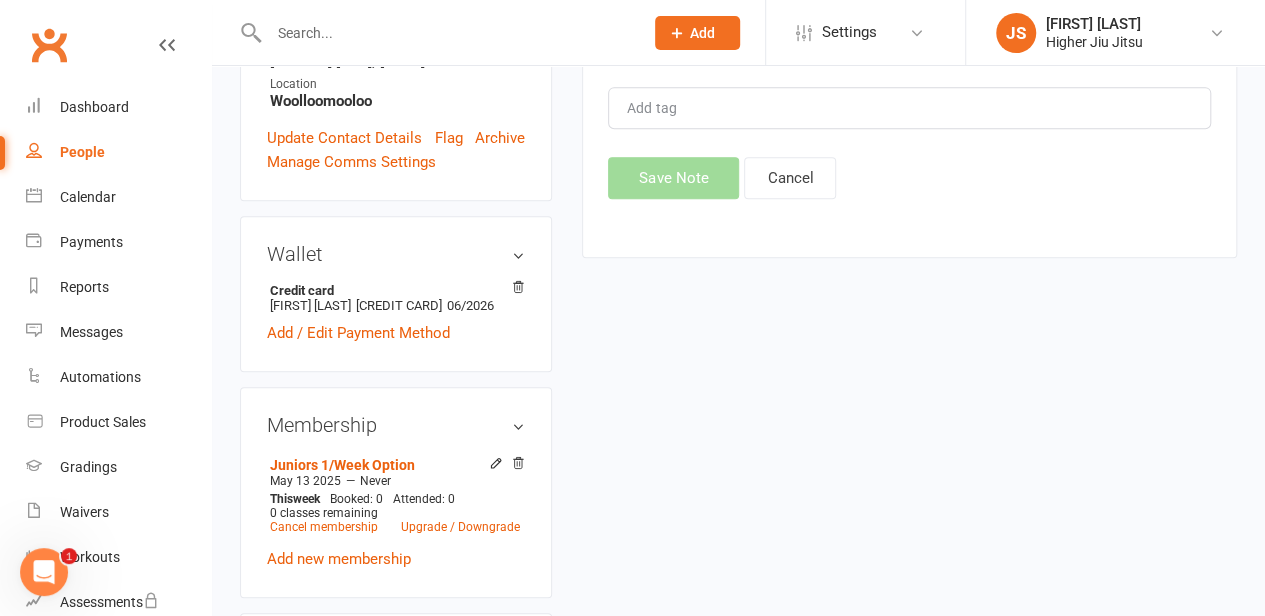 scroll, scrollTop: 0, scrollLeft: 0, axis: both 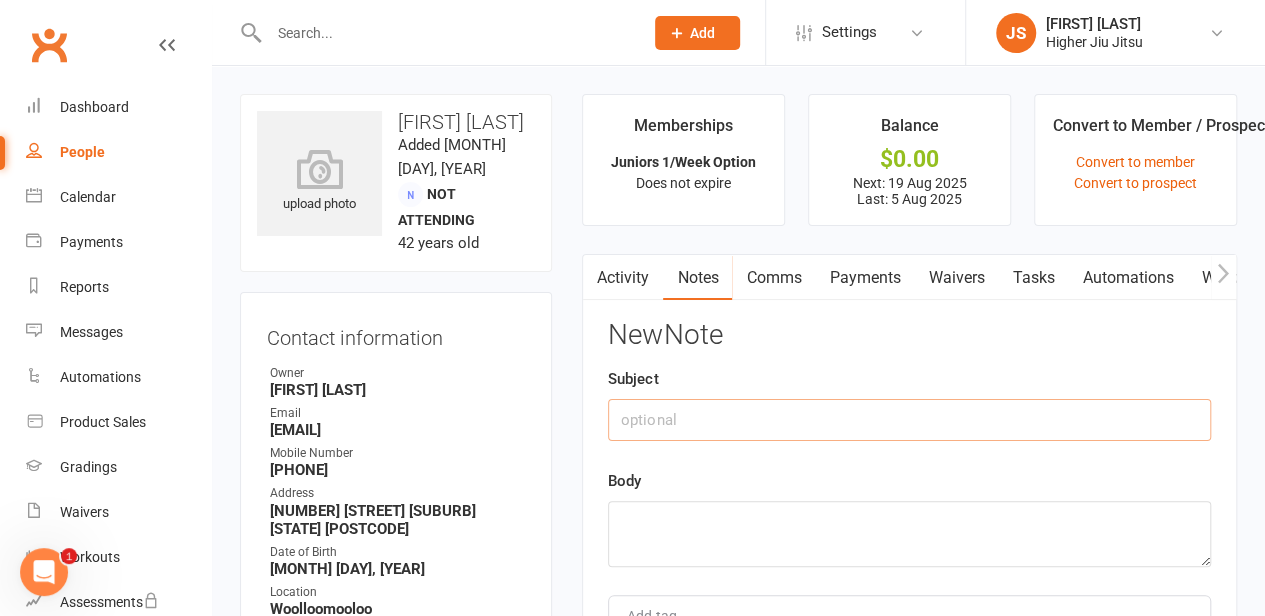 click 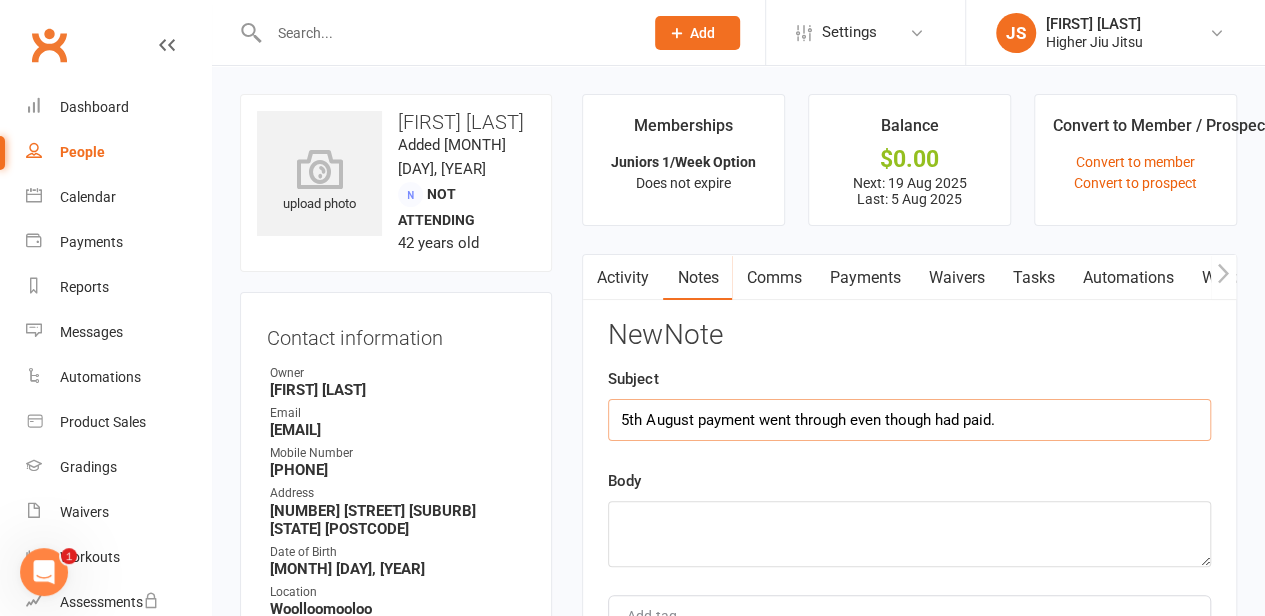 type on "5th August payment went through even though had paid." 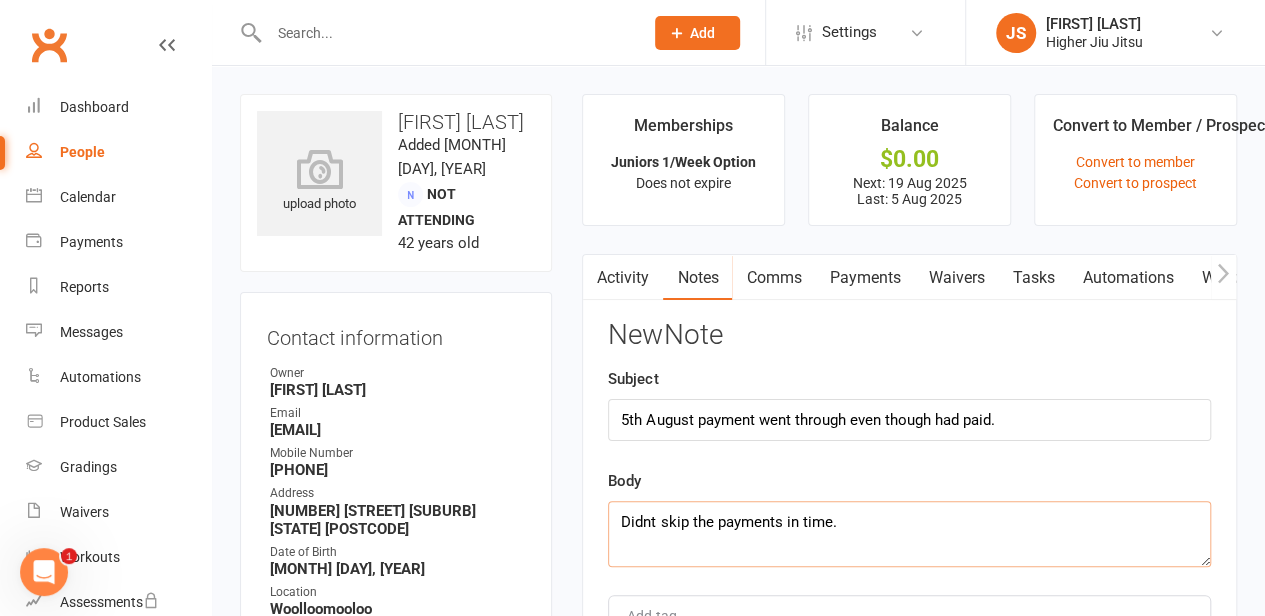 scroll, scrollTop: 12, scrollLeft: 0, axis: vertical 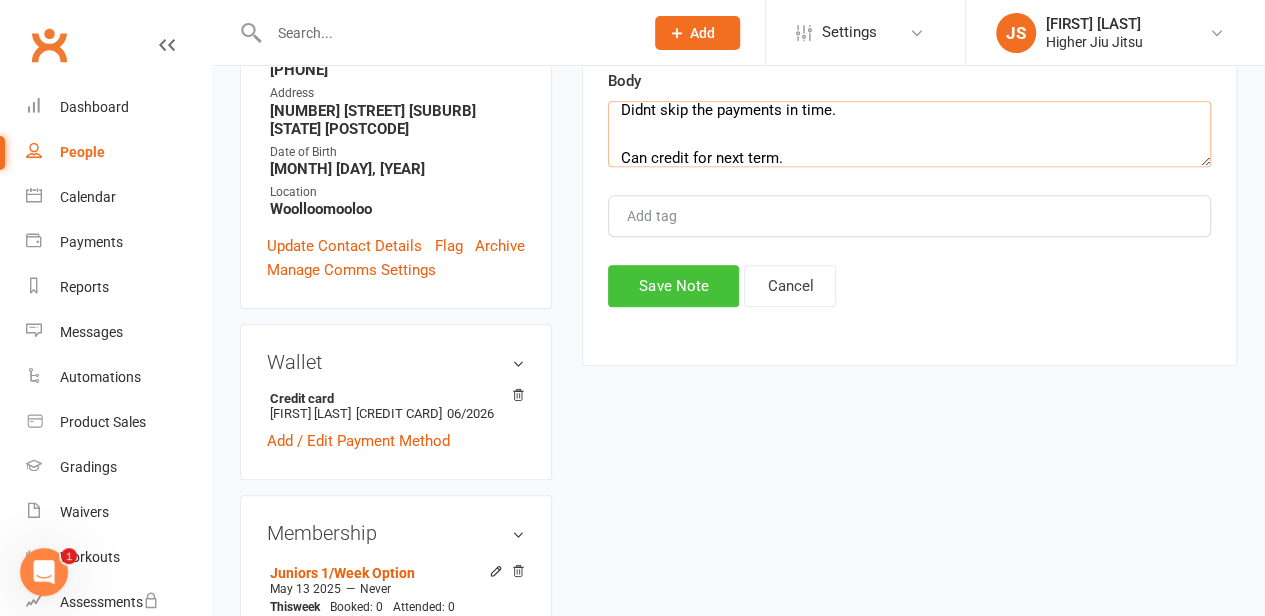 type on "Didnt skip the payments in time.
Can credit for next term." 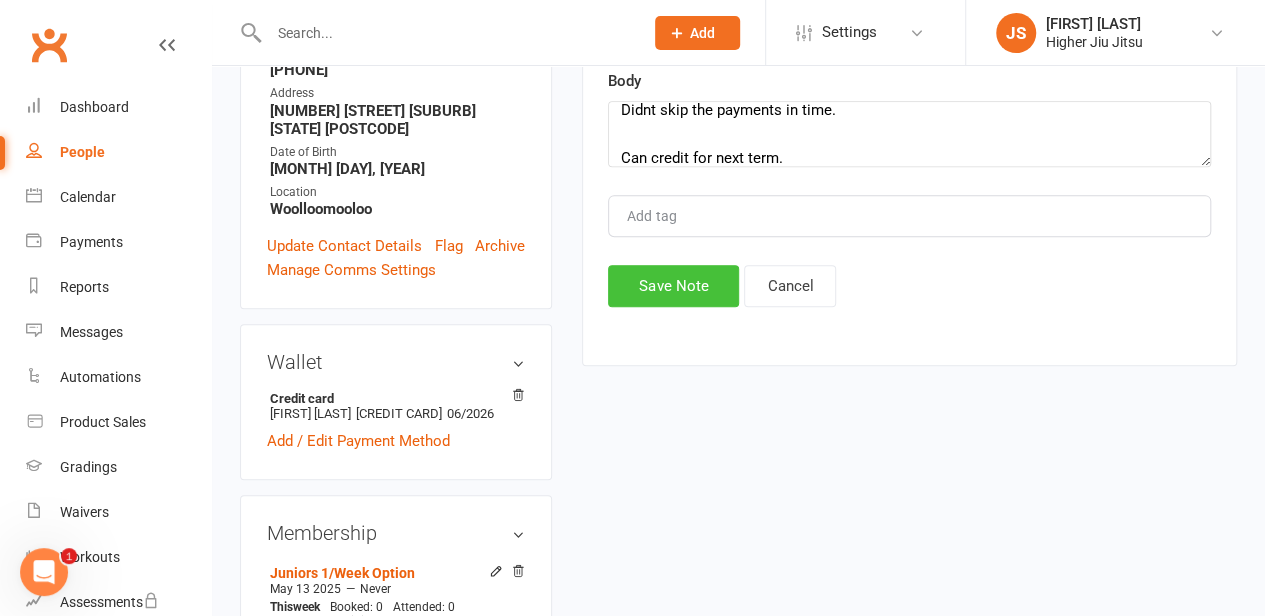 click on "Save Note" 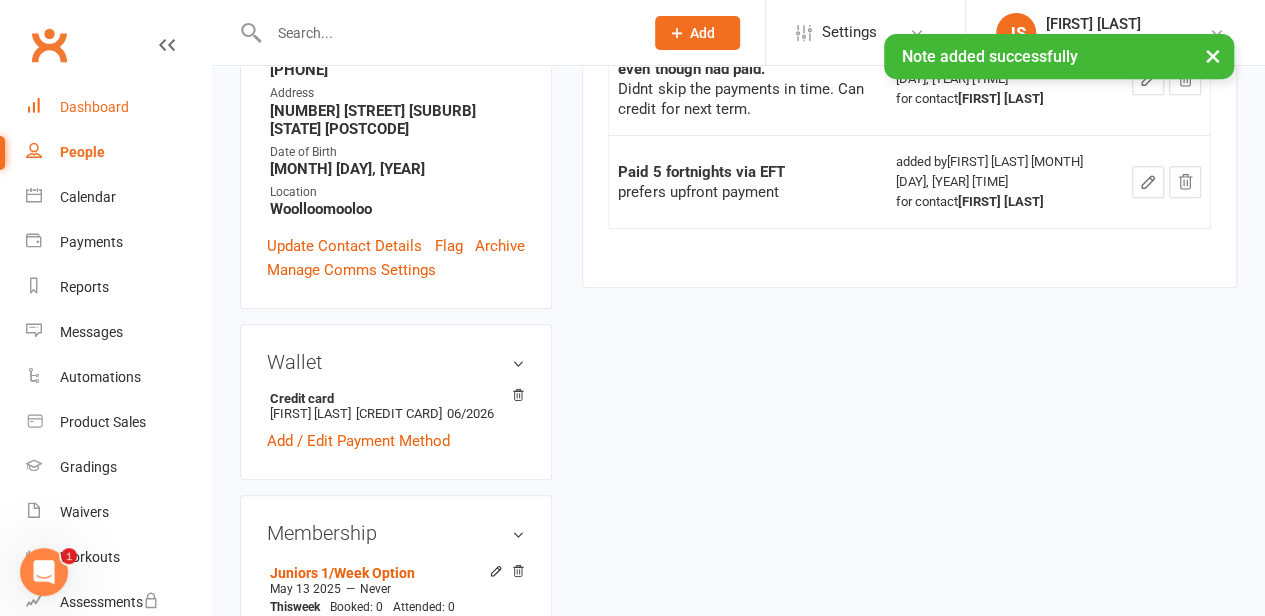 click on "Dashboard" at bounding box center (118, 107) 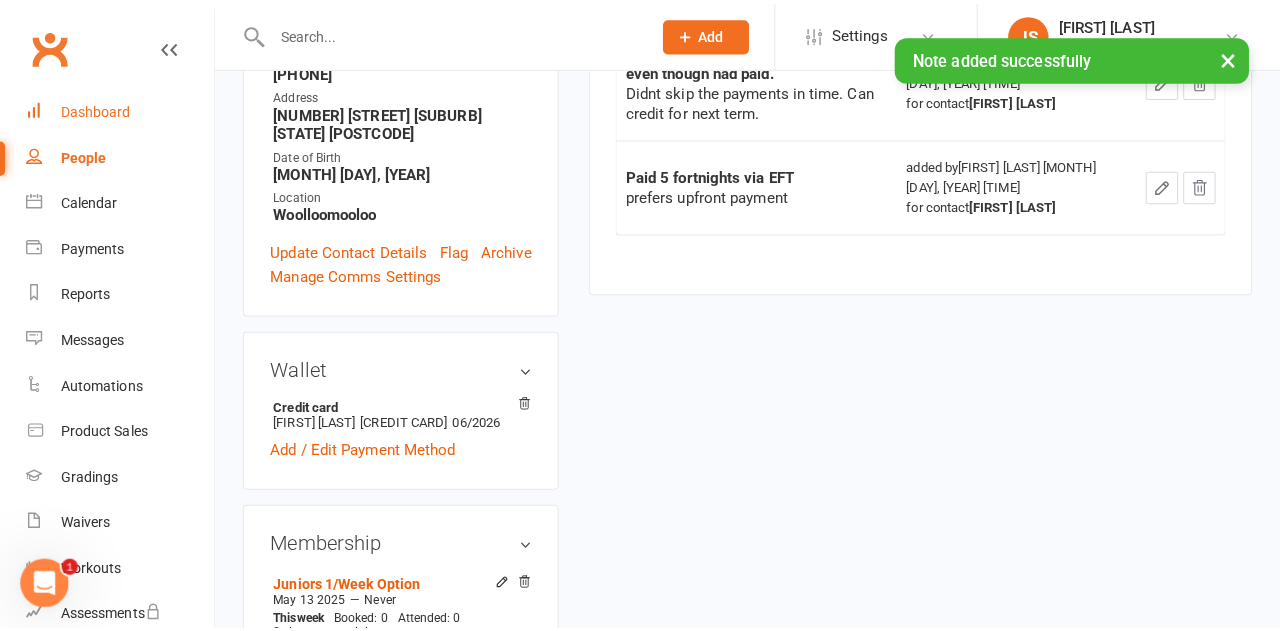 scroll, scrollTop: 0, scrollLeft: 0, axis: both 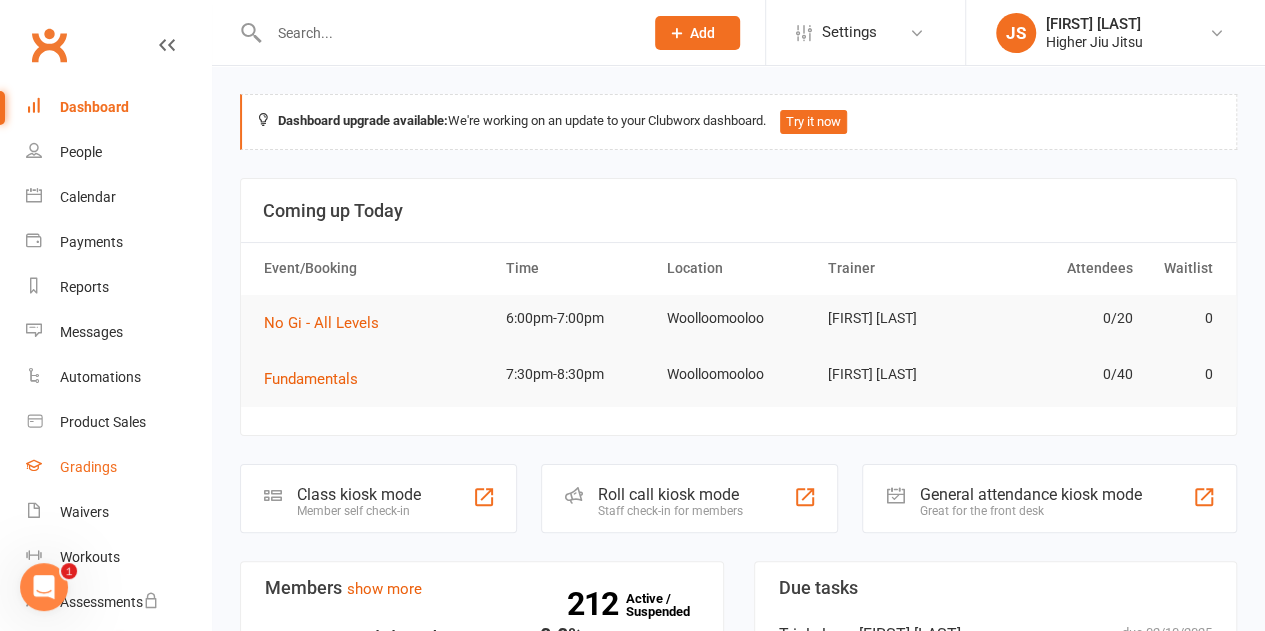 click on "Gradings" at bounding box center [88, 467] 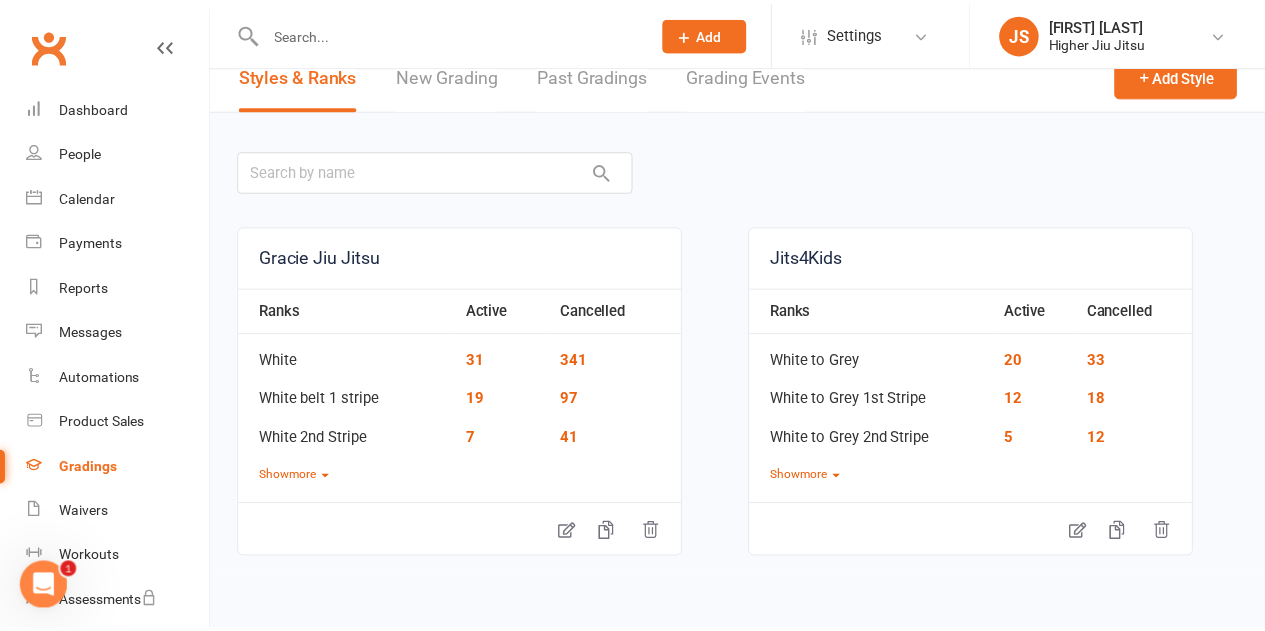 scroll, scrollTop: 38, scrollLeft: 0, axis: vertical 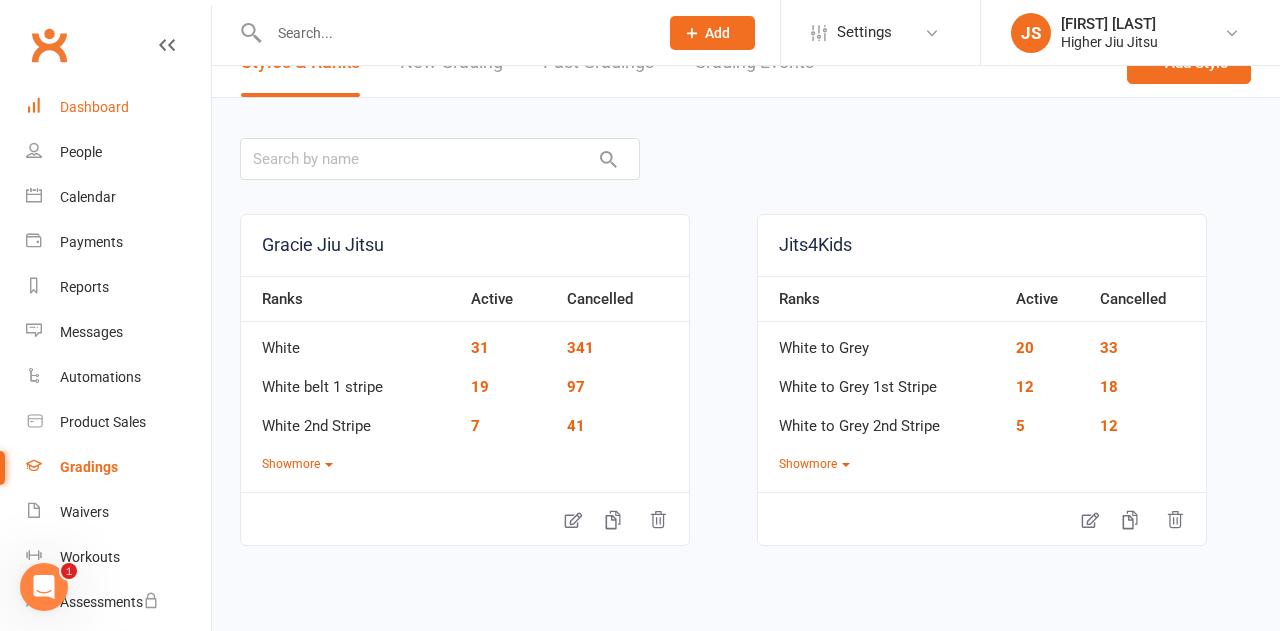 click on "Dashboard" at bounding box center [94, 107] 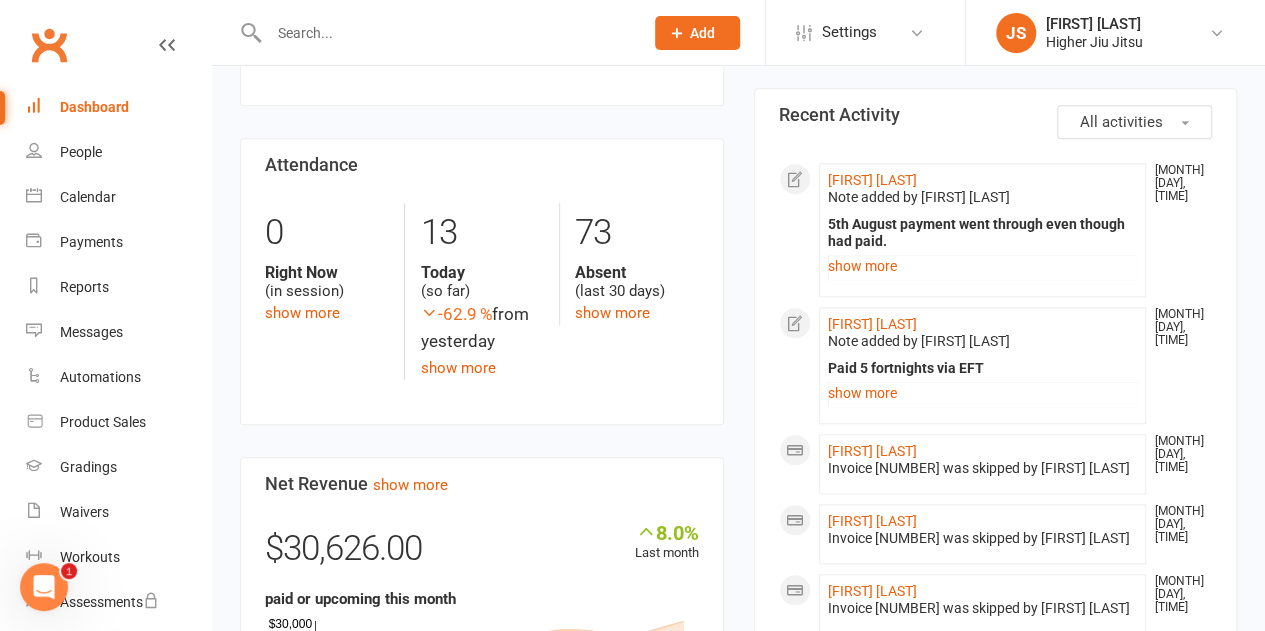 scroll, scrollTop: 800, scrollLeft: 0, axis: vertical 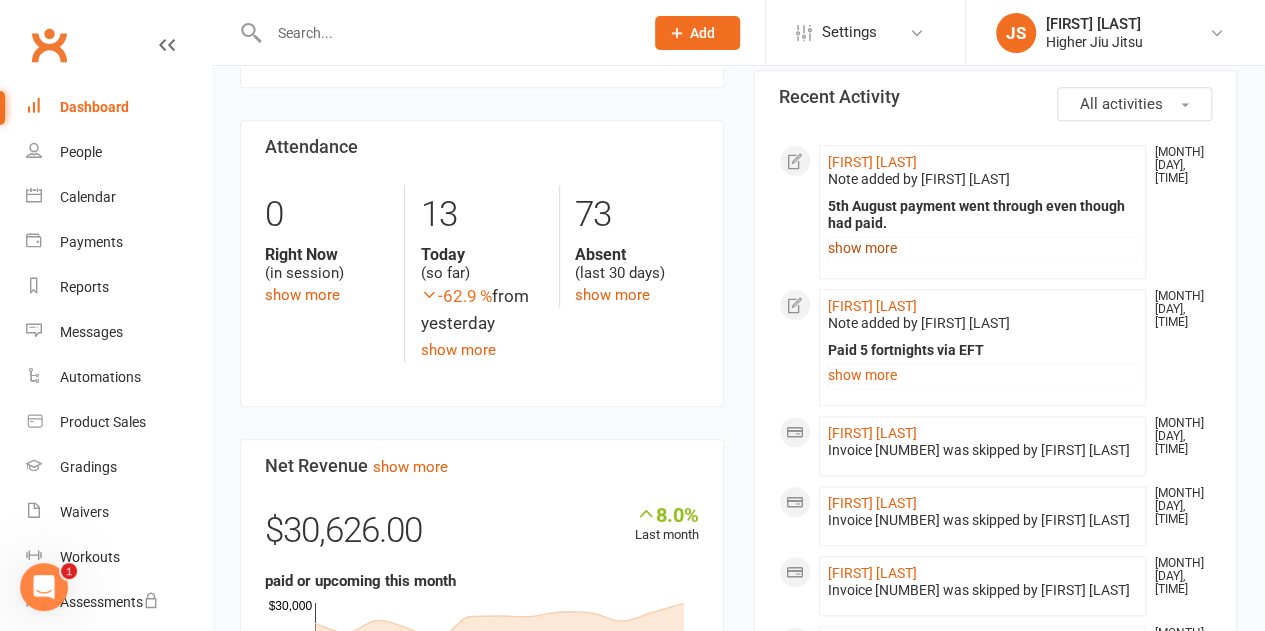 click on "show more" 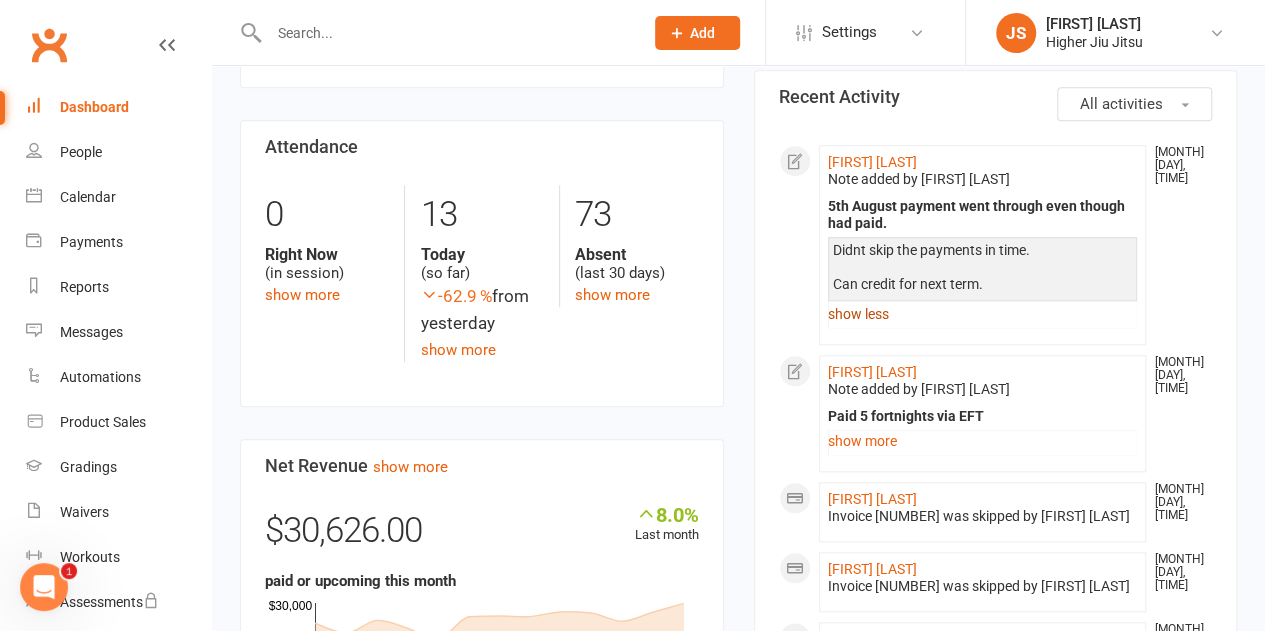 click on "show less" 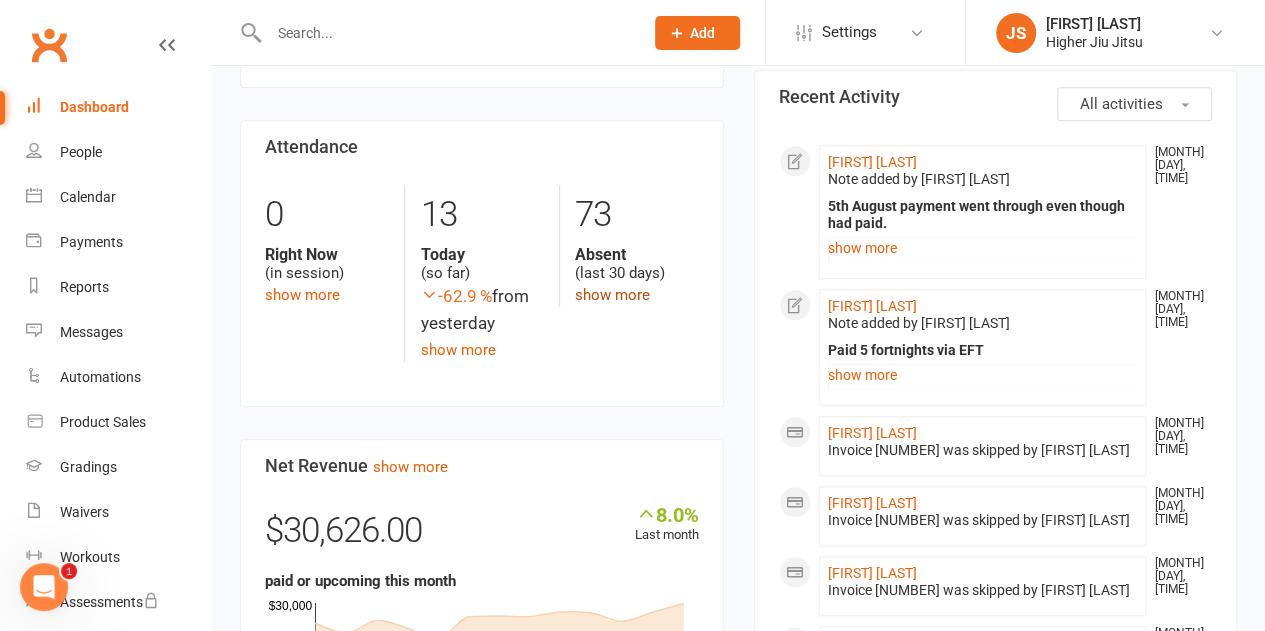 click on "show more" 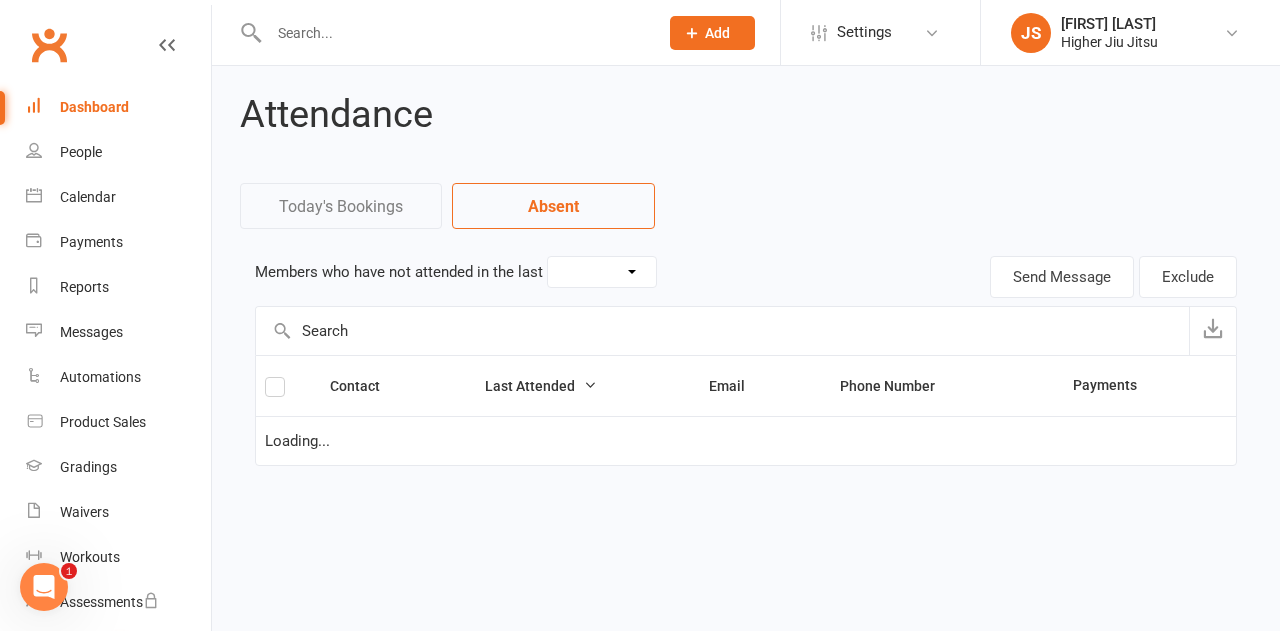 select on "30" 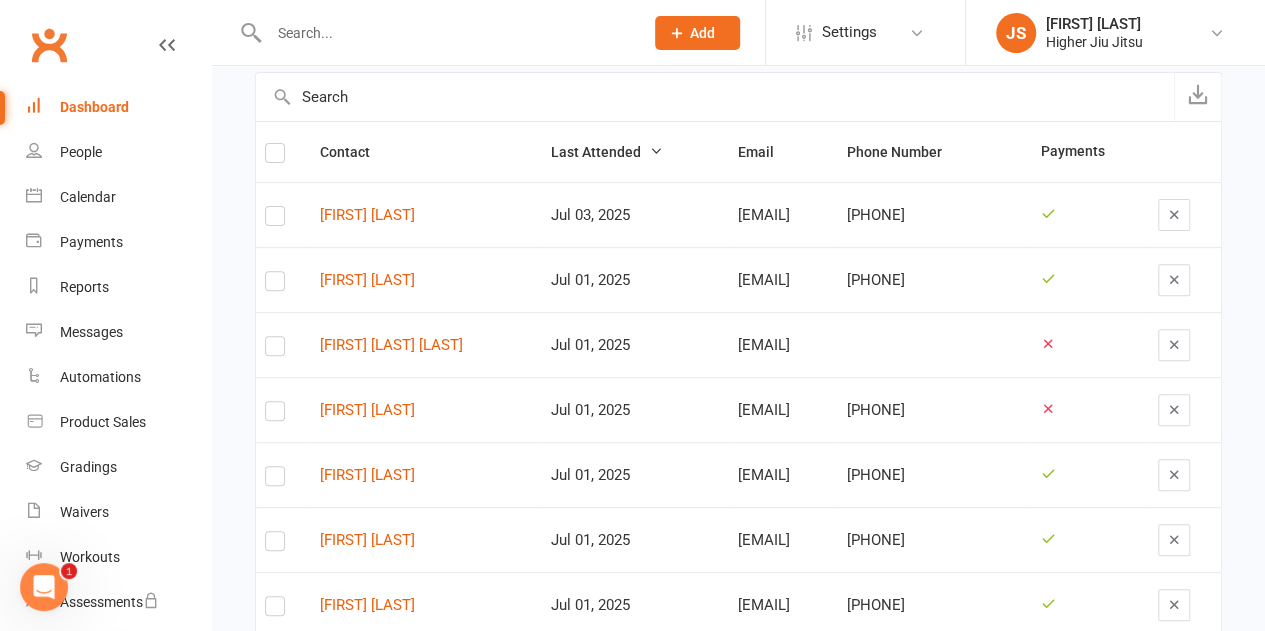 scroll, scrollTop: 300, scrollLeft: 0, axis: vertical 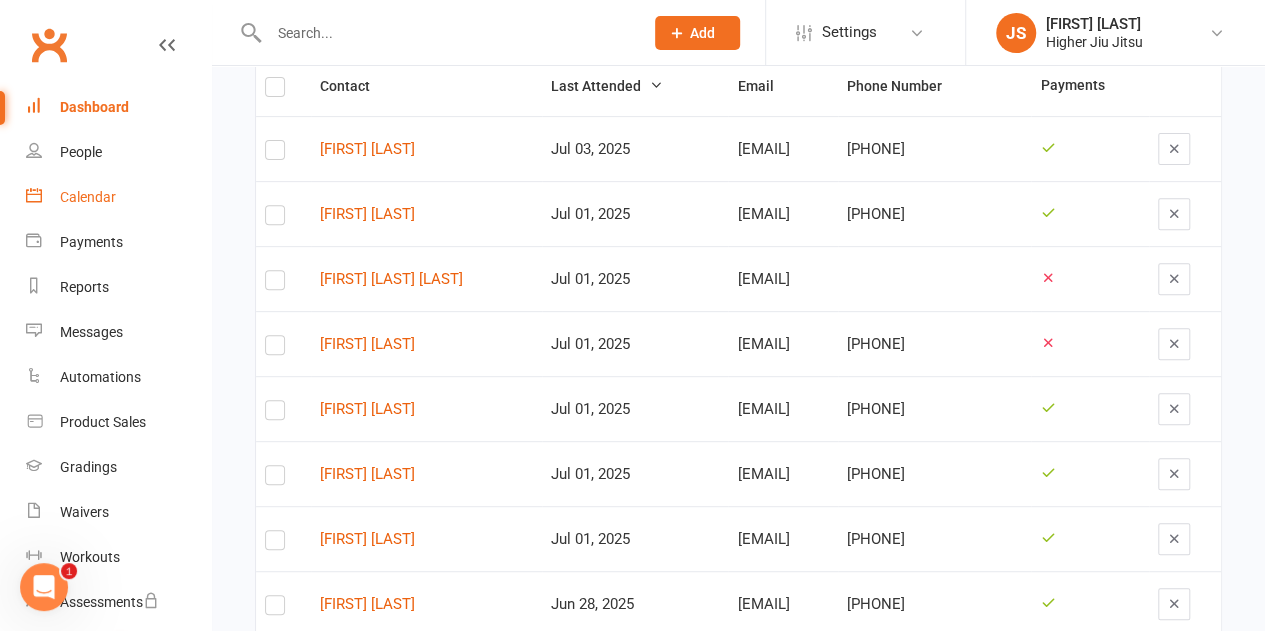 click on "Calendar" at bounding box center (88, 197) 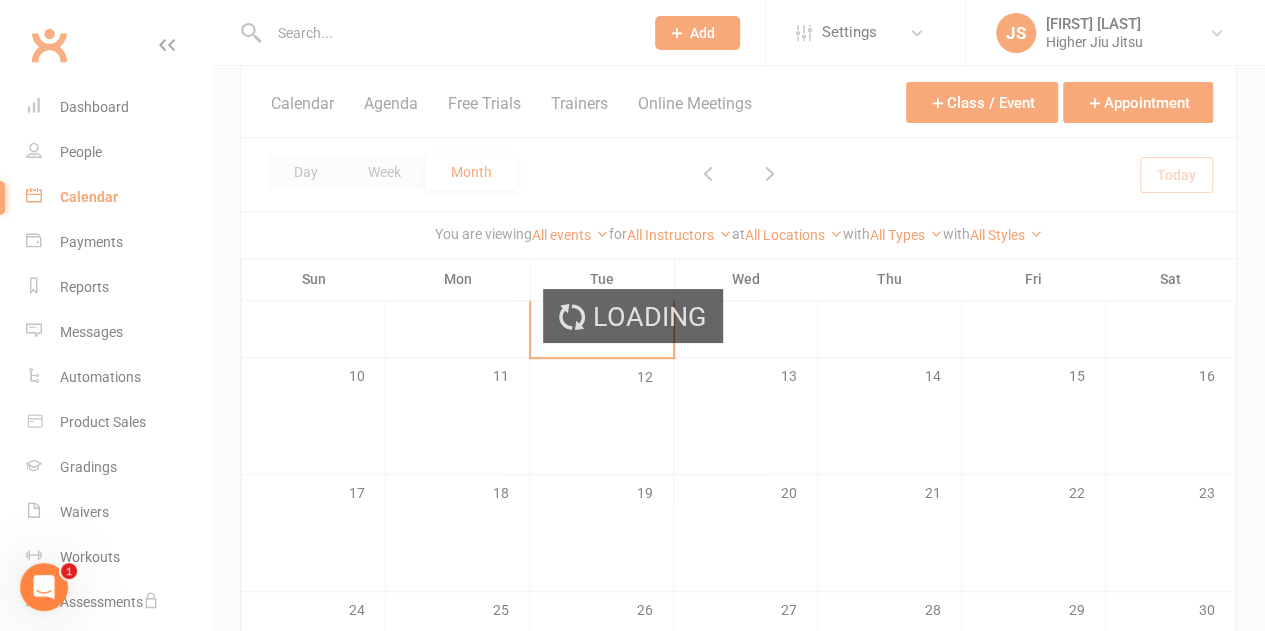scroll, scrollTop: 0, scrollLeft: 0, axis: both 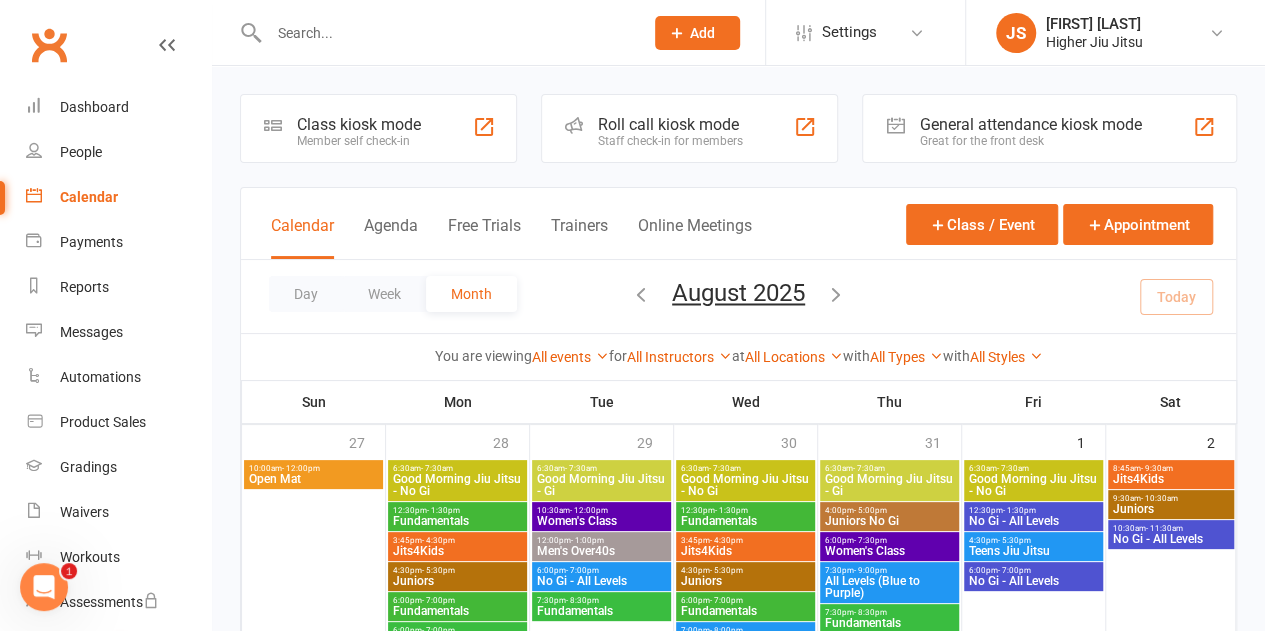 click on "Staff check-in for members" at bounding box center (670, 141) 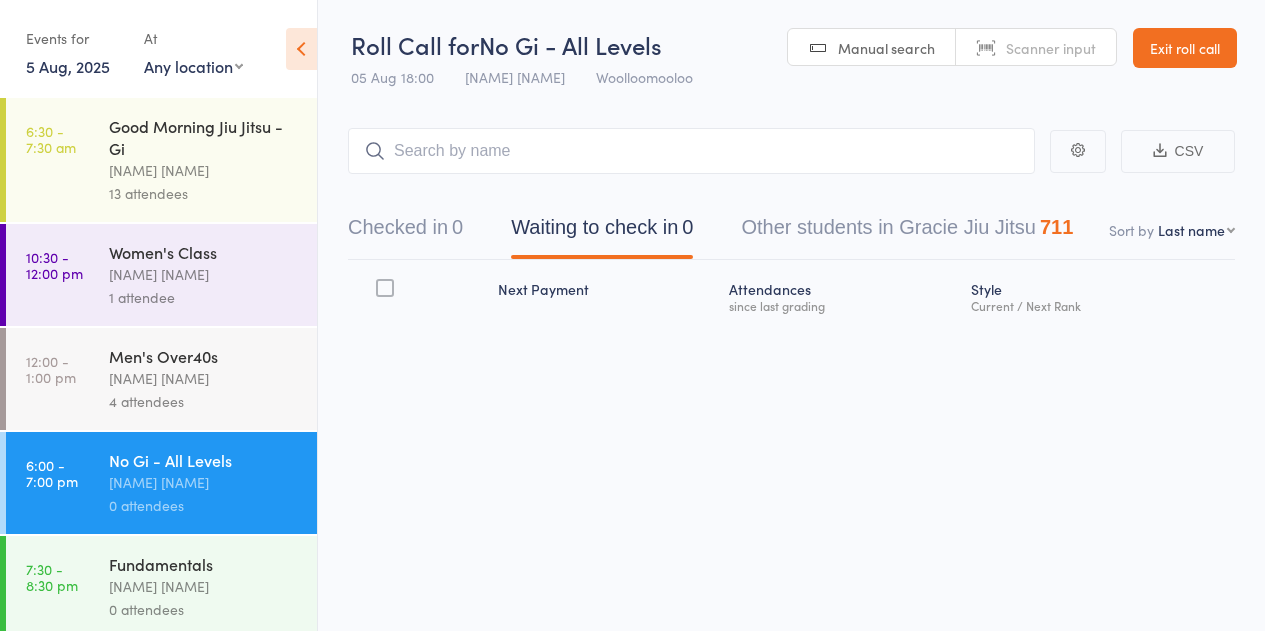 scroll, scrollTop: 0, scrollLeft: 0, axis: both 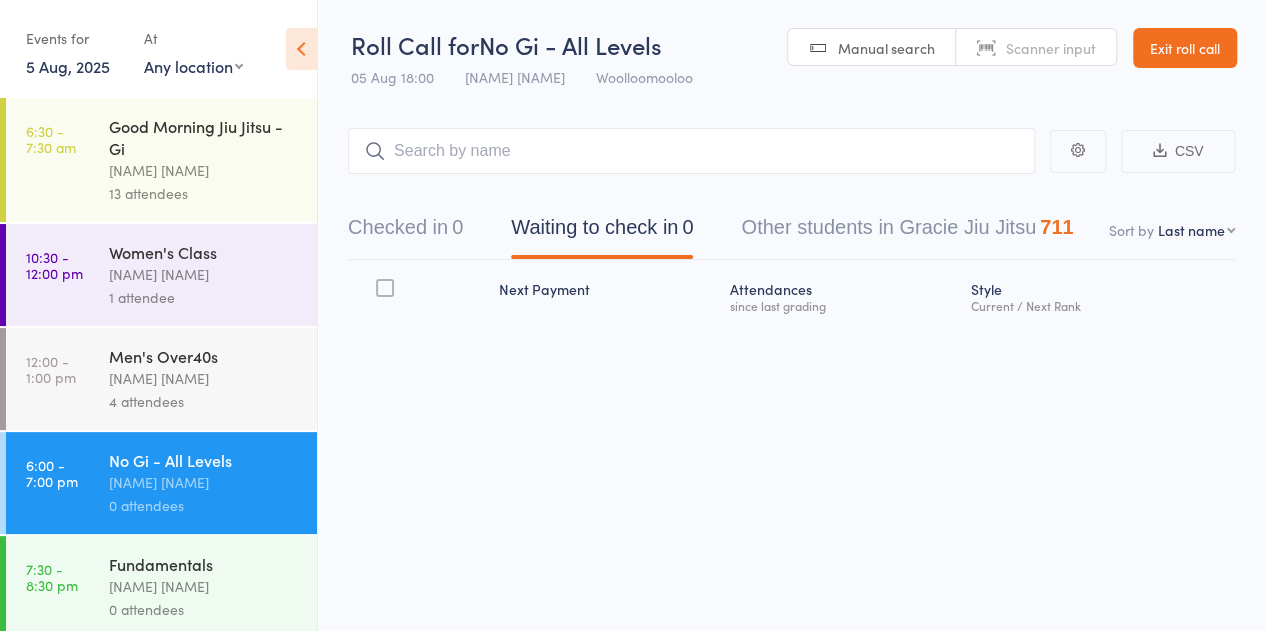 click on "5 Aug, 2025" at bounding box center (68, 66) 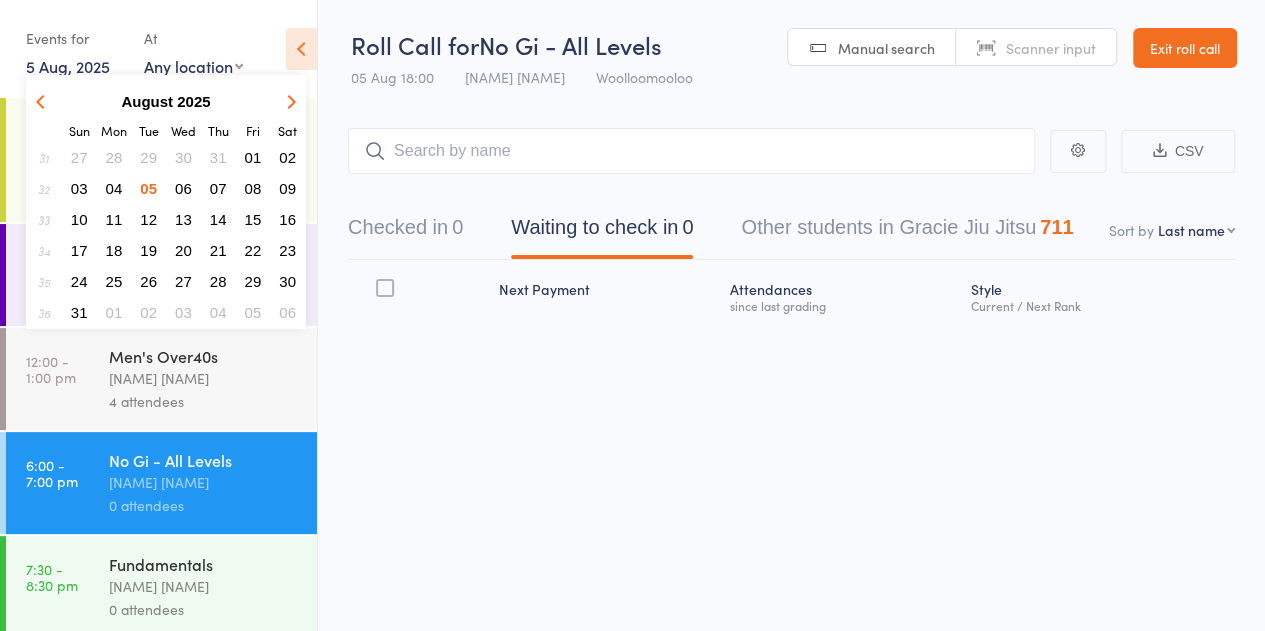 click on "04" at bounding box center (114, 188) 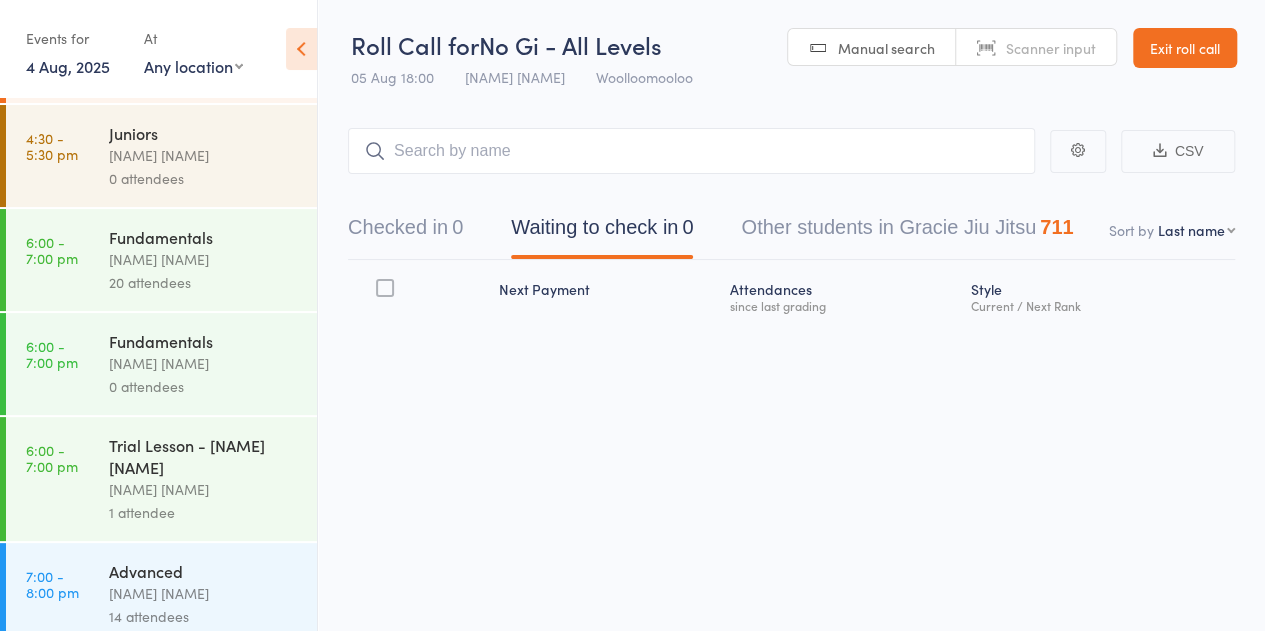scroll, scrollTop: 342, scrollLeft: 0, axis: vertical 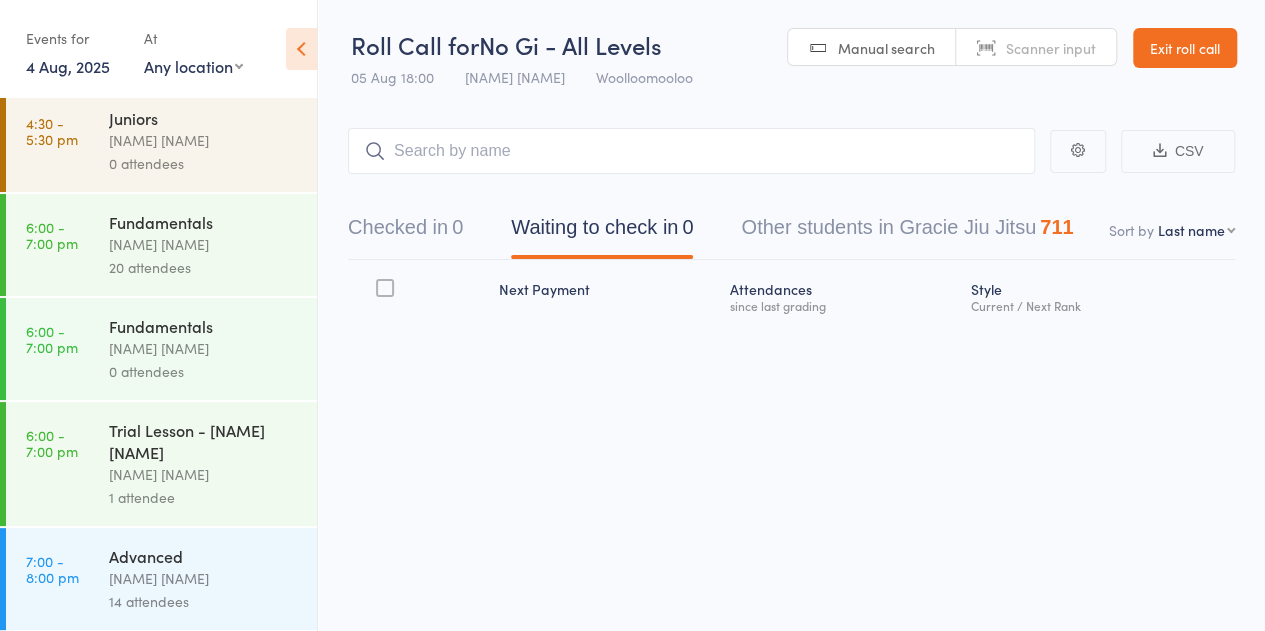 click on "Trial Lesson - [NAME] [NAME]" at bounding box center (204, 441) 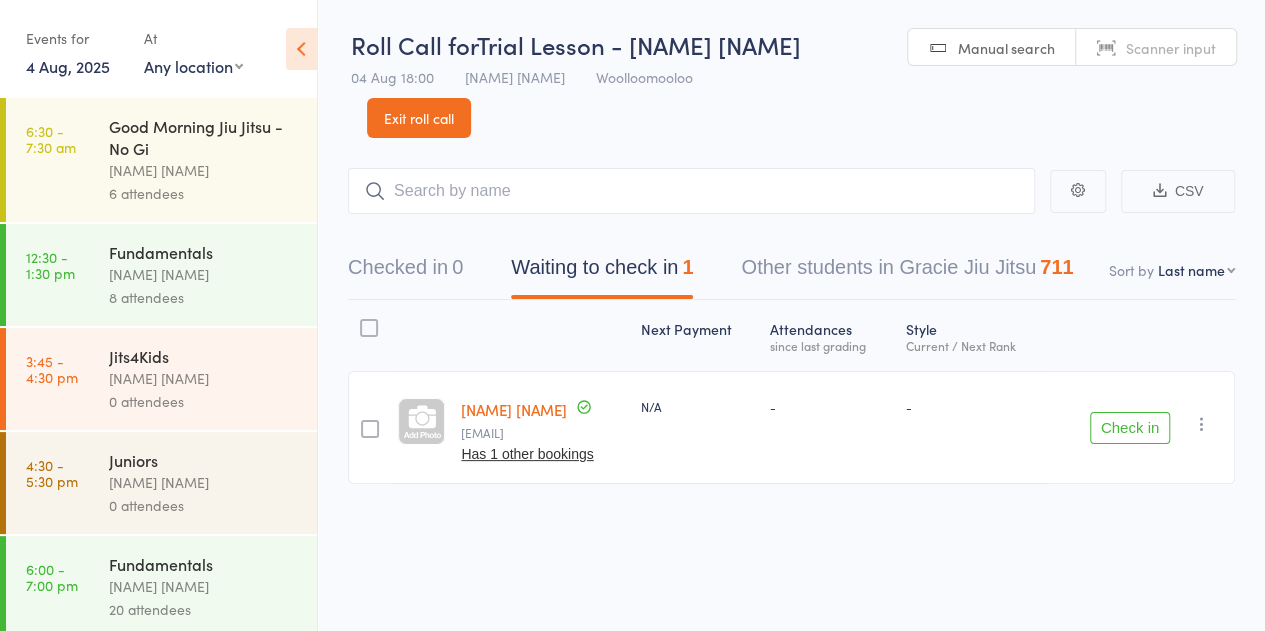click on "Check in" at bounding box center (1130, 428) 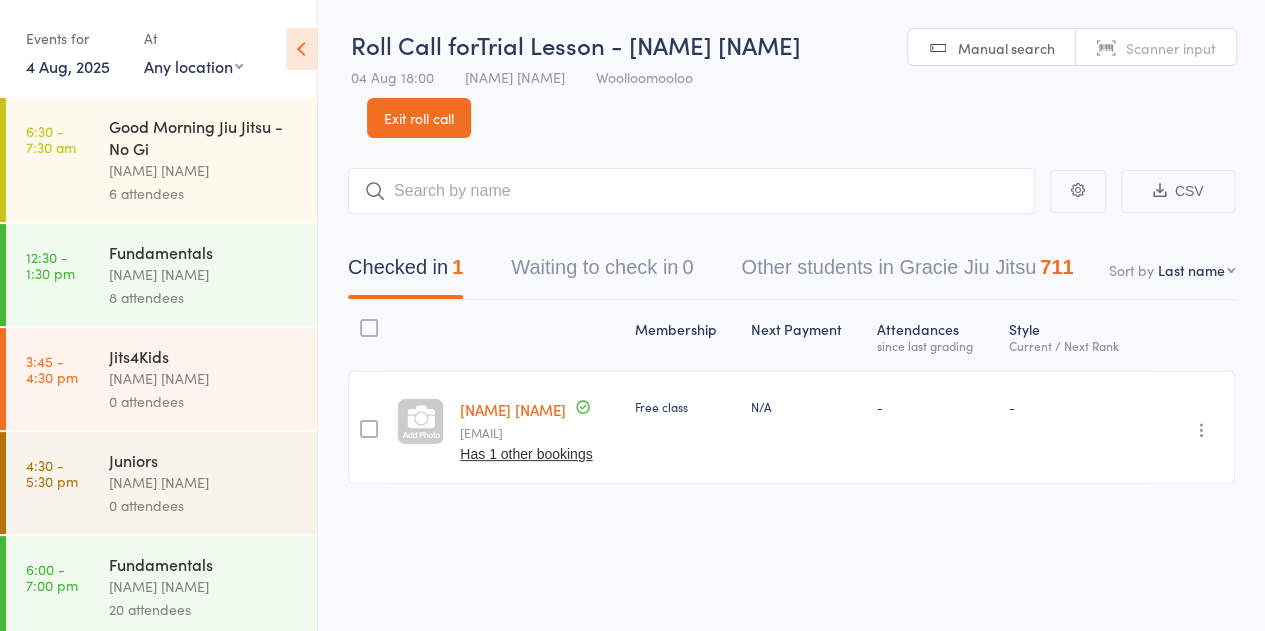 click on "Exit roll call" at bounding box center [419, 118] 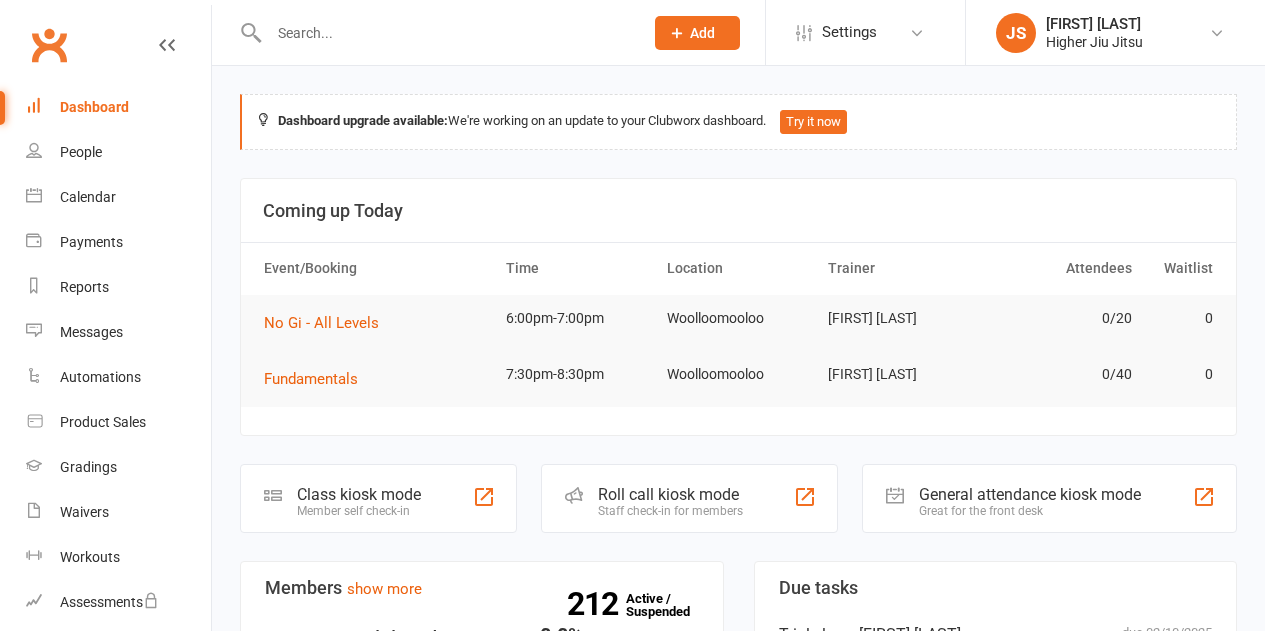 scroll, scrollTop: 0, scrollLeft: 0, axis: both 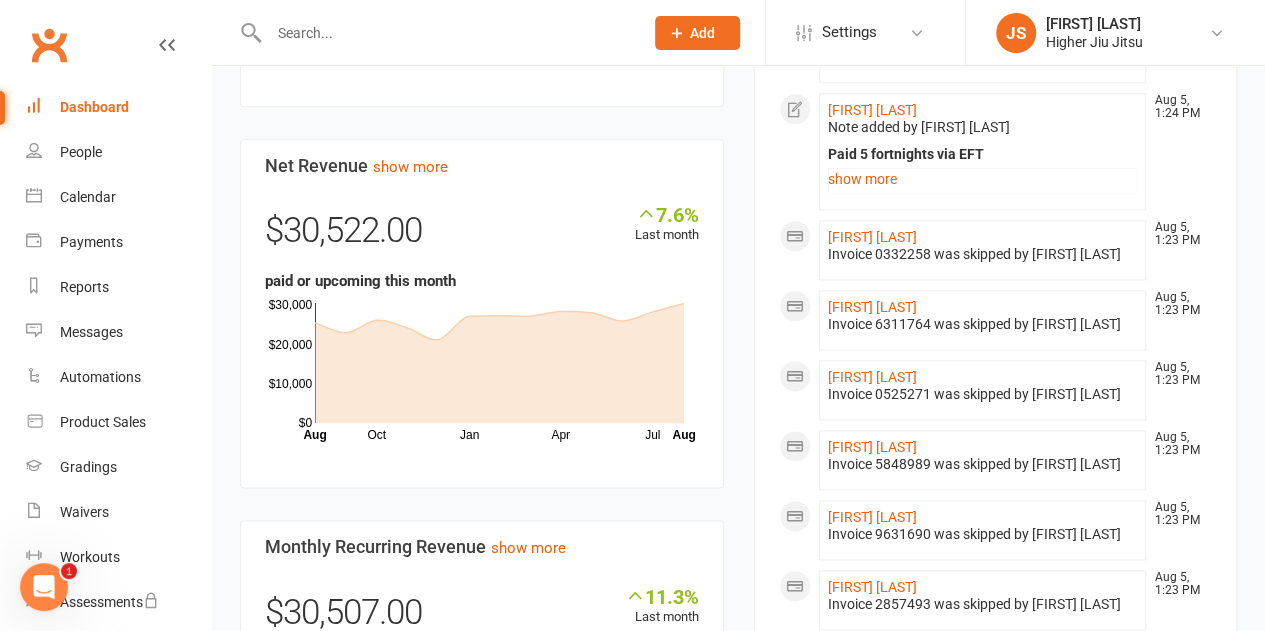 click at bounding box center [446, 33] 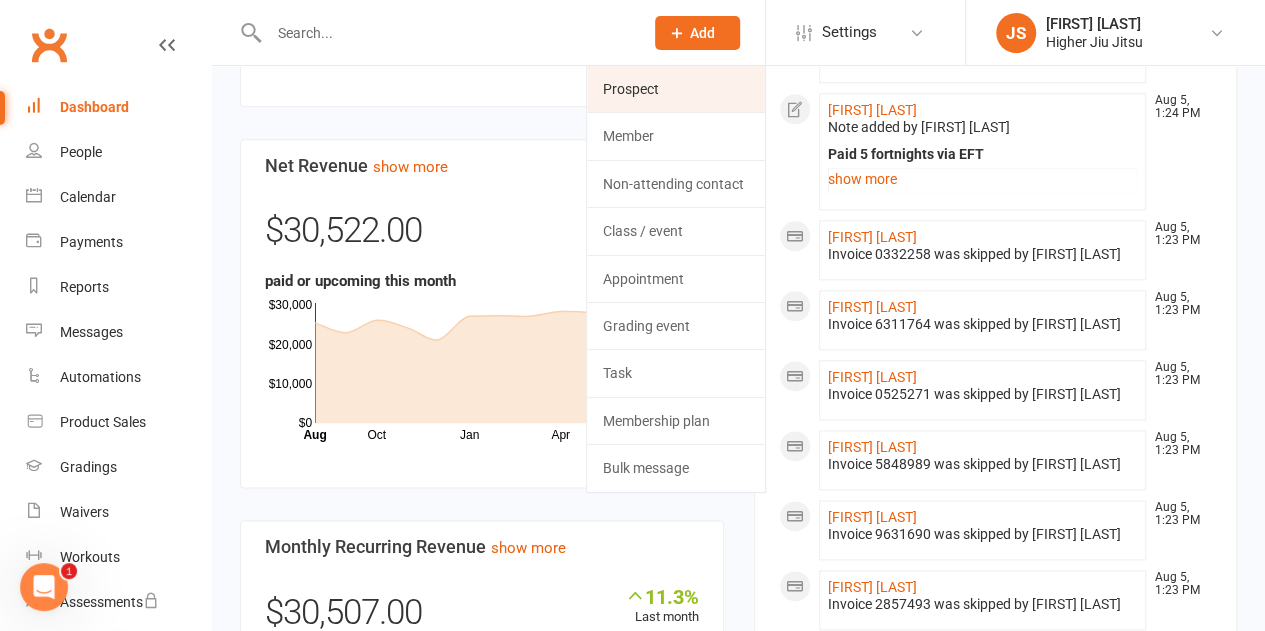 click on "Prospect" 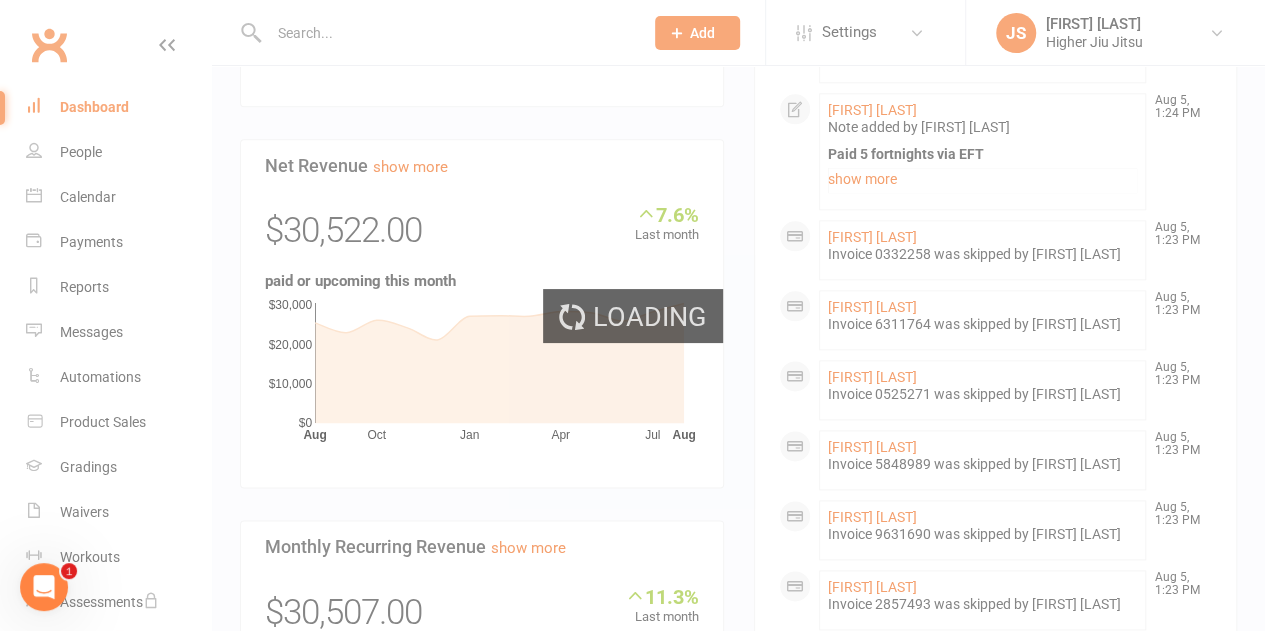 scroll, scrollTop: 0, scrollLeft: 0, axis: both 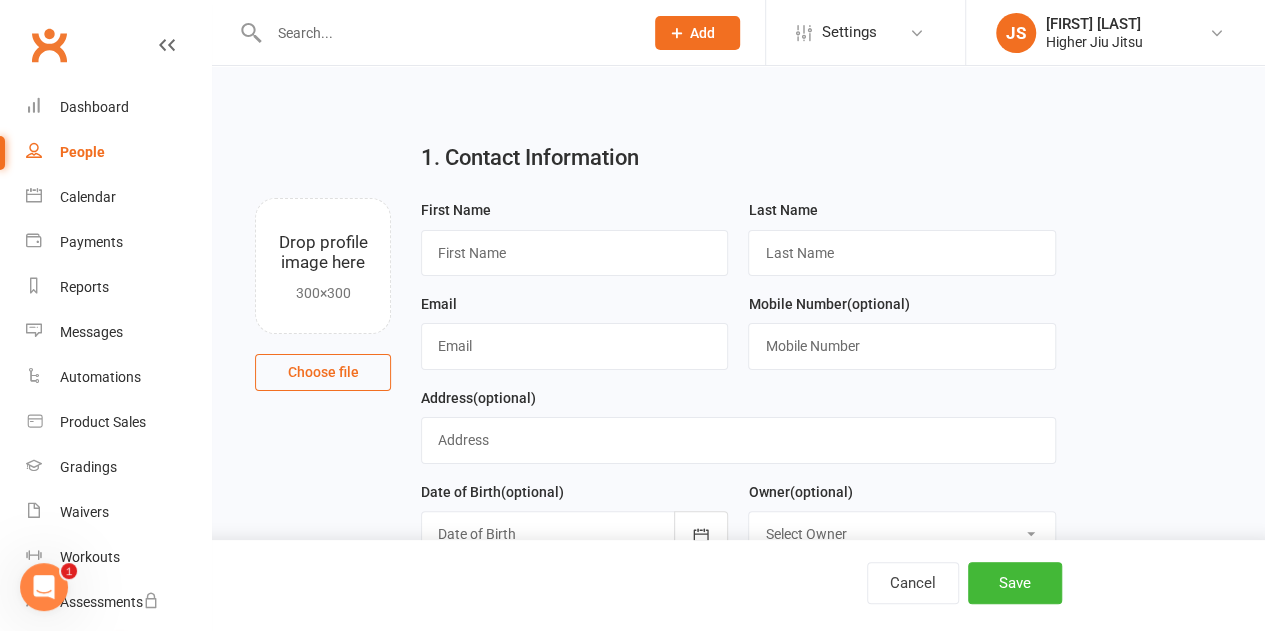 click on "Add" 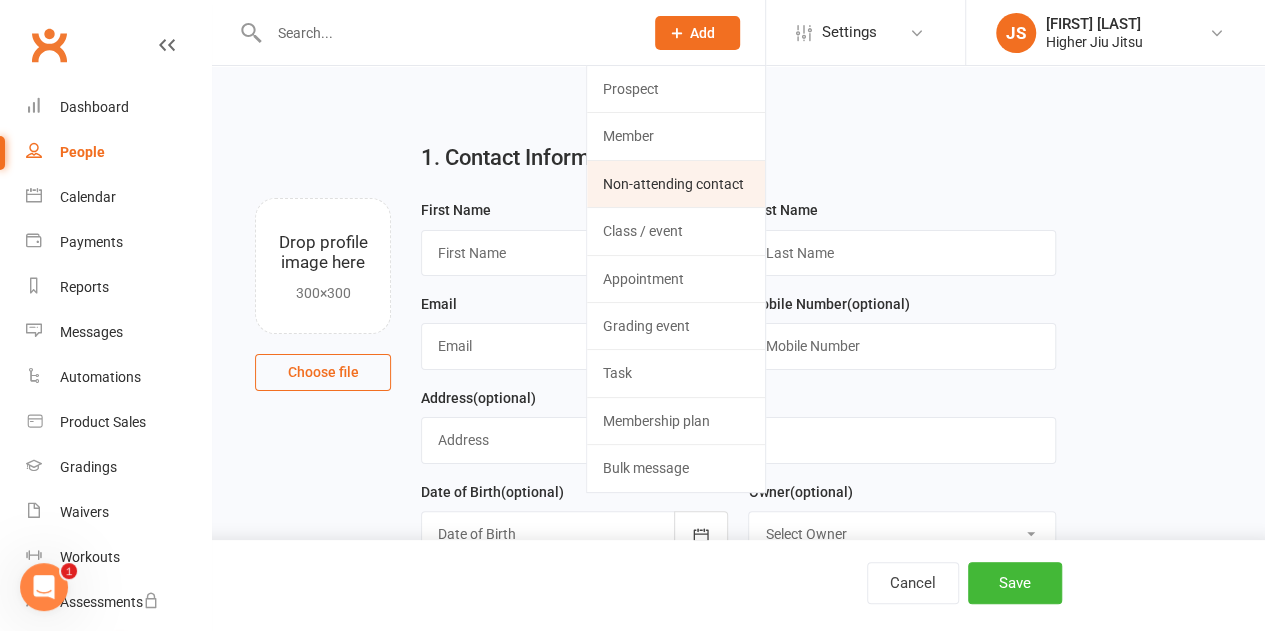 click on "Non-attending contact" 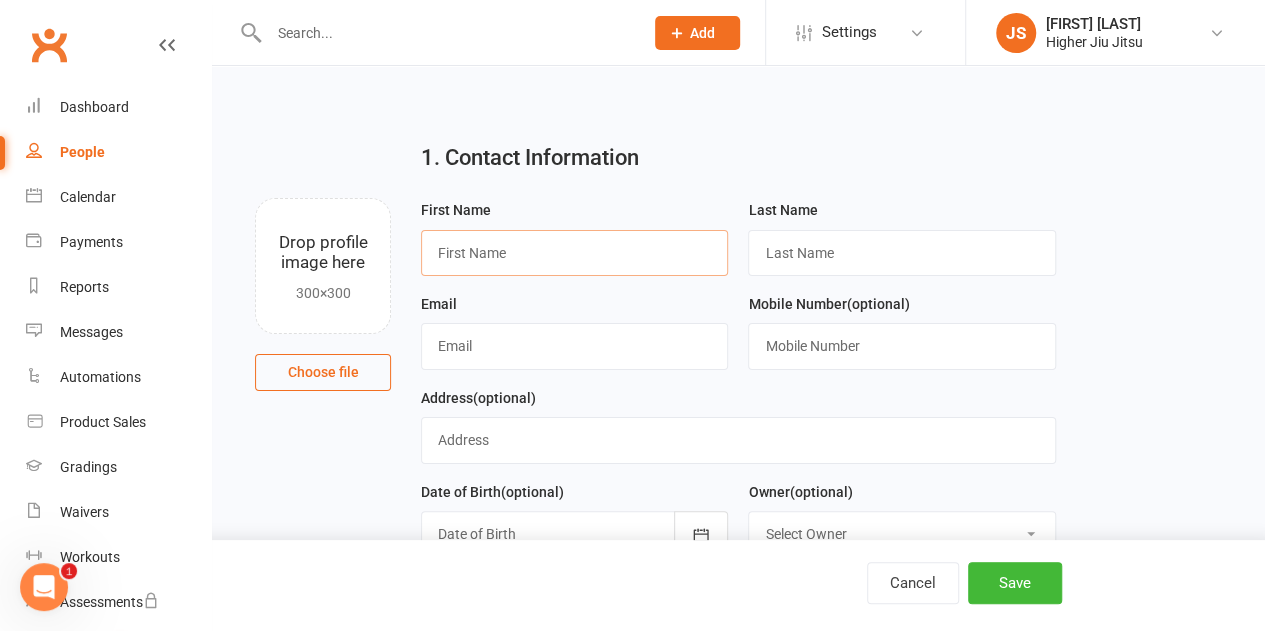 click at bounding box center (574, 253) 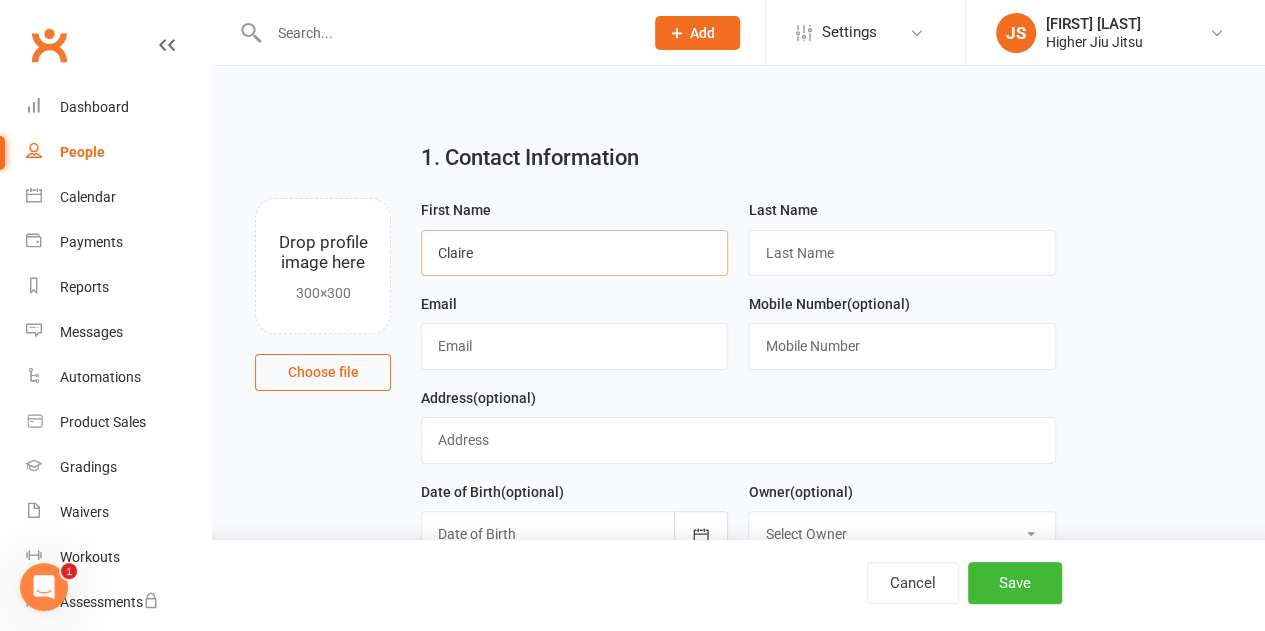 type on "Claire" 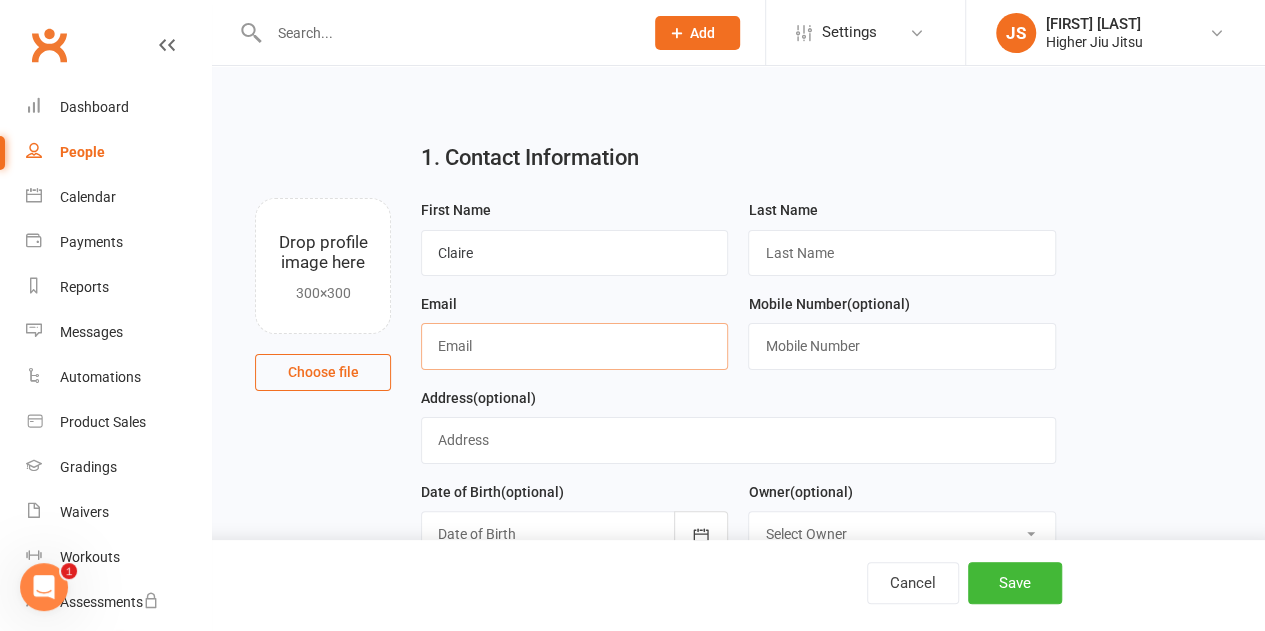 click at bounding box center [574, 346] 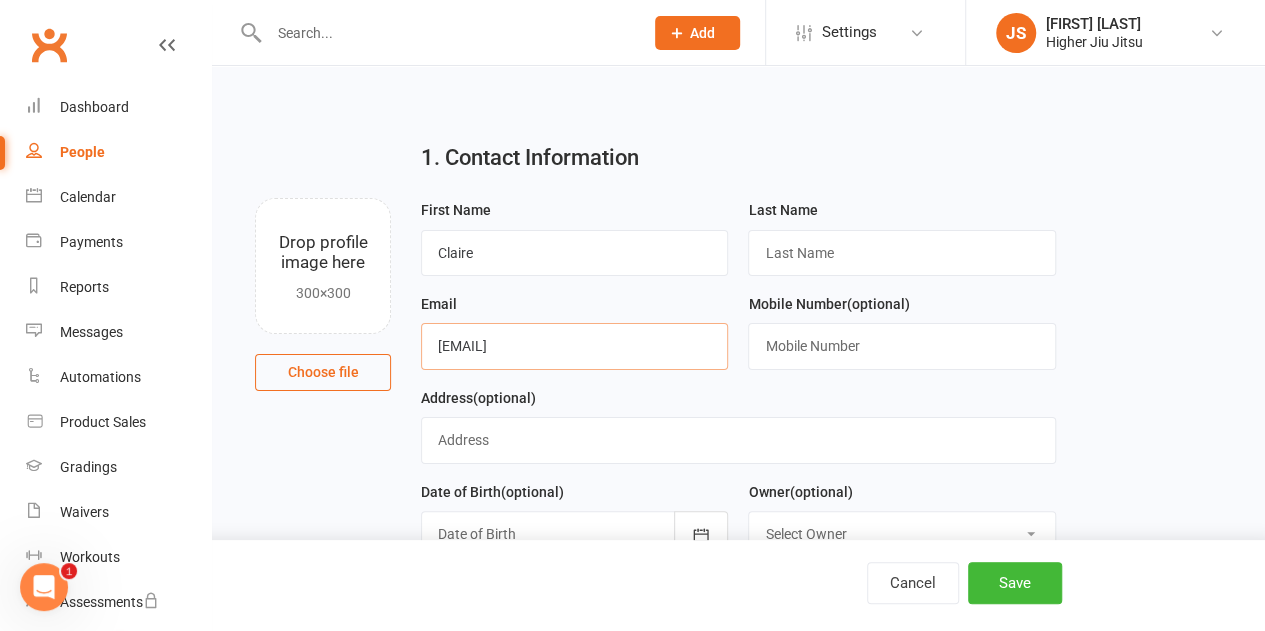 type on "[EMAIL]" 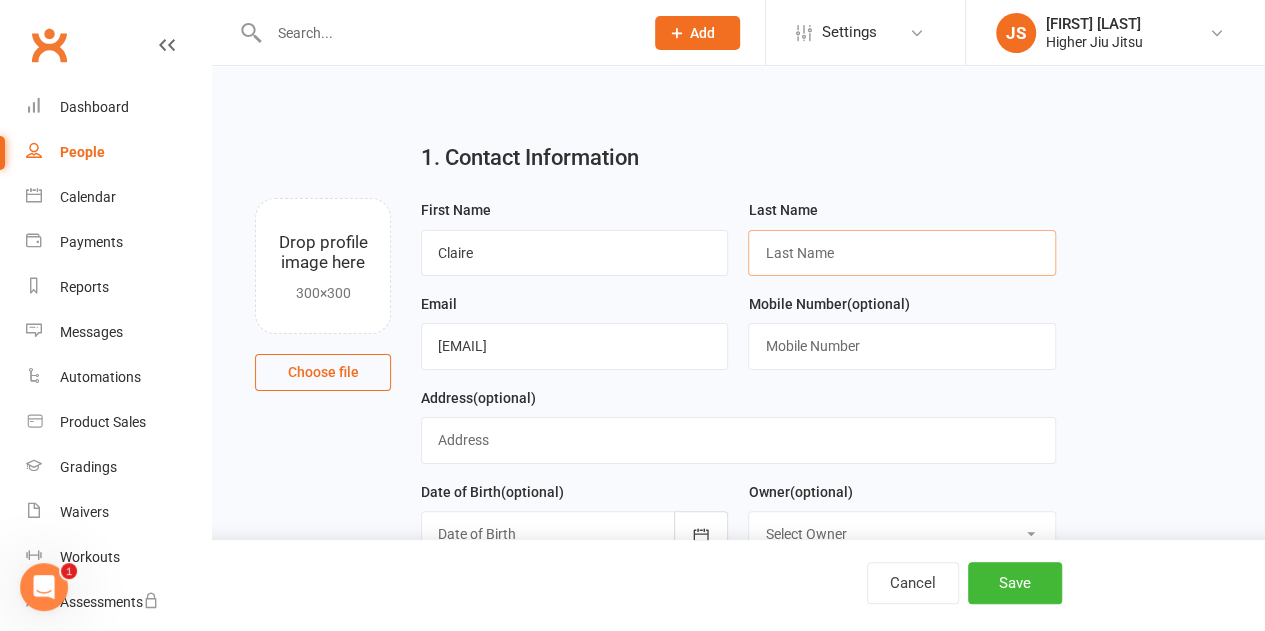 click at bounding box center [901, 253] 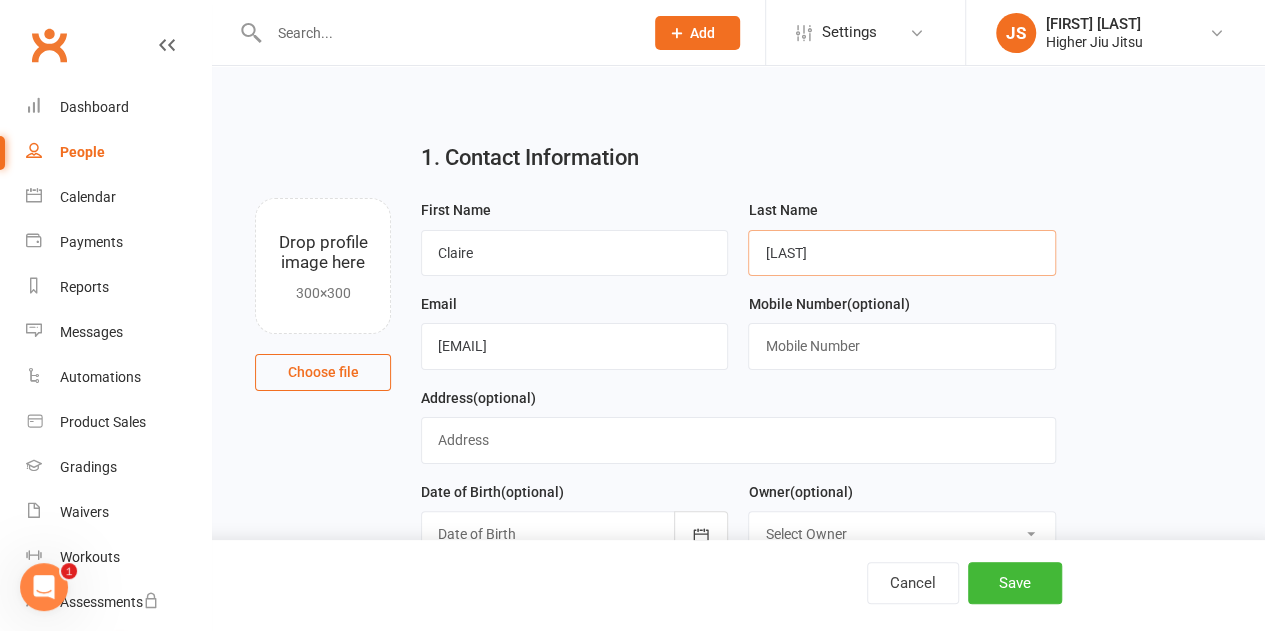 scroll, scrollTop: 200, scrollLeft: 0, axis: vertical 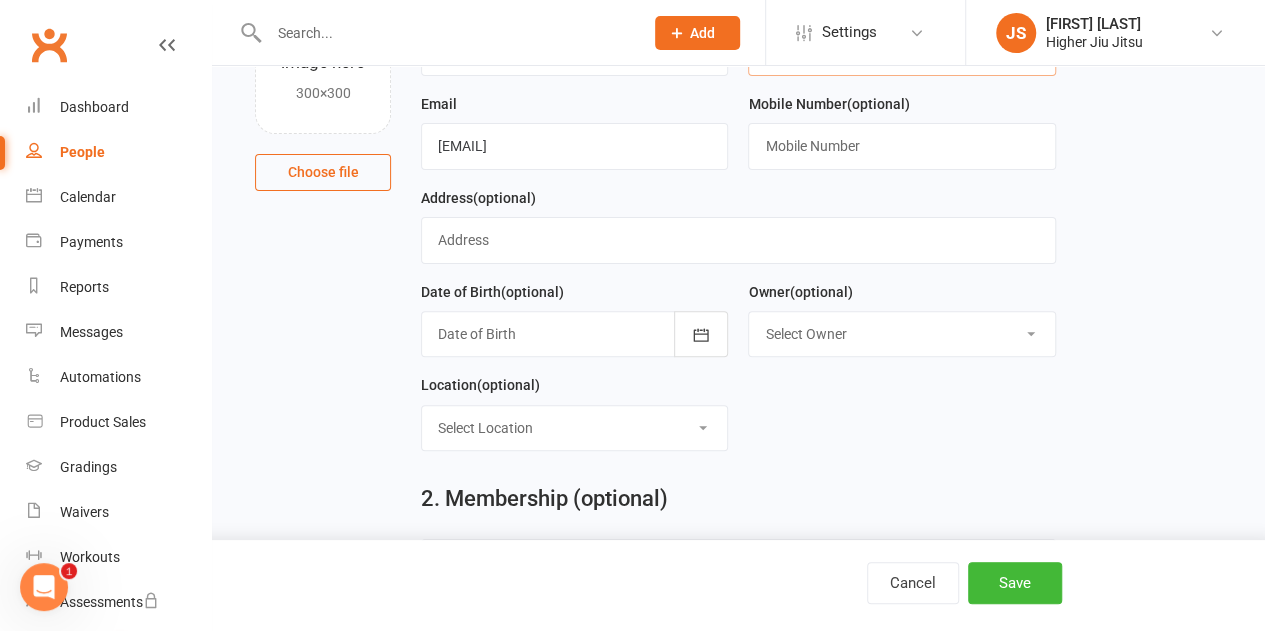 type on "[LAST]" 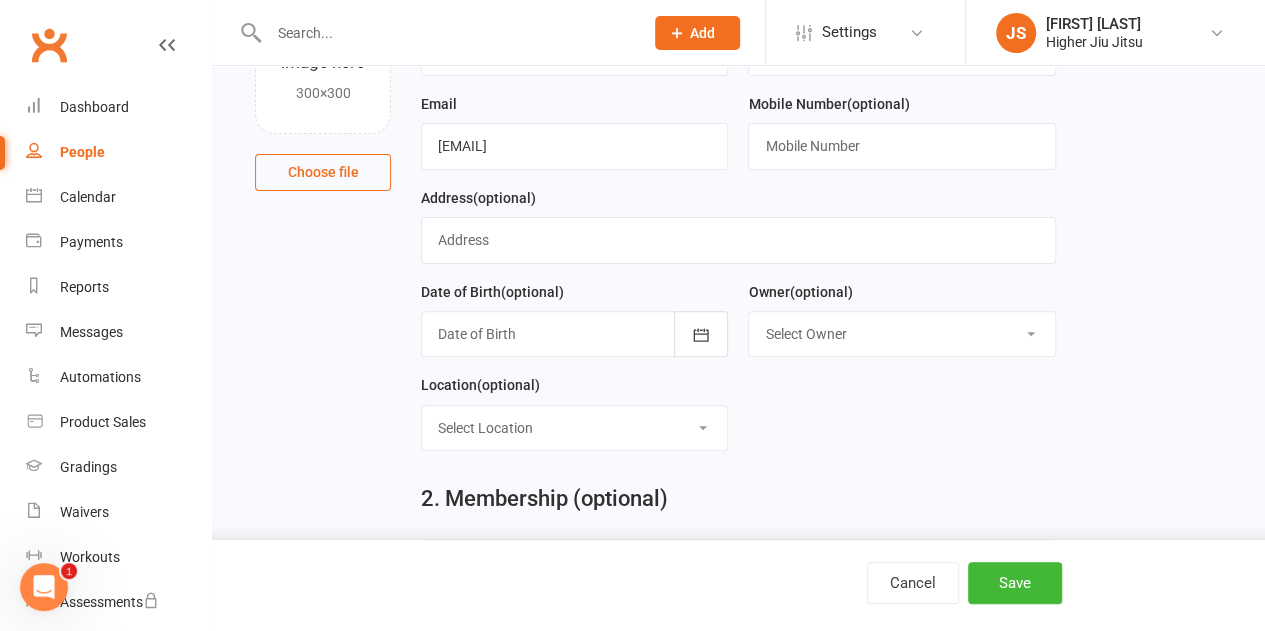 drag, startPoint x: 881, startPoint y: 323, endPoint x: 894, endPoint y: 381, distance: 59.439045 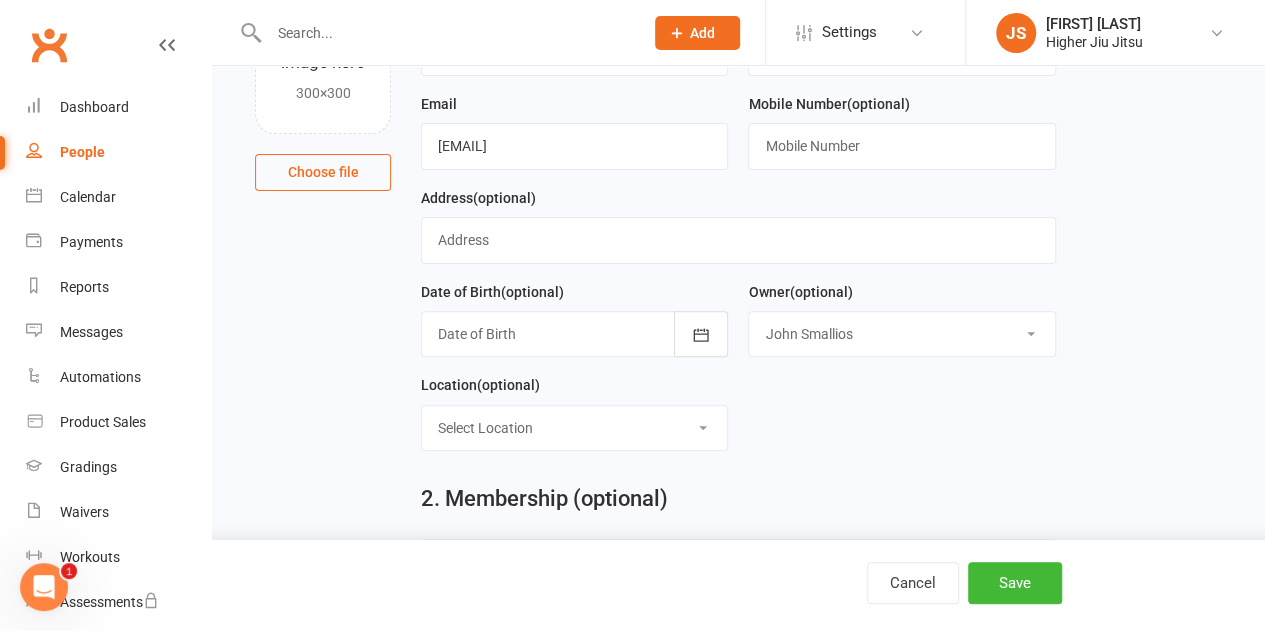 click on "Select Owner [FIRST] [LAST] [FIRST] [LAST] [FIRST] [LAST] [FIRST] [LAST] [FIRST] [LAST] [FIRST] [LAST] [FIRST] [LAST] [FIRST] [LAST] [FIRST] [LAST] [FIRST] [LAST]" at bounding box center [901, 334] 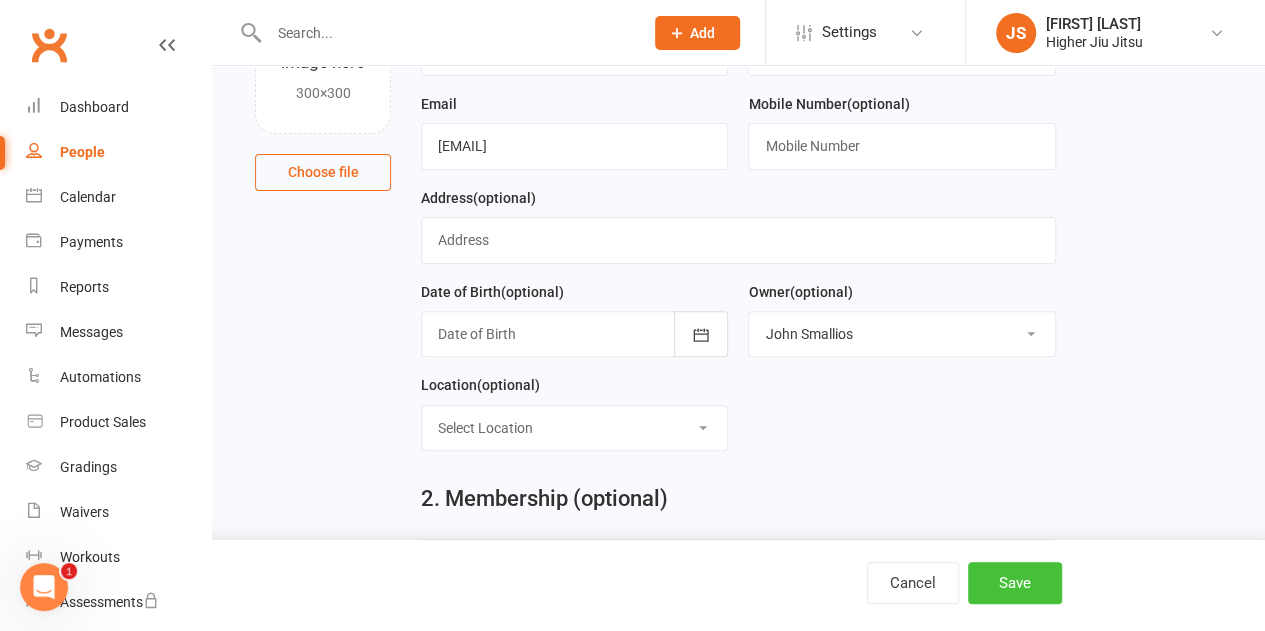 click on "Save" at bounding box center (1015, 583) 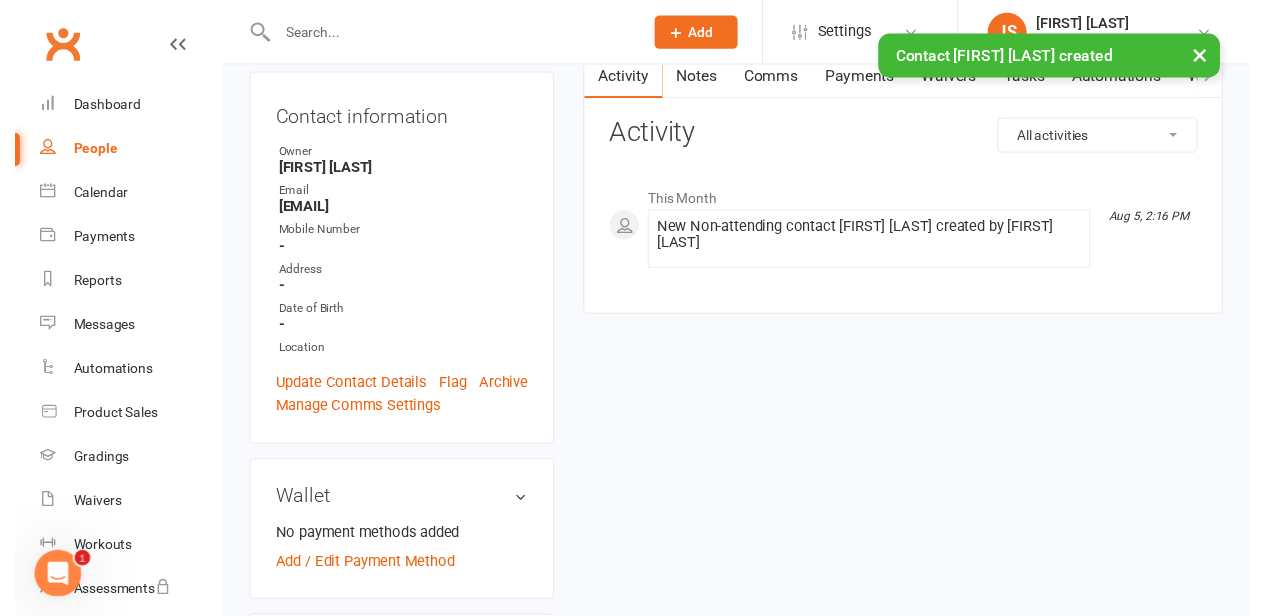 scroll, scrollTop: 0, scrollLeft: 0, axis: both 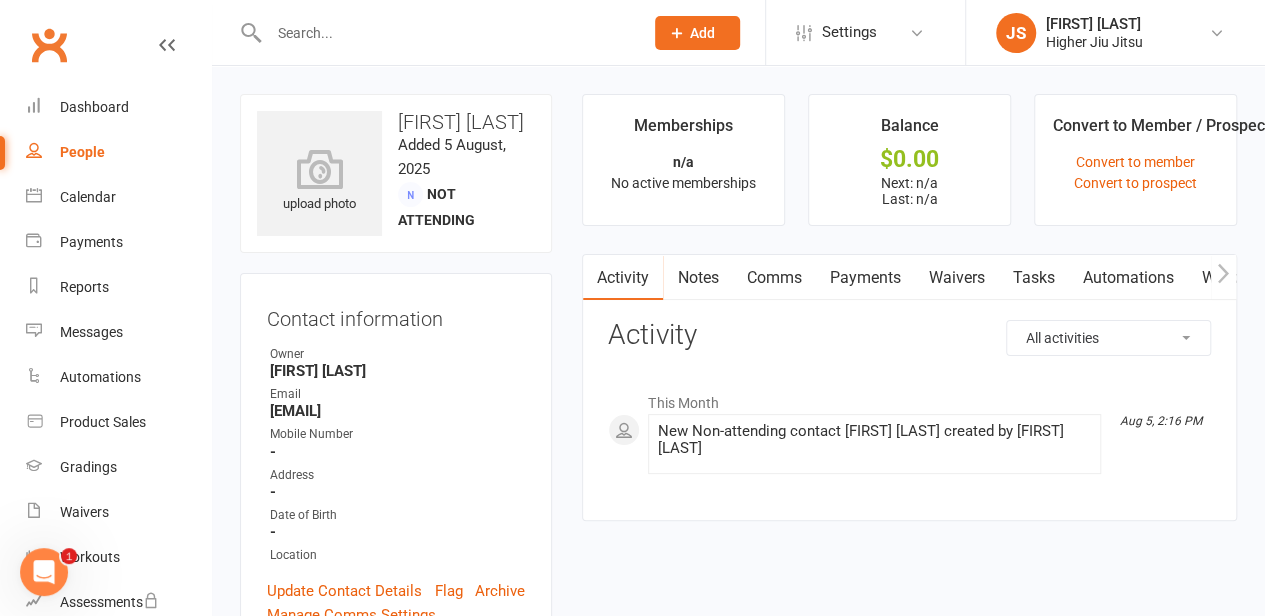 click on "Comms" at bounding box center (773, 278) 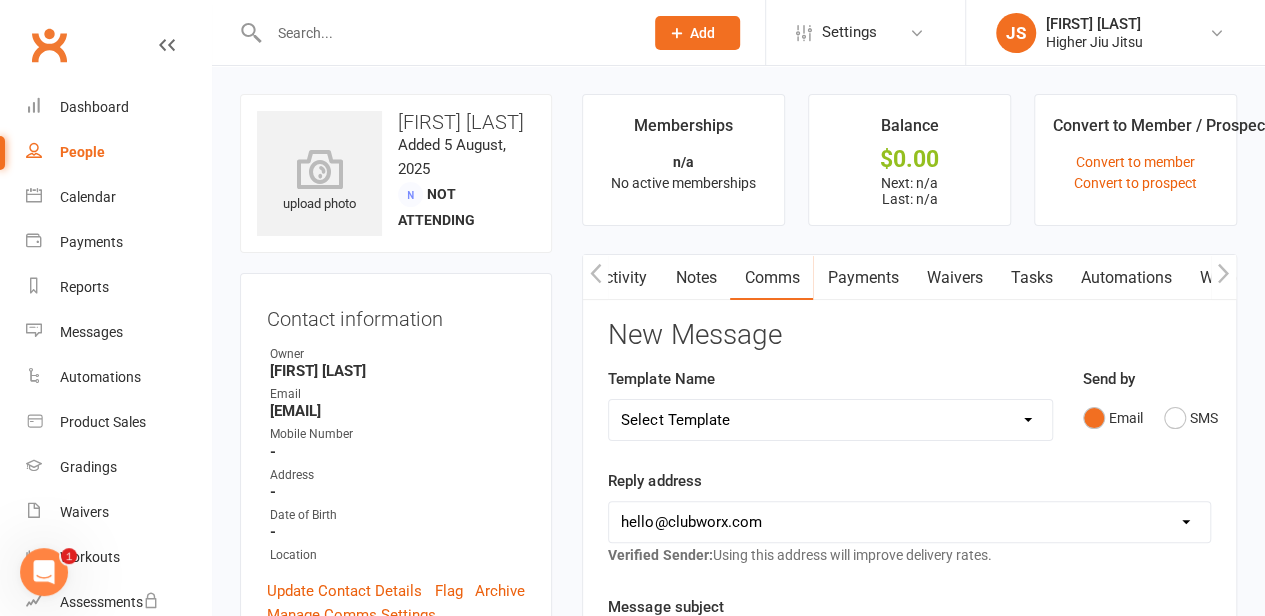 click on "Select Template [Email] Let's Reconnect! [Email] Still Interested? [Email] Still Keen on a Trial? [Email] We're Sorry to See you Go! [Email] Jits4Kids Trial Form [Email] Juniors Trial Form [Email] Member Intake Form [Email] New Student Check In [Email] Privates Structure [Email] Thanks for signing up! [Email] Visitor [Email] Jits4Kids Sign Up [Email] Juniors SignUp [Email] 10 Pass Bank Details [Email] Birthday Wishes [Email] Cancelled Class in Schedule [Email] Invitation to Grade to Blue Belt [Email] Jits4Kids Signup [Email] Member Welcome [Email] Payment Failure [Email] Prospect Email [Email] Referral Benefit Confirmation [Email] Where you Been? [Email] Women's Only Membership Email" at bounding box center (830, 420) 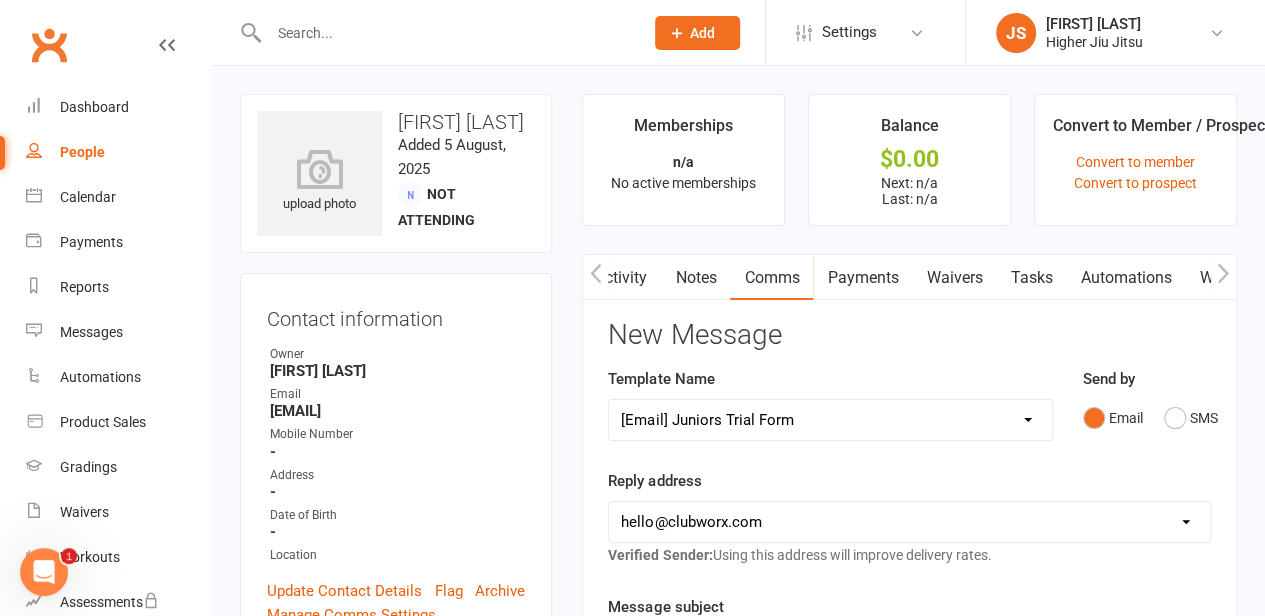 click on "Select Template [Email] Let's Reconnect! [Email] Still Interested? [Email] Still Keen on a Trial? [Email] We're Sorry to See you Go! [Email] Jits4Kids Trial Form [Email] Juniors Trial Form [Email] Member Intake Form [Email] New Student Check In [Email] Privates Structure [Email] Thanks for signing up! [Email] Visitor [Email] Jits4Kids Sign Up [Email] Juniors SignUp [Email] 10 Pass Bank Details [Email] Birthday Wishes [Email] Cancelled Class in Schedule [Email] Invitation to Grade to Blue Belt [Email] Jits4Kids Signup [Email] Member Welcome [Email] Payment Failure [Email] Prospect Email [Email] Referral Benefit Confirmation [Email] Where you Been? [Email] Women's Only Membership Email" at bounding box center (830, 420) 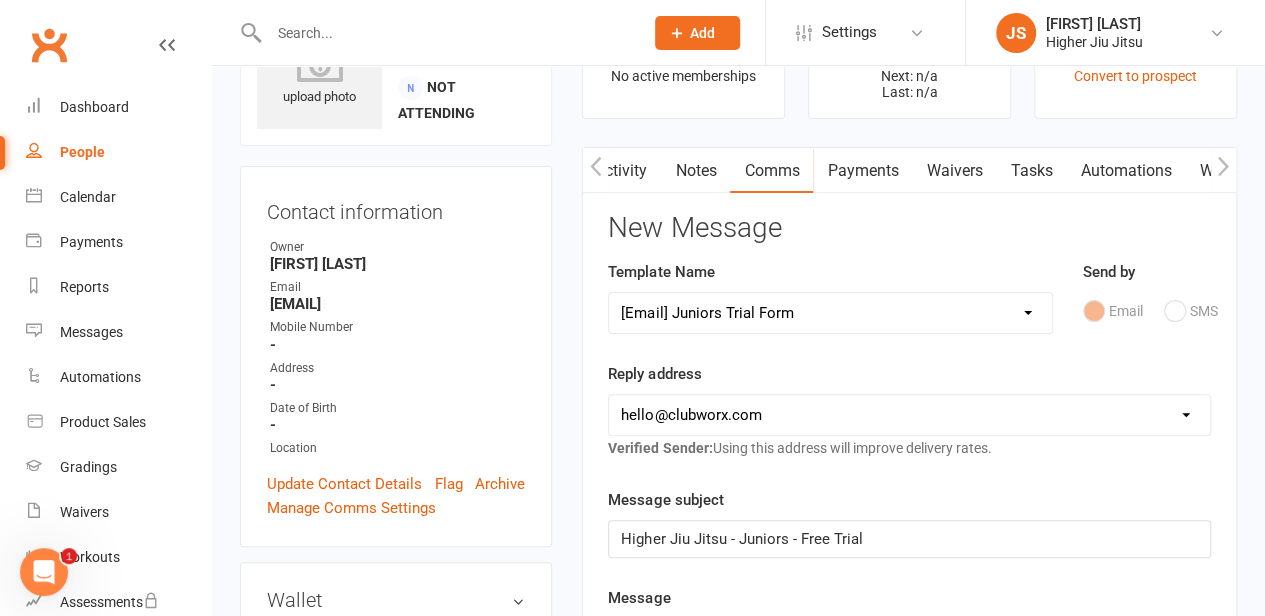 scroll, scrollTop: 200, scrollLeft: 0, axis: vertical 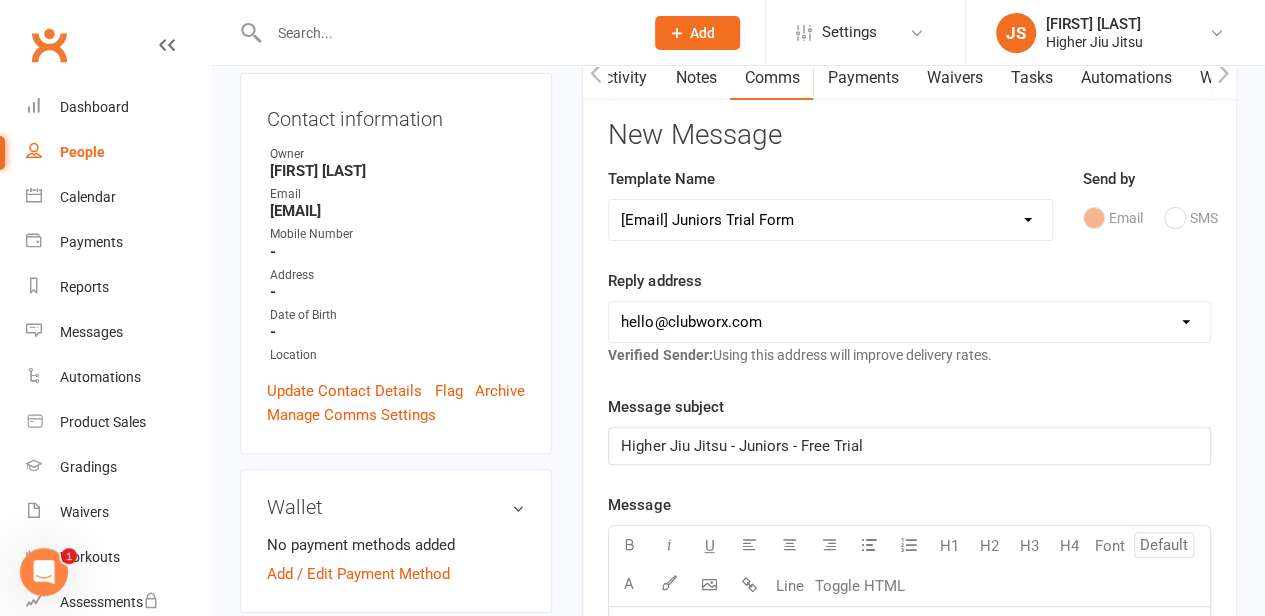 click on "hello@clubworx.com john@higherhealth.net.au david@allreadydone.com.au" at bounding box center [909, 322] 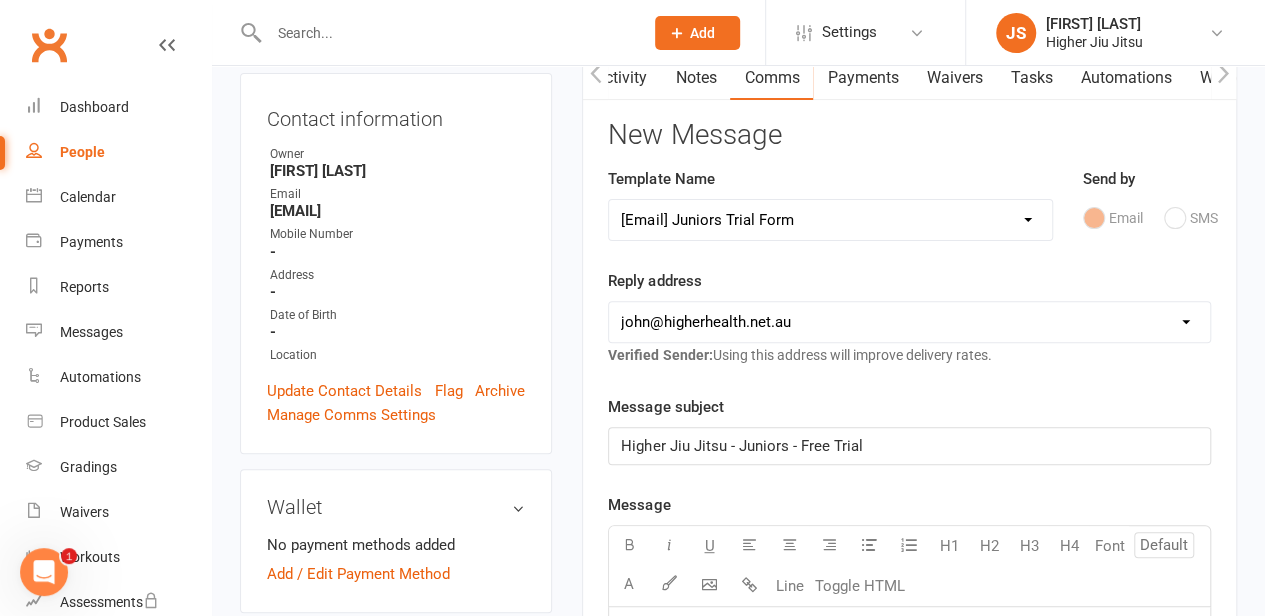 click on "hello@clubworx.com john@higherhealth.net.au david@allreadydone.com.au" at bounding box center [909, 322] 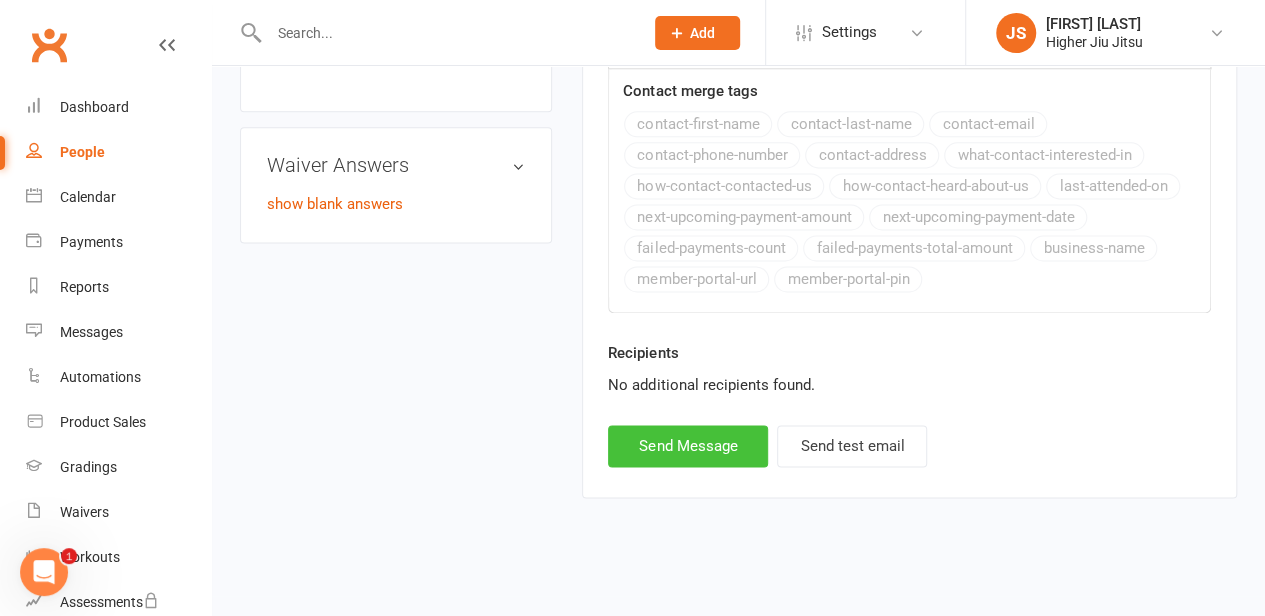 click on "Send Message" at bounding box center [688, 446] 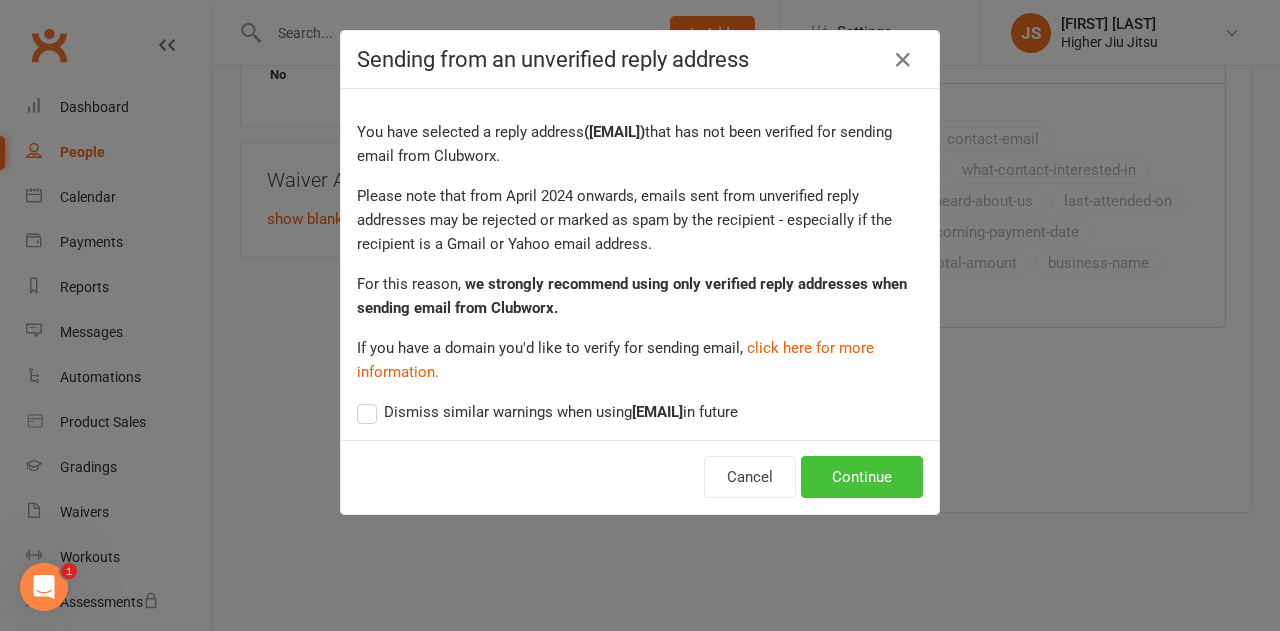 click on "Continue" at bounding box center (862, 477) 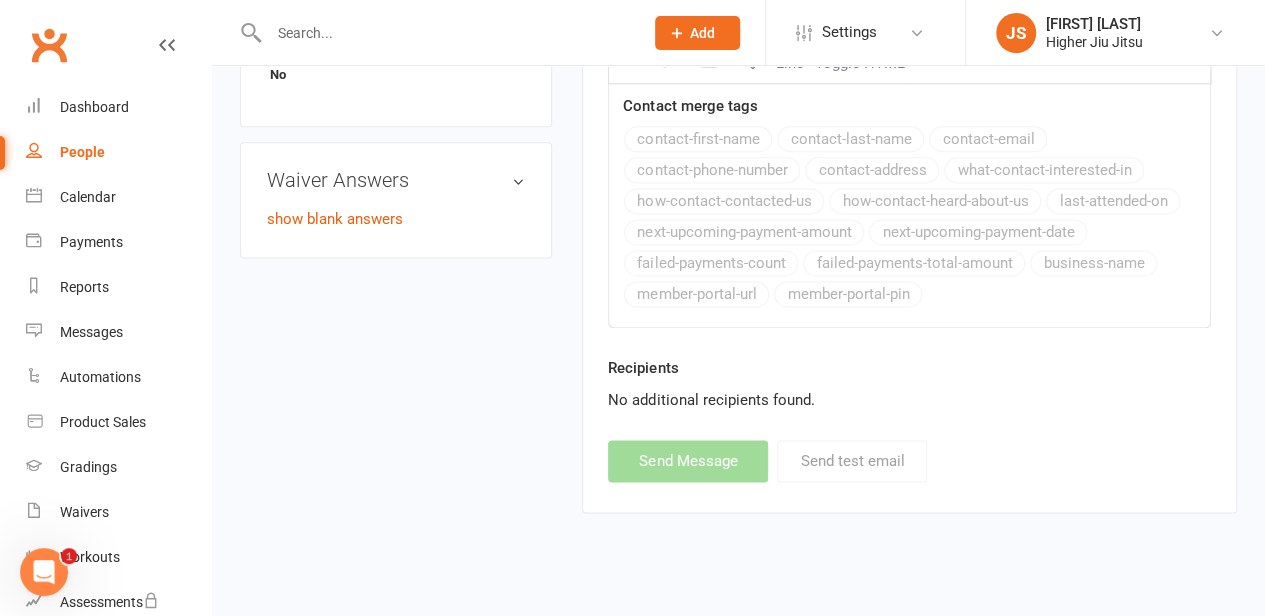 select 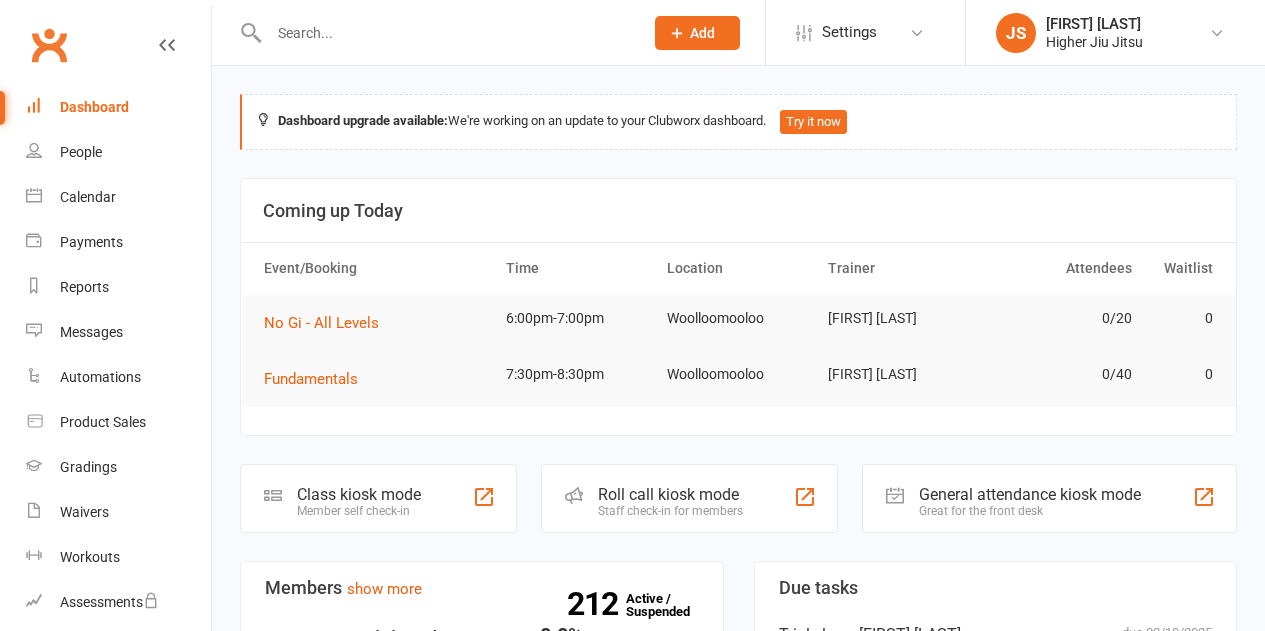 scroll, scrollTop: 0, scrollLeft: 0, axis: both 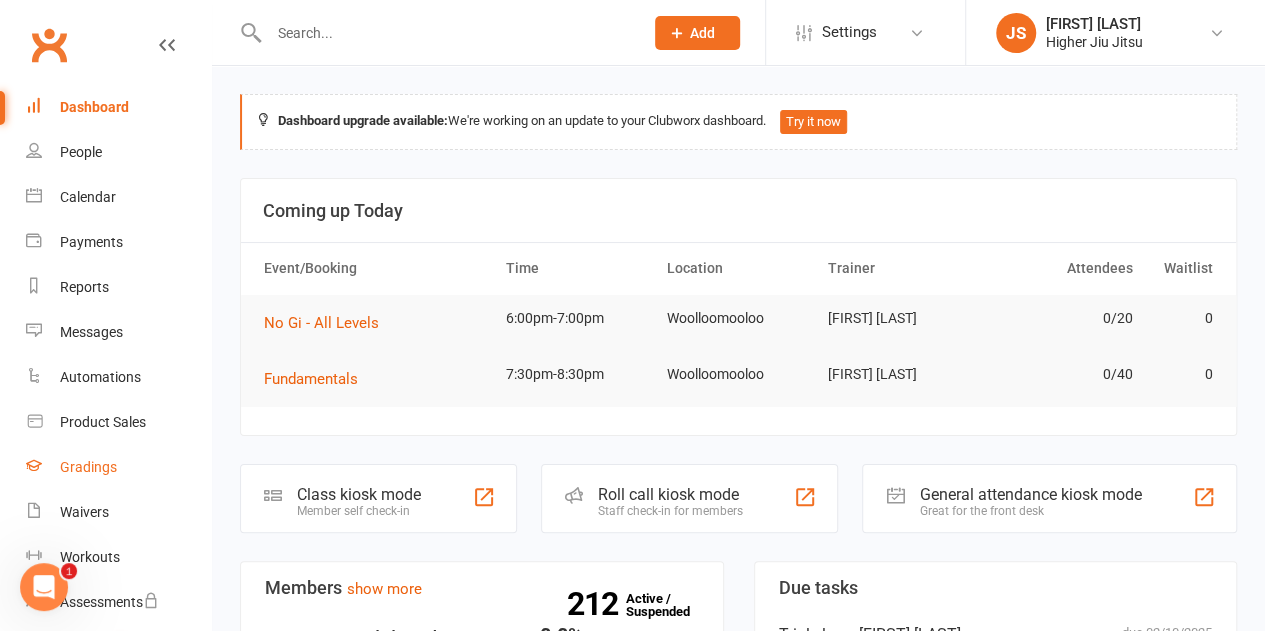 click on "Gradings" at bounding box center [88, 467] 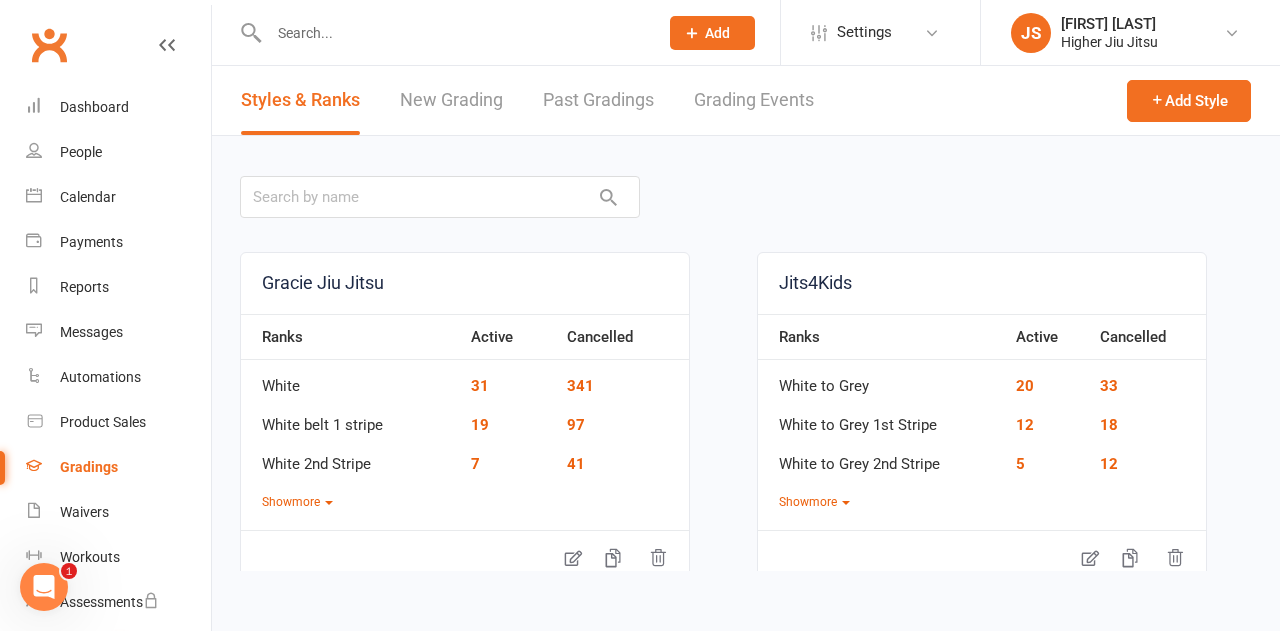 click on "New Grading" at bounding box center (451, 100) 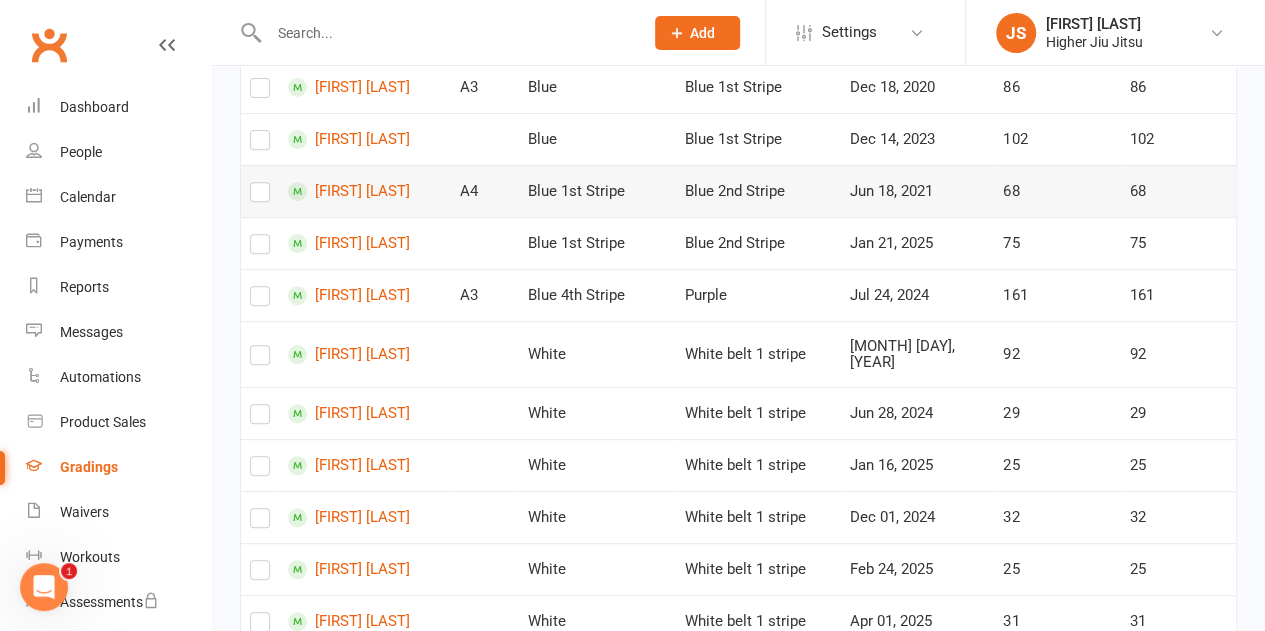 scroll, scrollTop: 300, scrollLeft: 0, axis: vertical 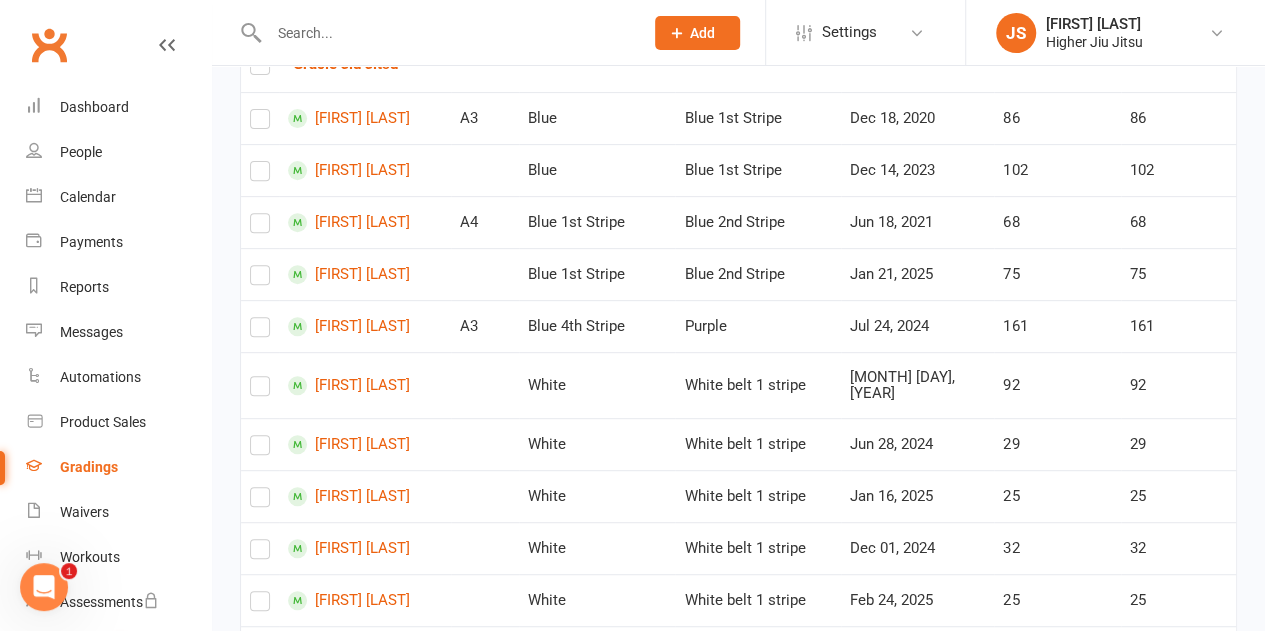 click at bounding box center [446, 33] 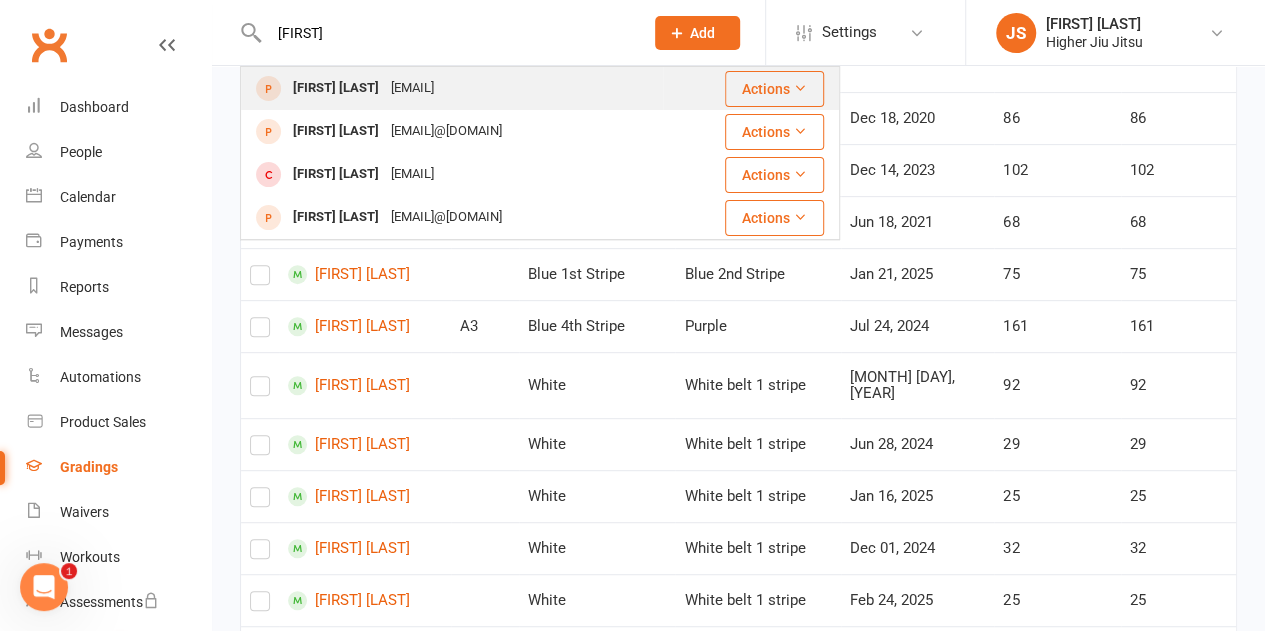 type on "nihal" 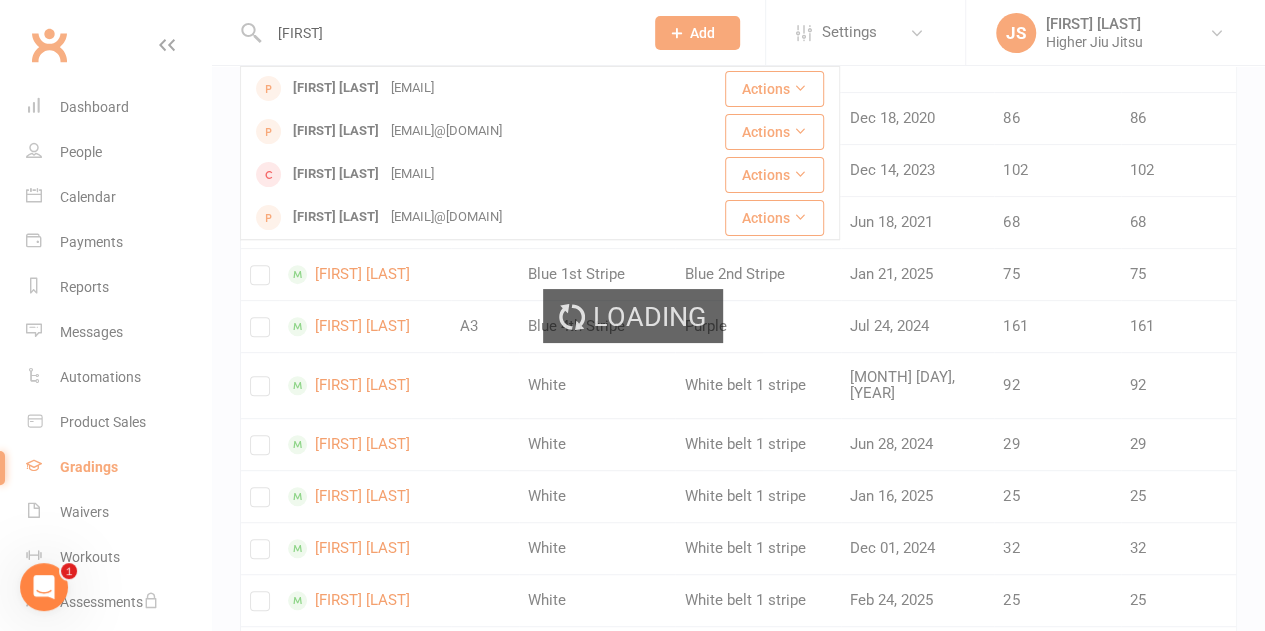 type 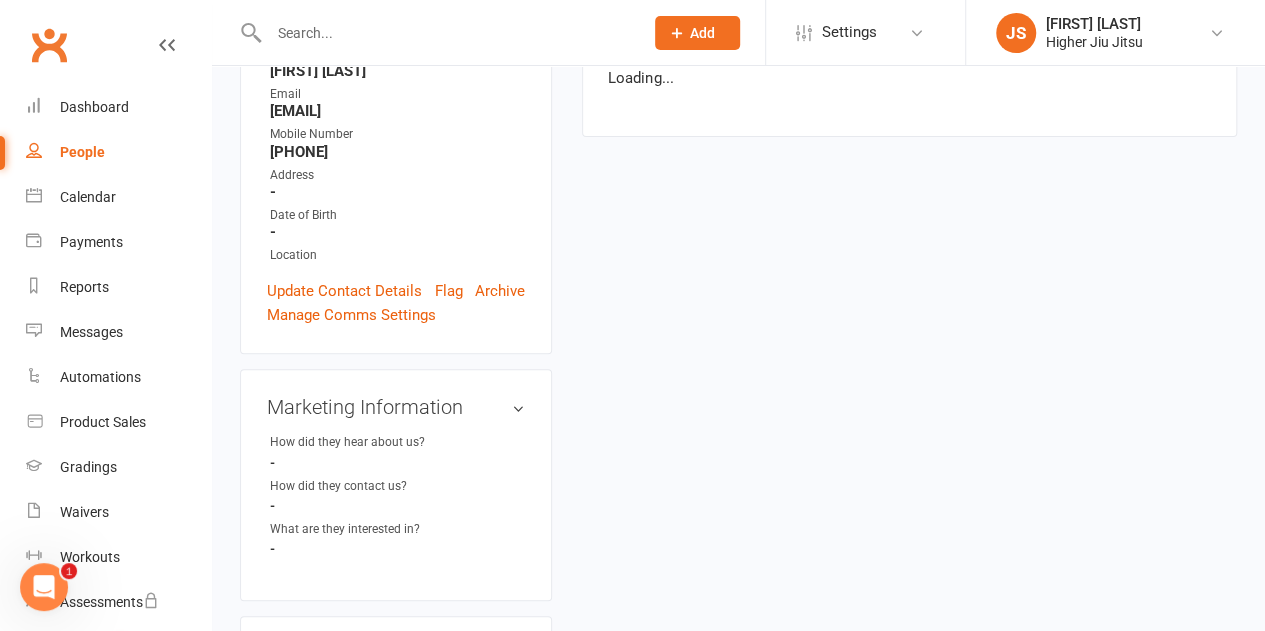 scroll, scrollTop: 0, scrollLeft: 0, axis: both 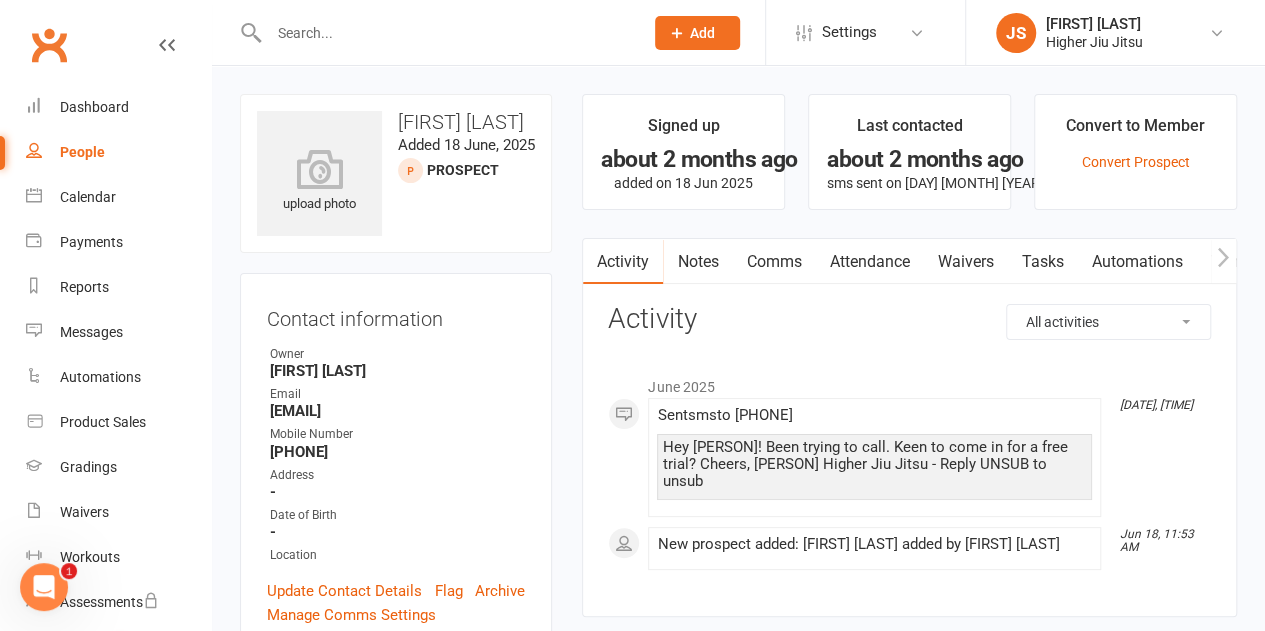 click on "Comms" at bounding box center (773, 262) 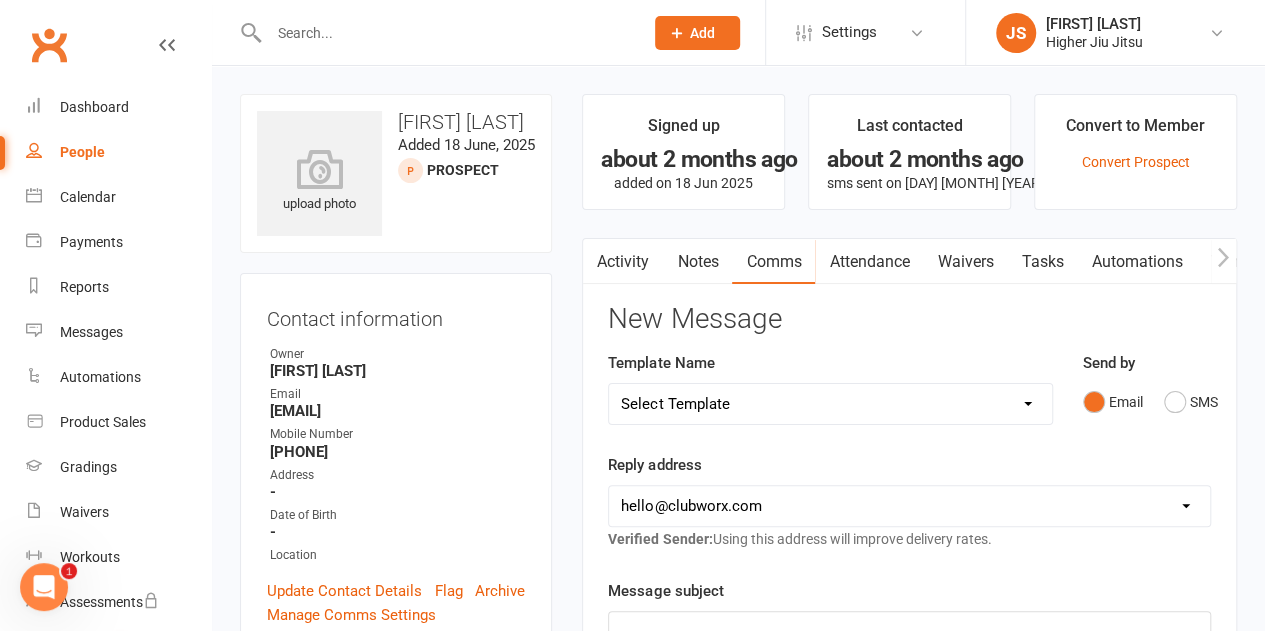 click on "hello@clubworx.com john@higherhealth.net.au david@allreadydone.com.au" at bounding box center (909, 506) 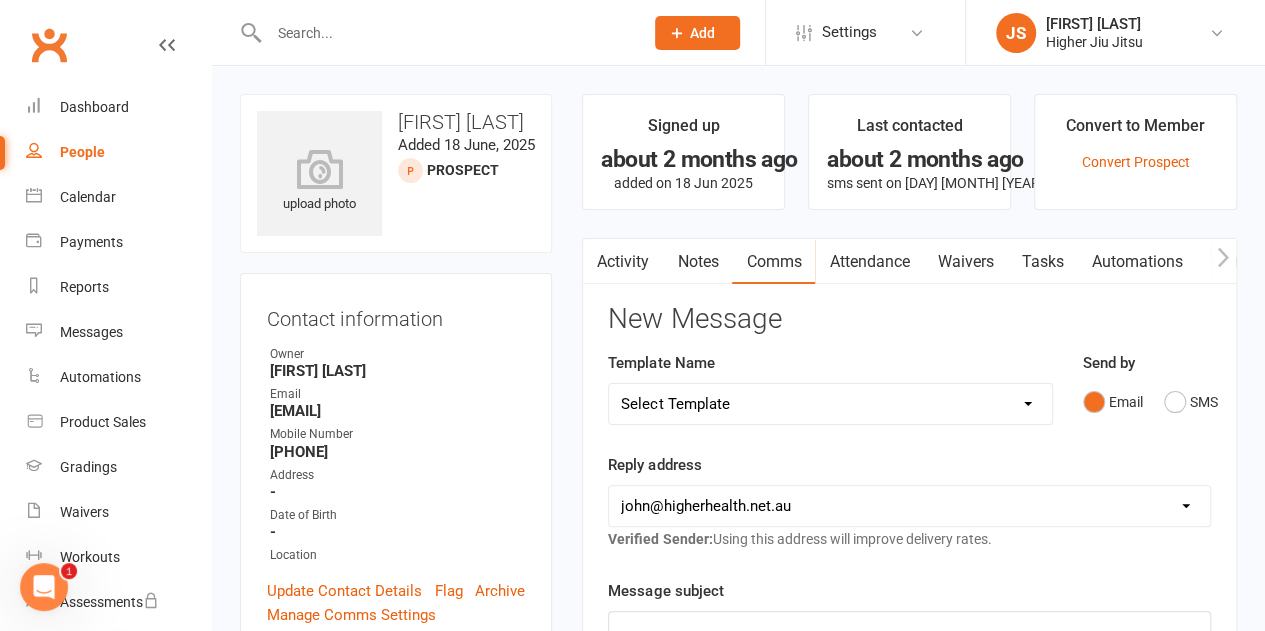 click on "hello@clubworx.com john@higherhealth.net.au david@allreadydone.com.au" at bounding box center (909, 506) 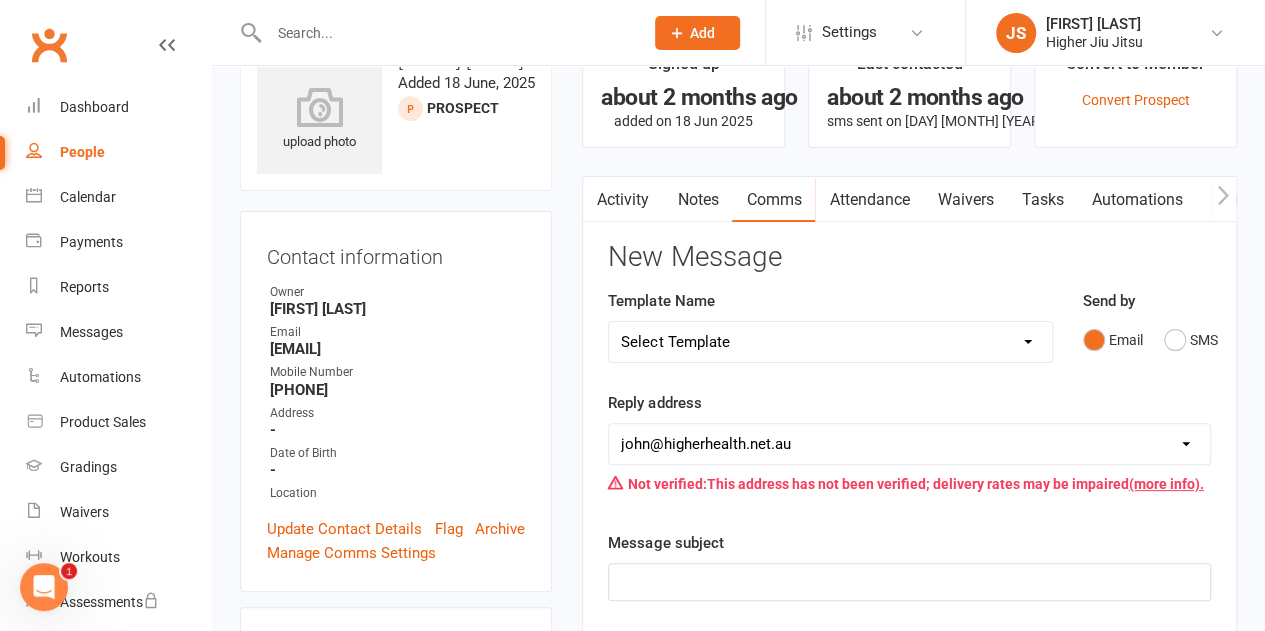scroll, scrollTop: 200, scrollLeft: 0, axis: vertical 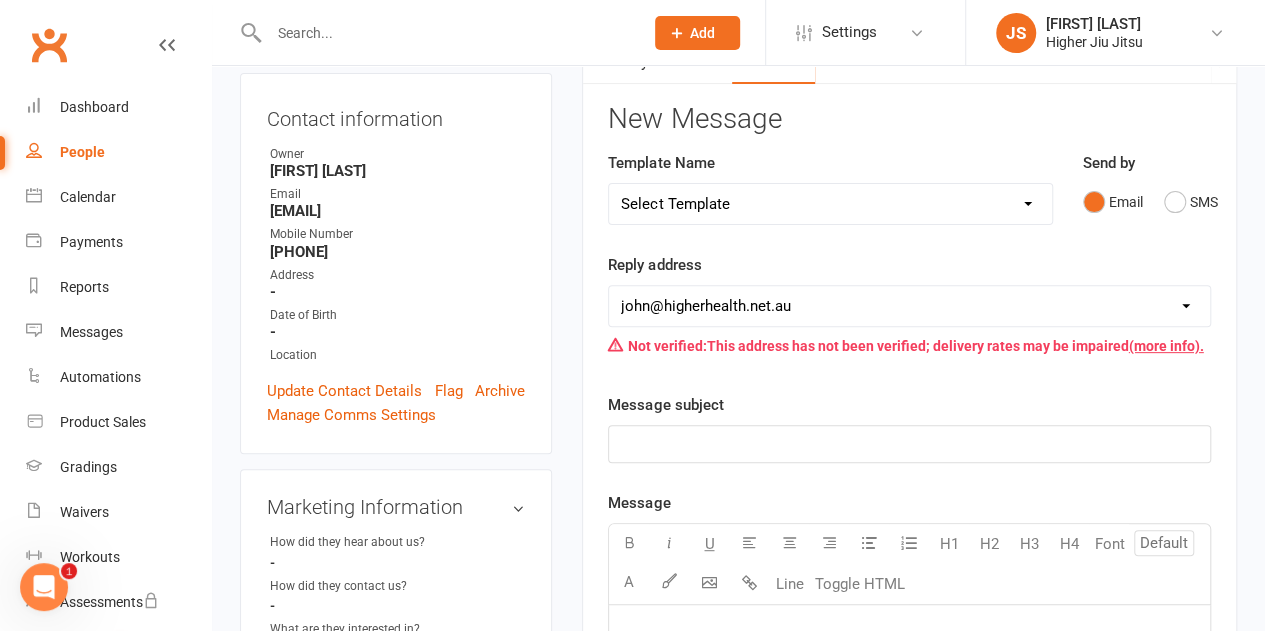 click on "﻿" 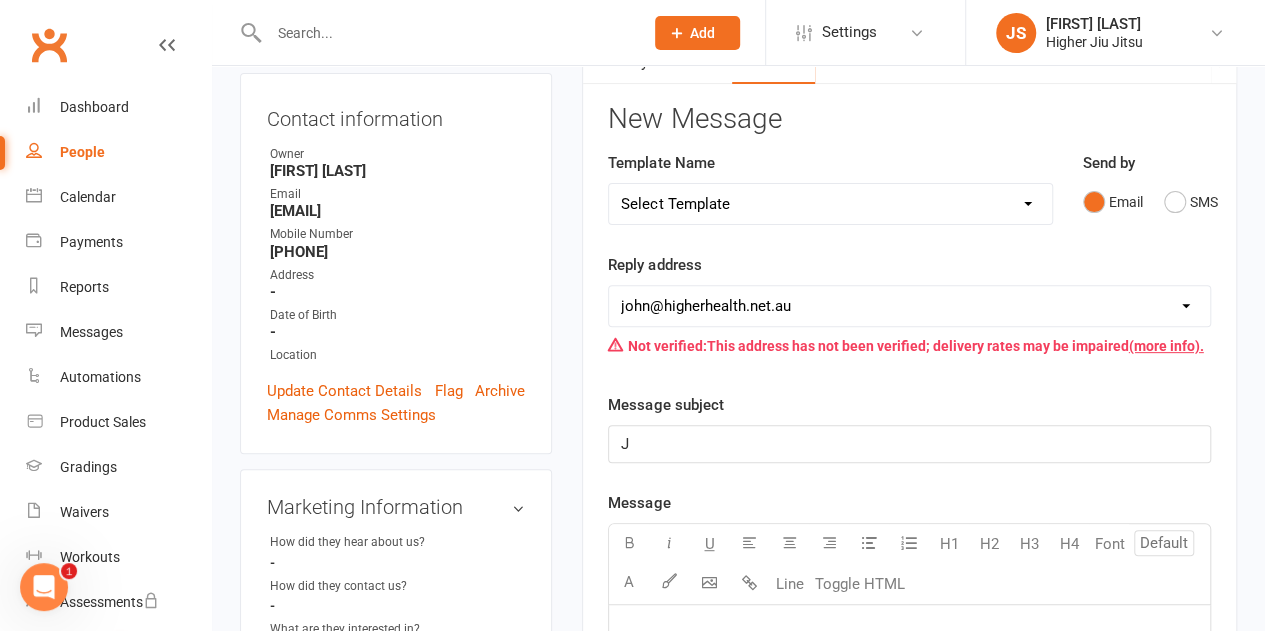 type 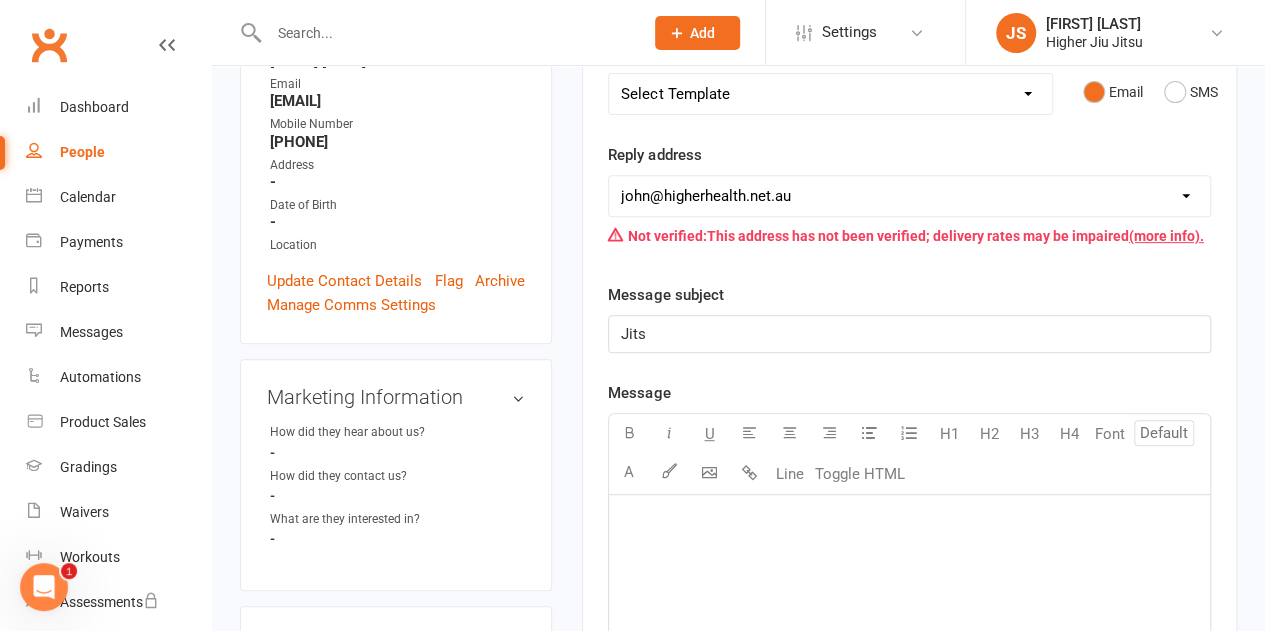 scroll, scrollTop: 500, scrollLeft: 0, axis: vertical 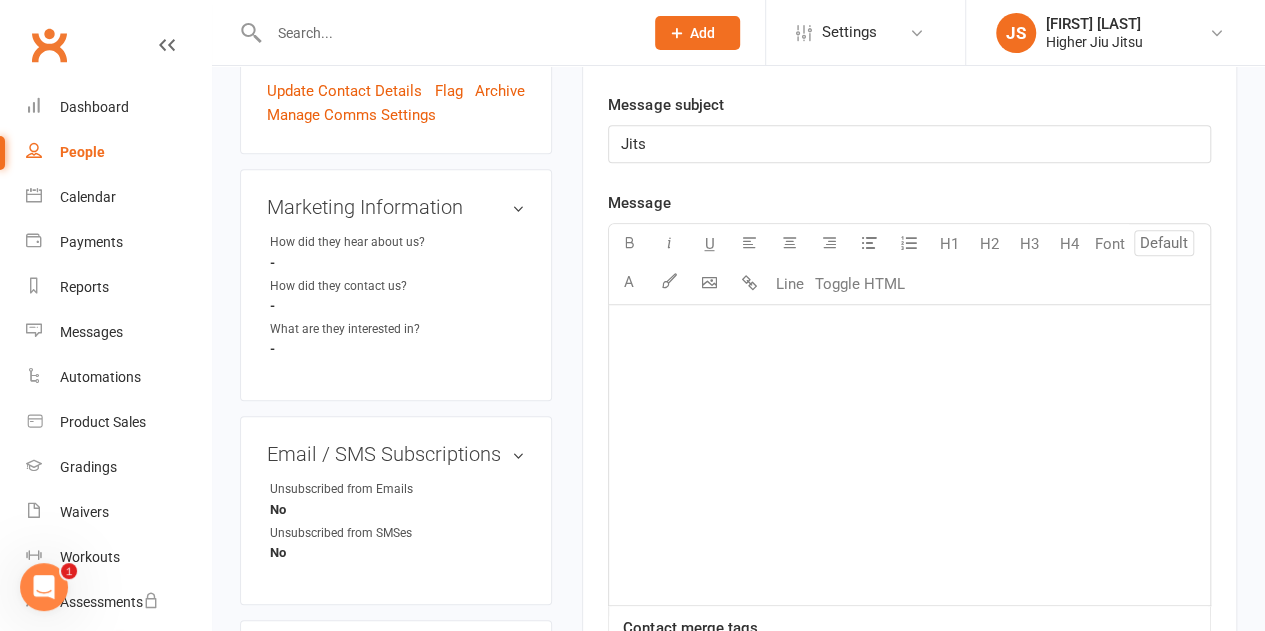 click on "﻿" 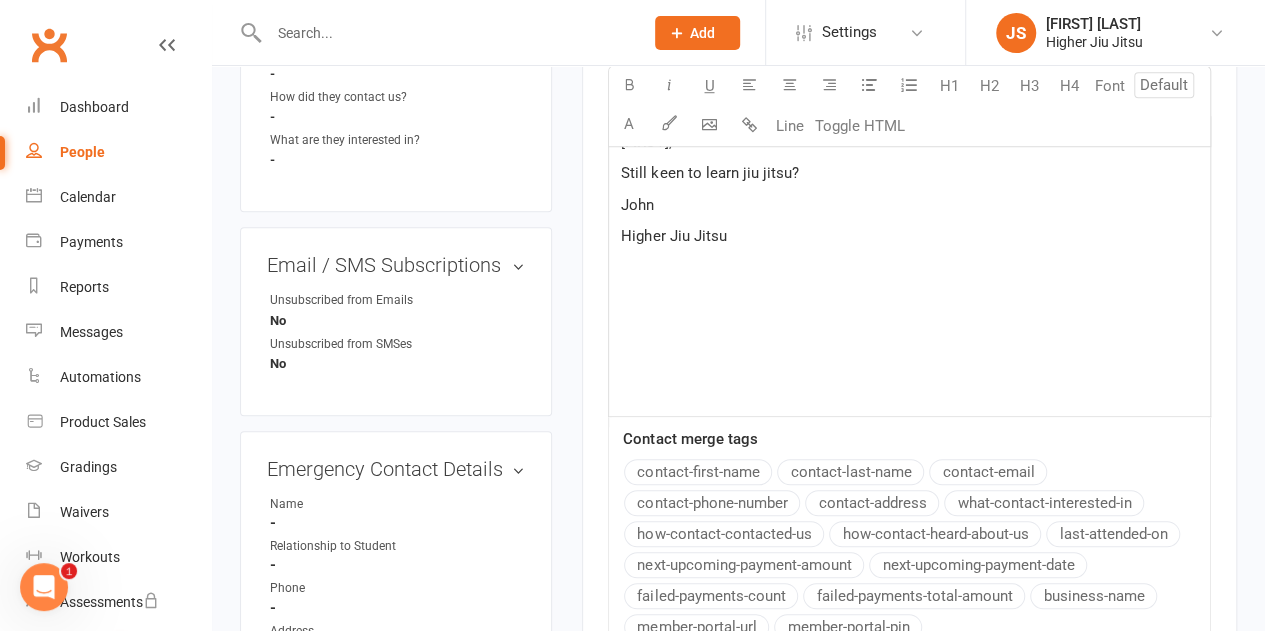 scroll, scrollTop: 1000, scrollLeft: 0, axis: vertical 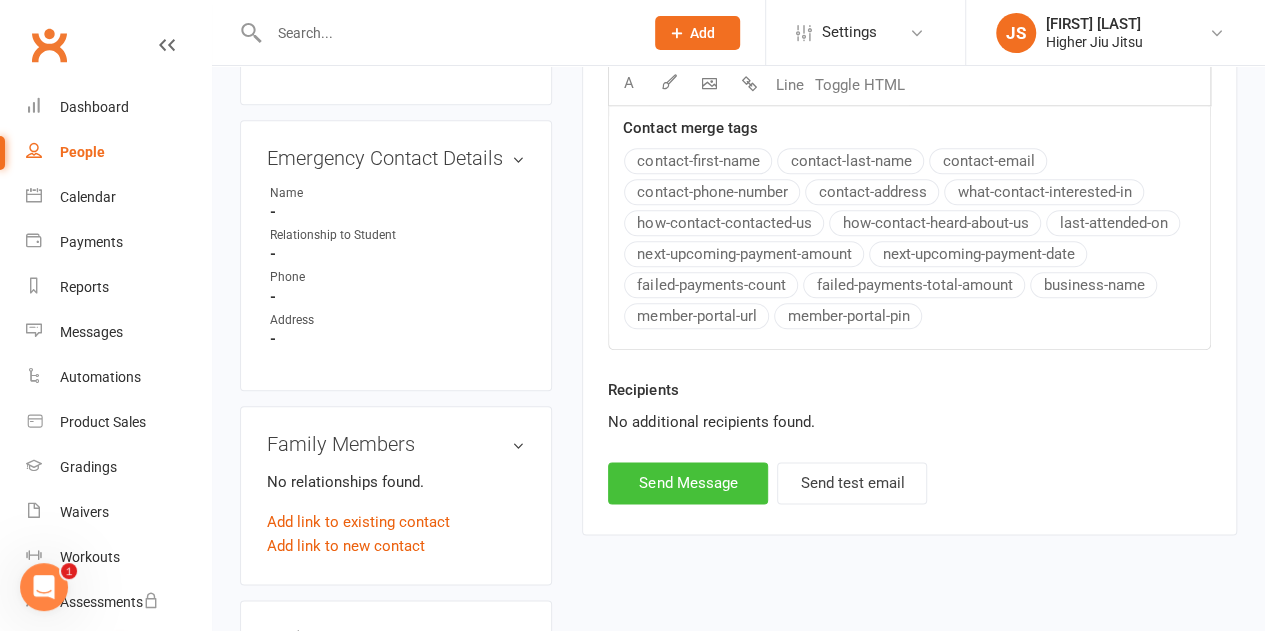 click on "Send Message" at bounding box center [688, 483] 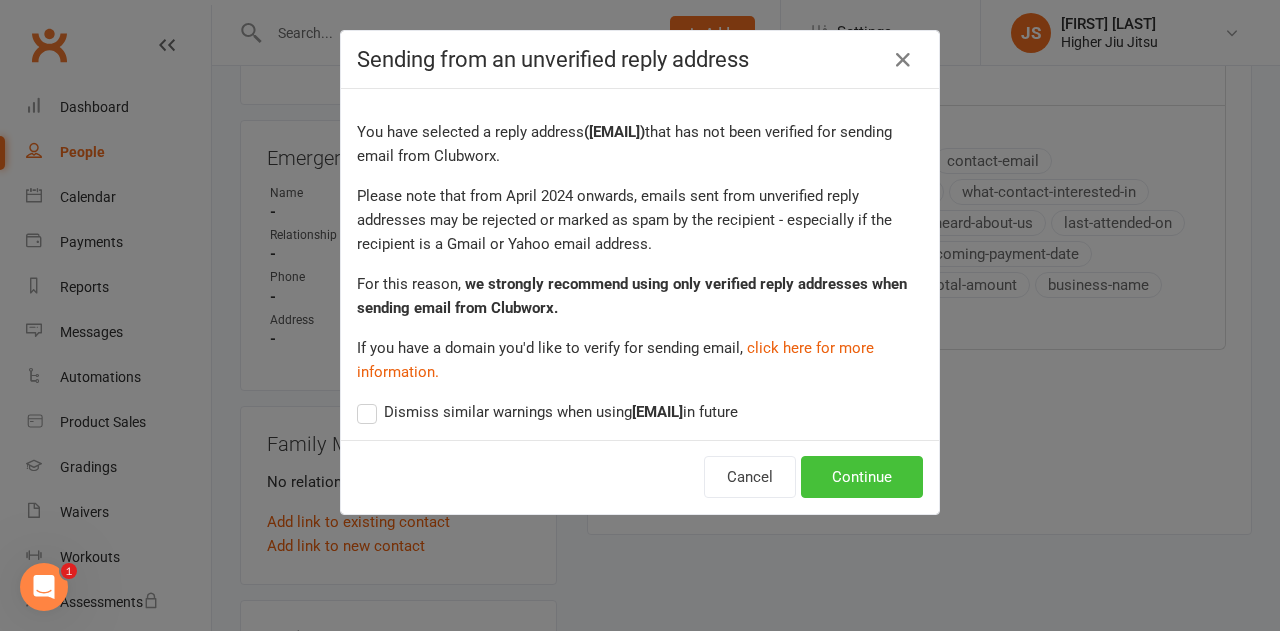 click on "Continue" at bounding box center [862, 477] 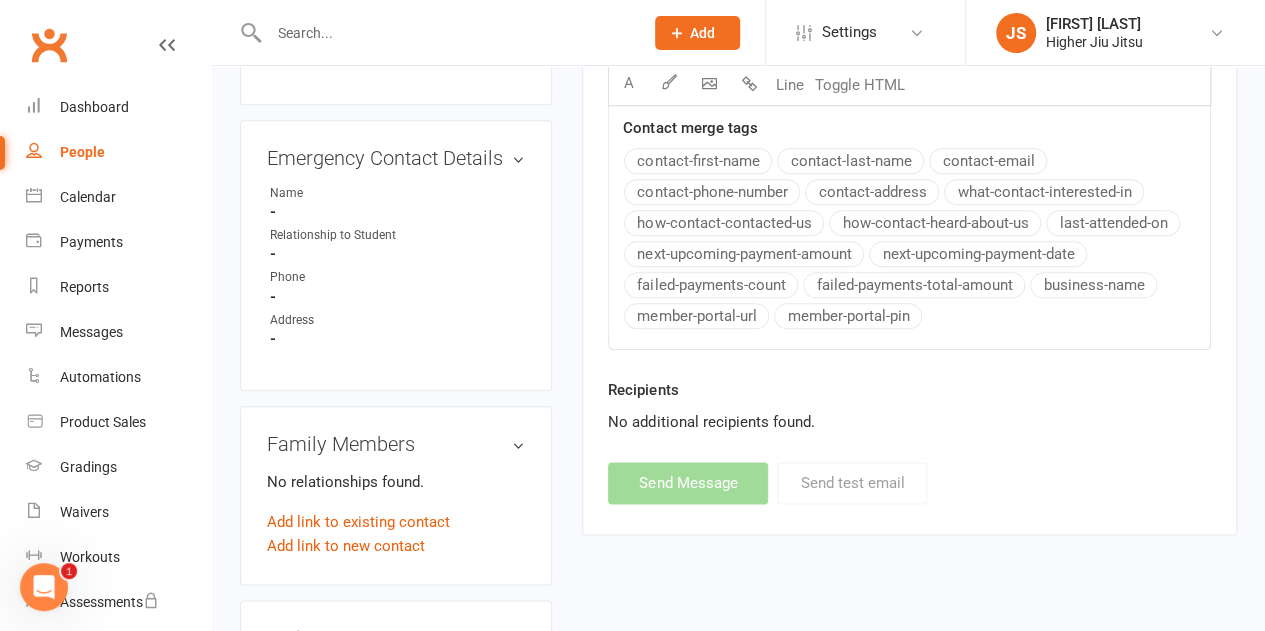select on "0" 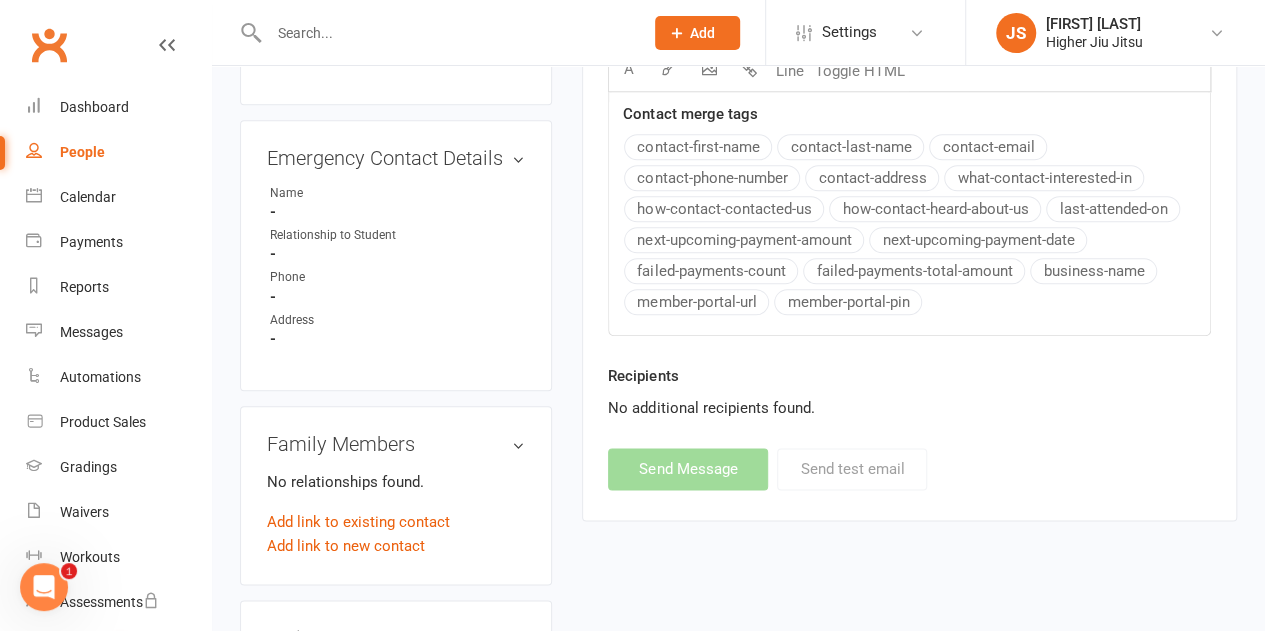 click at bounding box center [446, 33] 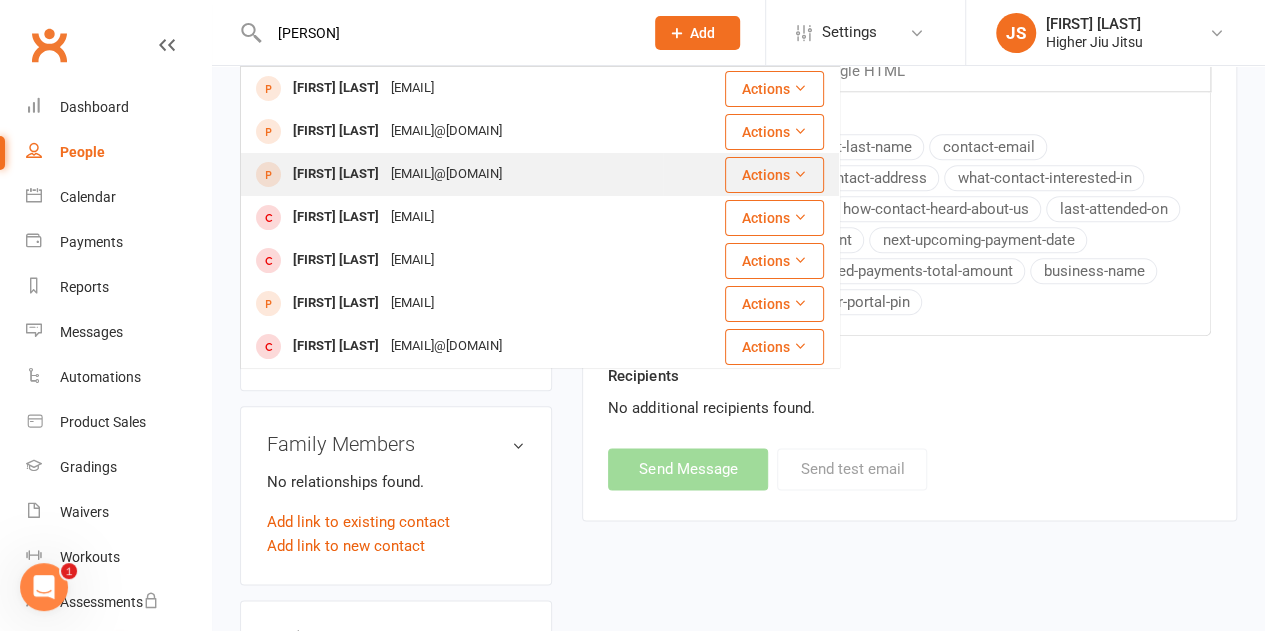 type on "lily" 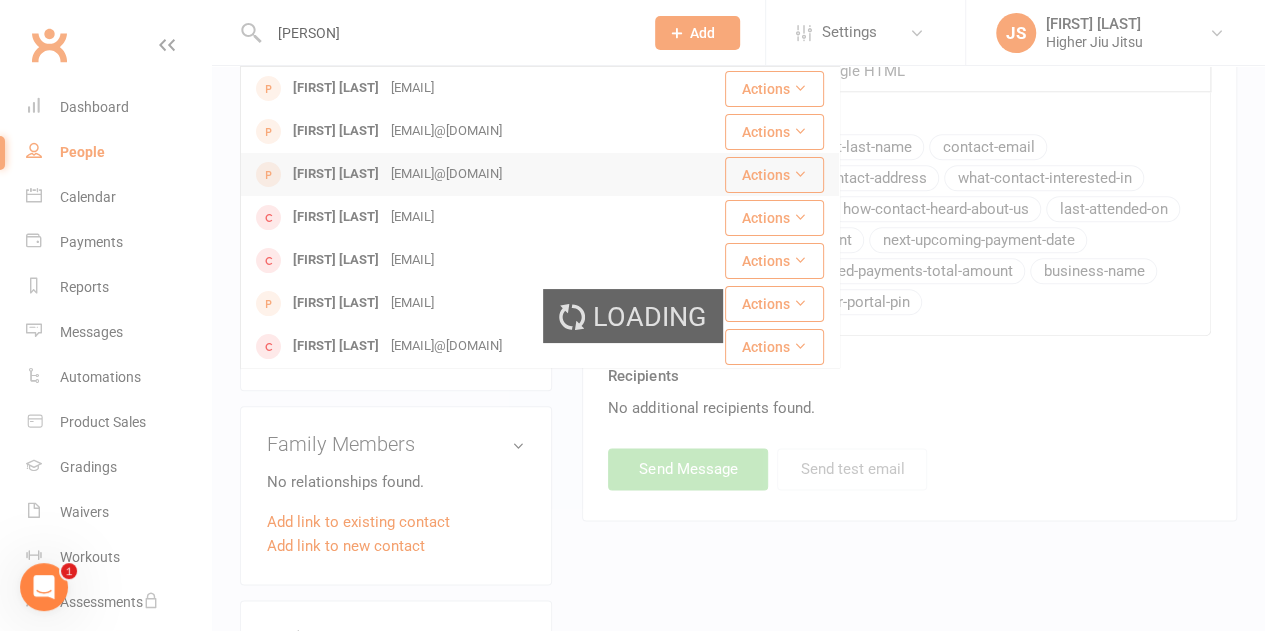 type 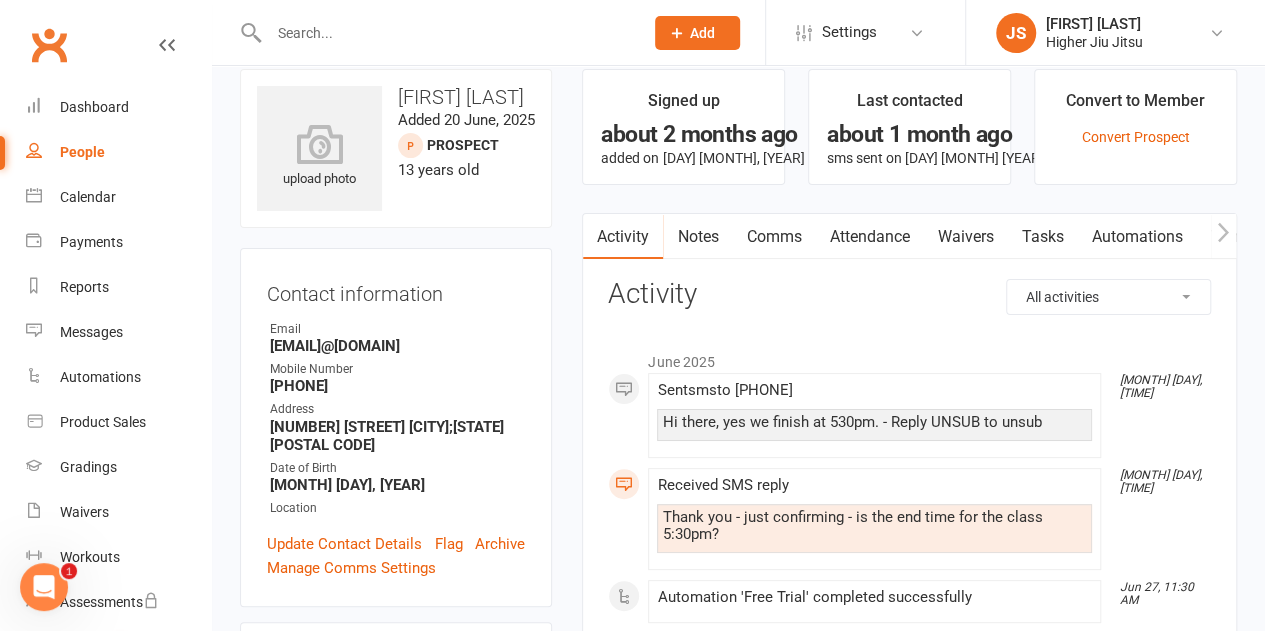 scroll, scrollTop: 0, scrollLeft: 0, axis: both 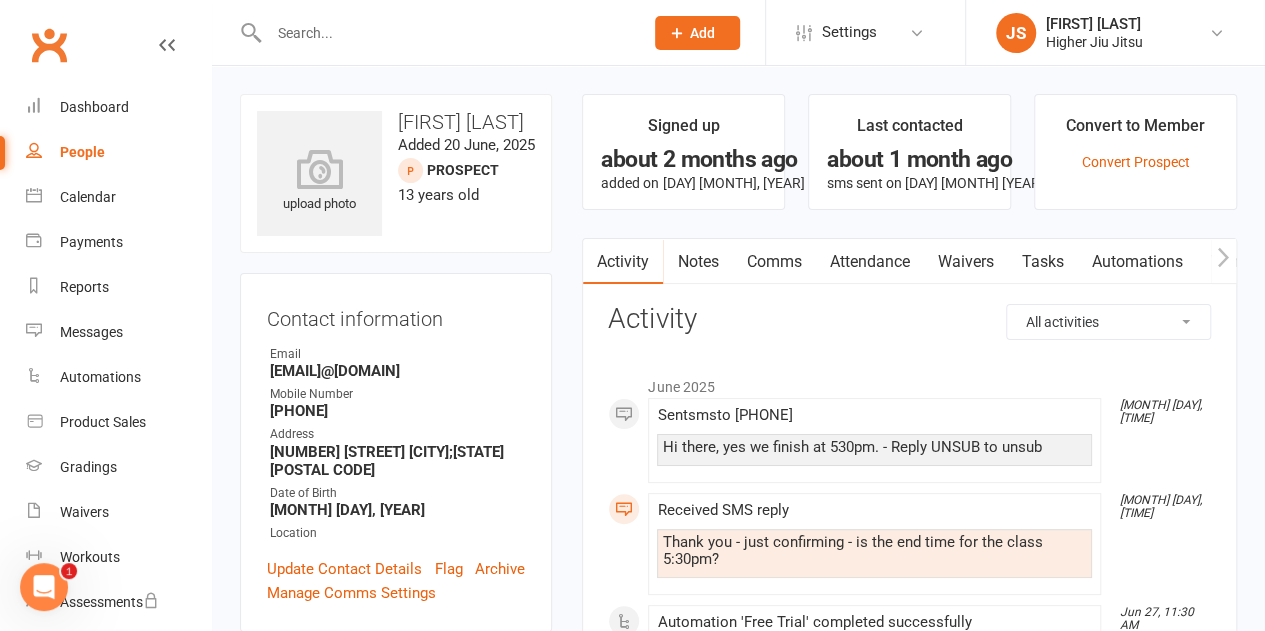 click on "Comms" at bounding box center [773, 262] 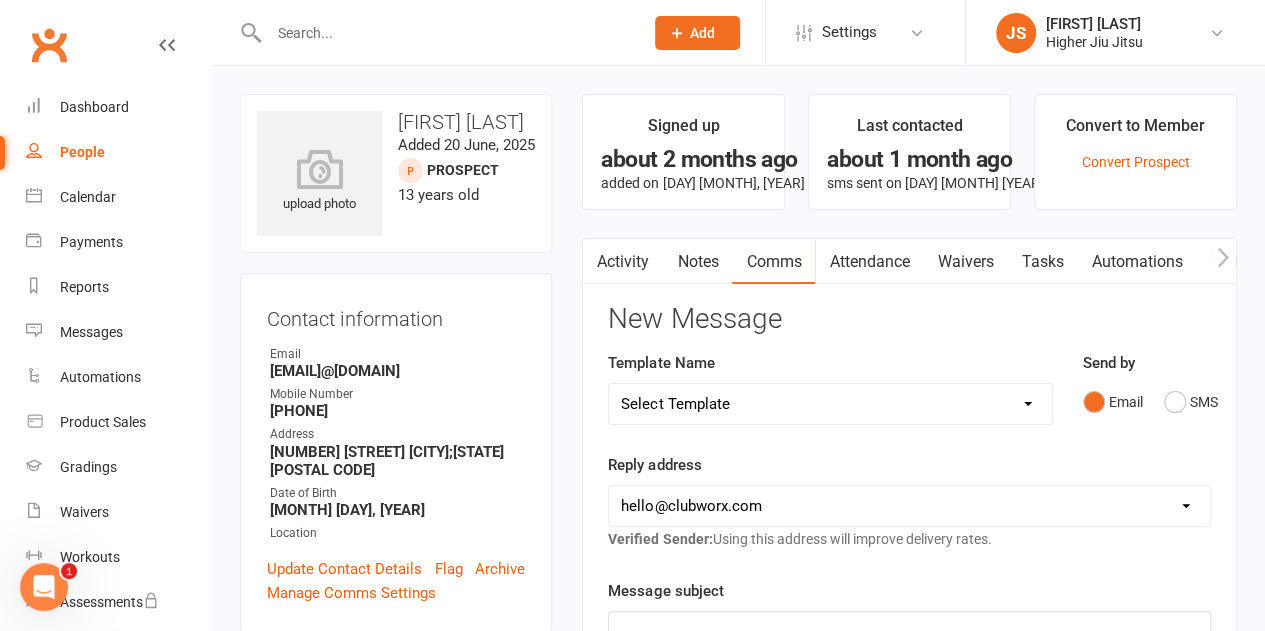 click on "hello@clubworx.com john@higherhealth.net.au david@allreadydone.com.au" at bounding box center (909, 506) 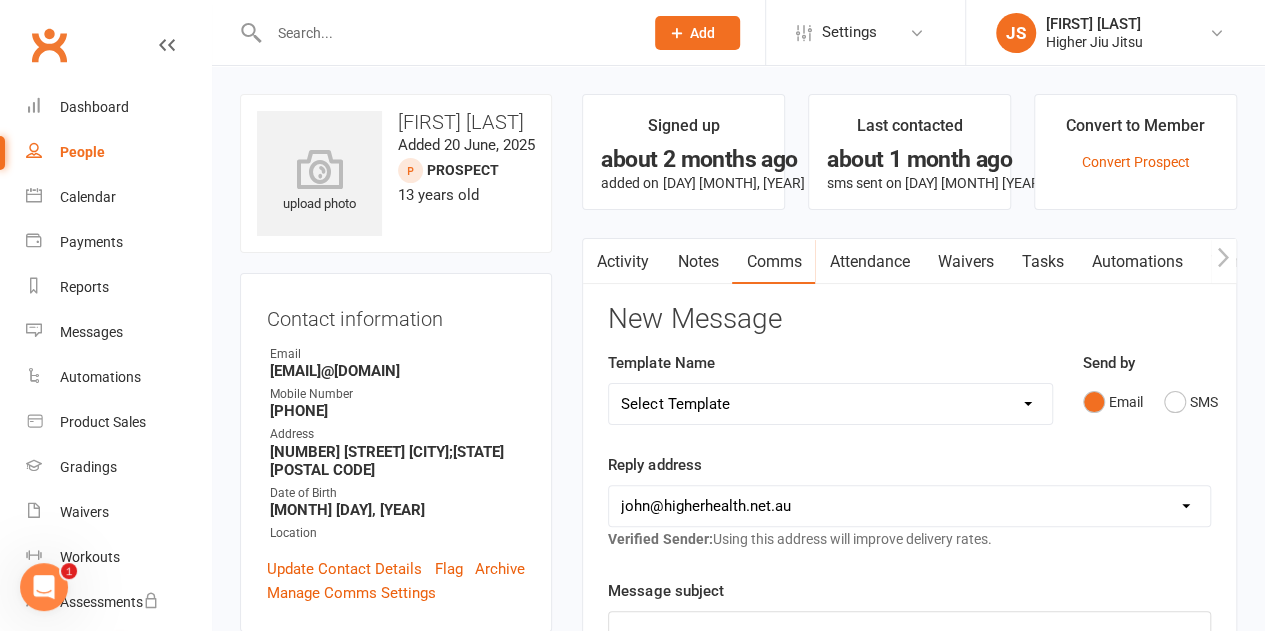 click on "hello@clubworx.com john@higherhealth.net.au david@allreadydone.com.au" at bounding box center (909, 506) 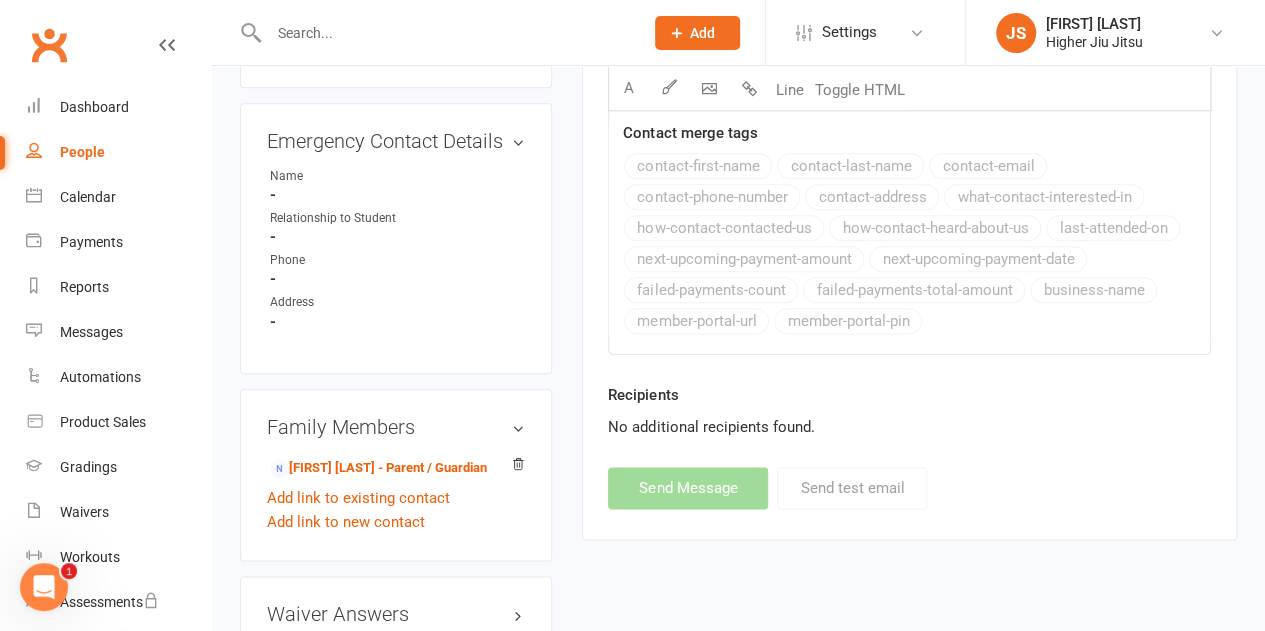 scroll, scrollTop: 1000, scrollLeft: 0, axis: vertical 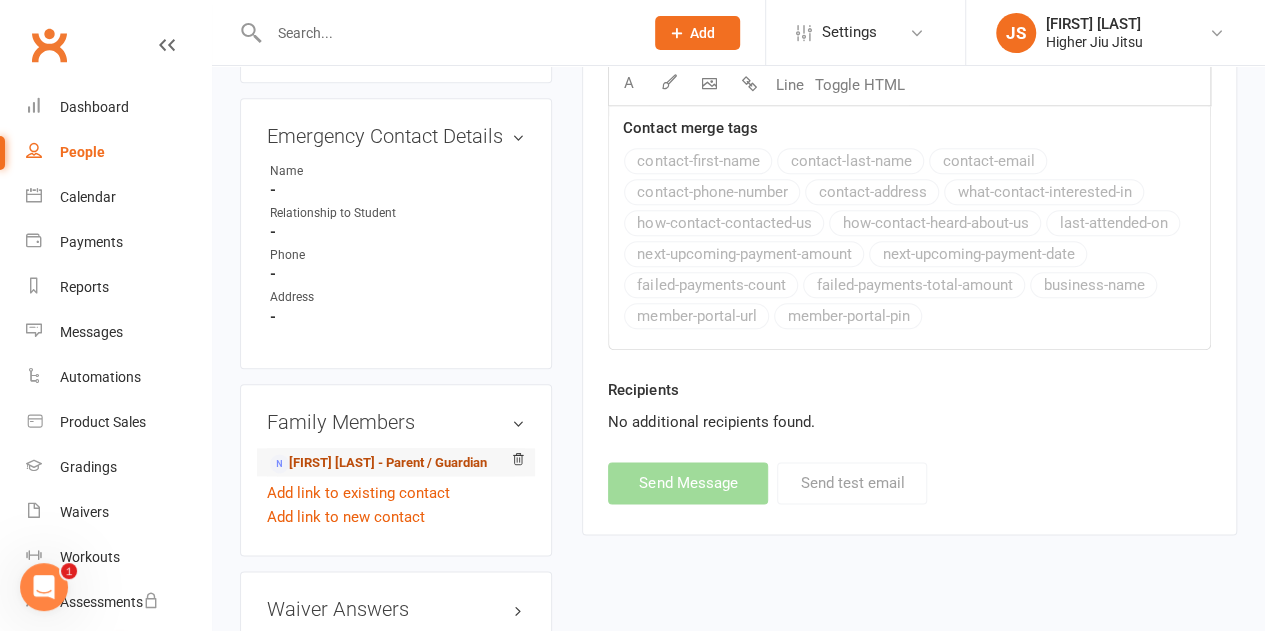 click on "Tiffany Withers - Parent / Guardian" at bounding box center [378, 463] 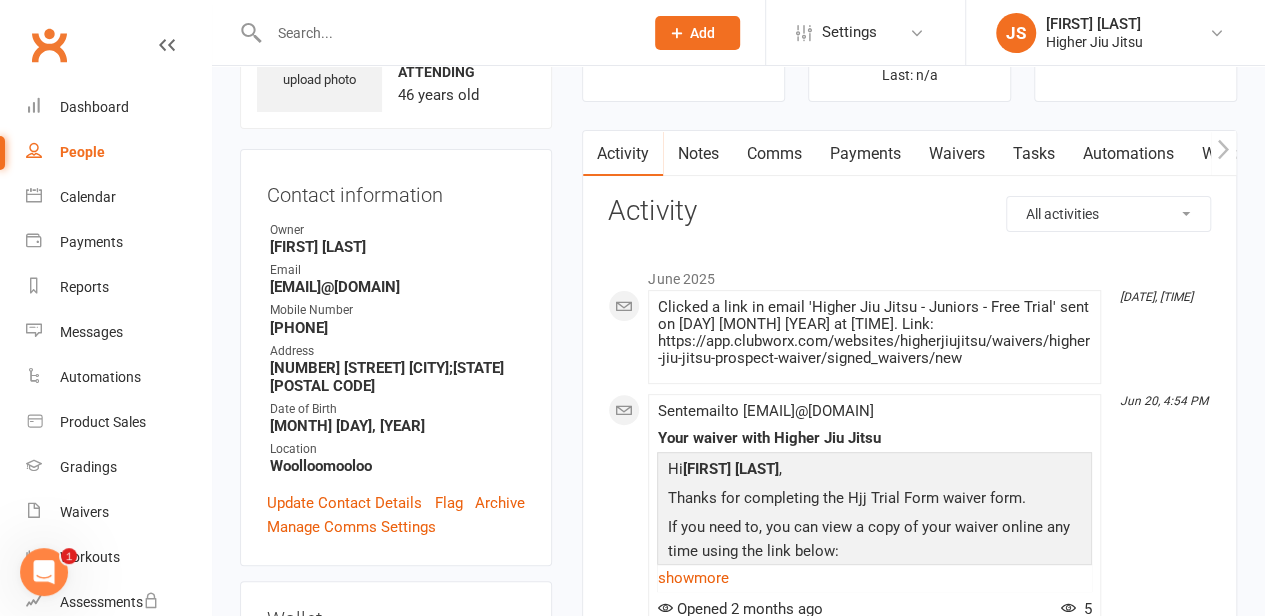 scroll, scrollTop: 100, scrollLeft: 0, axis: vertical 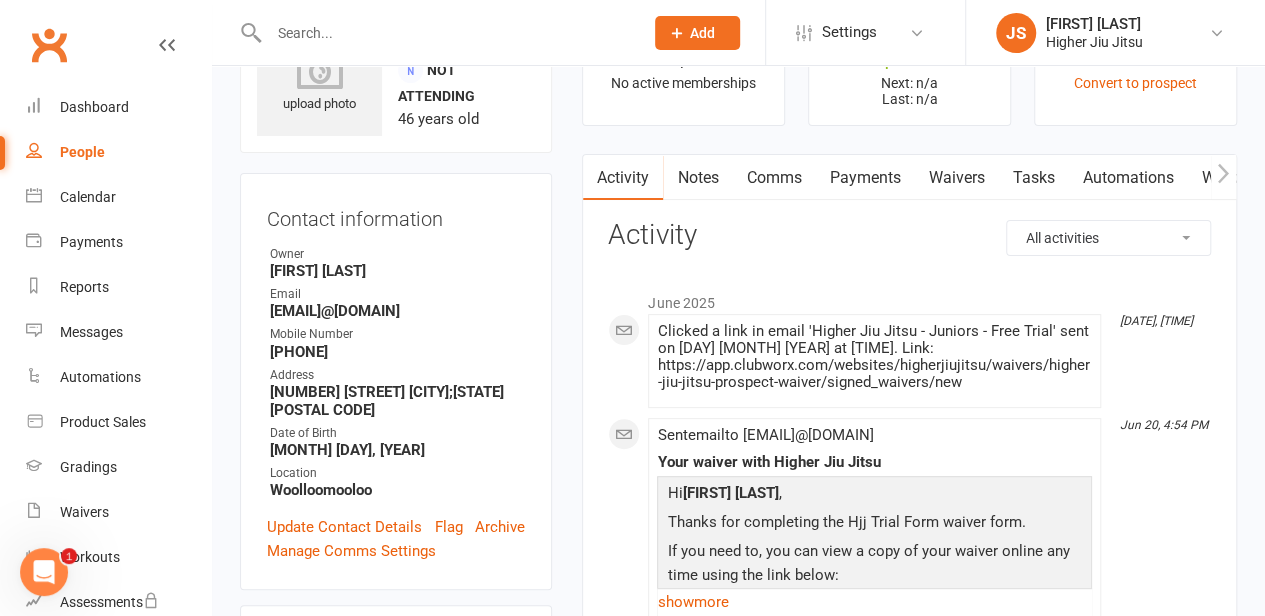 click on "Comms" at bounding box center [773, 178] 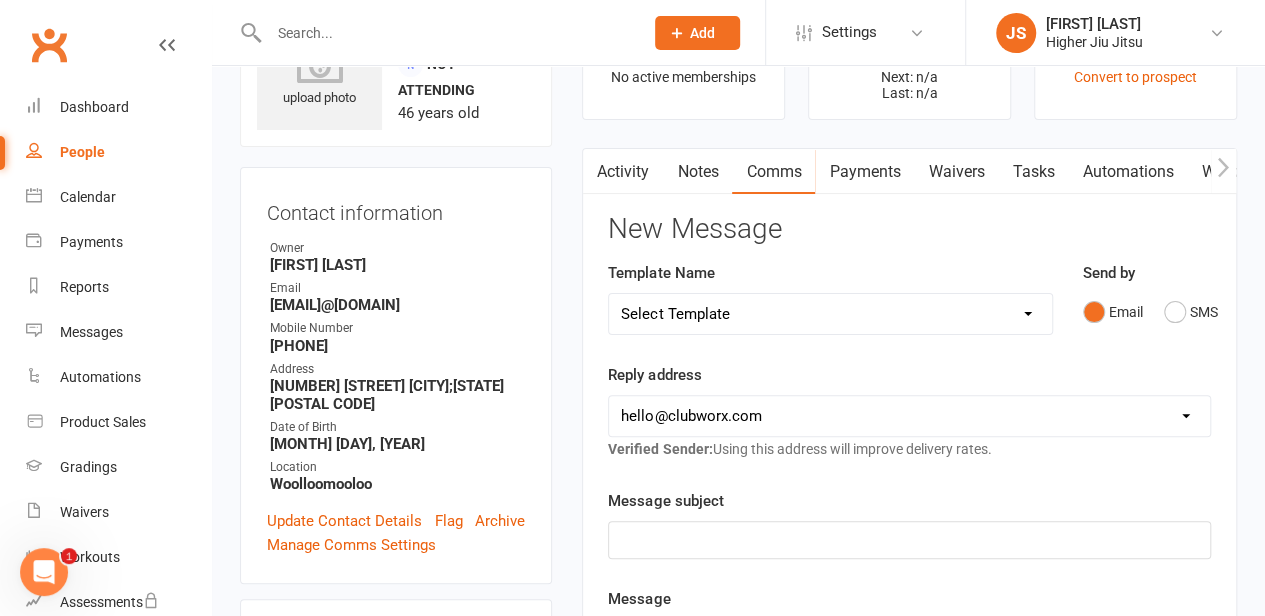 scroll, scrollTop: 300, scrollLeft: 0, axis: vertical 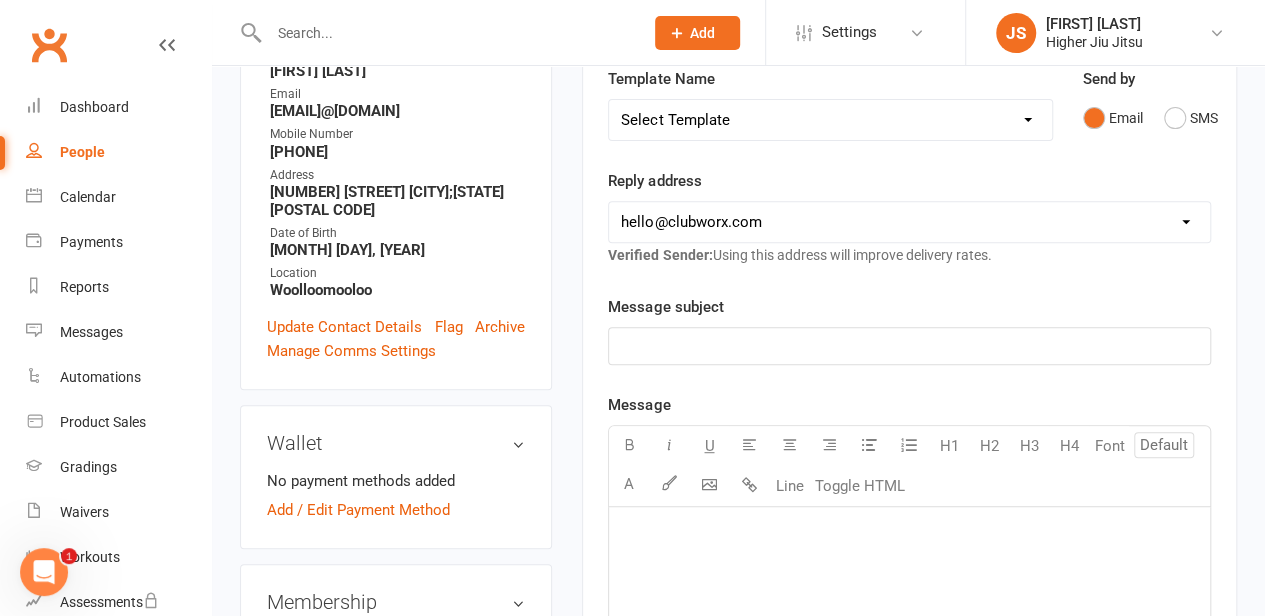 click on "﻿" 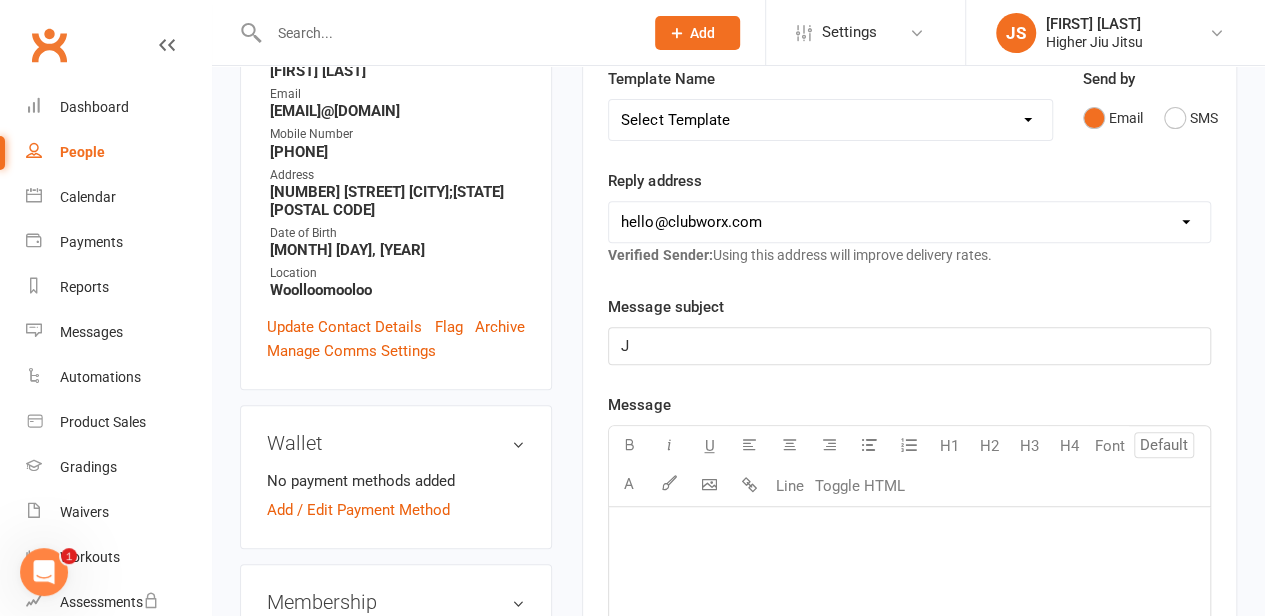 type 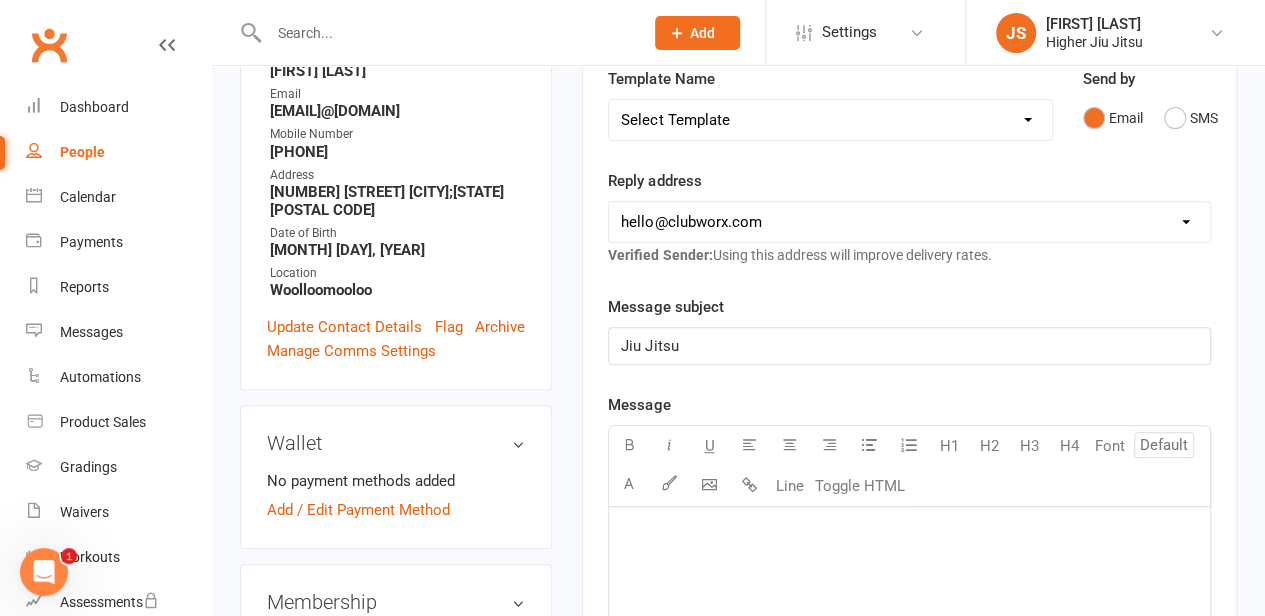 click on "hello@clubworx.com john@higherhealth.net.au david@allreadydone.com.au" at bounding box center [909, 222] 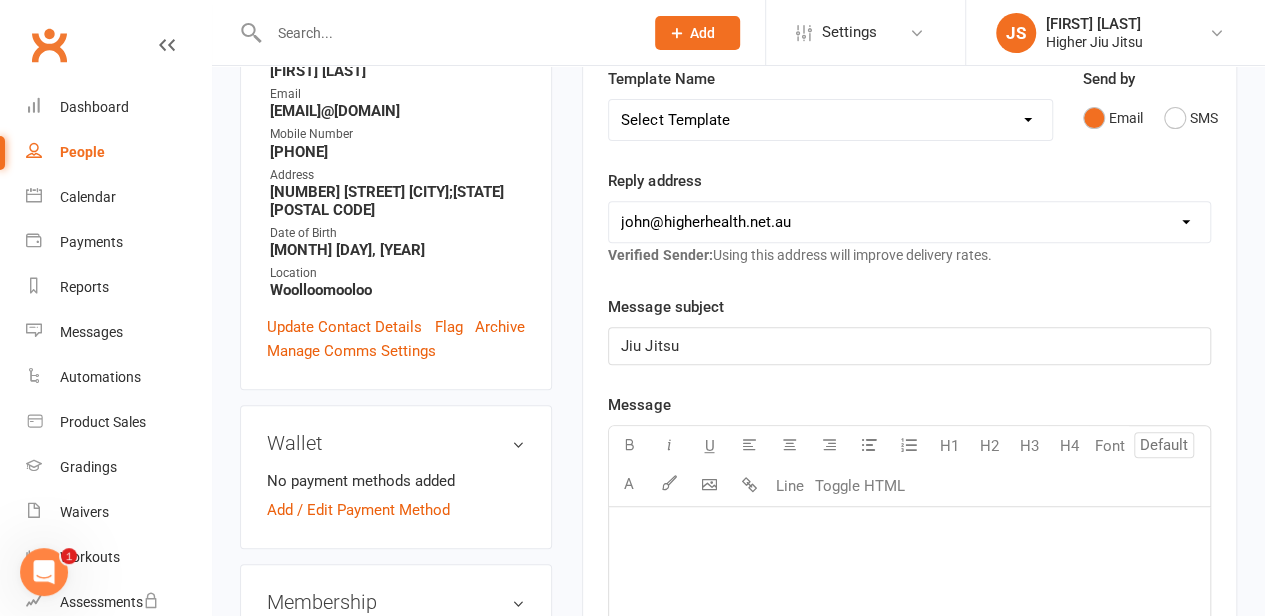 click on "hello@clubworx.com john@higherhealth.net.au david@allreadydone.com.au" at bounding box center [909, 222] 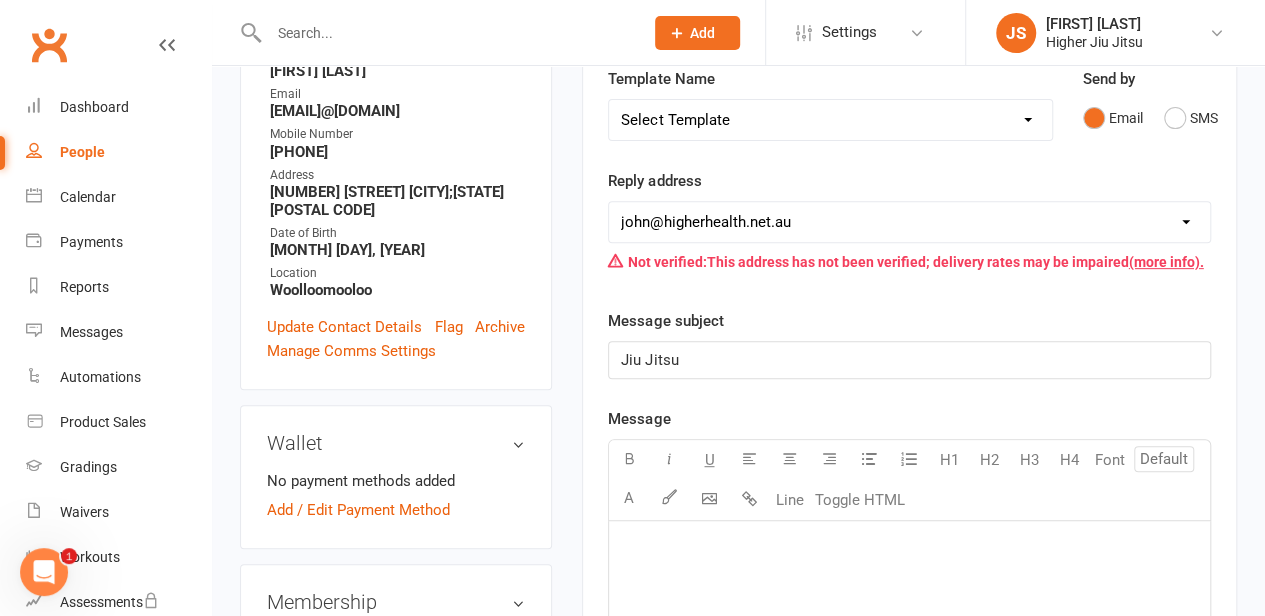 click on "﻿" 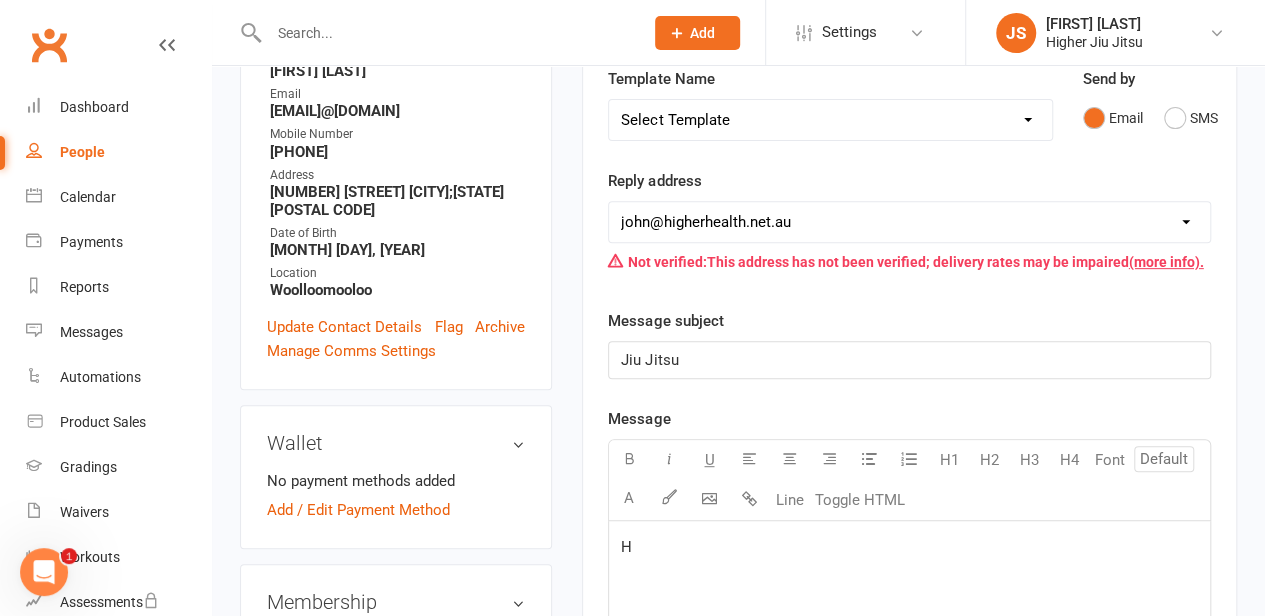 type 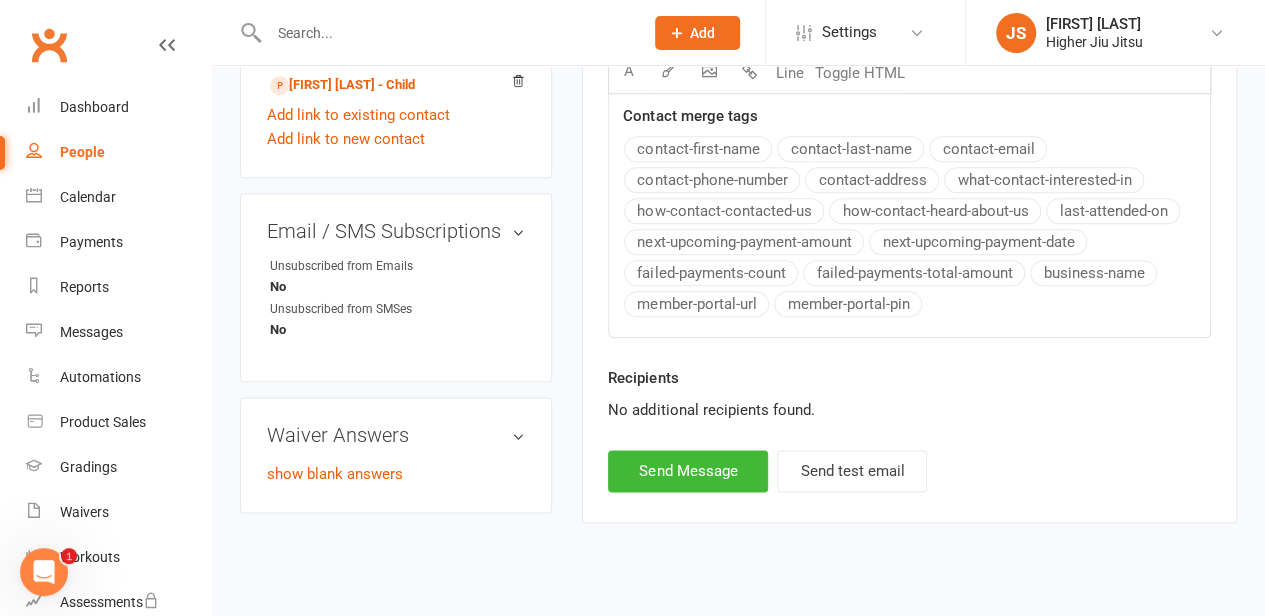 scroll, scrollTop: 1029, scrollLeft: 0, axis: vertical 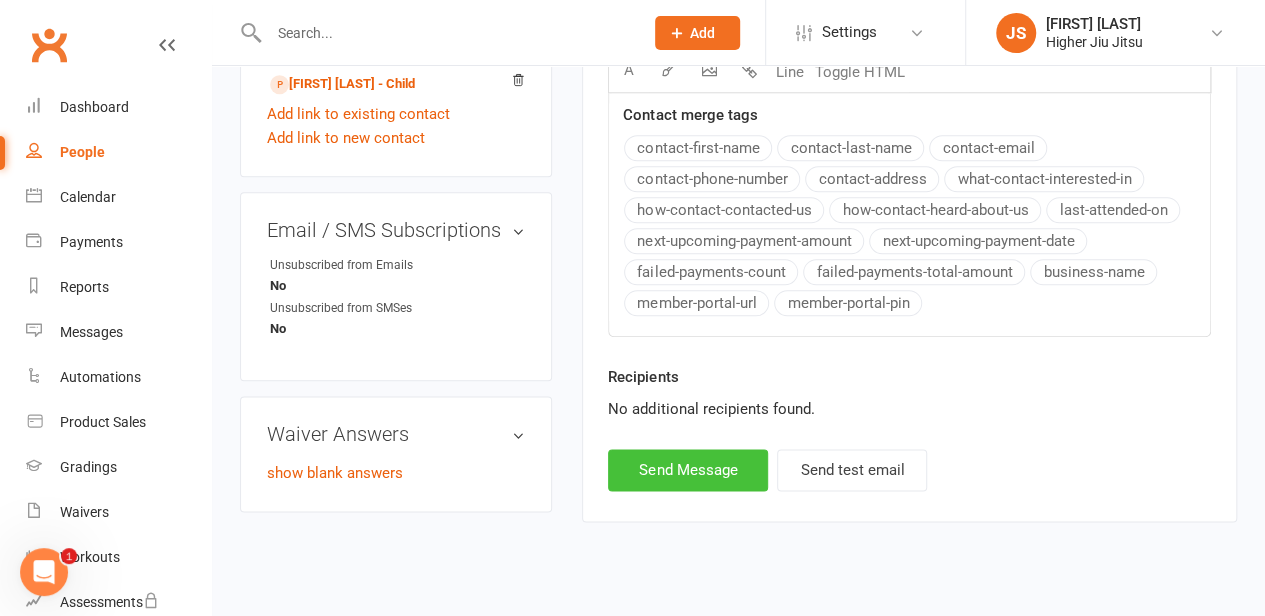 click on "Send Message" at bounding box center (688, 470) 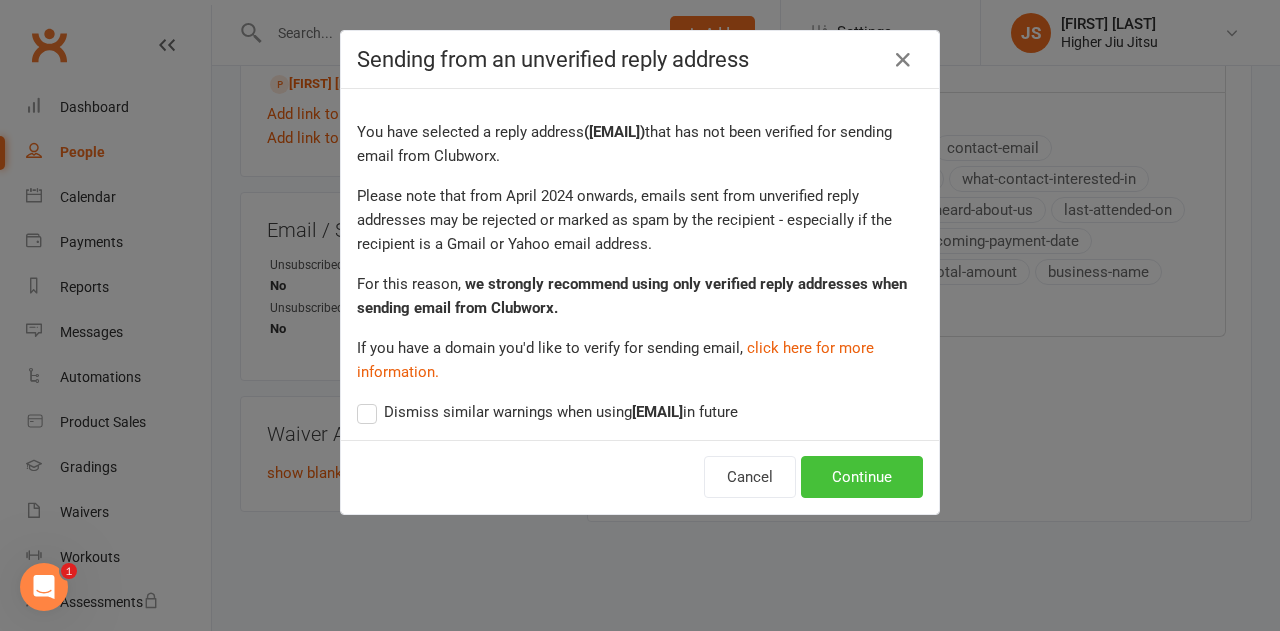 click on "Continue" at bounding box center [862, 477] 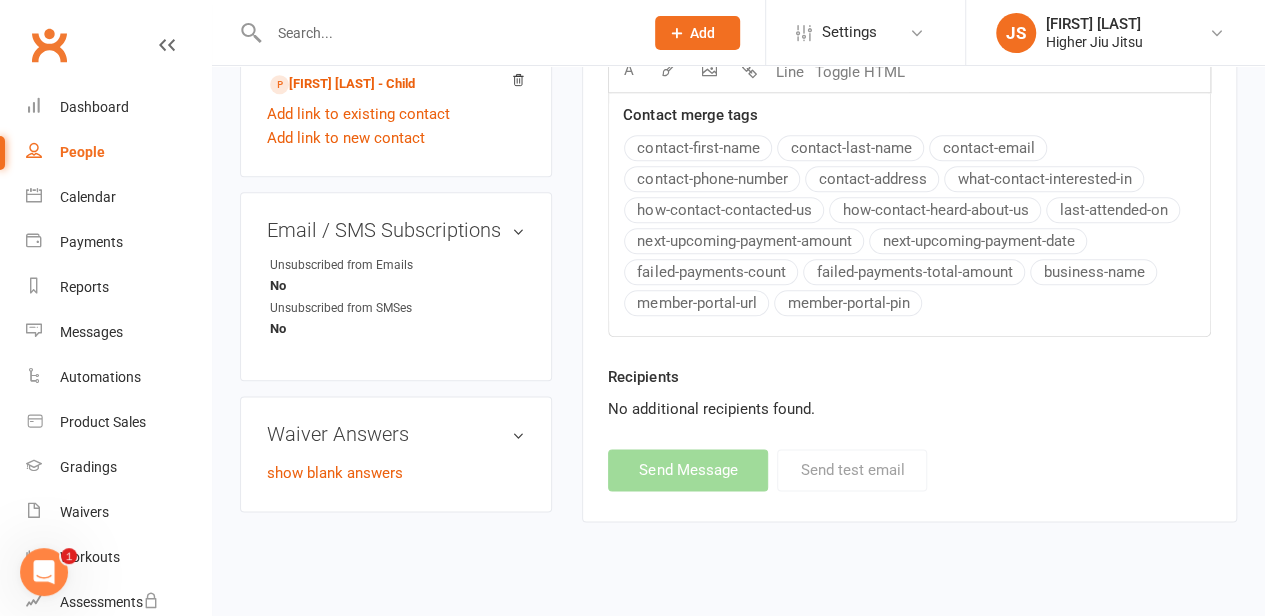 select on "0" 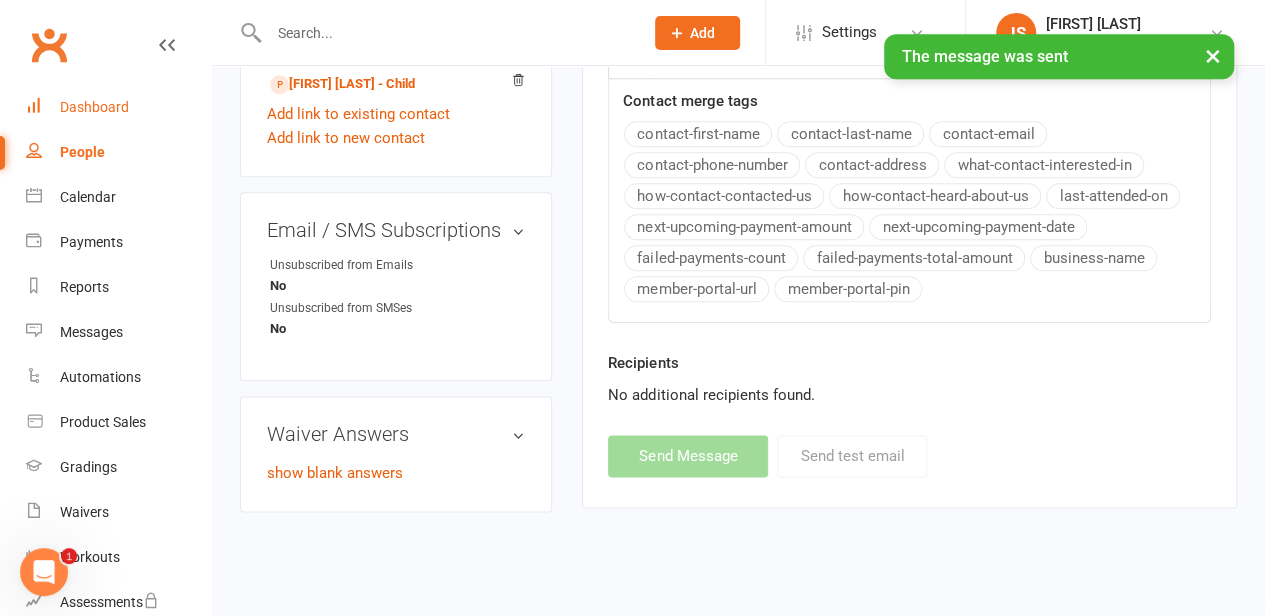click on "Dashboard" at bounding box center [94, 107] 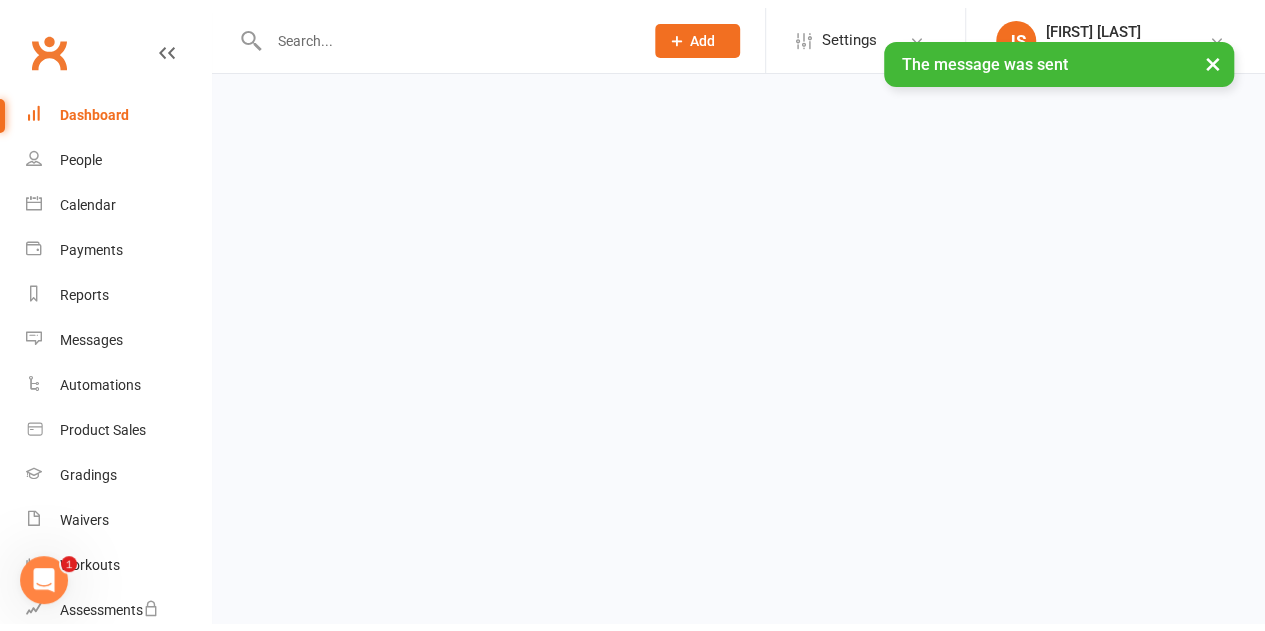 scroll, scrollTop: 0, scrollLeft: 0, axis: both 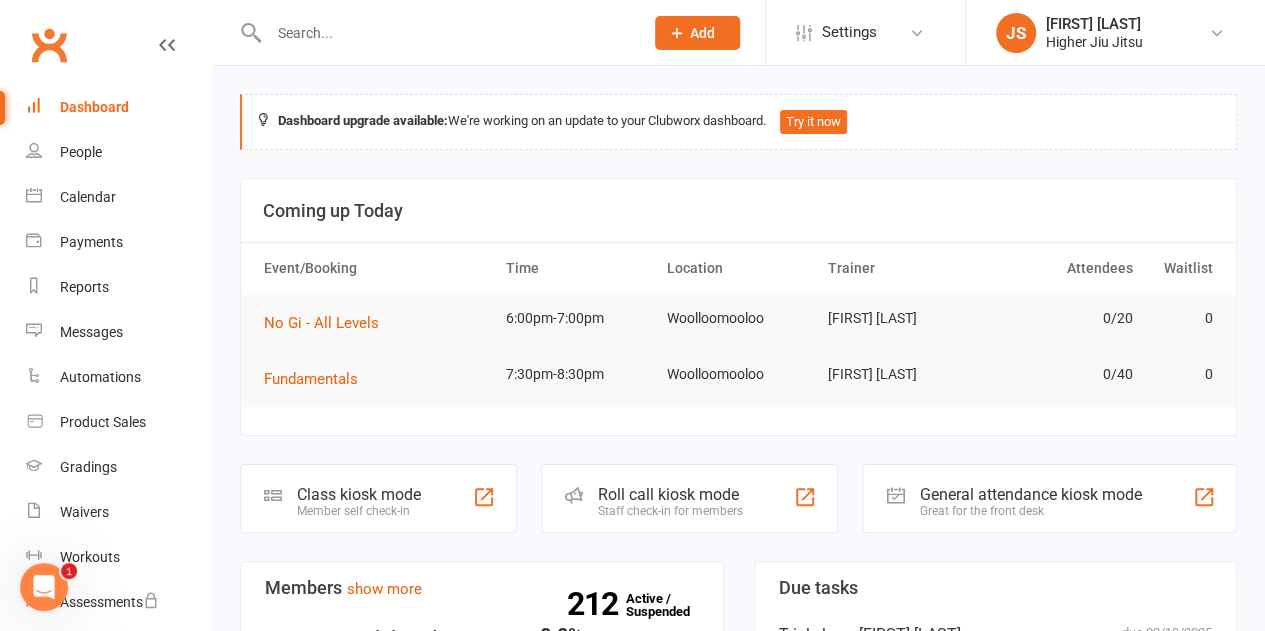 click at bounding box center (446, 33) 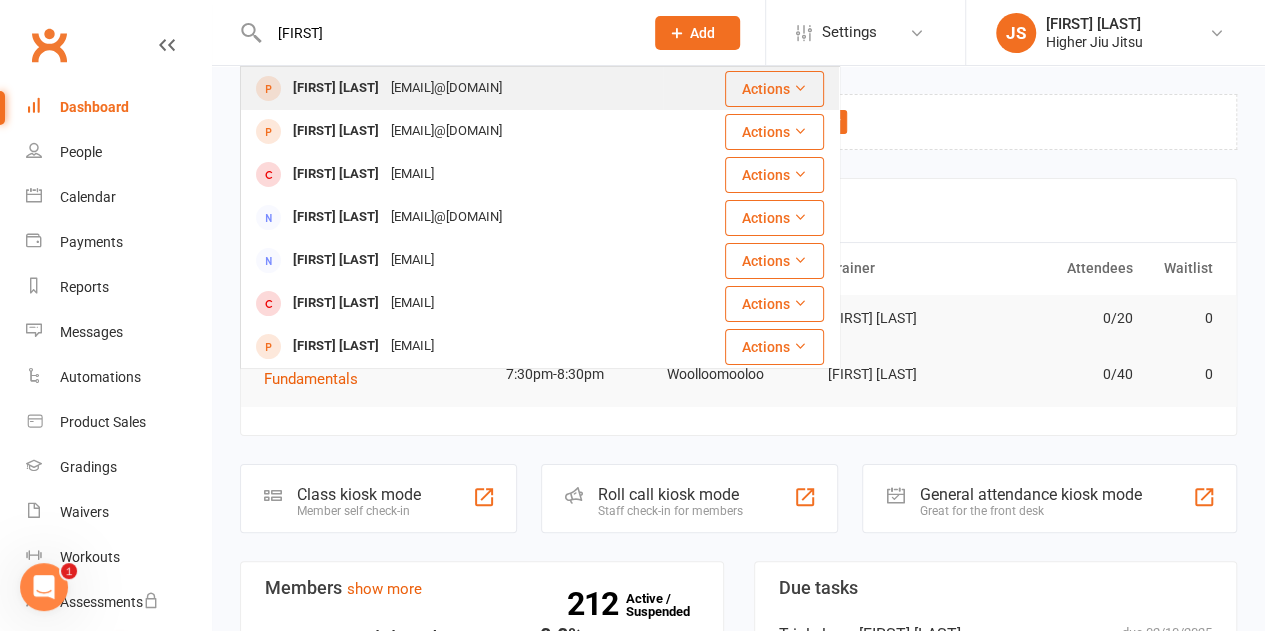 type on "shayne" 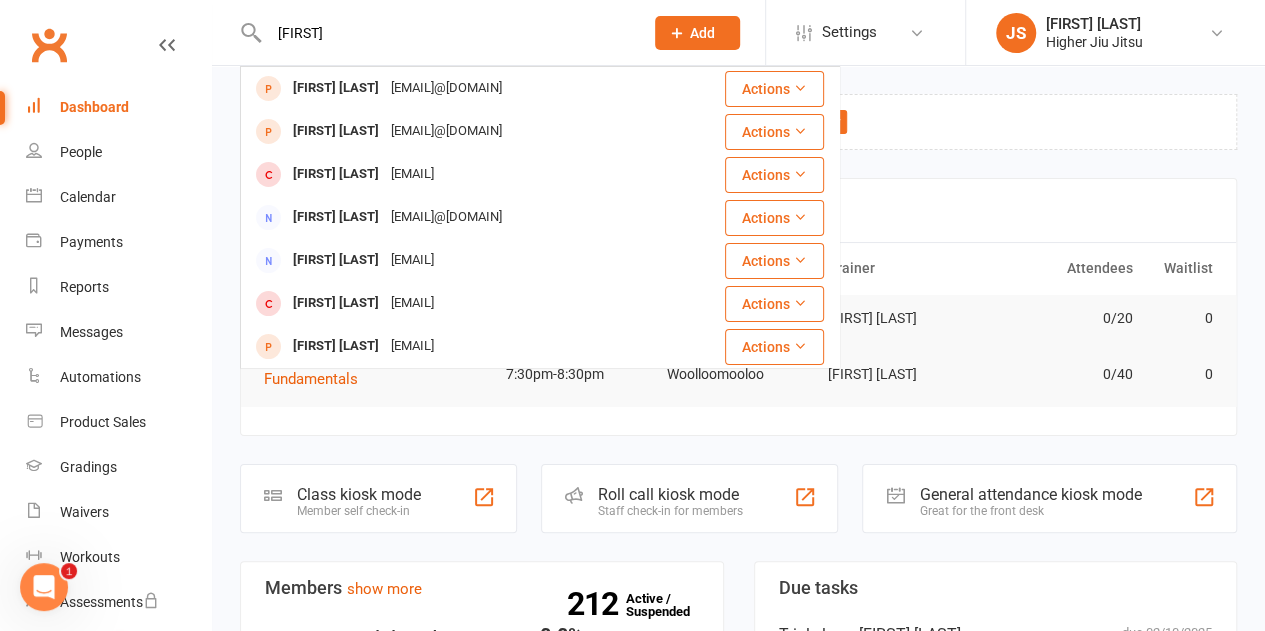 type 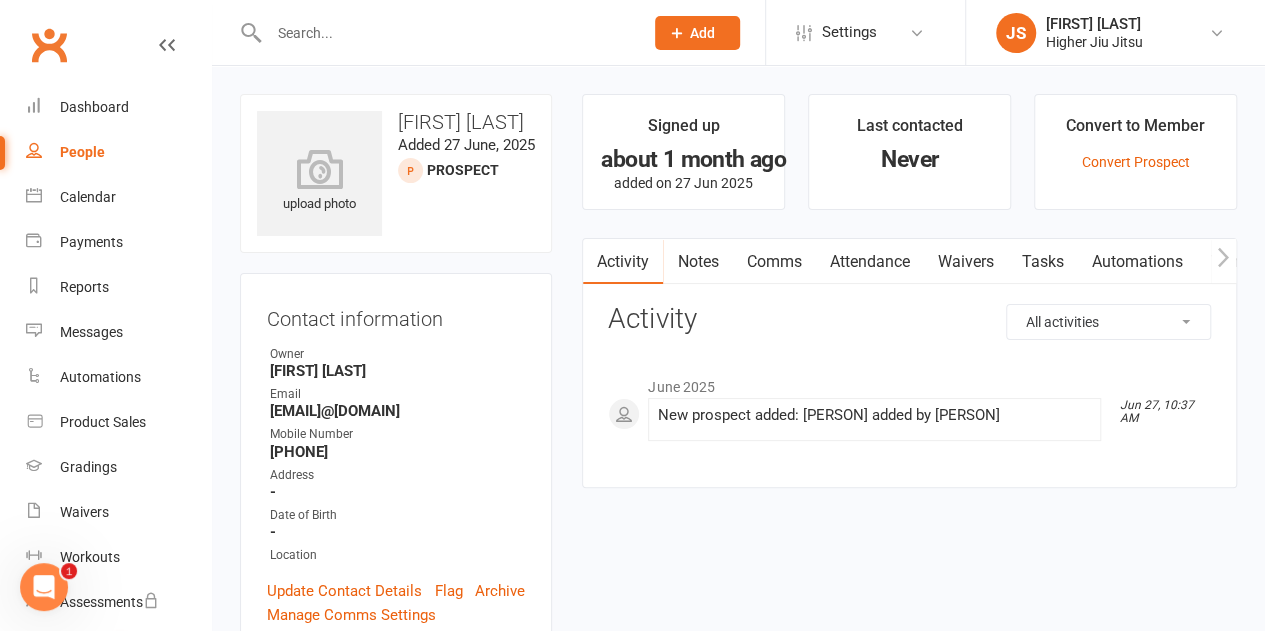 click on "Comms" at bounding box center [773, 262] 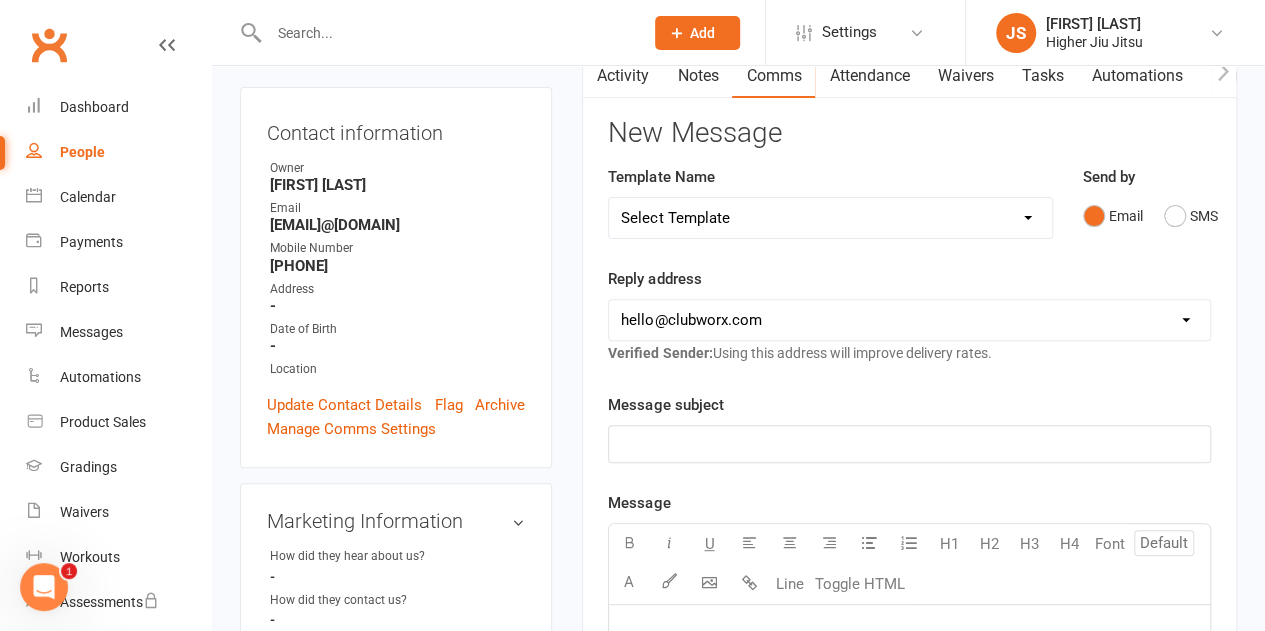 scroll, scrollTop: 182, scrollLeft: 0, axis: vertical 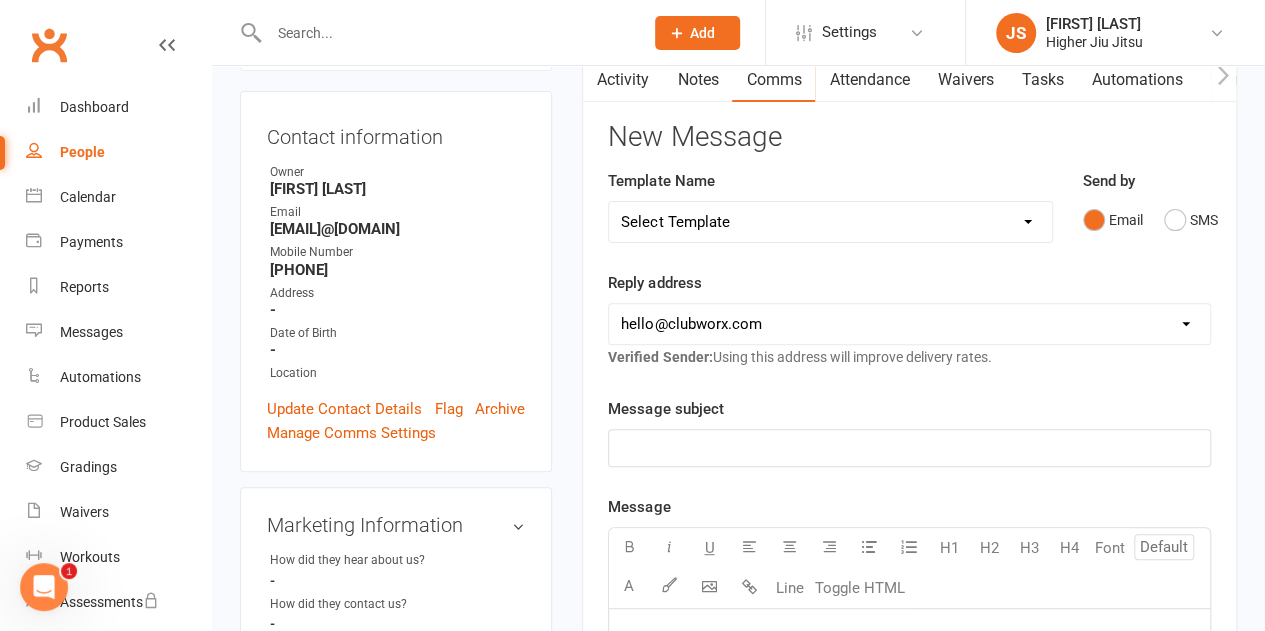click on "hello@clubworx.com john@higherhealth.net.au david@allreadydone.com.au" at bounding box center (909, 324) 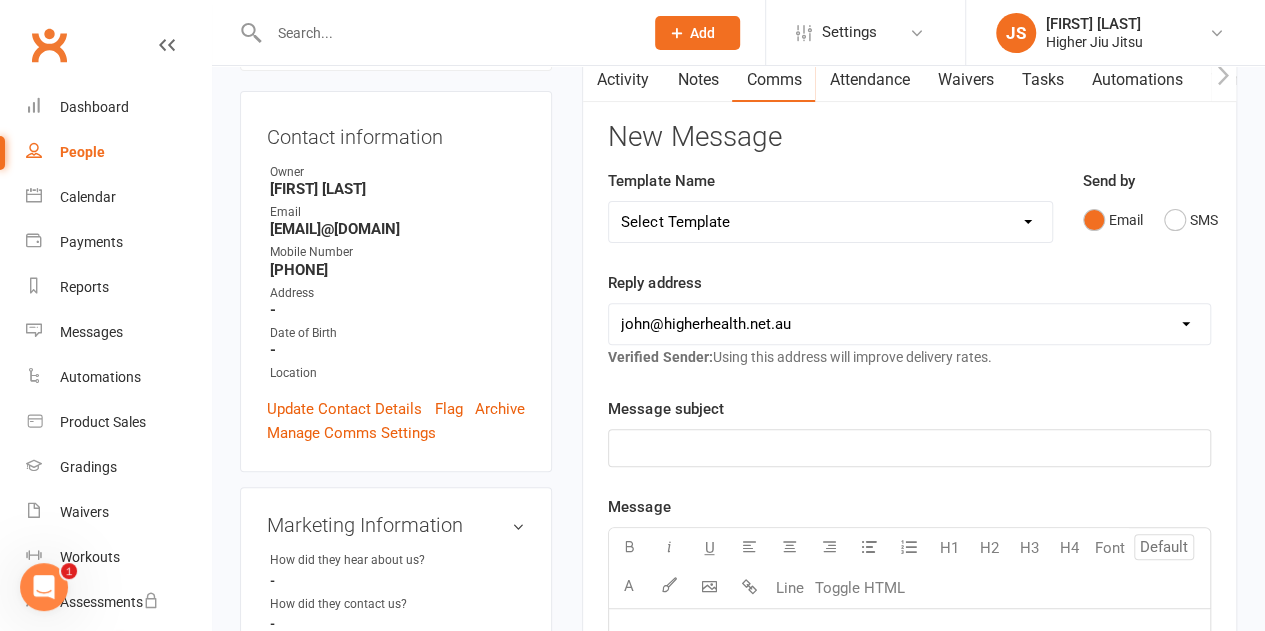 click on "hello@clubworx.com john@higherhealth.net.au david@allreadydone.com.au" at bounding box center [909, 324] 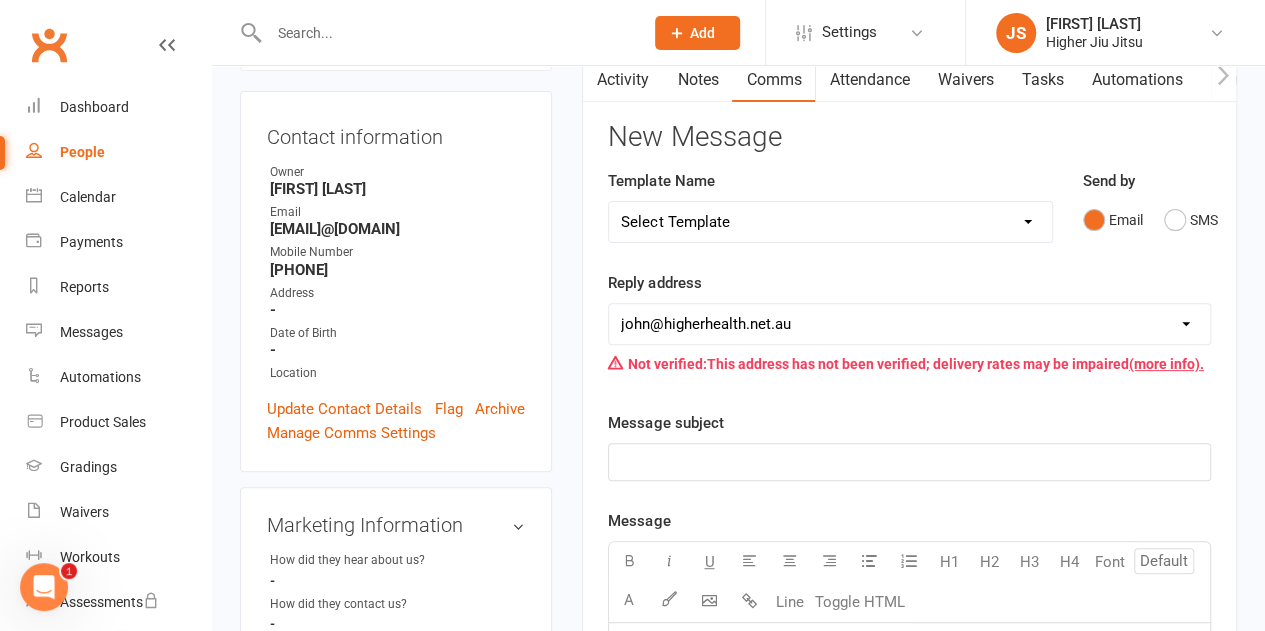 click on "﻿" 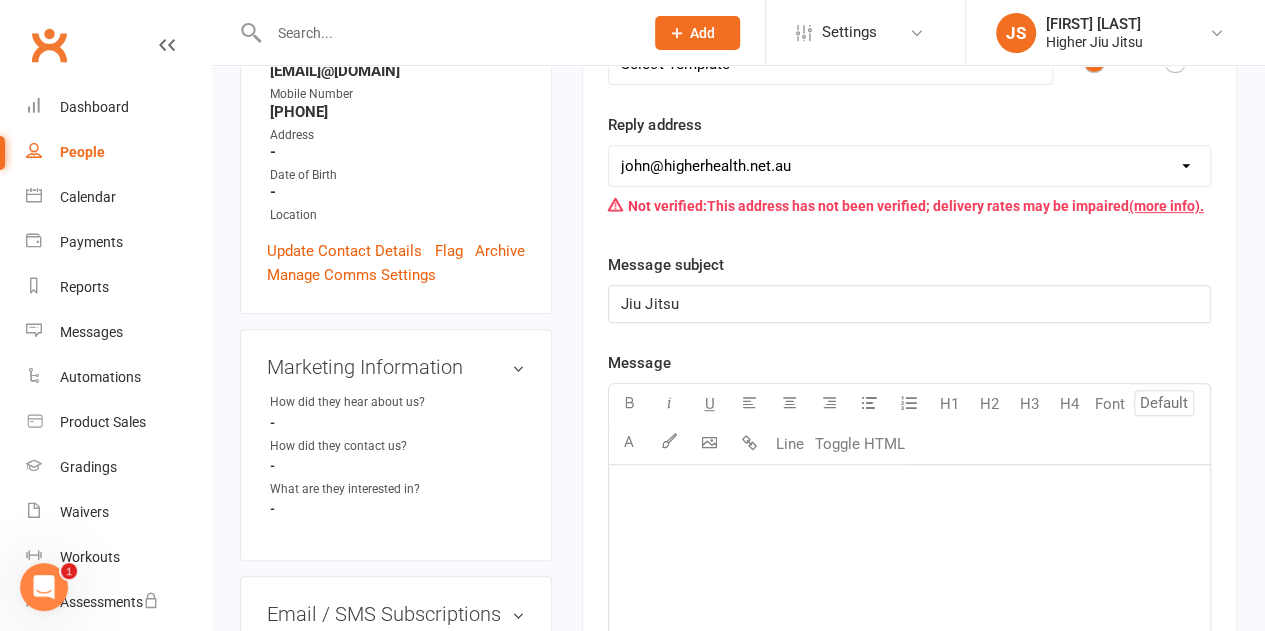 scroll, scrollTop: 482, scrollLeft: 0, axis: vertical 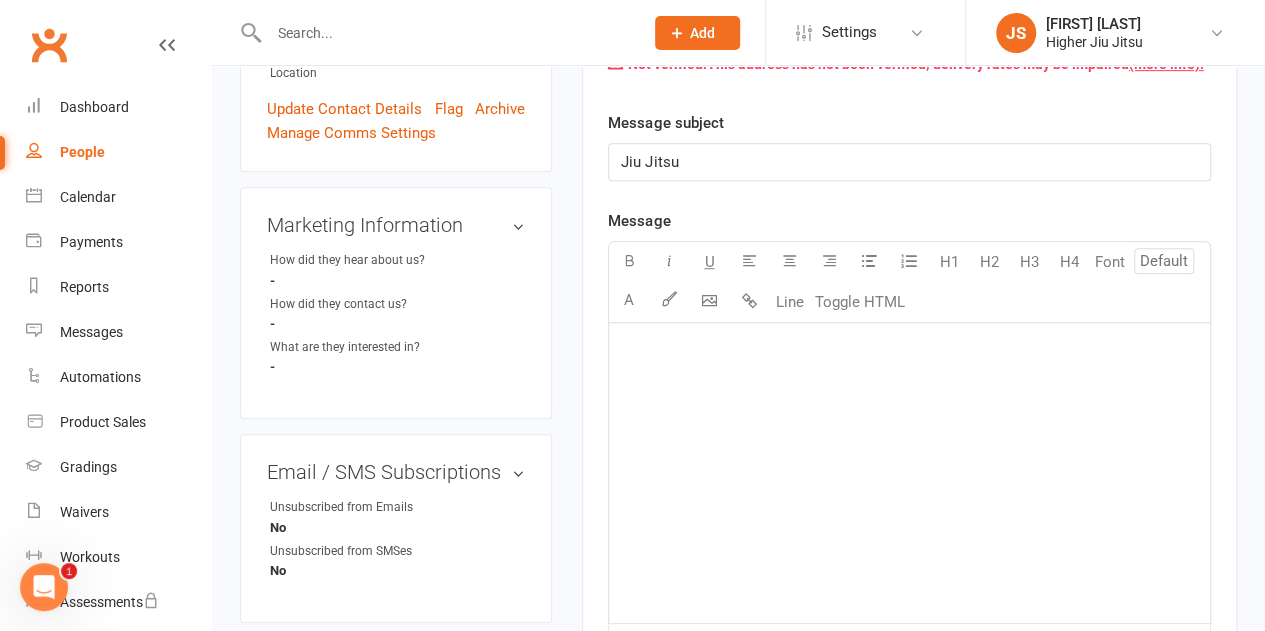 click on "﻿" 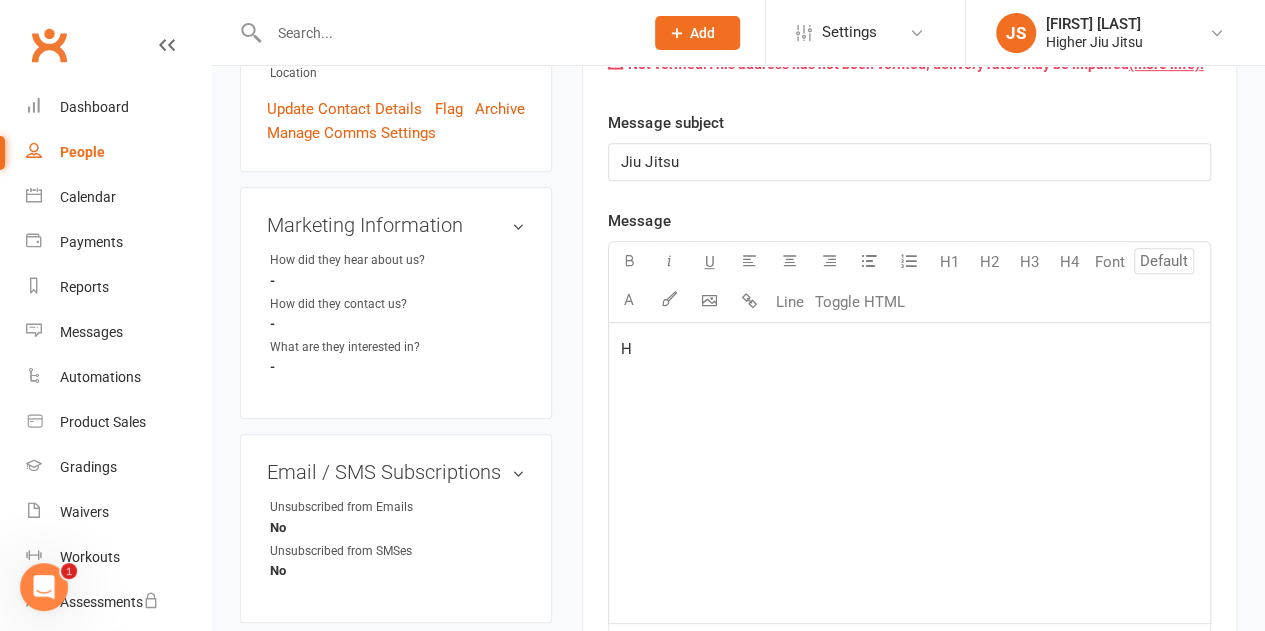 type 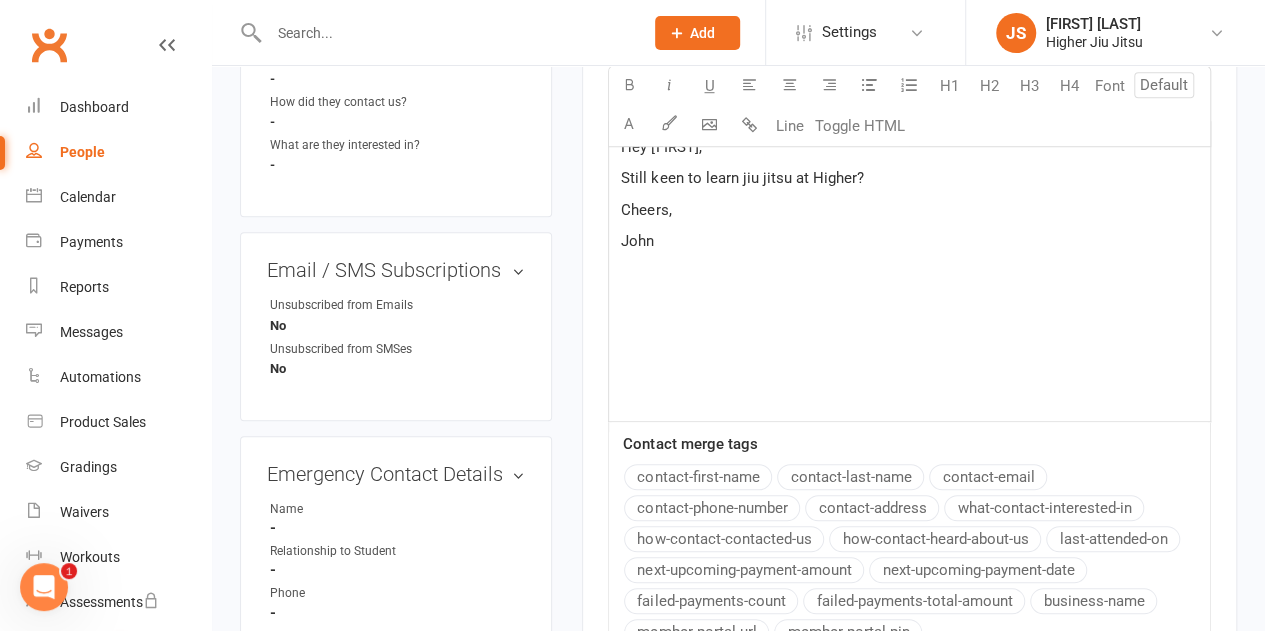 scroll, scrollTop: 882, scrollLeft: 0, axis: vertical 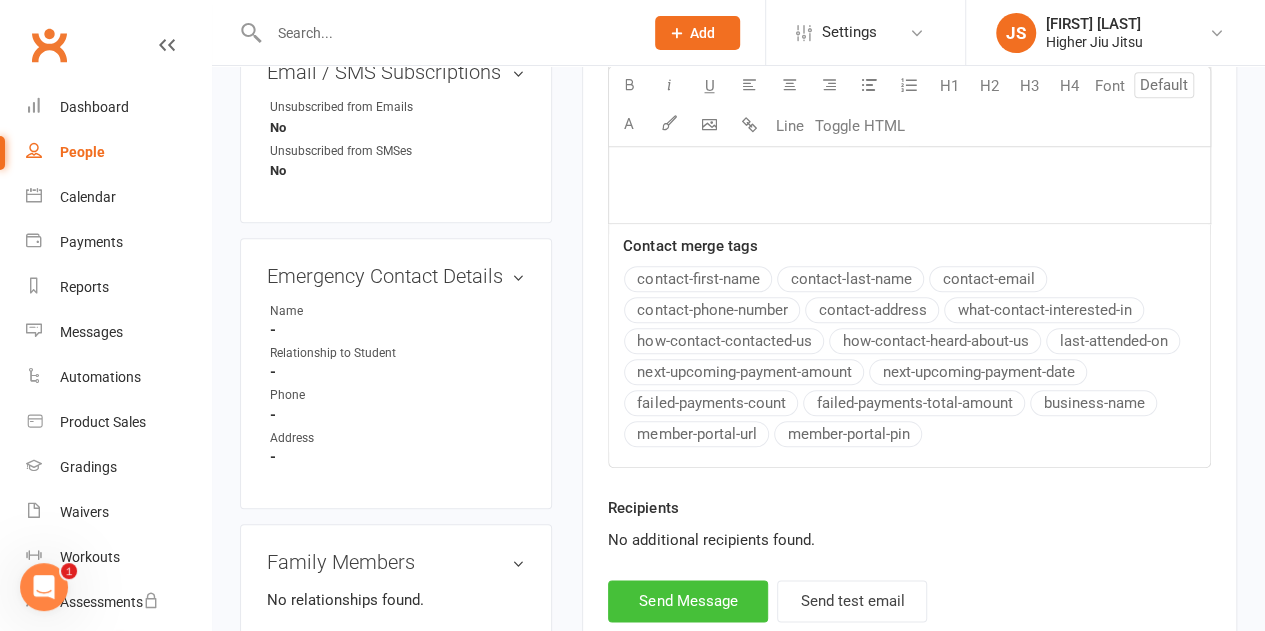 click on "Send Message" at bounding box center [688, 601] 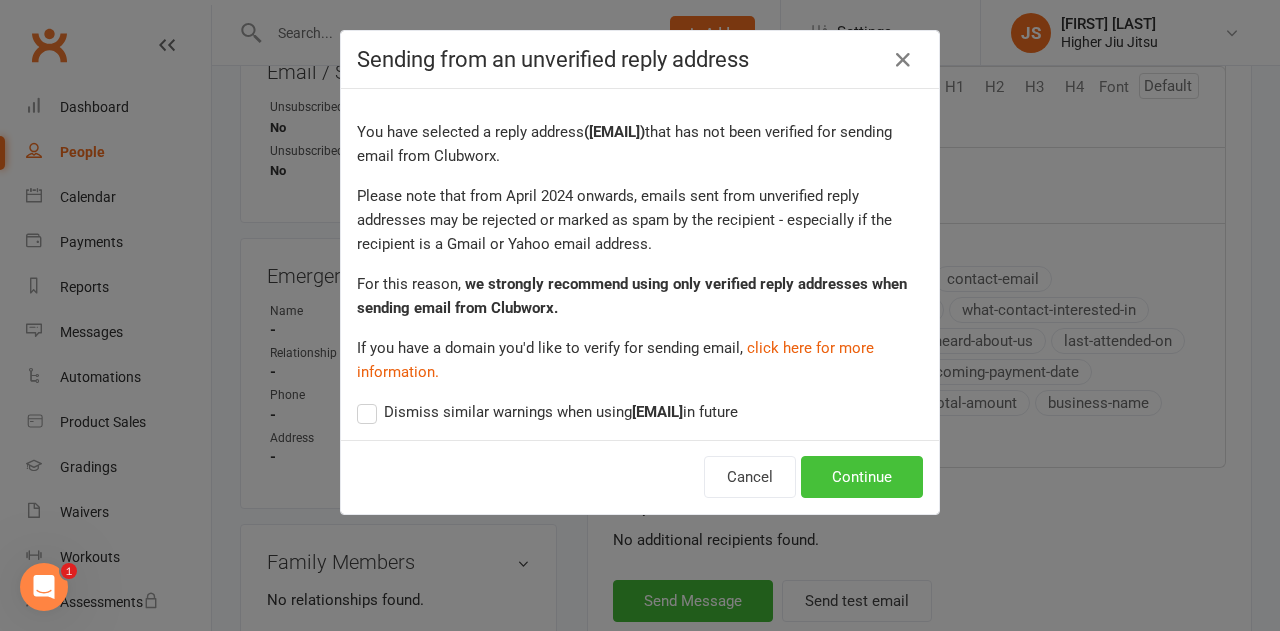 click on "Continue" at bounding box center [862, 477] 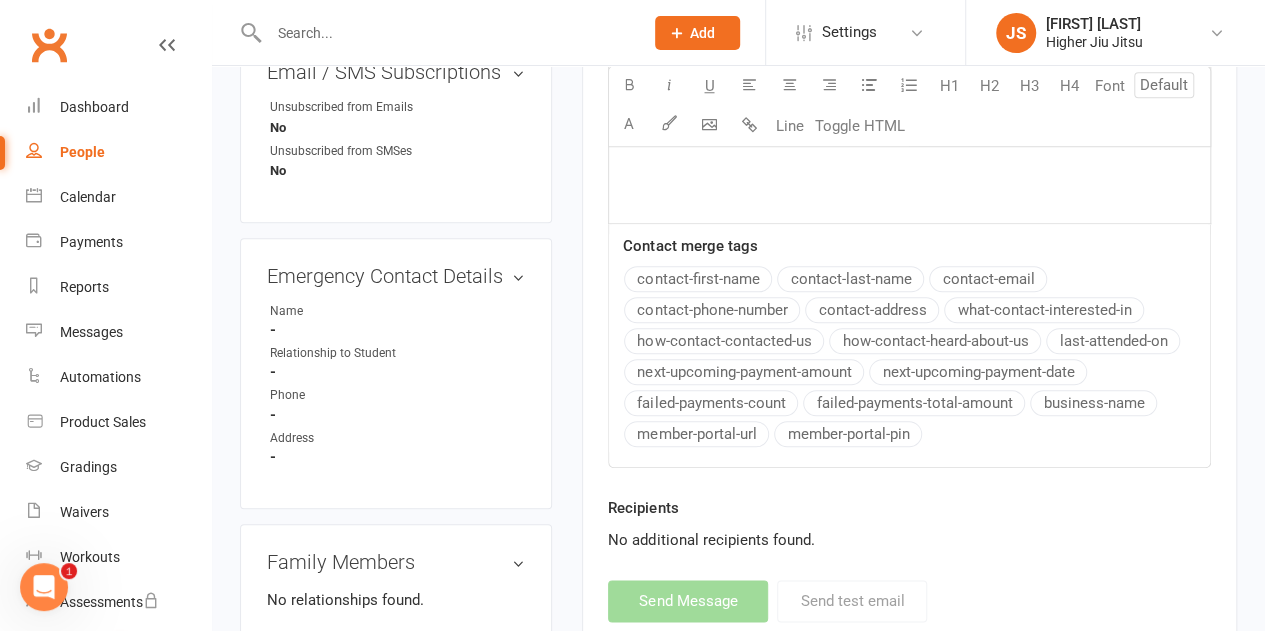 select on "0" 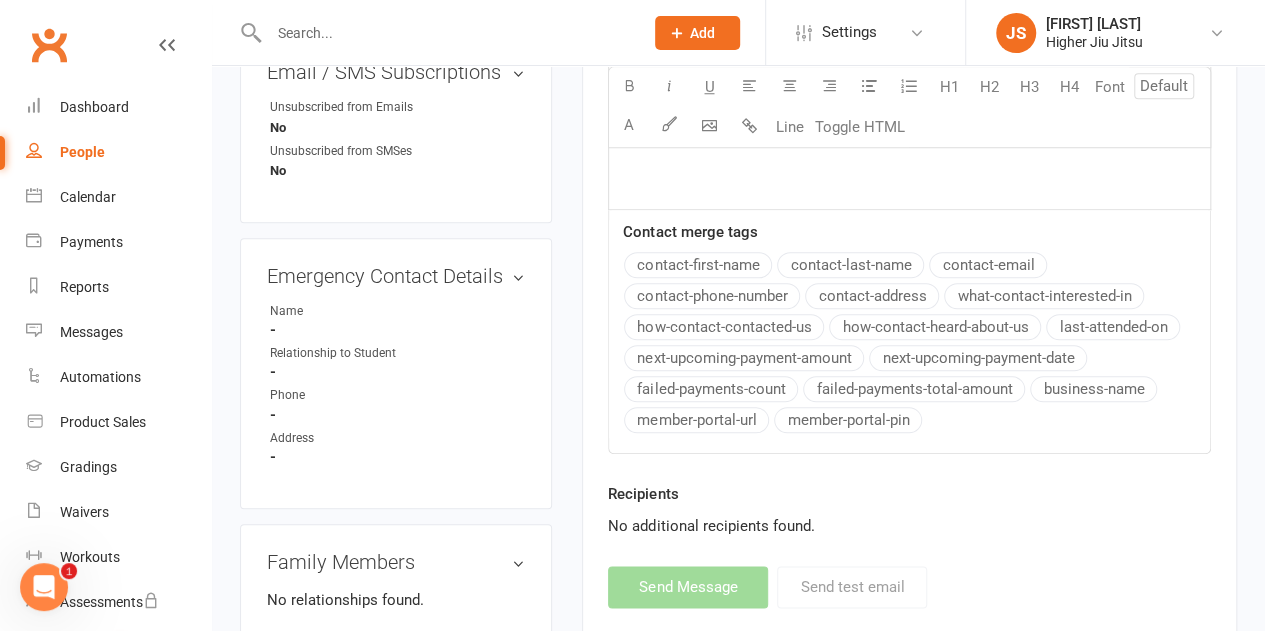 click at bounding box center [446, 33] 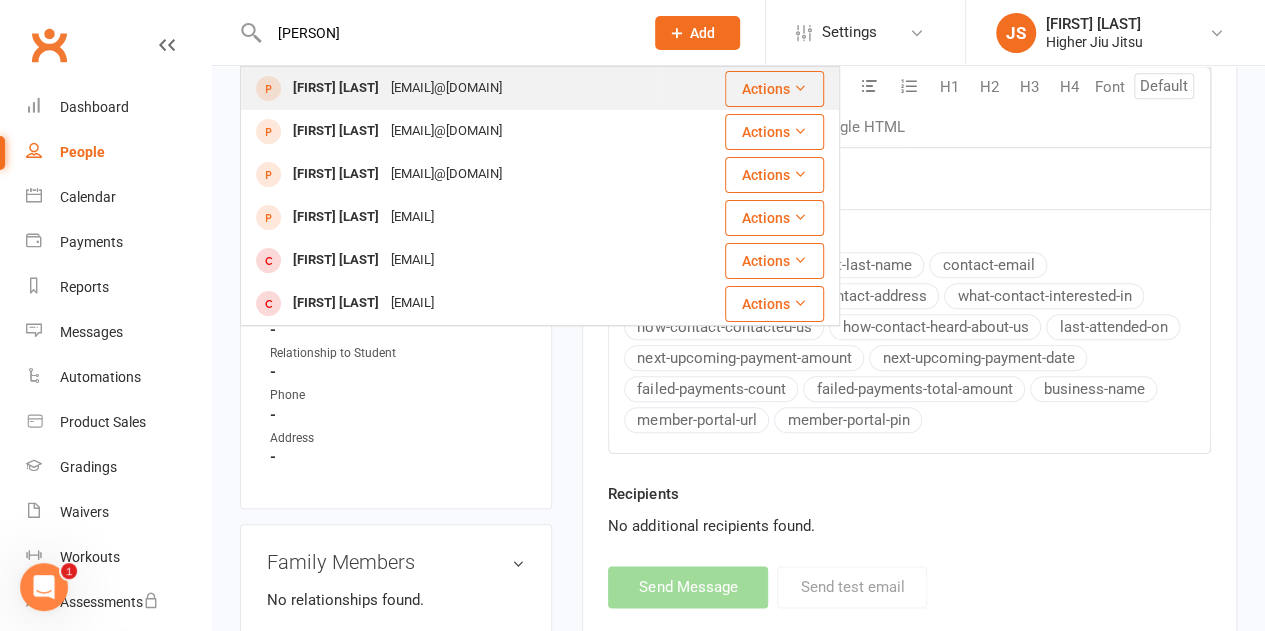 type on "rubis" 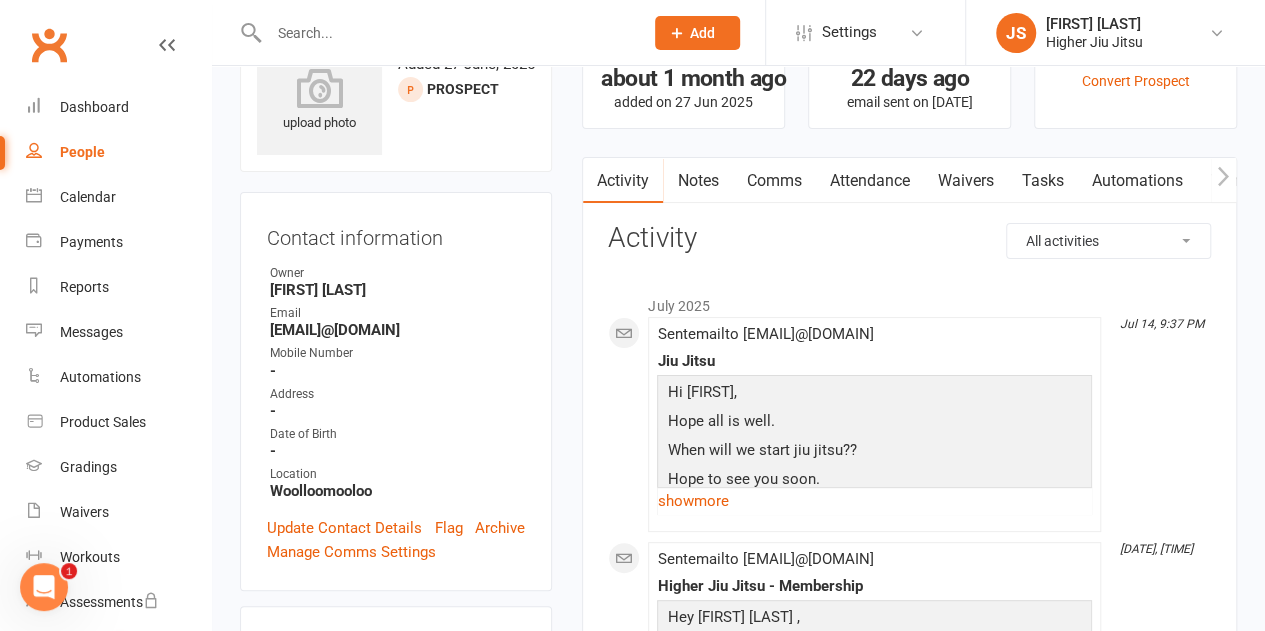 scroll, scrollTop: 100, scrollLeft: 0, axis: vertical 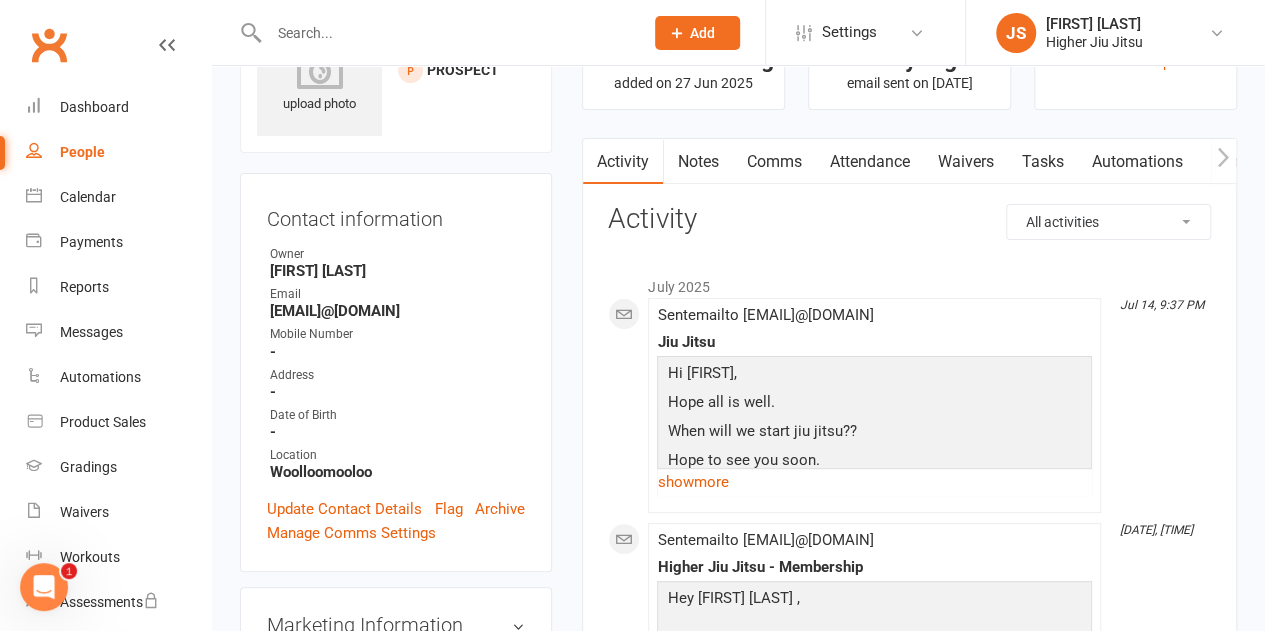 click on "Comms" at bounding box center [773, 162] 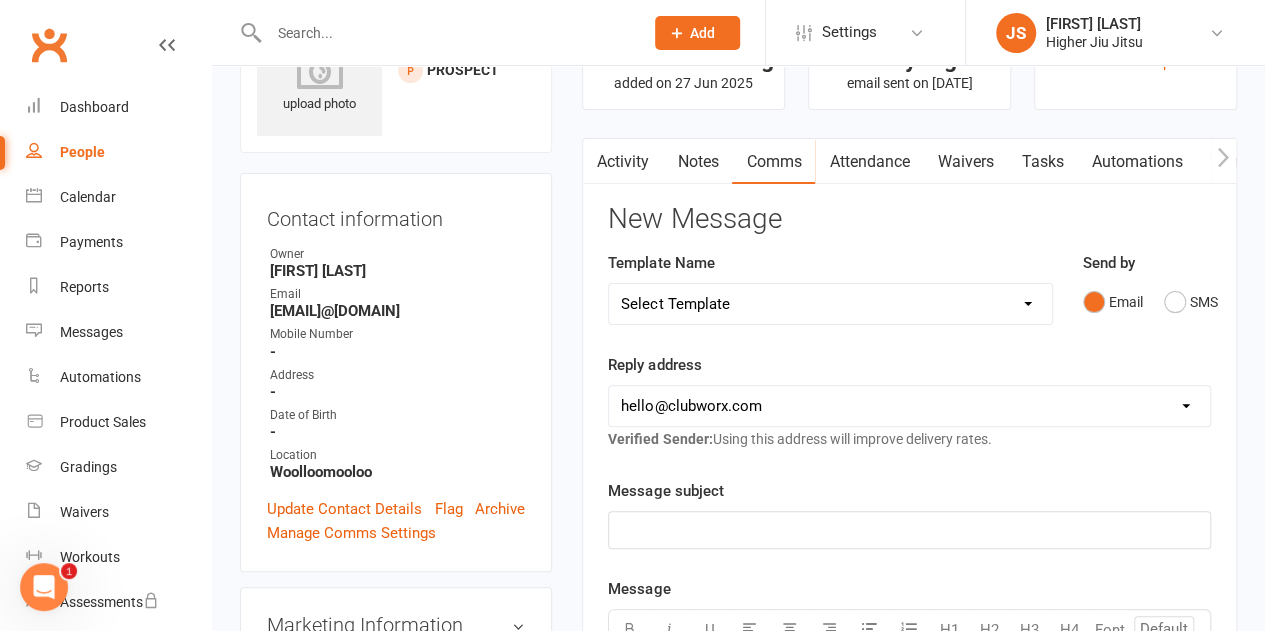 click on "hello@clubworx.com john@higherhealth.net.au david@allreadydone.com.au" at bounding box center (909, 406) 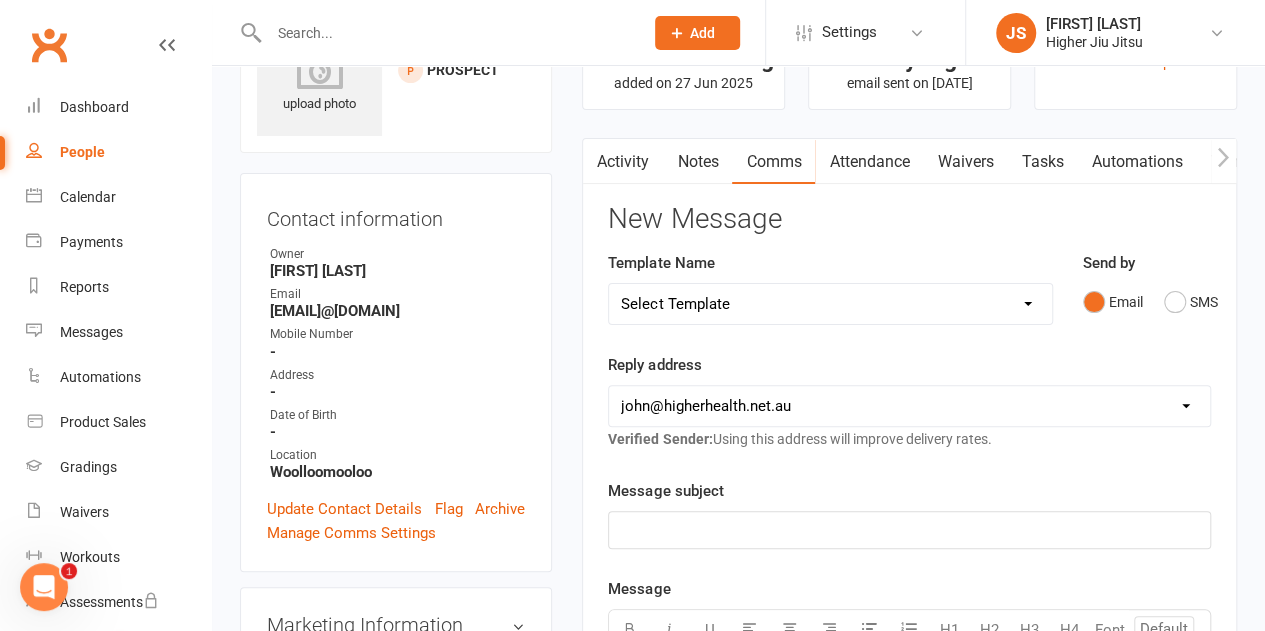 click on "hello@clubworx.com john@higherhealth.net.au david@allreadydone.com.au" at bounding box center (909, 406) 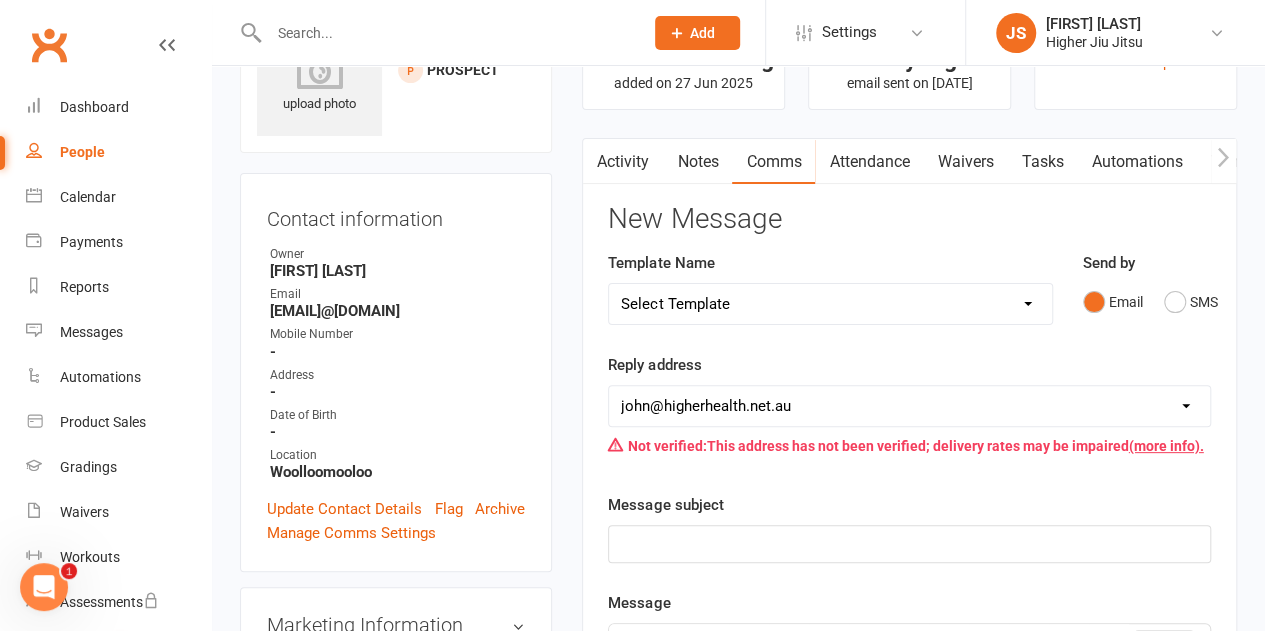 click on "﻿" 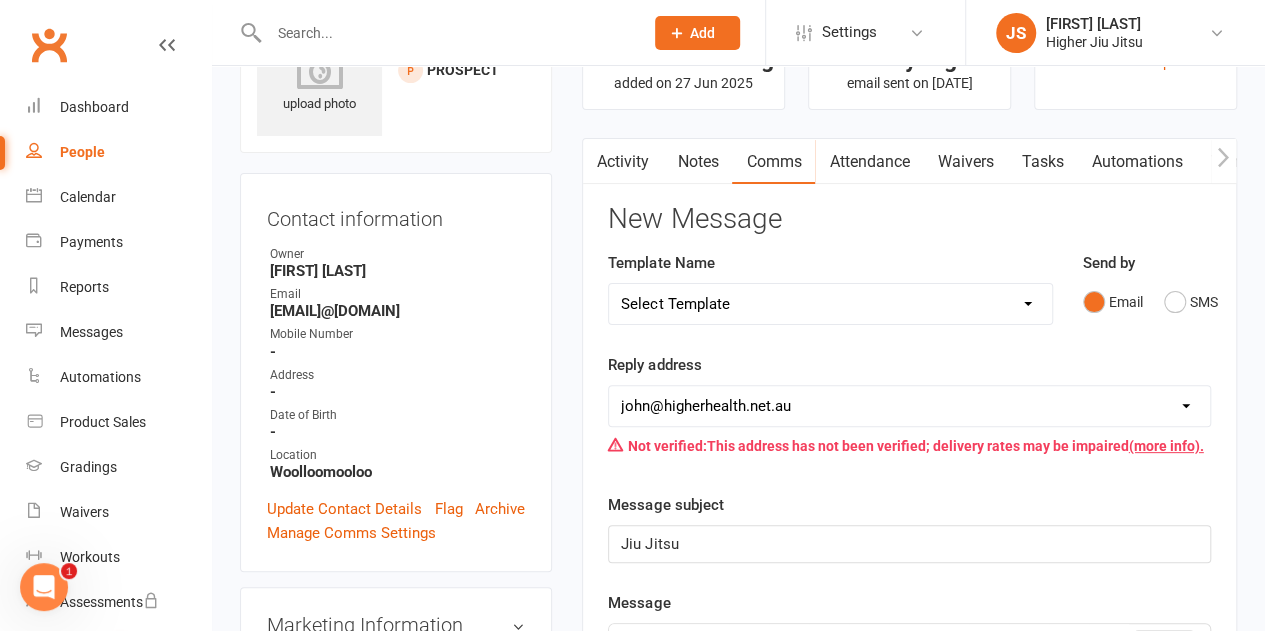 scroll, scrollTop: 300, scrollLeft: 0, axis: vertical 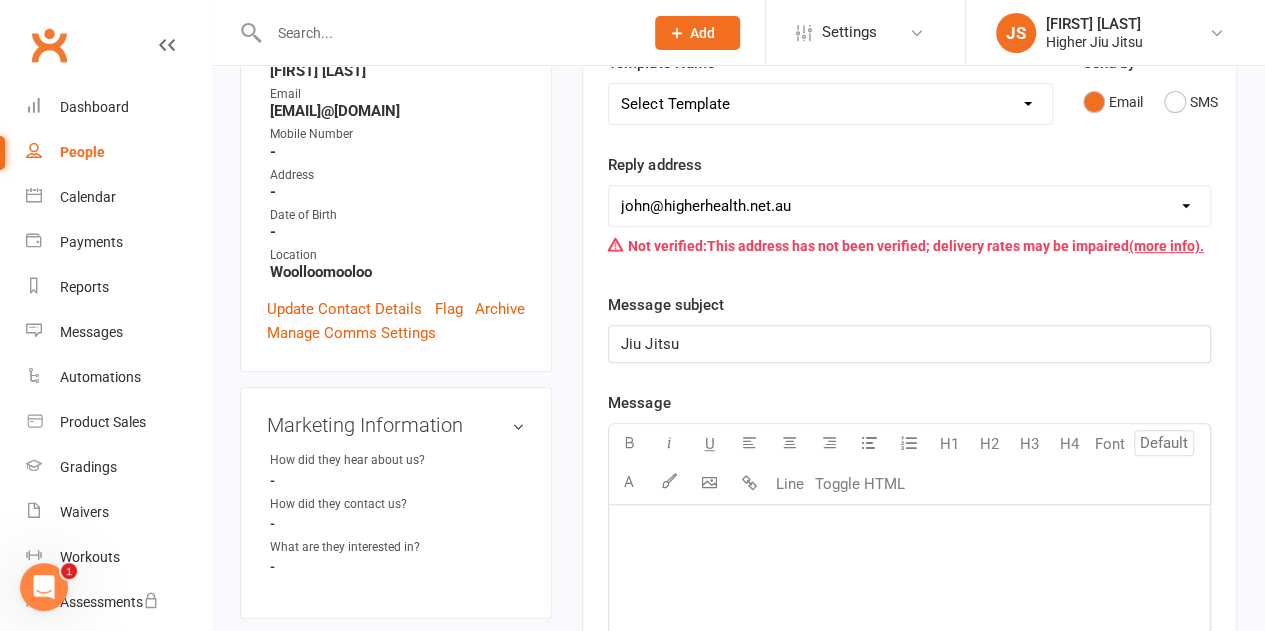 click on "﻿" 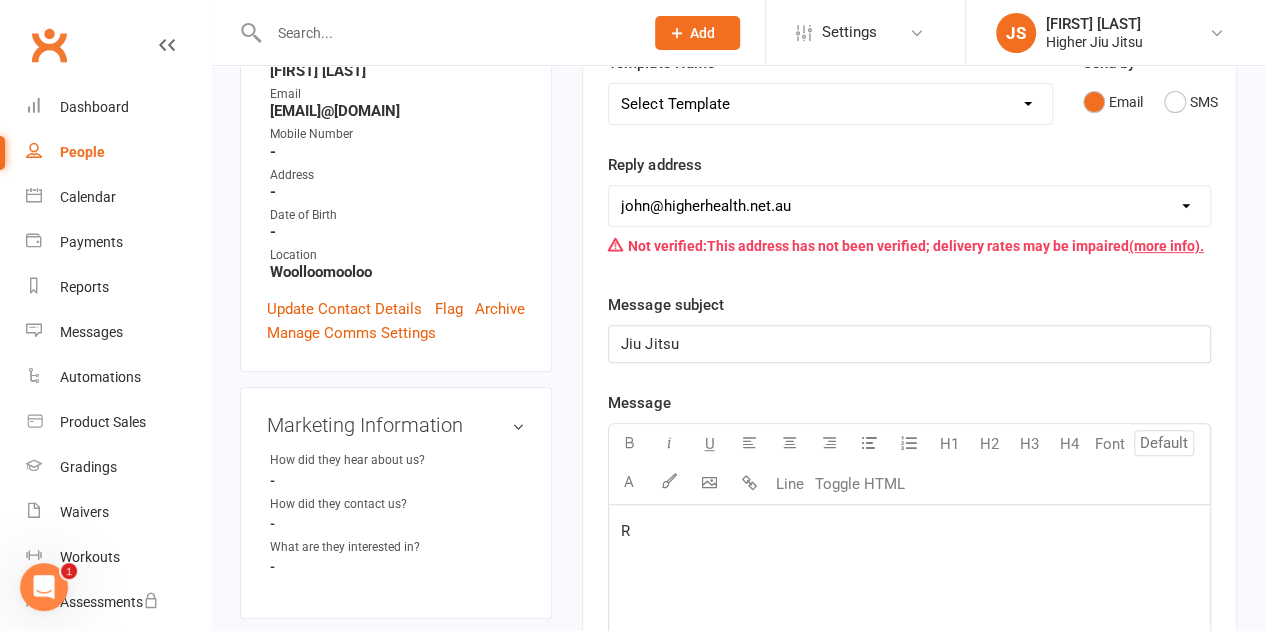 type 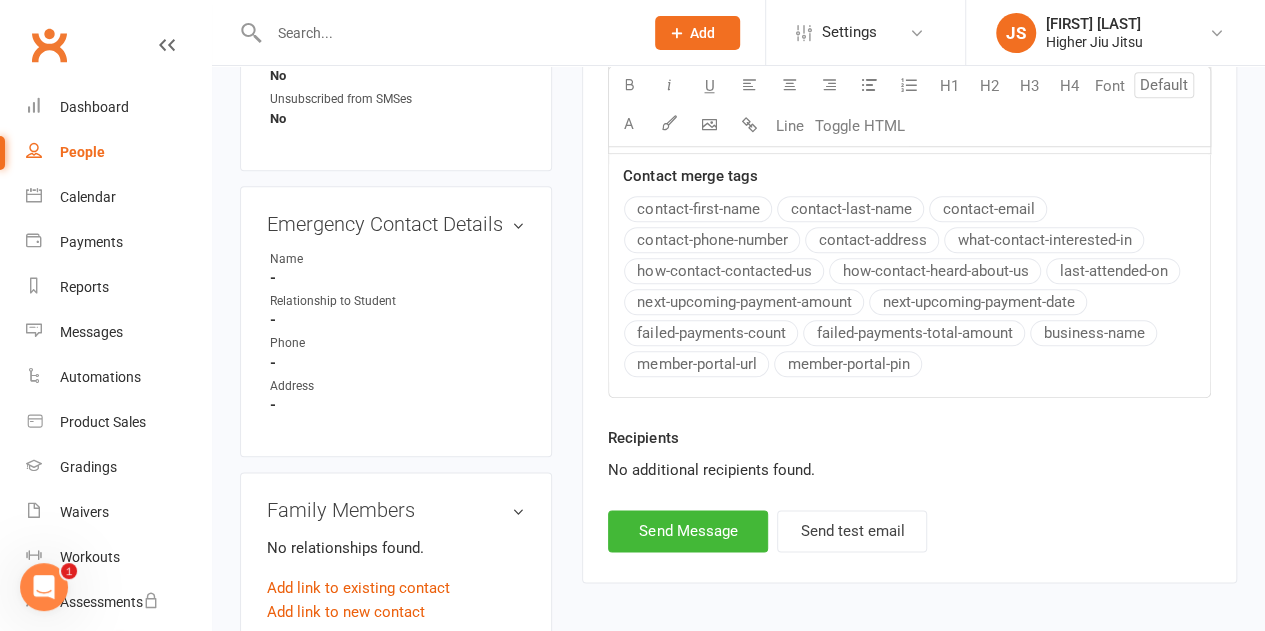 scroll, scrollTop: 1100, scrollLeft: 0, axis: vertical 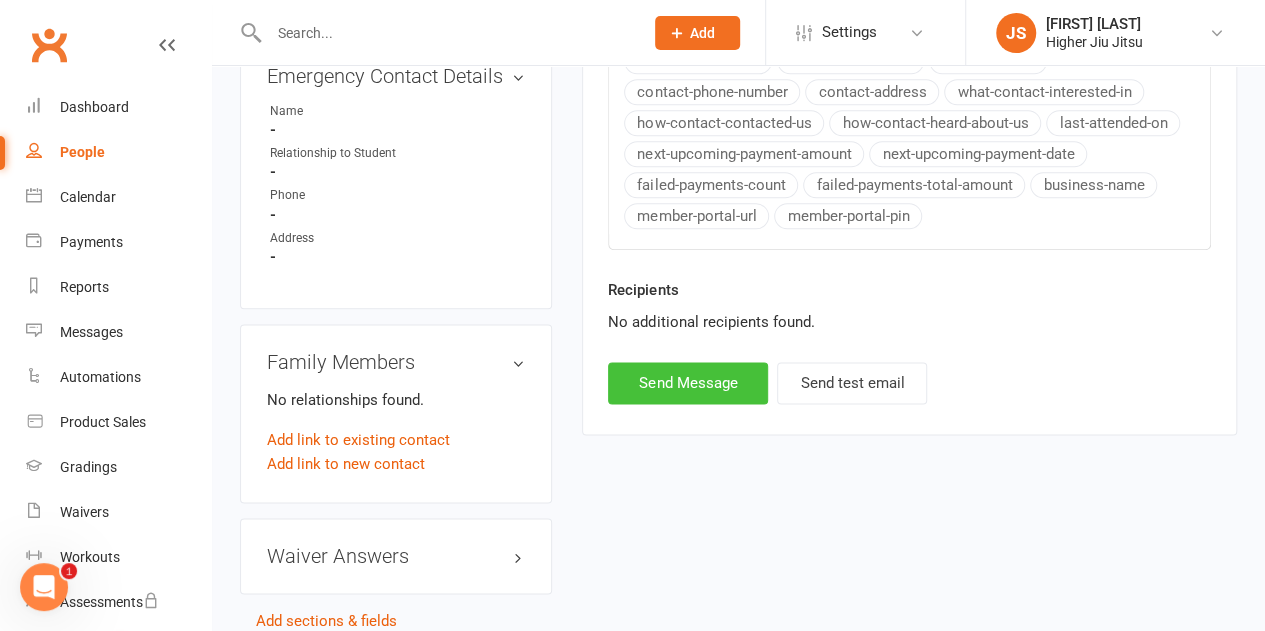 click on "Send Message" at bounding box center (688, 383) 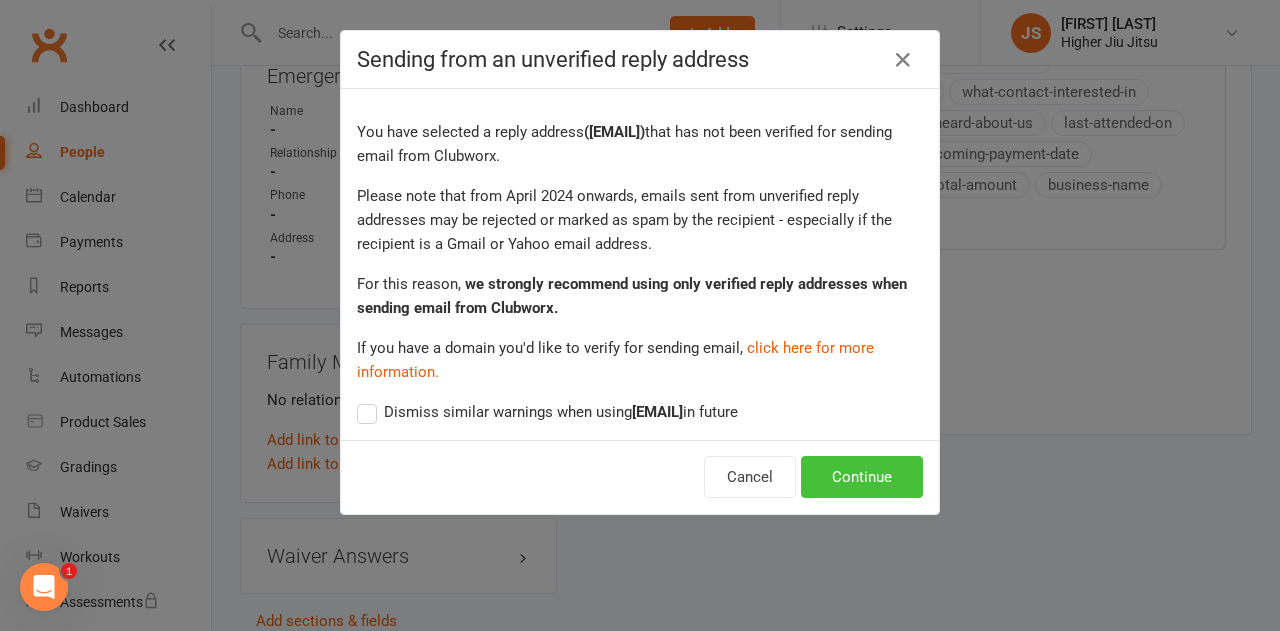 click on "Cancel Continue" at bounding box center [640, 477] 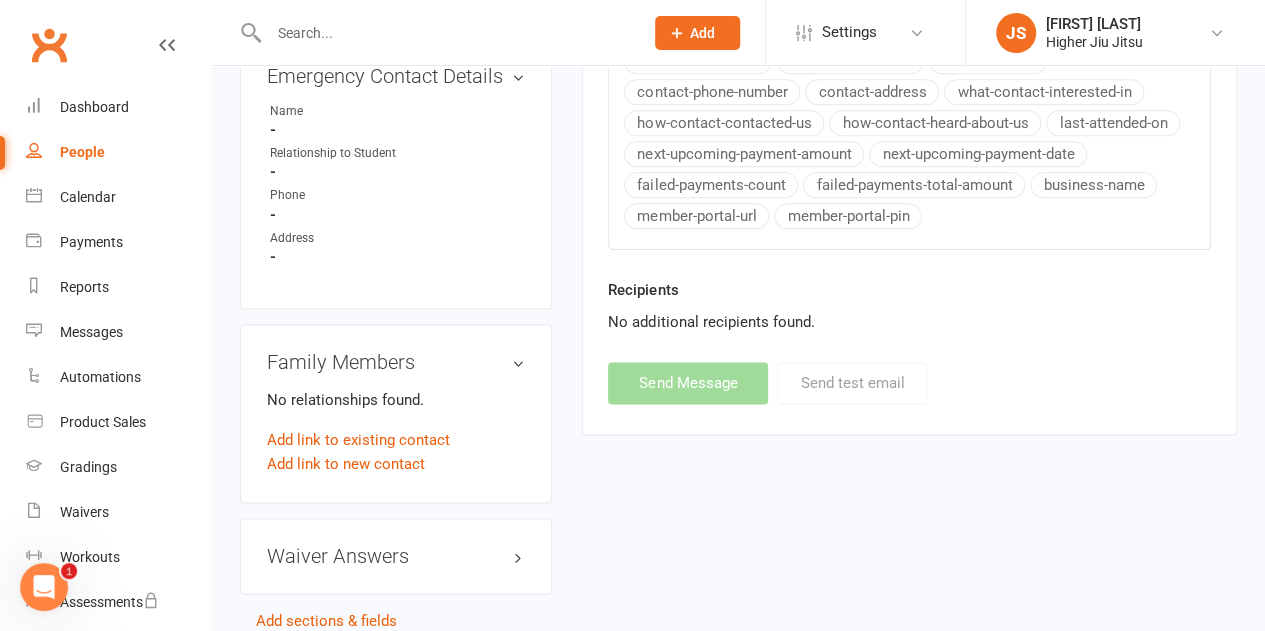 select on "0" 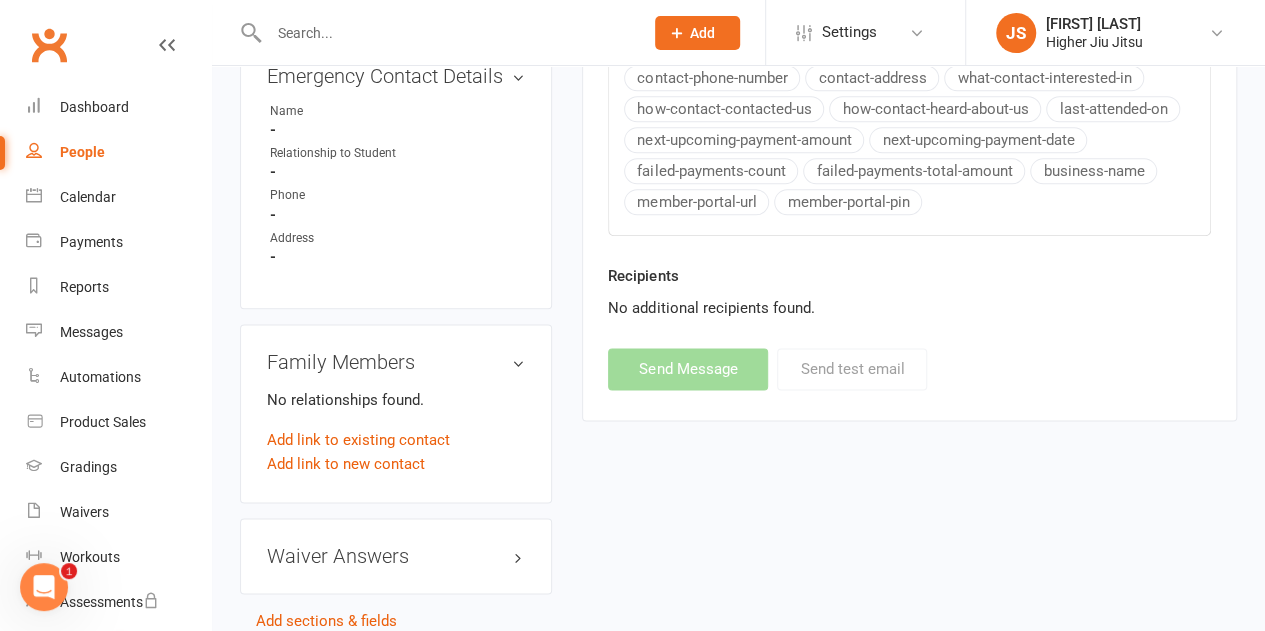 click at bounding box center (446, 33) 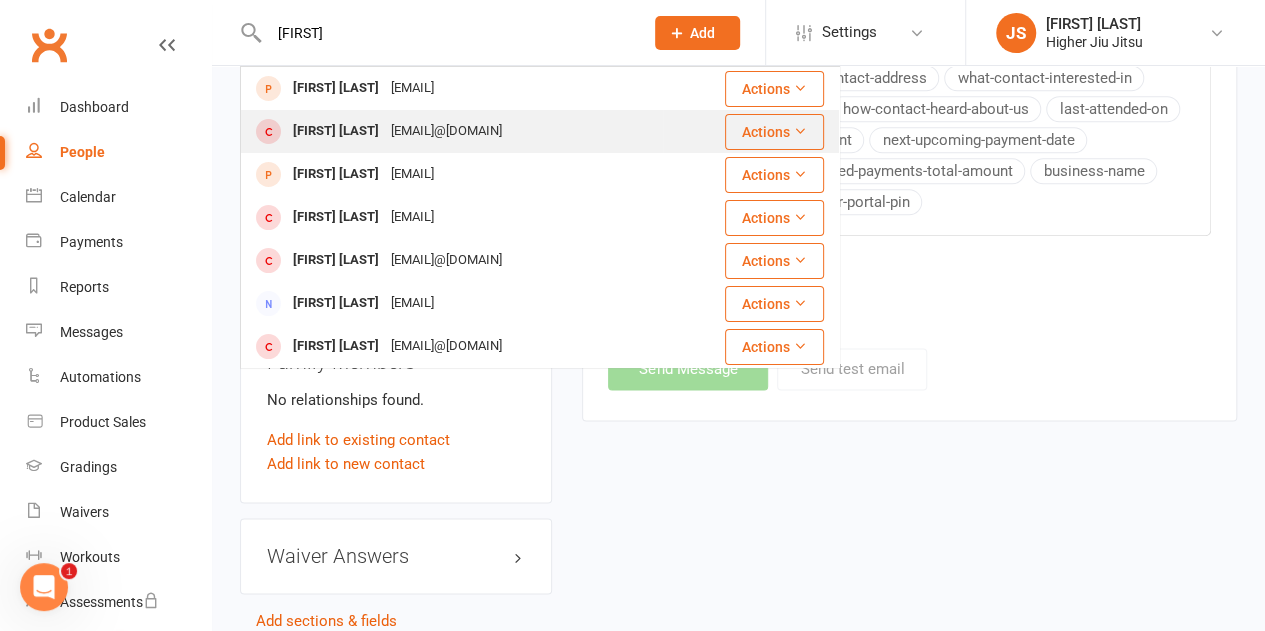 type on "arjan" 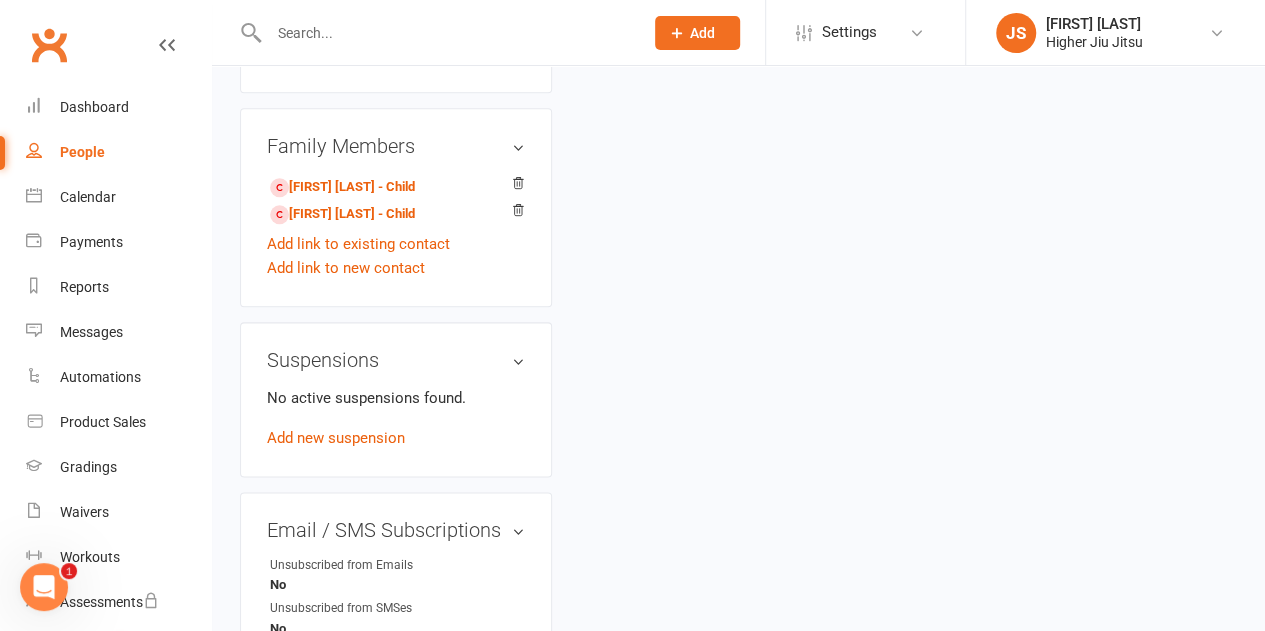 scroll, scrollTop: 0, scrollLeft: 0, axis: both 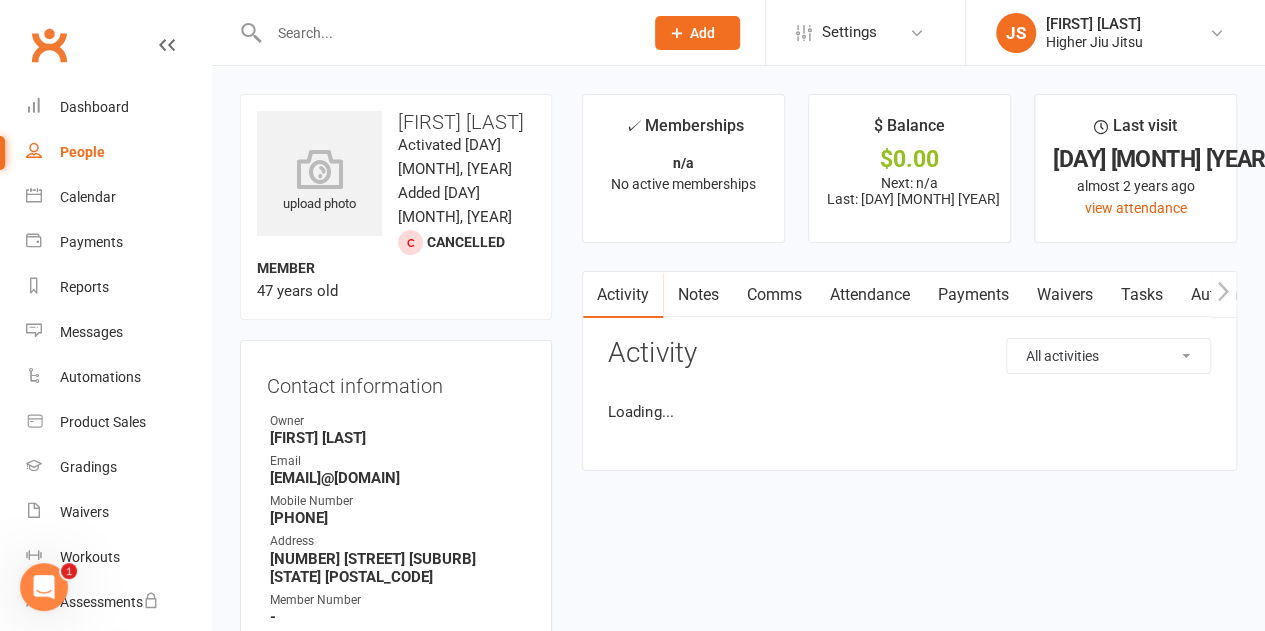 click at bounding box center [446, 33] 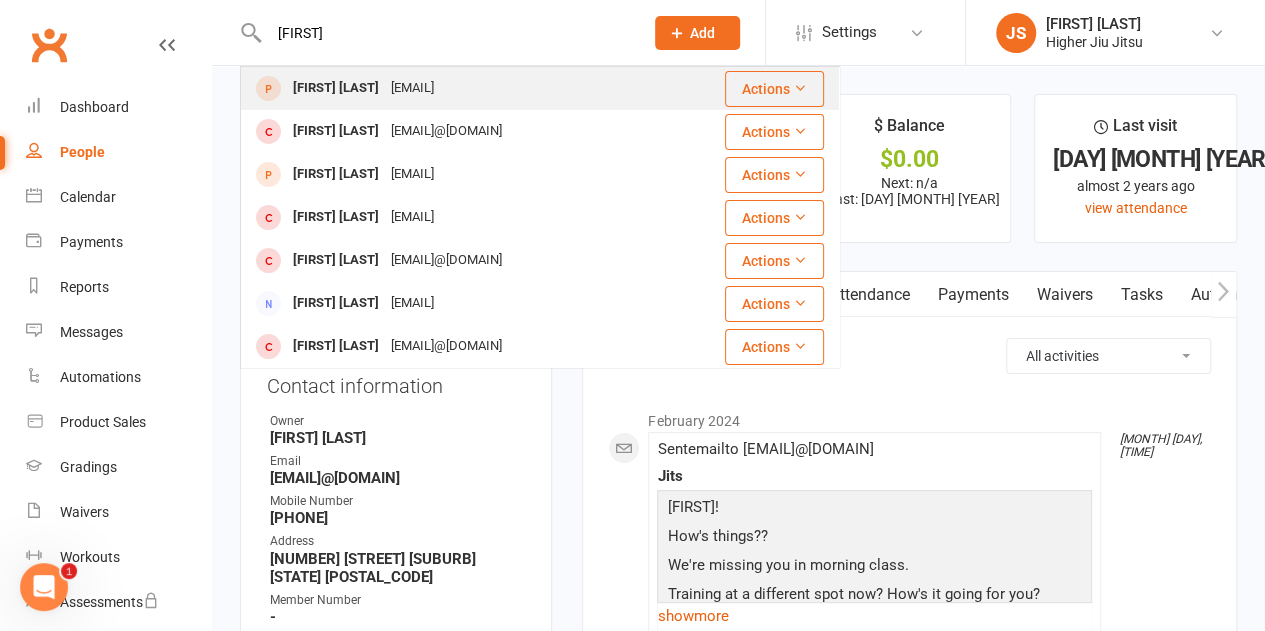 type on "arjan" 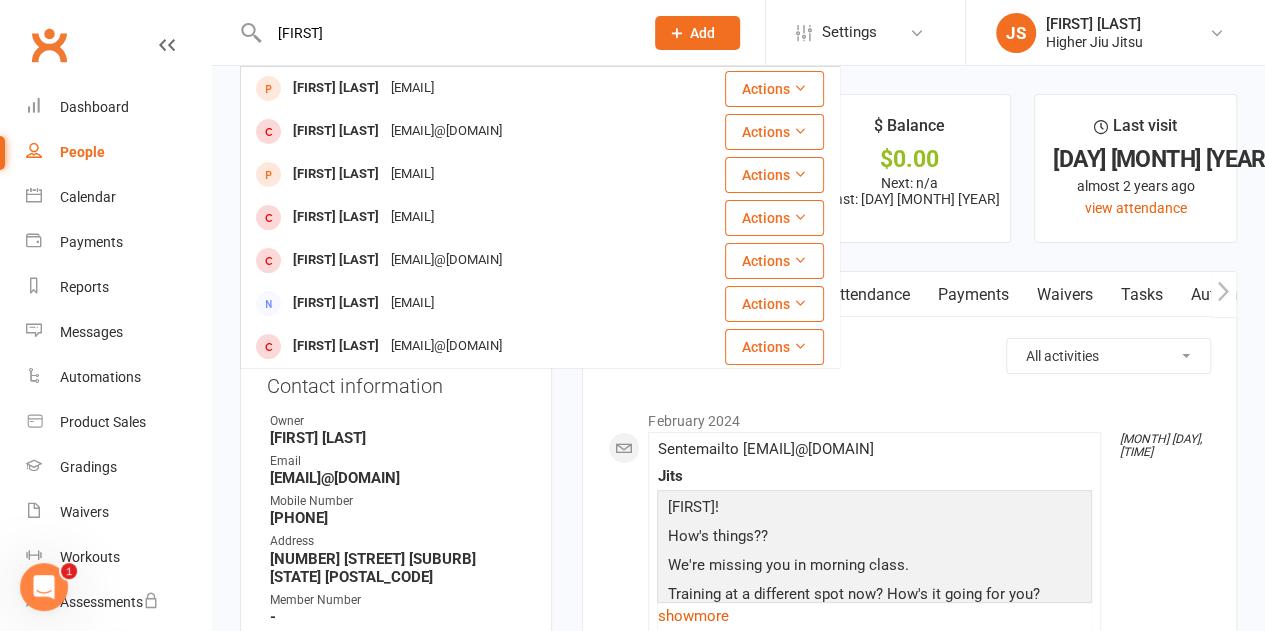 type 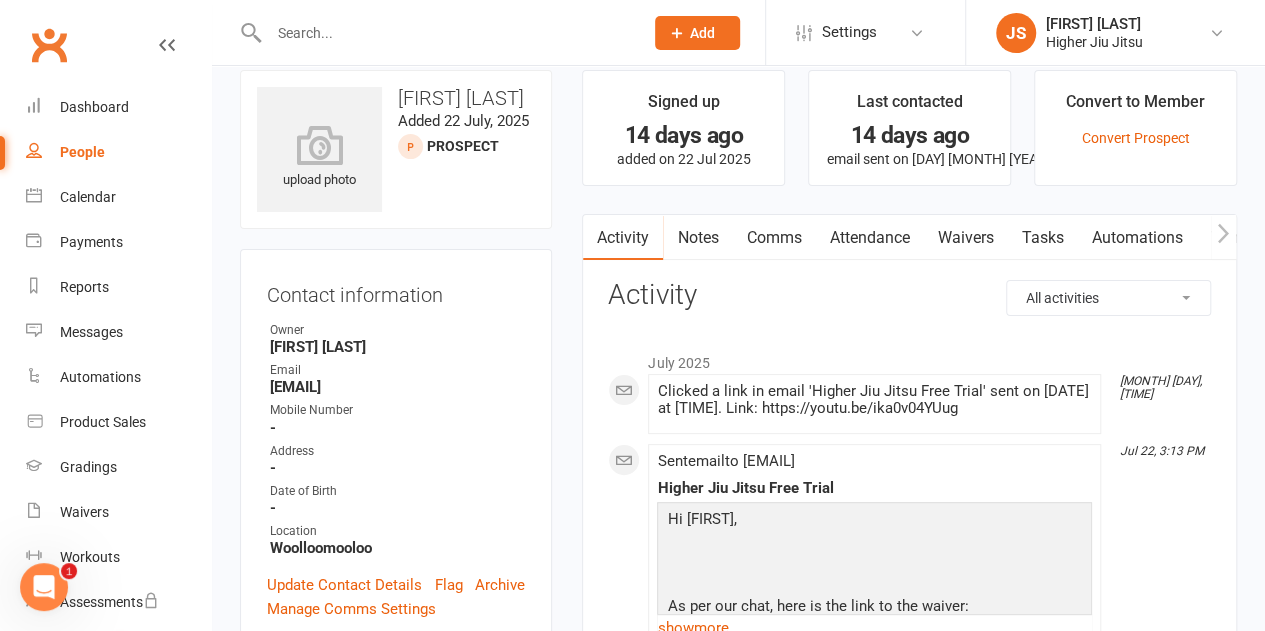 scroll, scrollTop: 0, scrollLeft: 0, axis: both 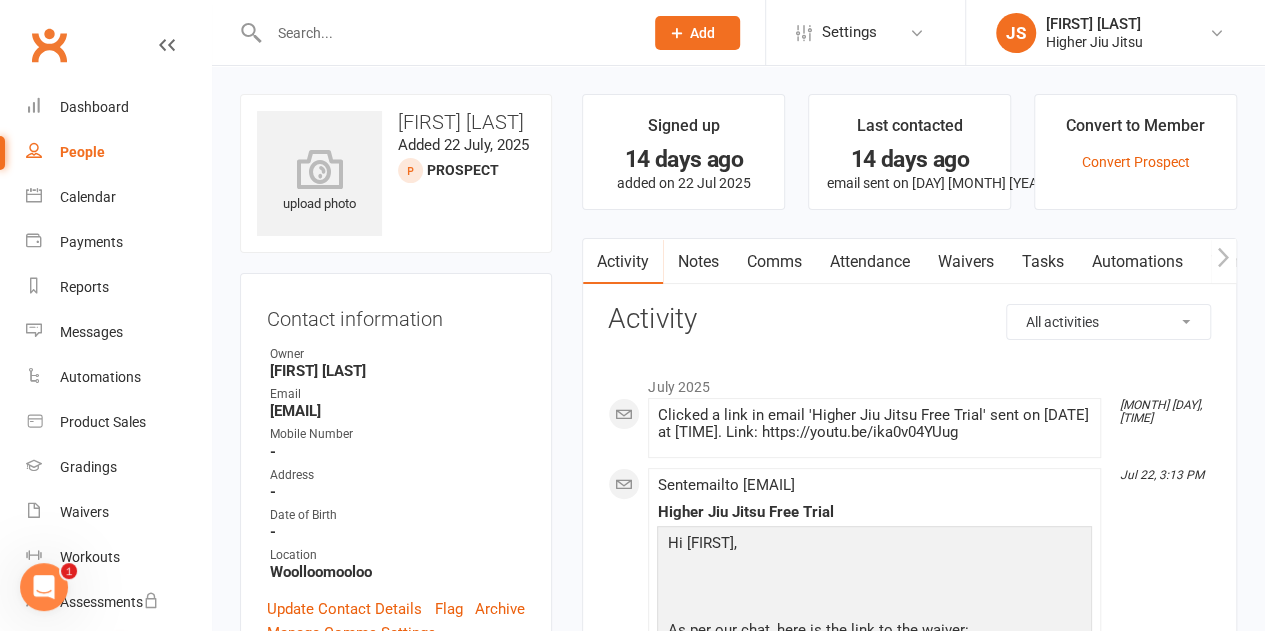 drag, startPoint x: 768, startPoint y: 260, endPoint x: 774, endPoint y: 274, distance: 15.231546 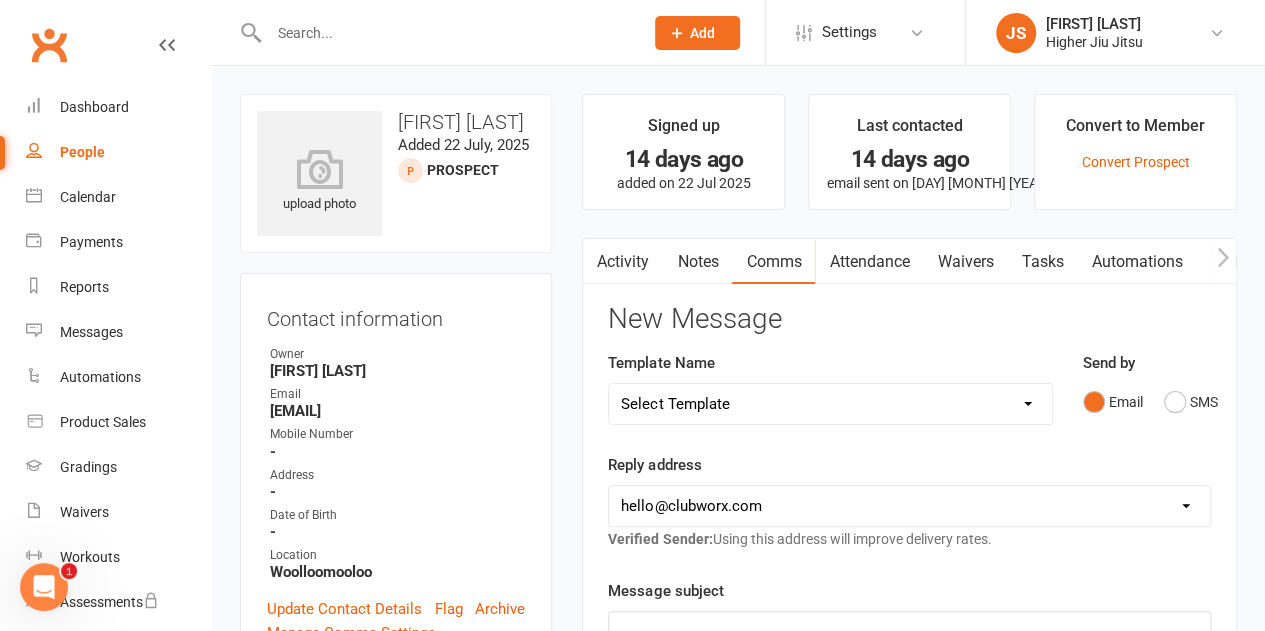 click on "Select Template [Email] Let's Reconnect! [Email] Still Interested? [Email] Still Keen on a Trial? [Email] We're Sorry to See you Go! [Email] Jits4Kids Trial Form [Email] Juniors Trial Form [Email] Member Intake Form [Email] New Student Check In [Email] Privates Structure [Email] Thanks for signing up! [Email] Visitor [Email] Jits4Kids Sign Up [Email] Juniors SignUp [Email] 10 Pass Bank Details [Email] Birthday Wishes [Email] Cancelled Class in Schedule [Email] Invitation to Grade to Blue Belt [Email] Jits4Kids Signup [Email] Member Welcome [Email] Payment Failure [Email] Prospect Email [Email] Referral Benefit Confirmation [Email] Where you Been? [Email] Women's Only Membership Email" at bounding box center [830, 404] 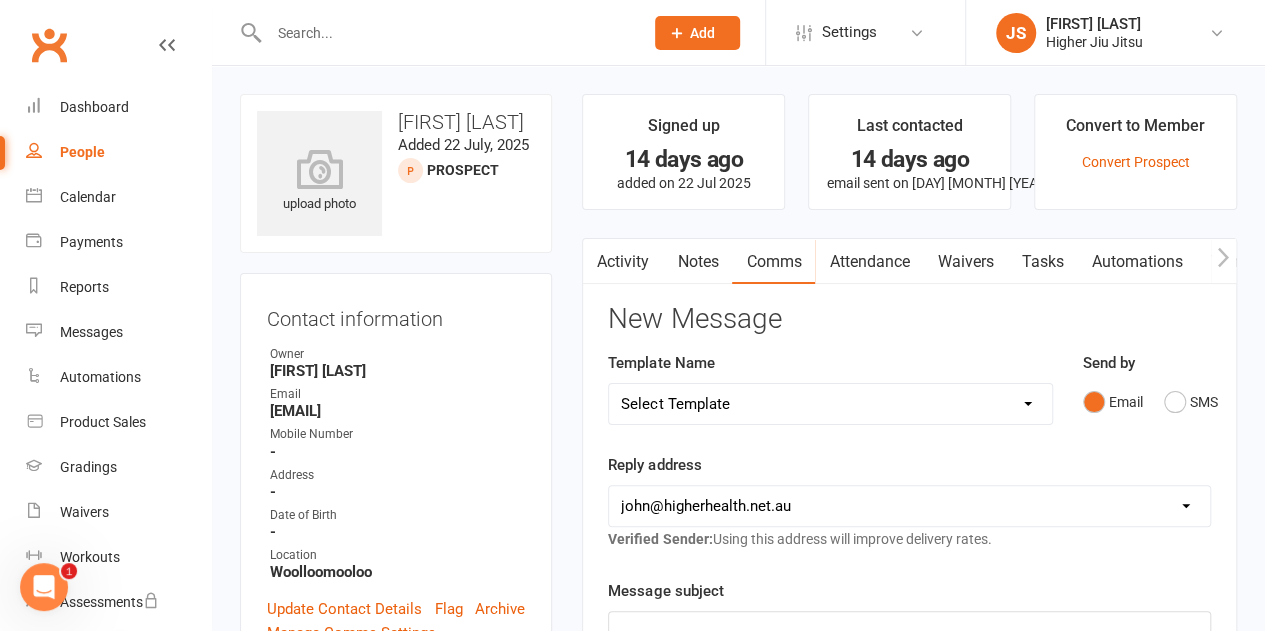 click on "hello@clubworx.com john@higherhealth.net.au david@allreadydone.com.au" at bounding box center [909, 506] 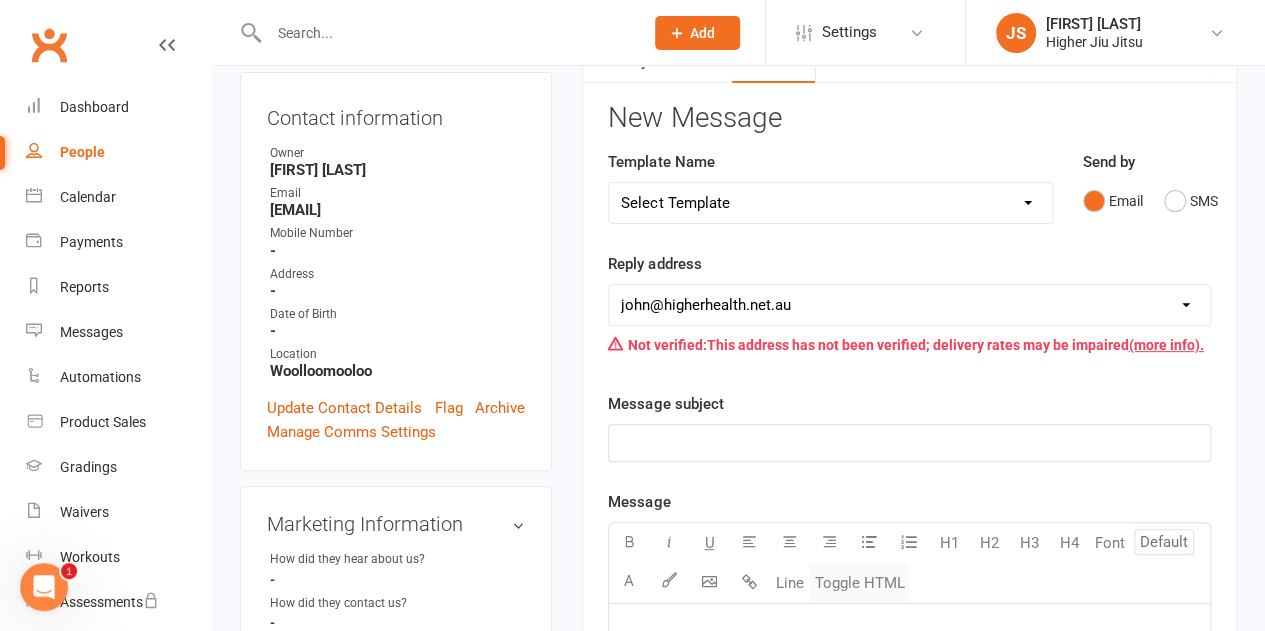 scroll, scrollTop: 400, scrollLeft: 0, axis: vertical 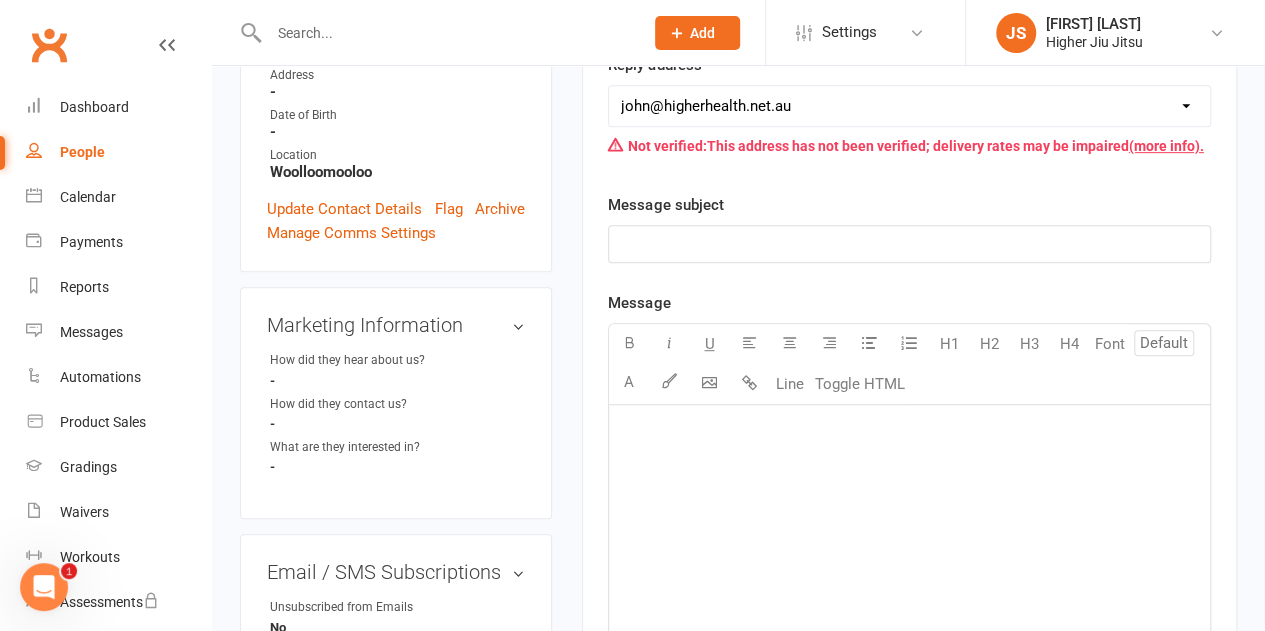 click on "﻿" 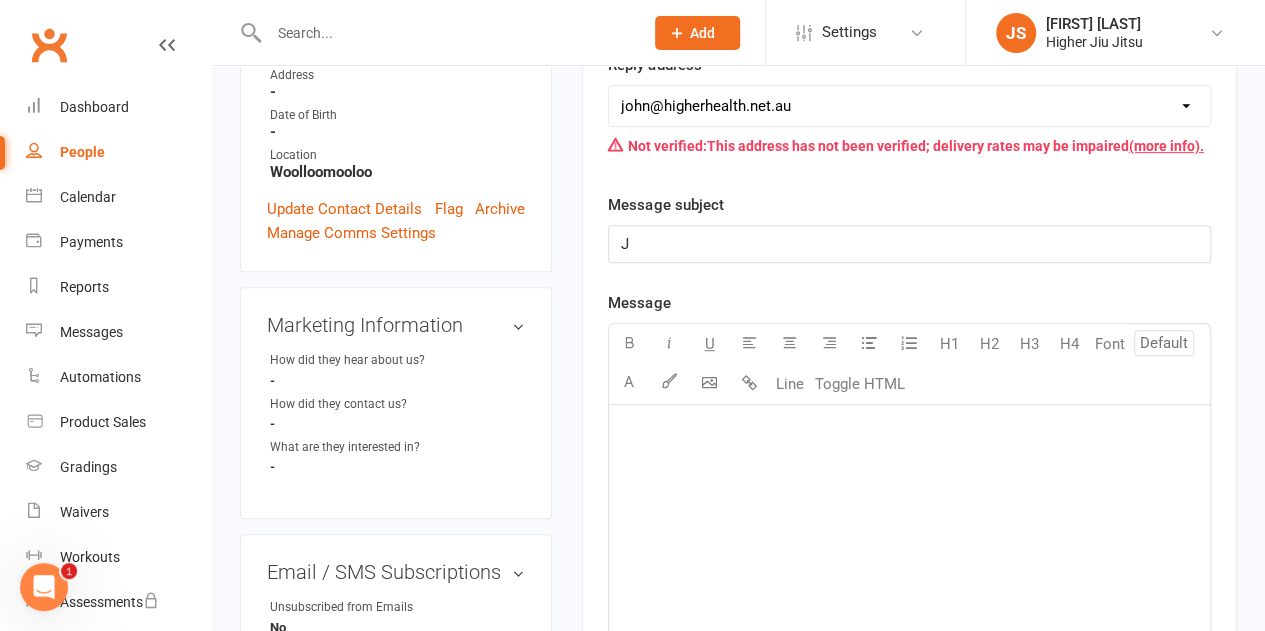 type 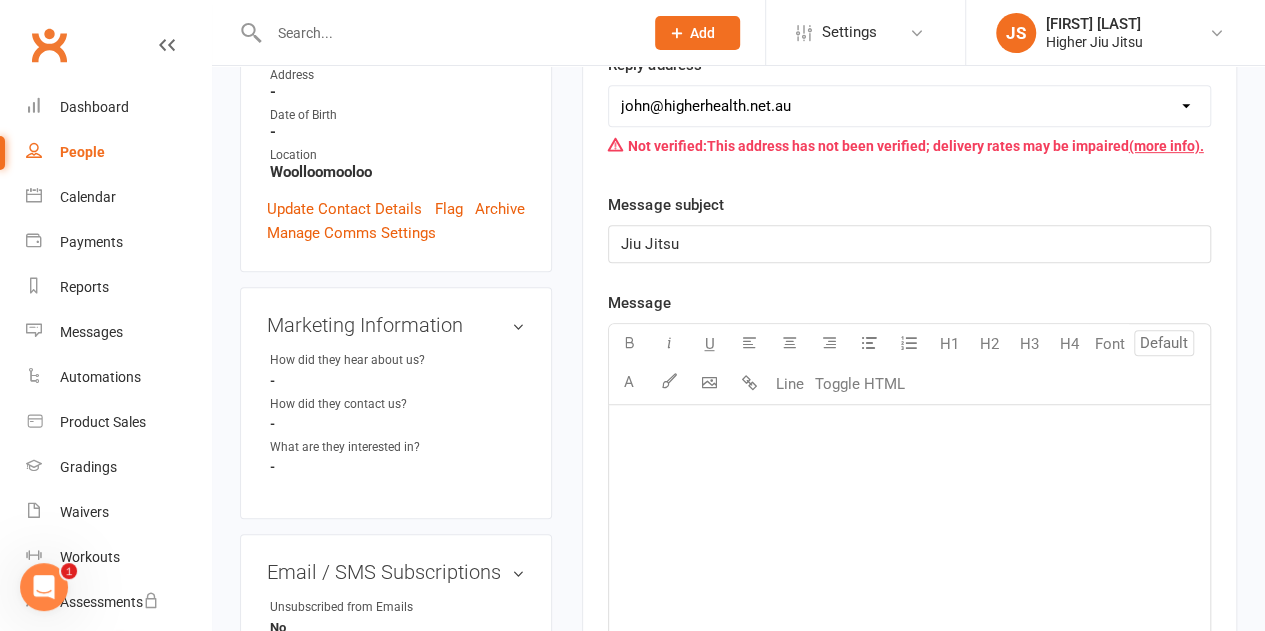 click on "﻿" 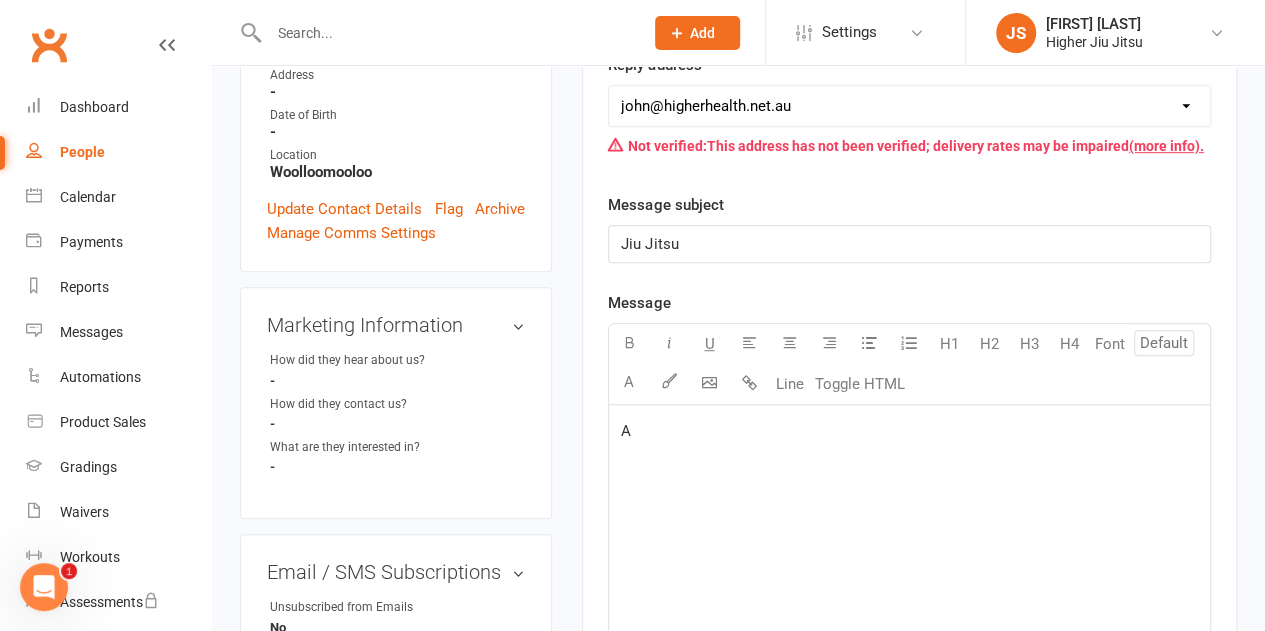 type 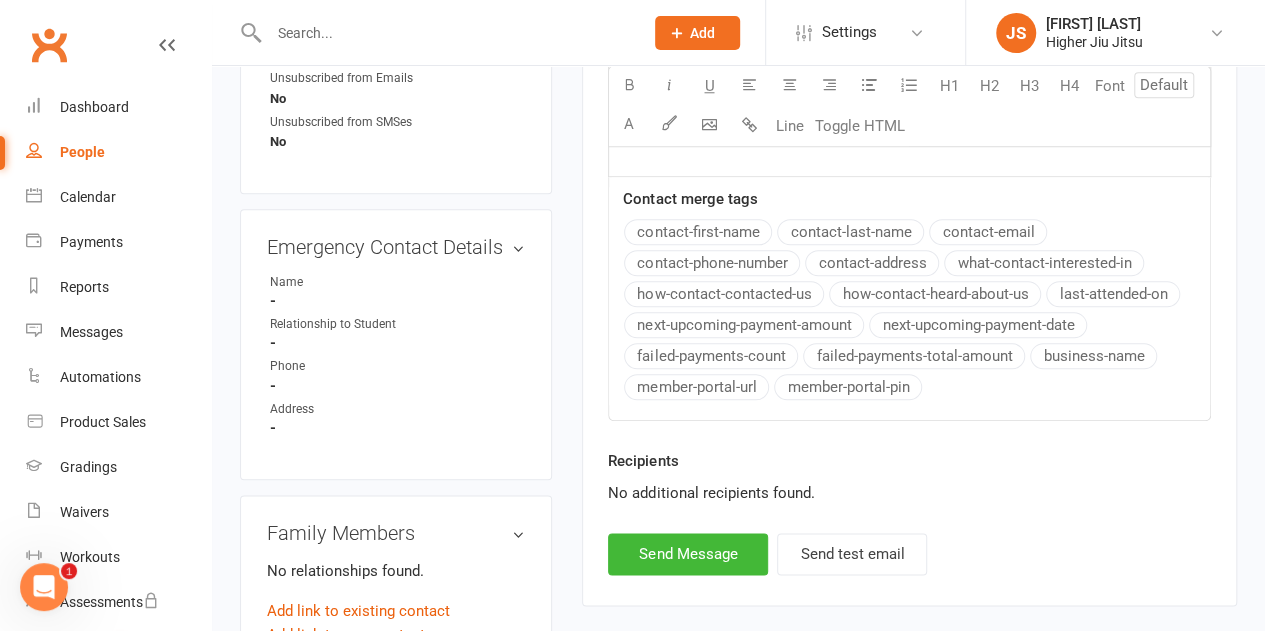 scroll, scrollTop: 1100, scrollLeft: 0, axis: vertical 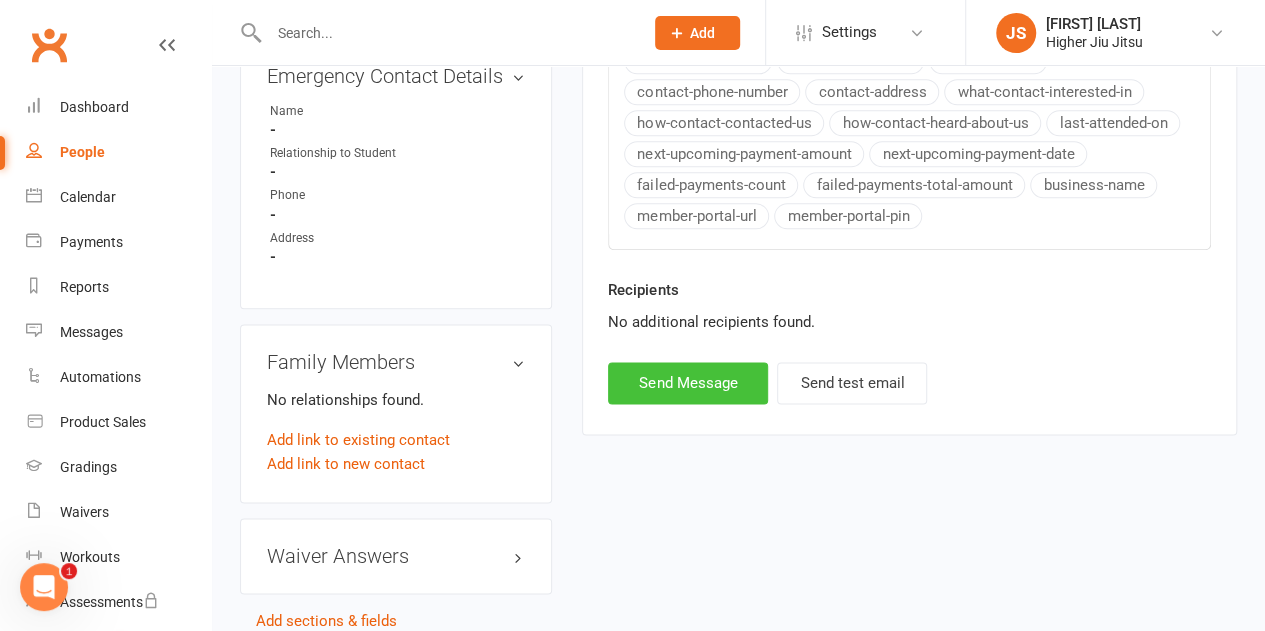 click on "Send Message" at bounding box center (688, 383) 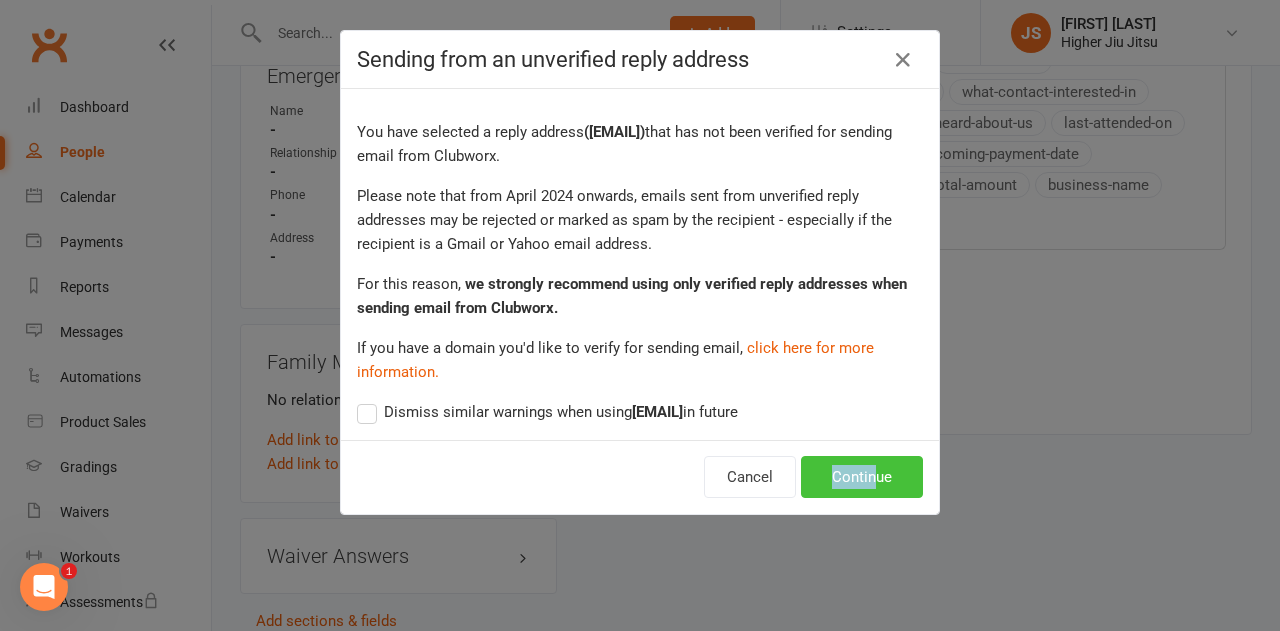 click on "Cancel Continue" at bounding box center (640, 477) 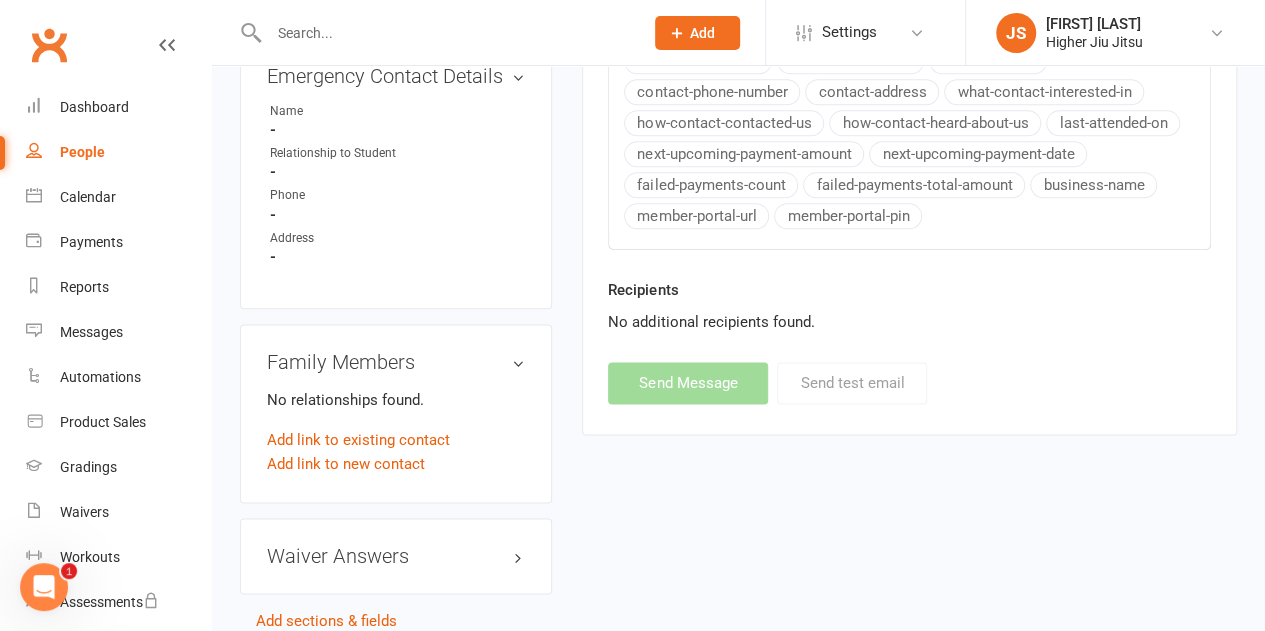 select on "0" 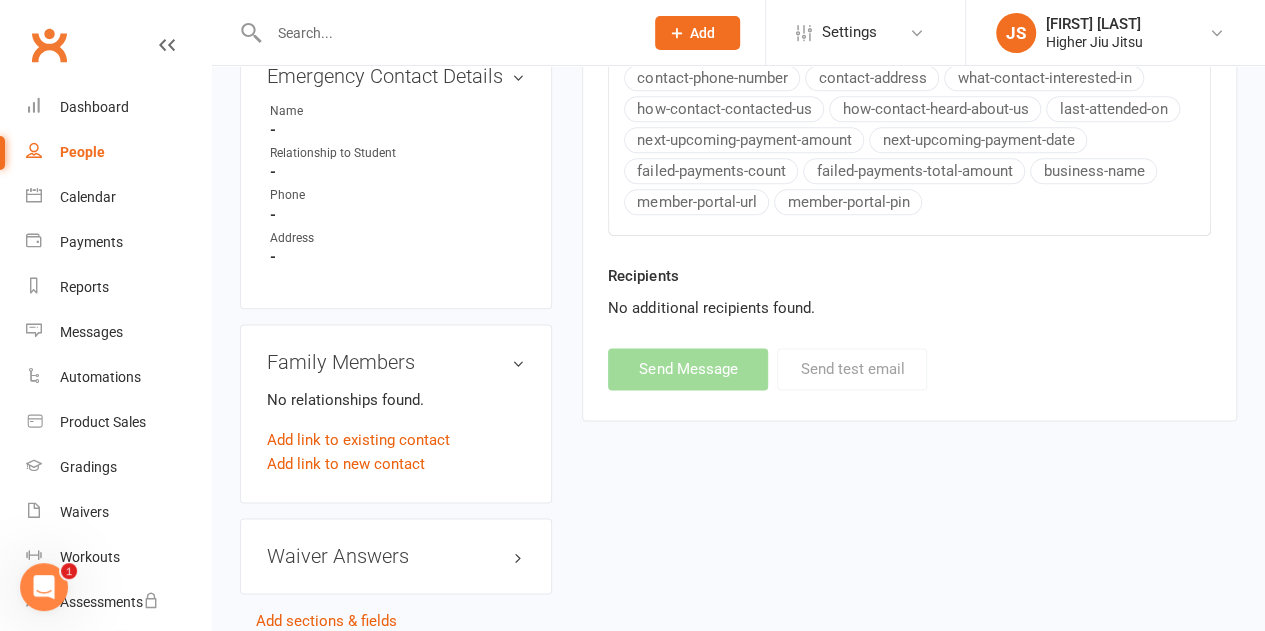 click at bounding box center [446, 33] 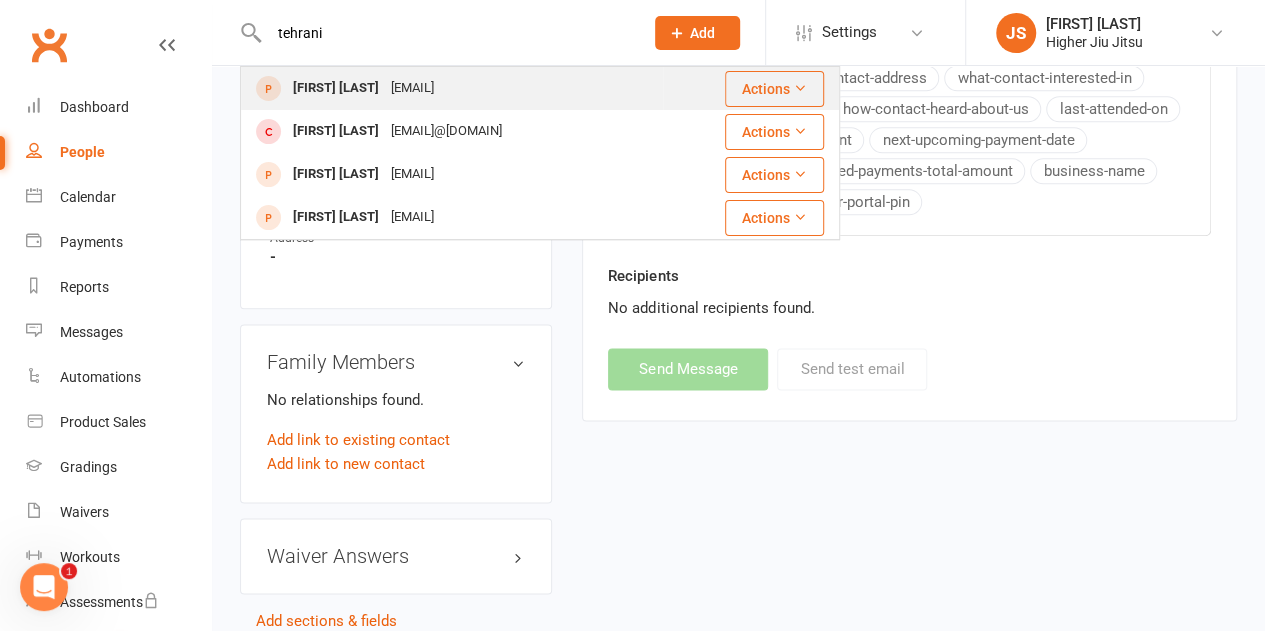 type on "tehrani" 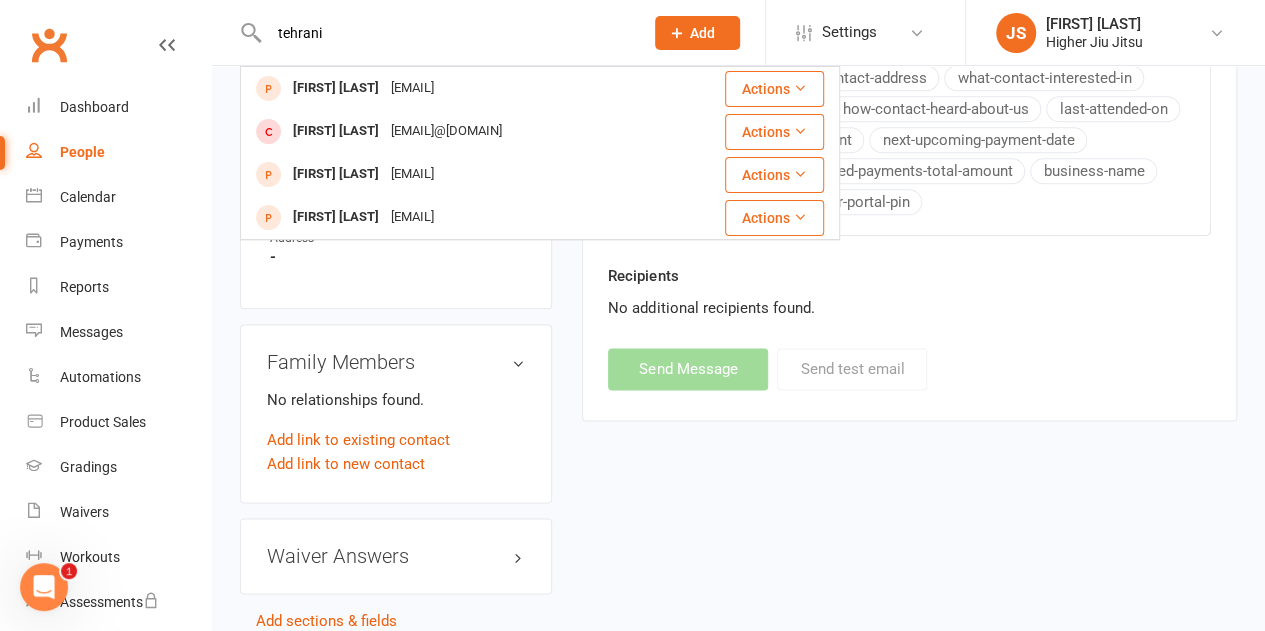 type 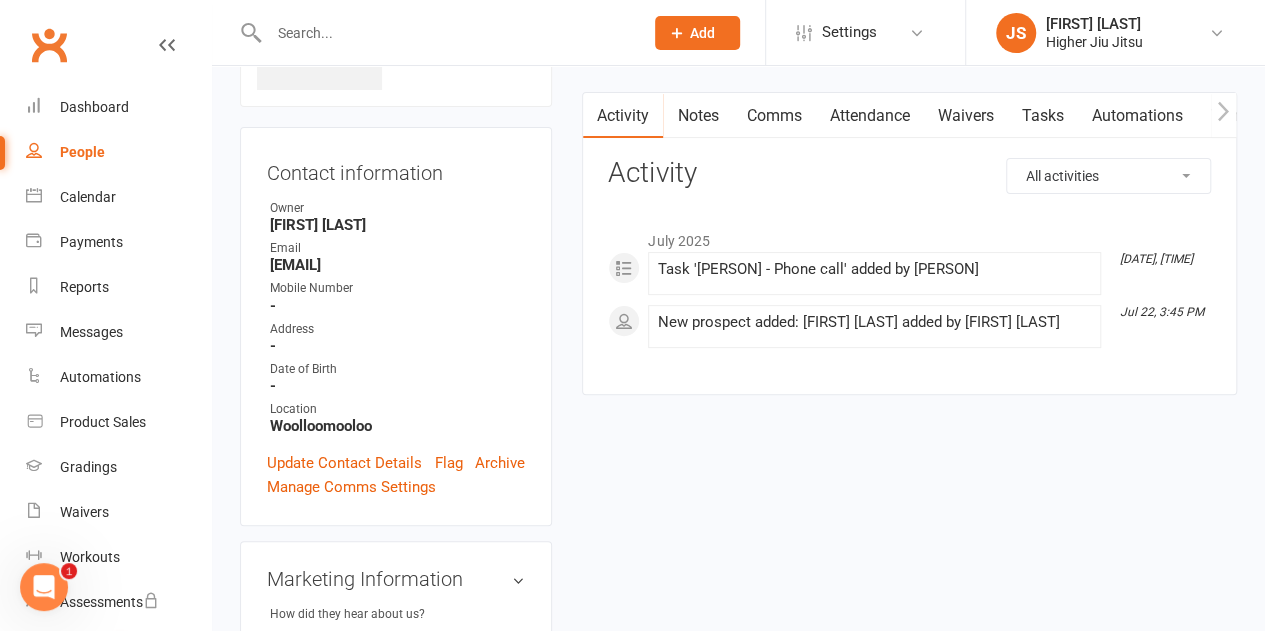 scroll, scrollTop: 0, scrollLeft: 0, axis: both 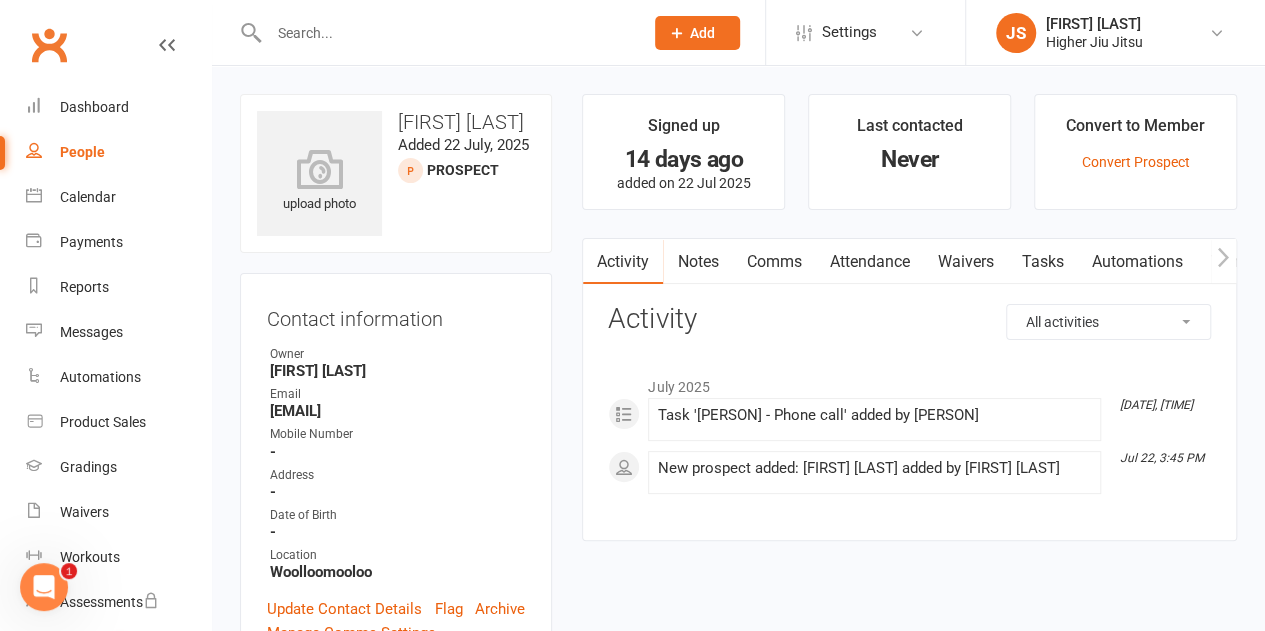 click on "Comms" at bounding box center (773, 262) 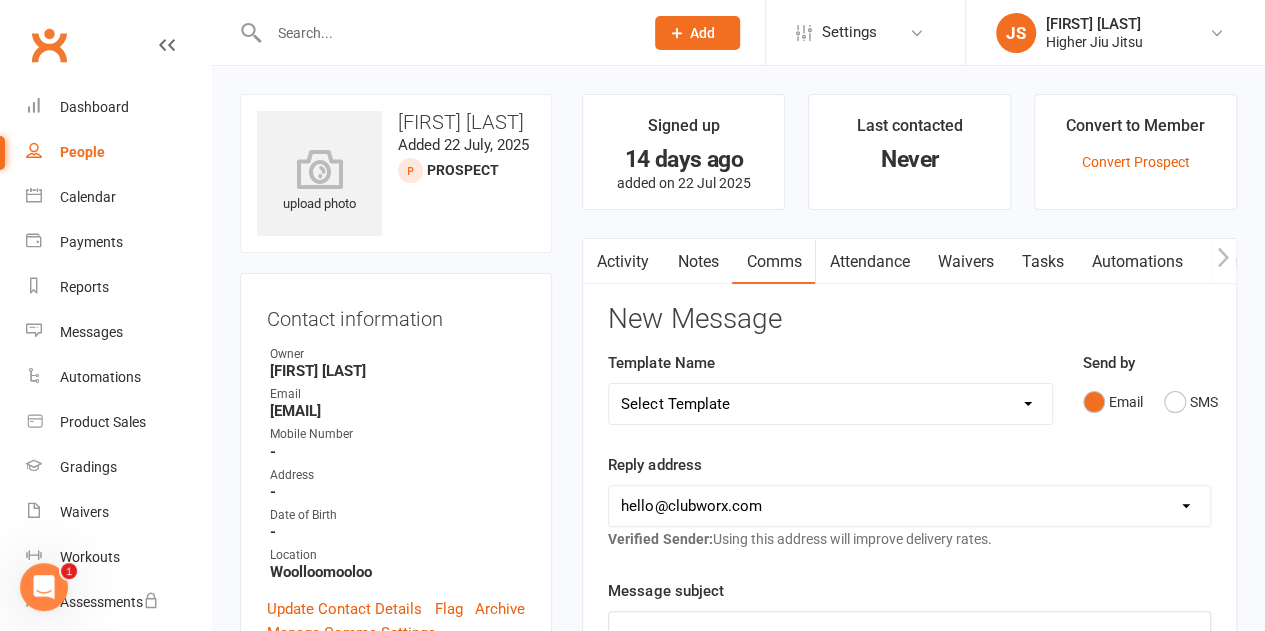 click on "hello@clubworx.com john@higherhealth.net.au david@allreadydone.com.au" at bounding box center (909, 506) 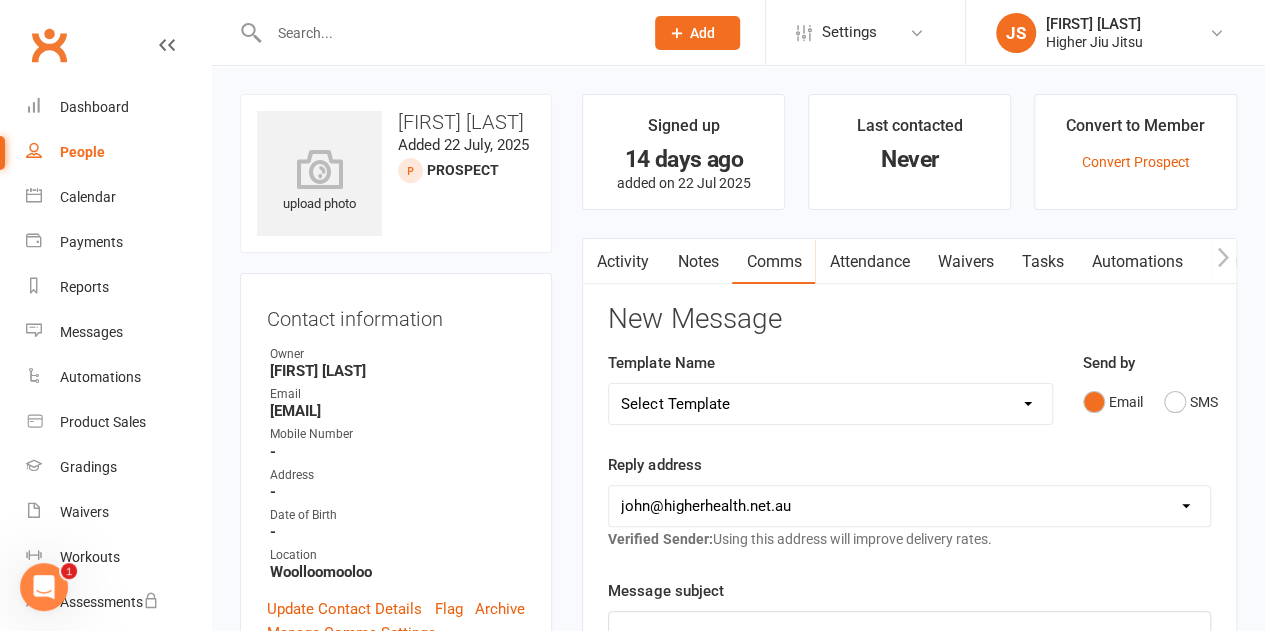 click on "hello@clubworx.com john@higherhealth.net.au david@allreadydone.com.au" at bounding box center (909, 506) 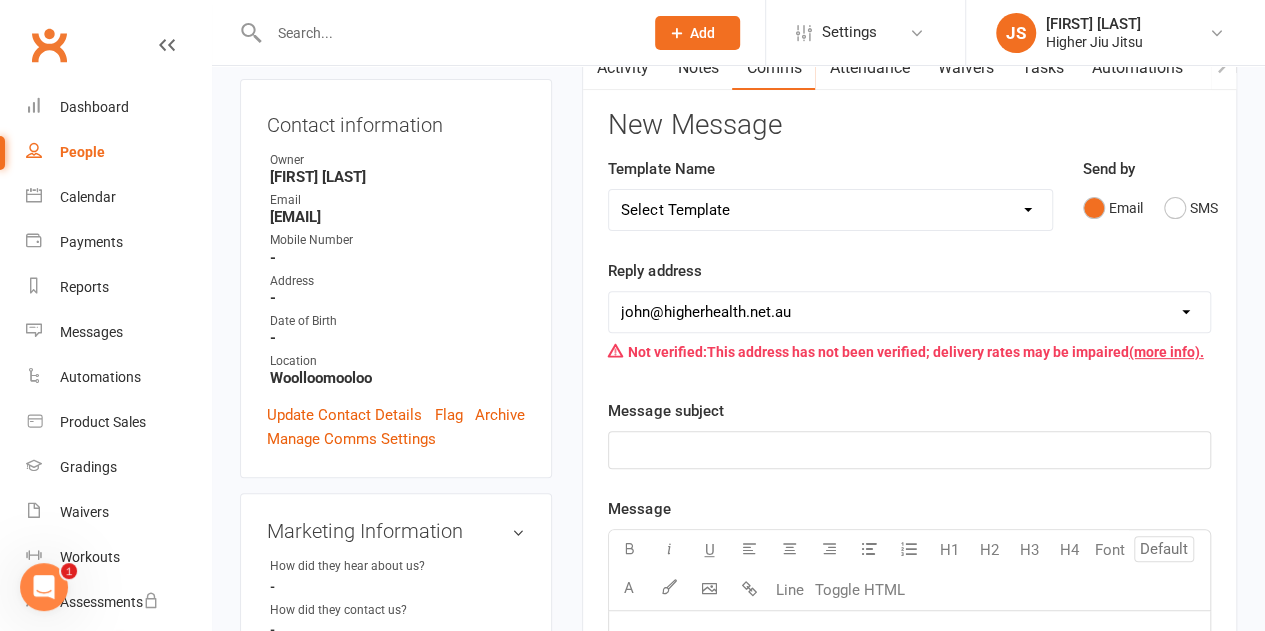 scroll, scrollTop: 200, scrollLeft: 0, axis: vertical 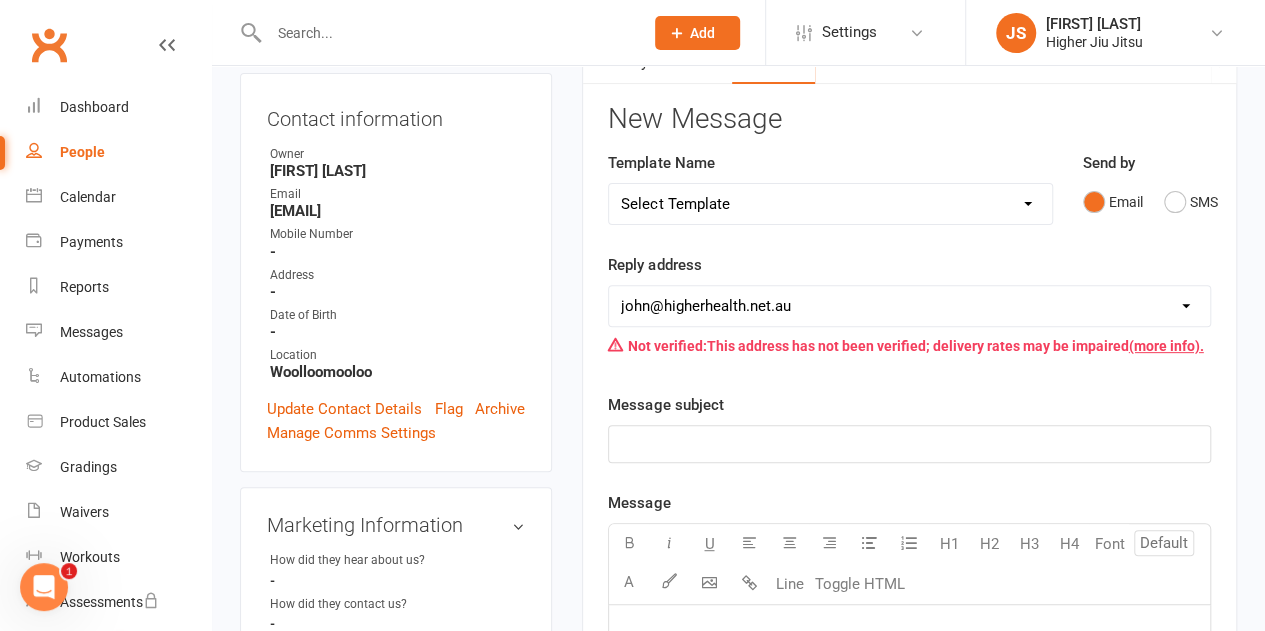click on "﻿" 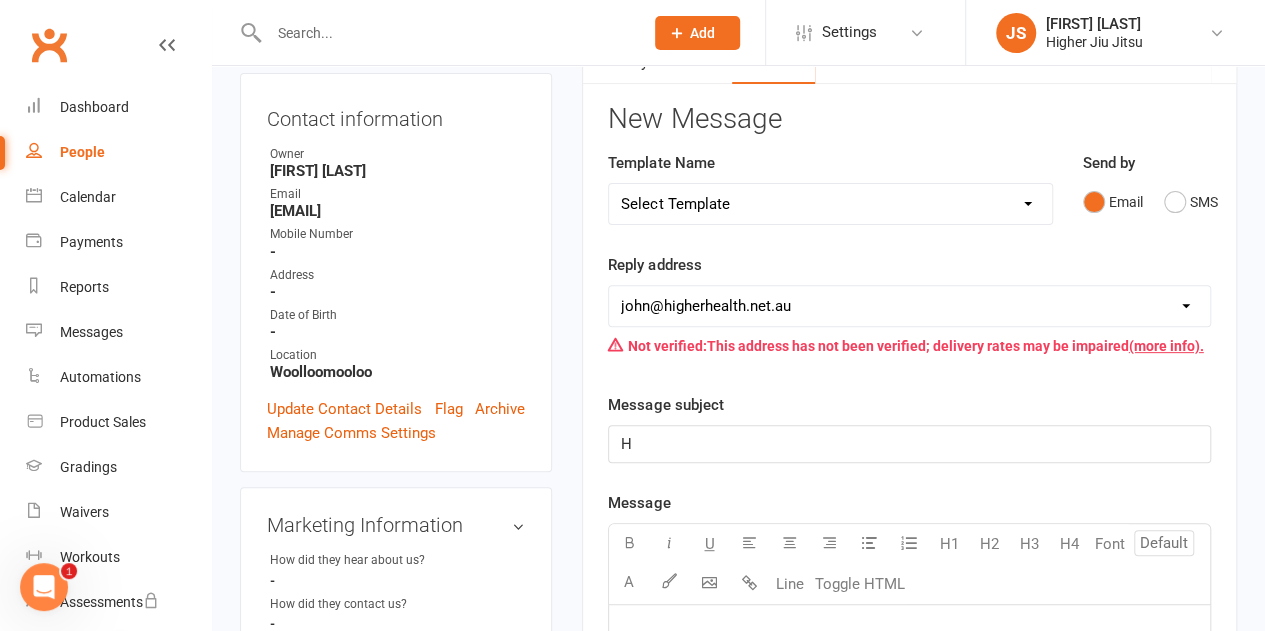 type 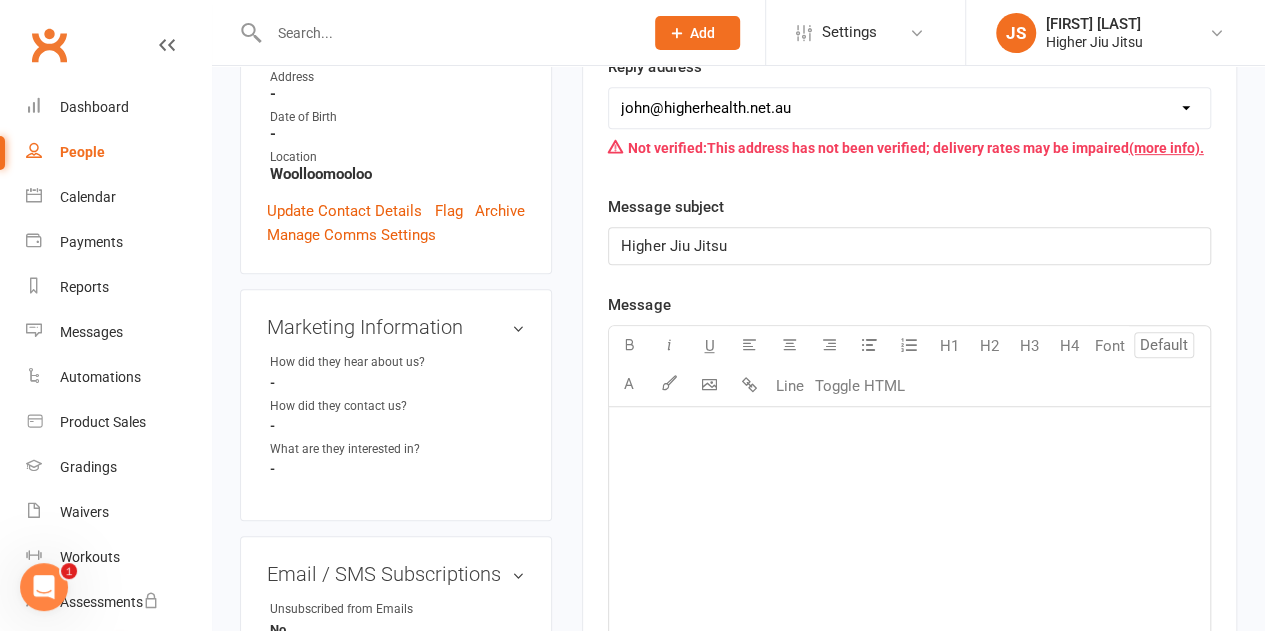 scroll, scrollTop: 400, scrollLeft: 0, axis: vertical 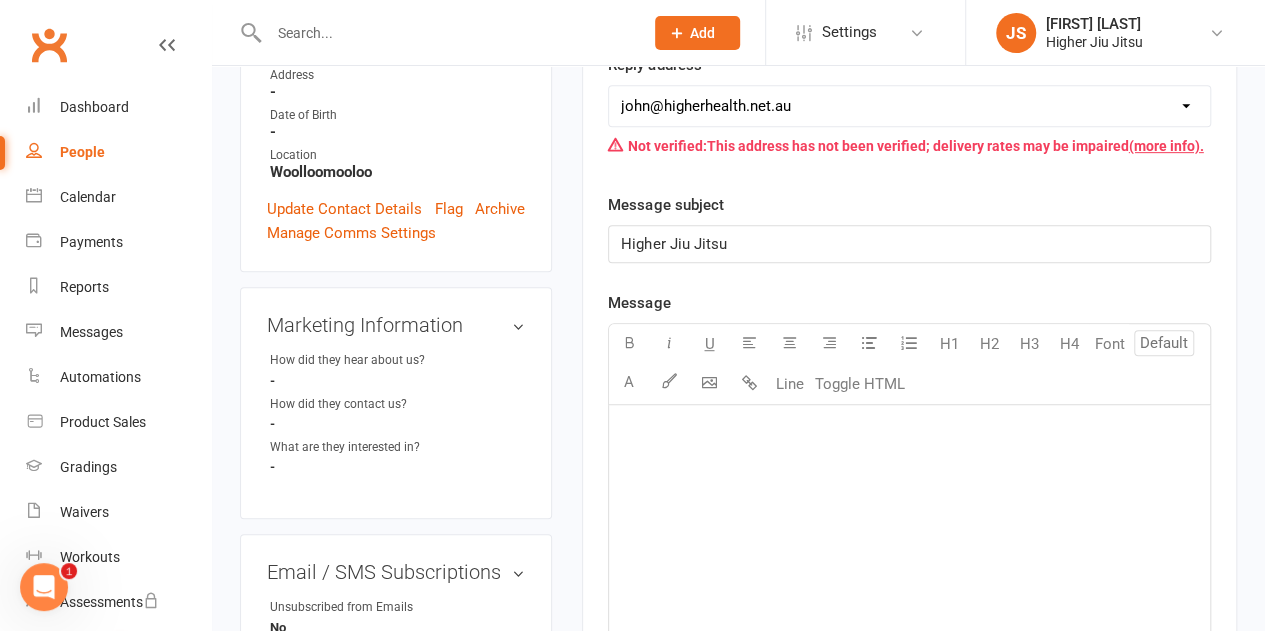 click on "﻿" 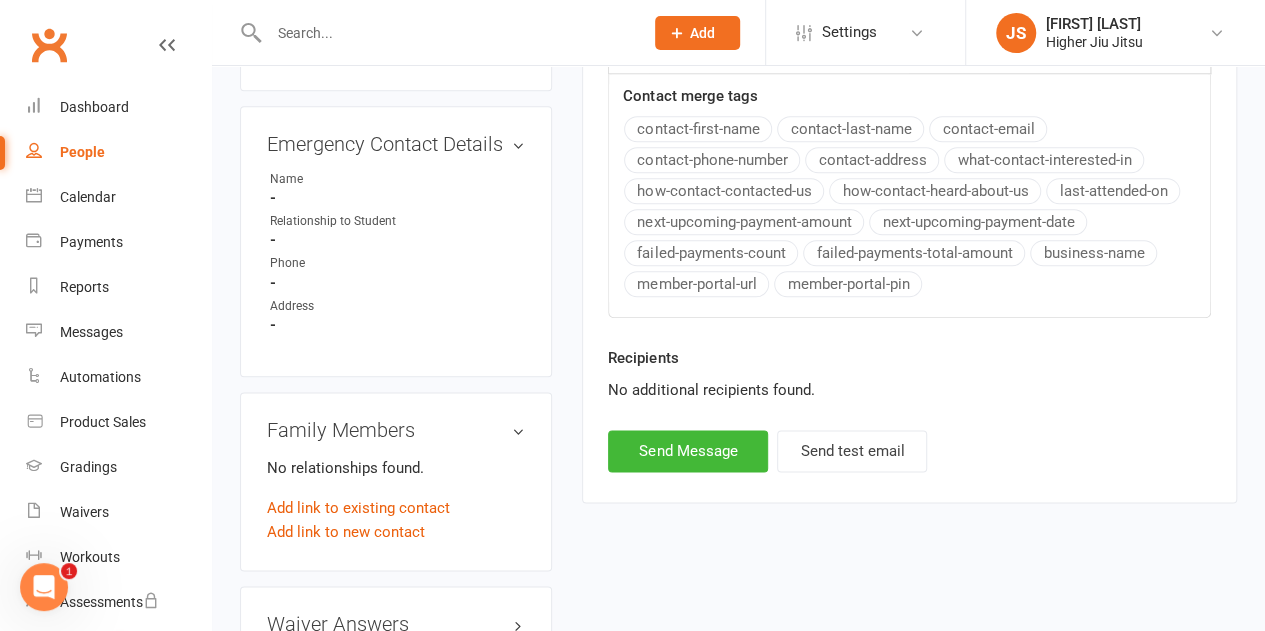 scroll, scrollTop: 1200, scrollLeft: 0, axis: vertical 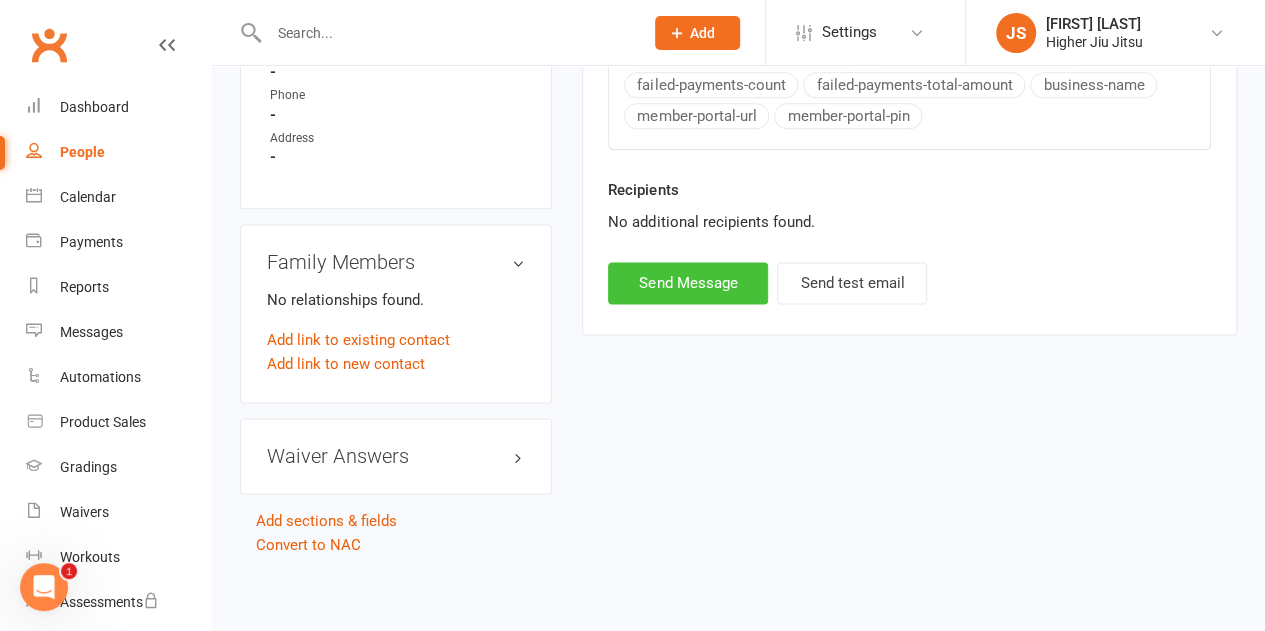 click on "Send Message" at bounding box center [688, 283] 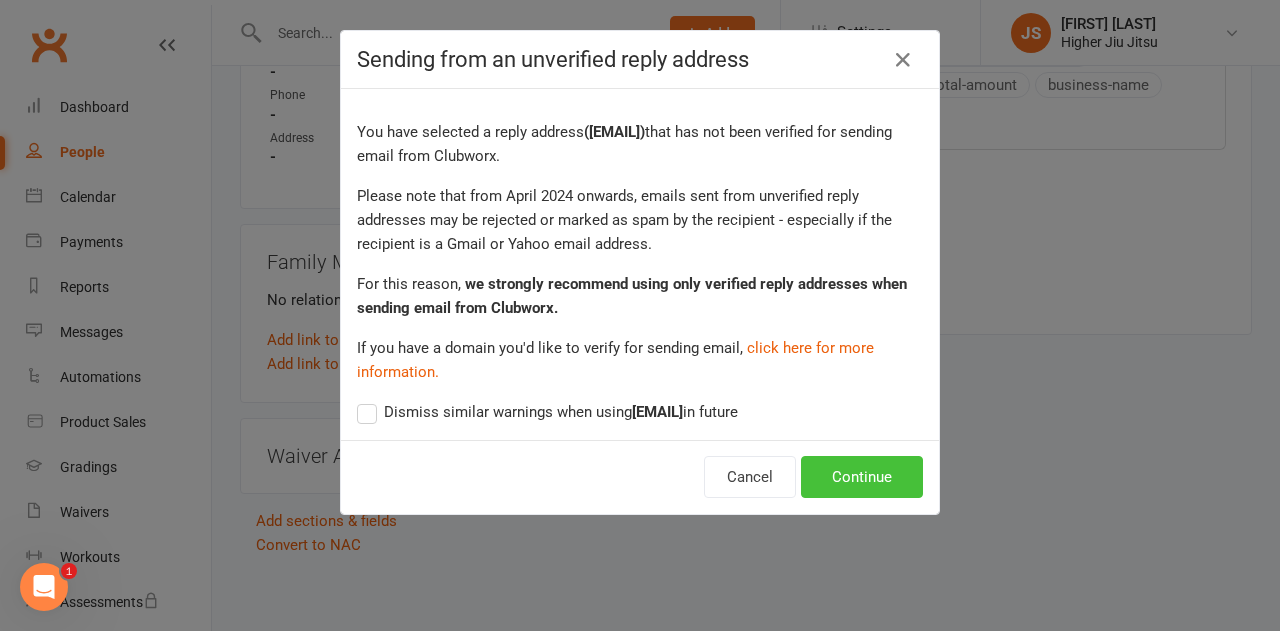 click on "Continue" at bounding box center (862, 477) 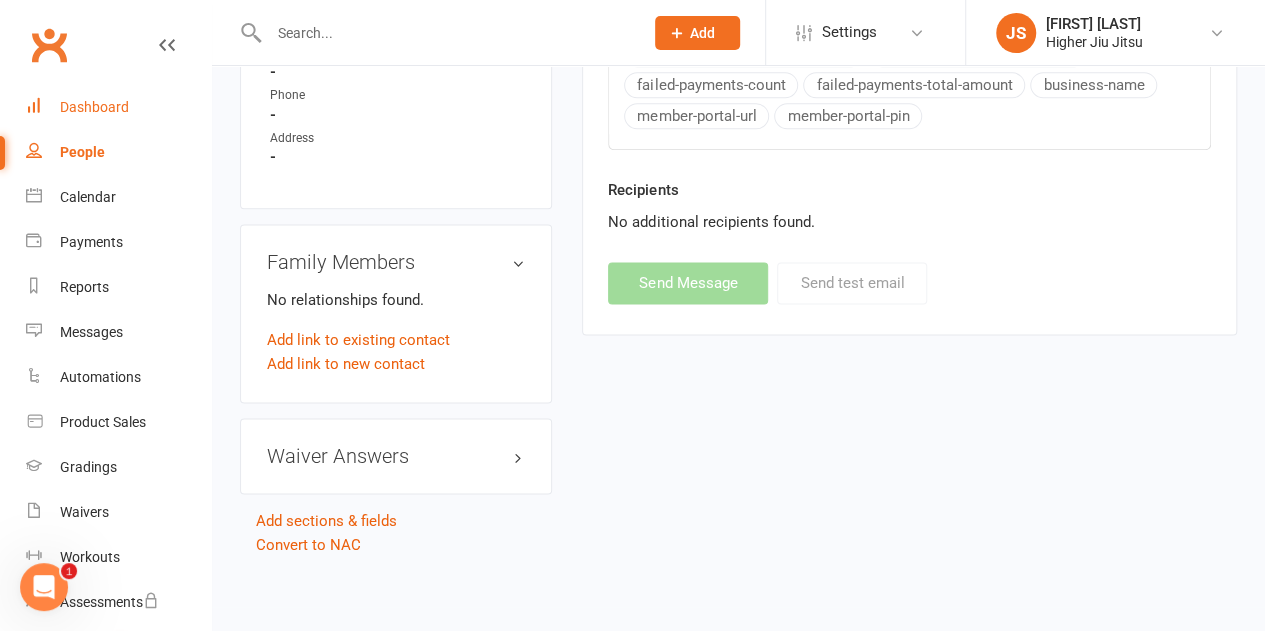 select on "0" 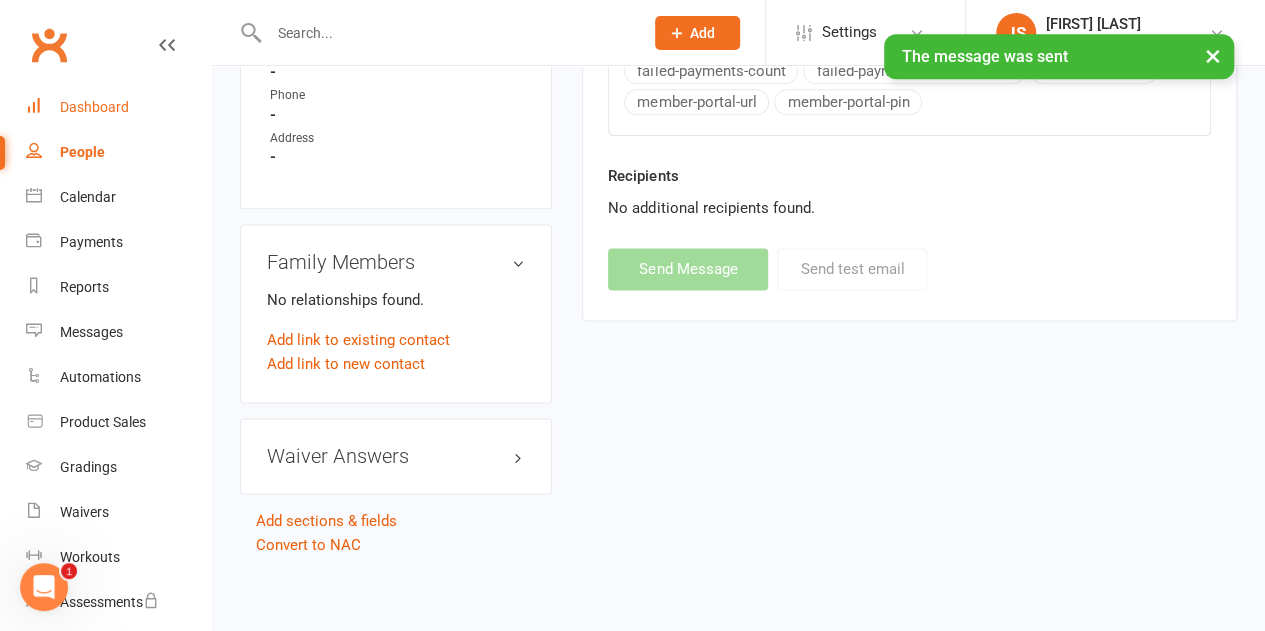 click on "Dashboard" at bounding box center (118, 107) 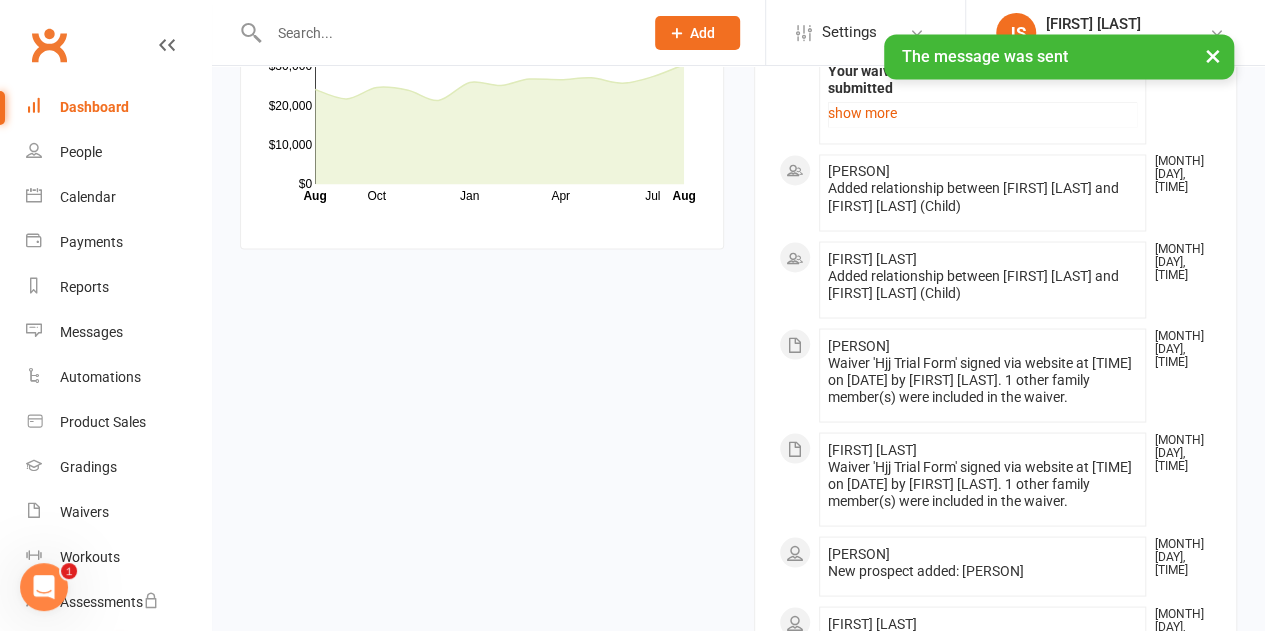 scroll, scrollTop: 1700, scrollLeft: 0, axis: vertical 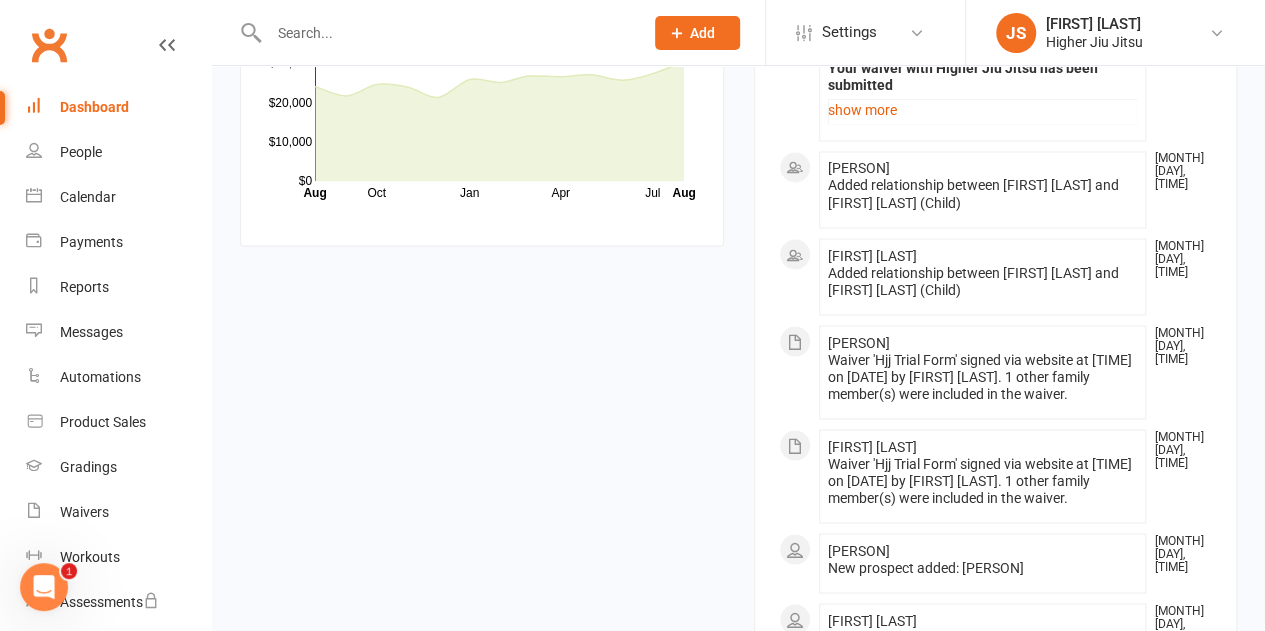 click at bounding box center (446, 33) 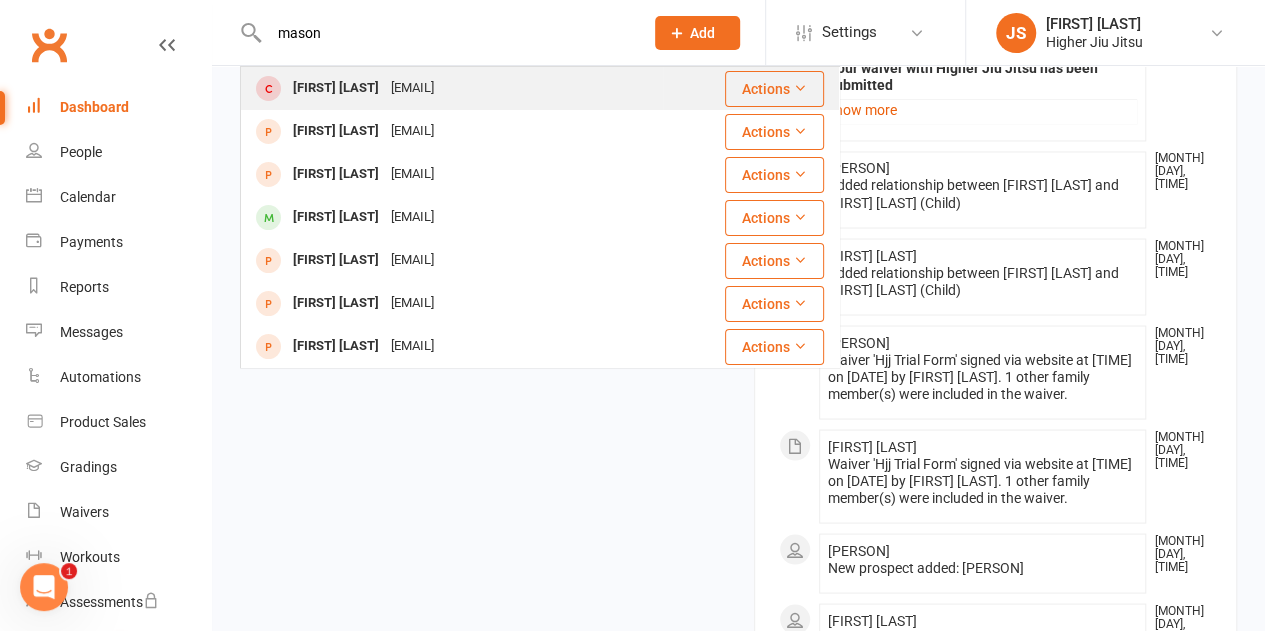 type on "mason" 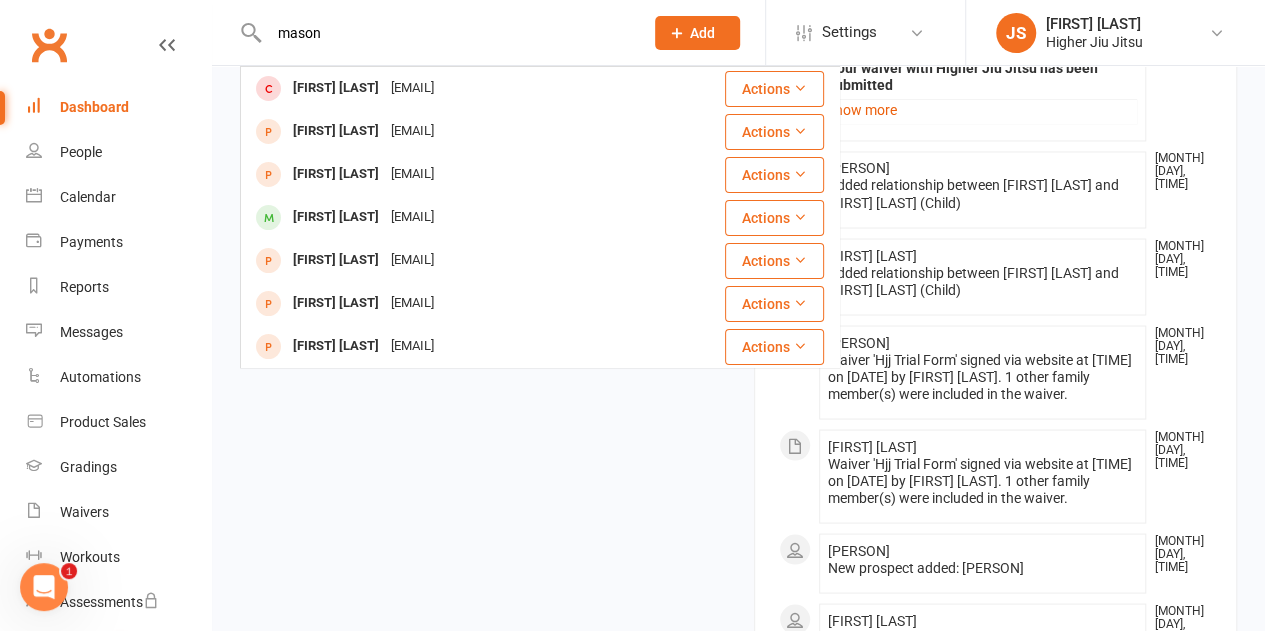 type 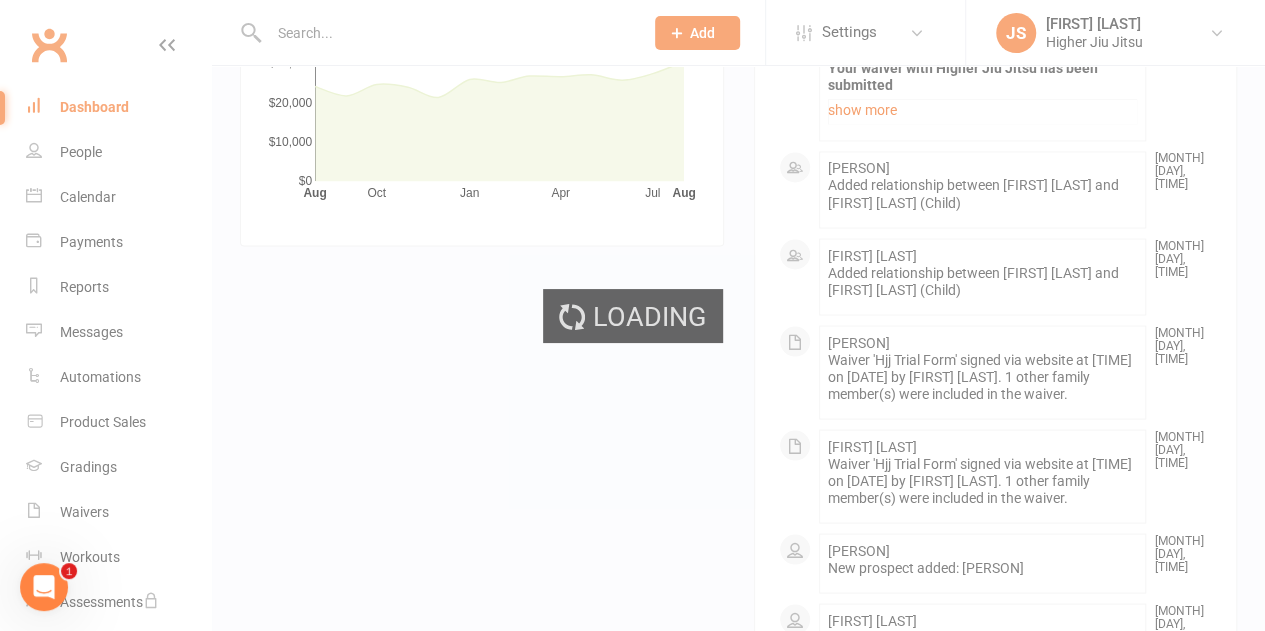 scroll, scrollTop: 0, scrollLeft: 0, axis: both 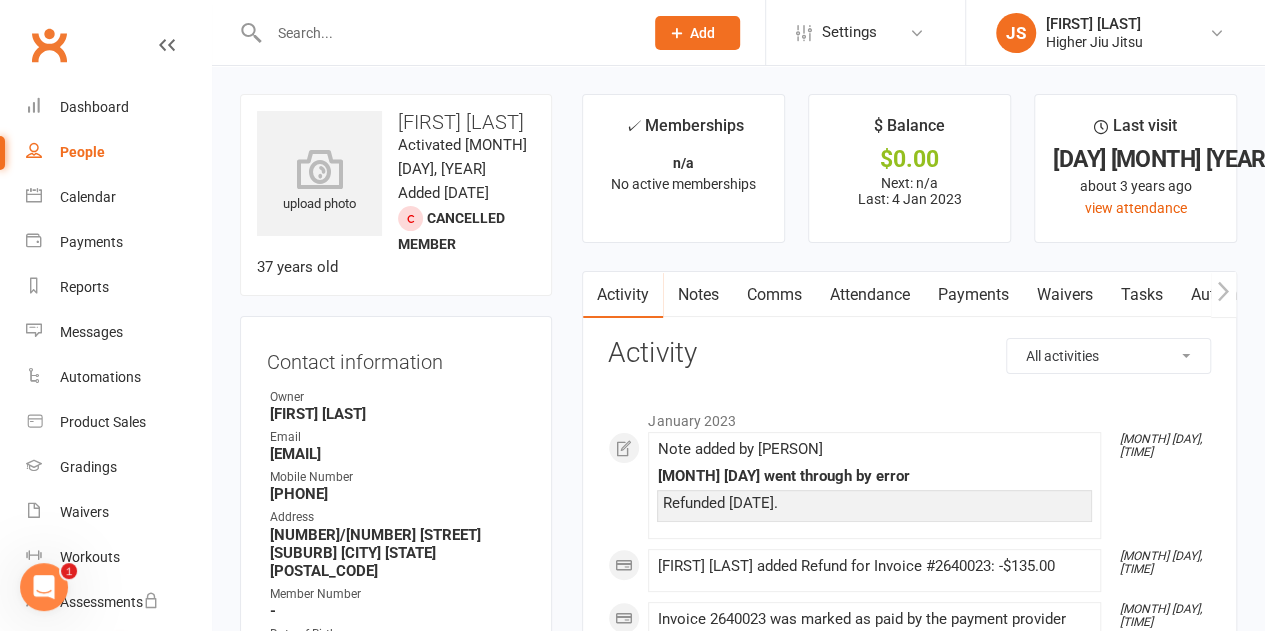 click on "Comms" at bounding box center [773, 295] 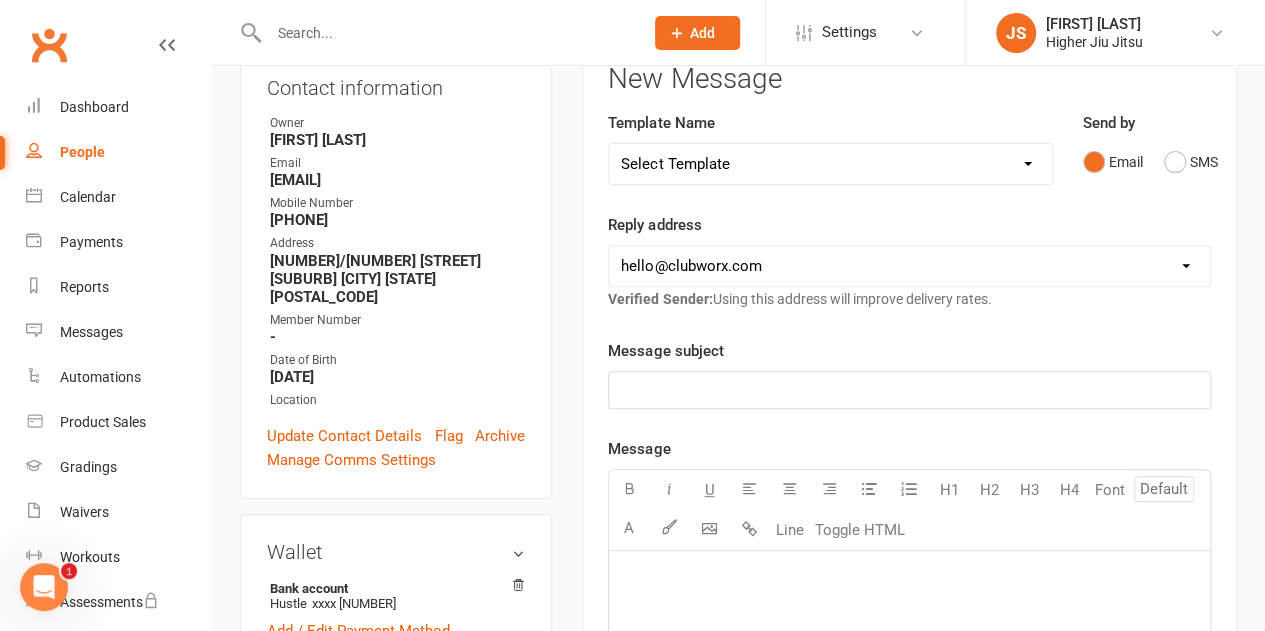 scroll, scrollTop: 300, scrollLeft: 0, axis: vertical 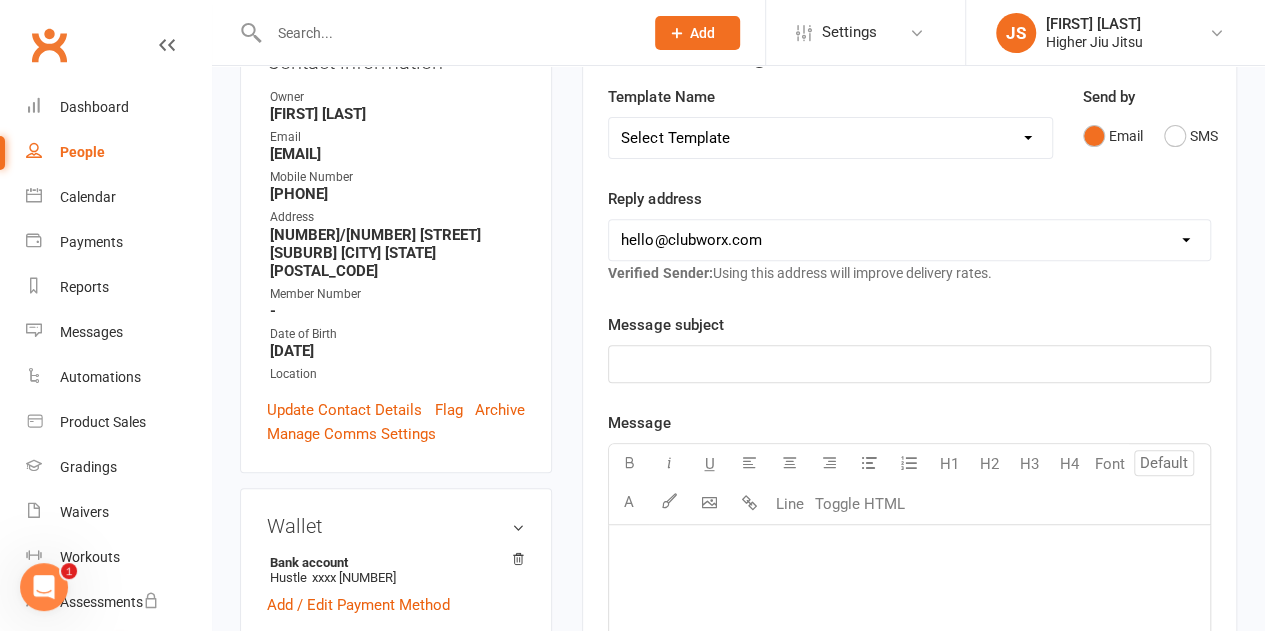 click on "hello@clubworx.com john@higherhealth.net.au david@allreadydone.com.au" at bounding box center (909, 240) 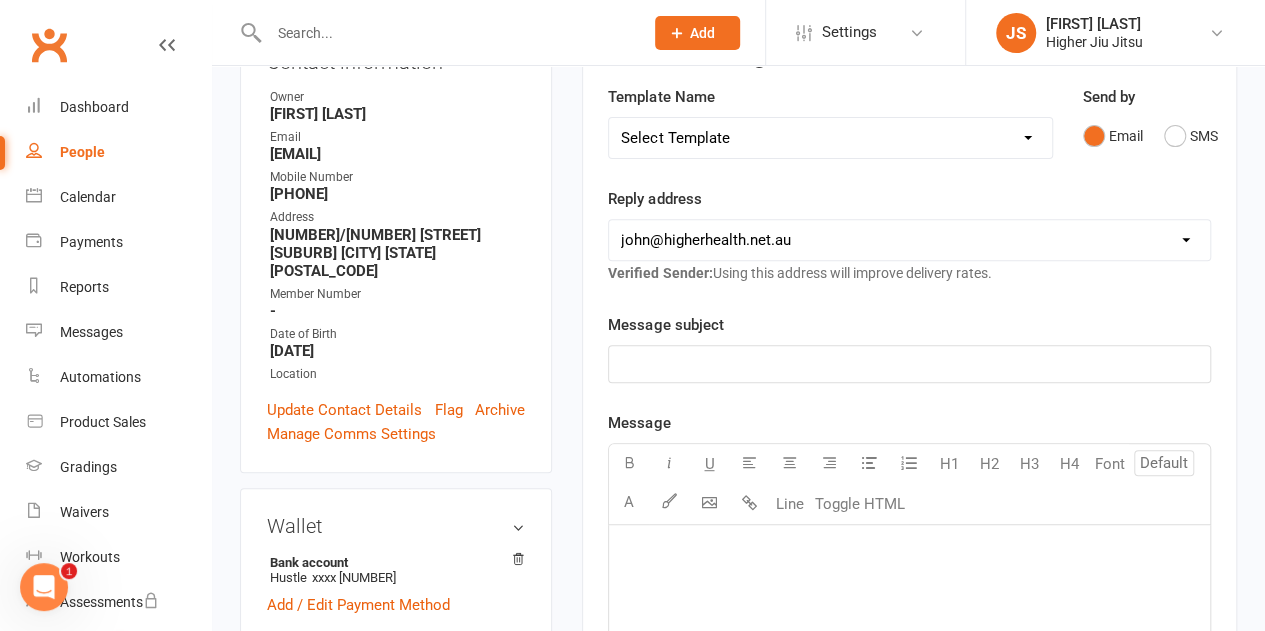 click on "hello@clubworx.com john@higherhealth.net.au david@allreadydone.com.au" at bounding box center (909, 240) 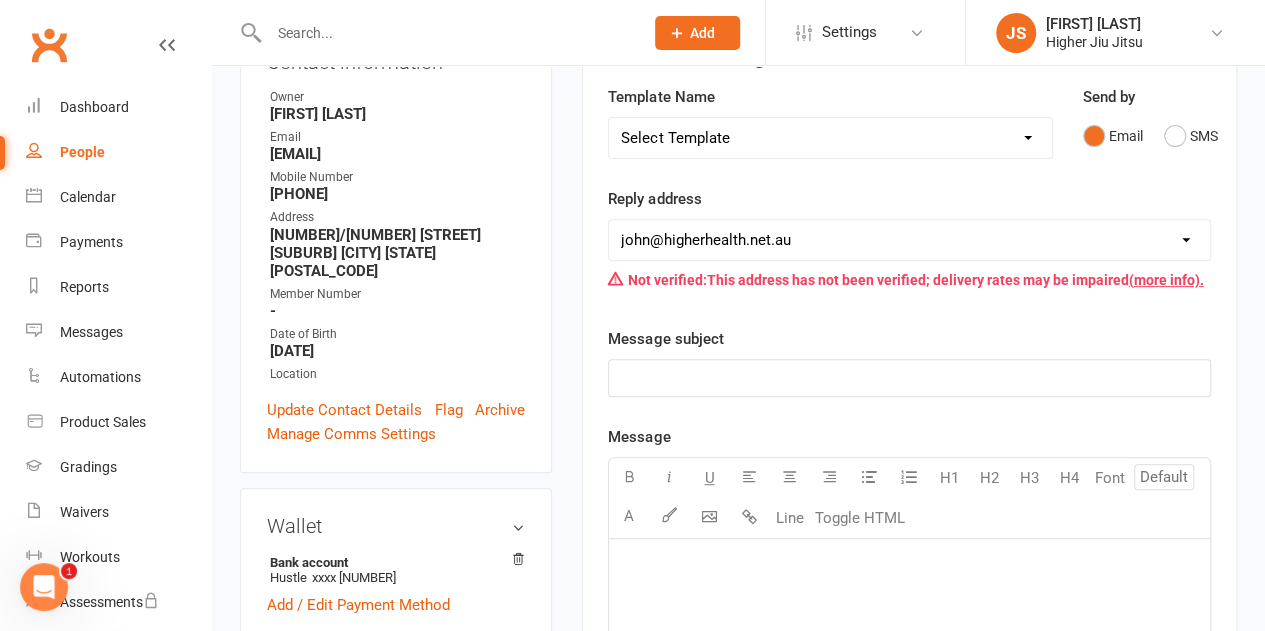 click on "﻿" 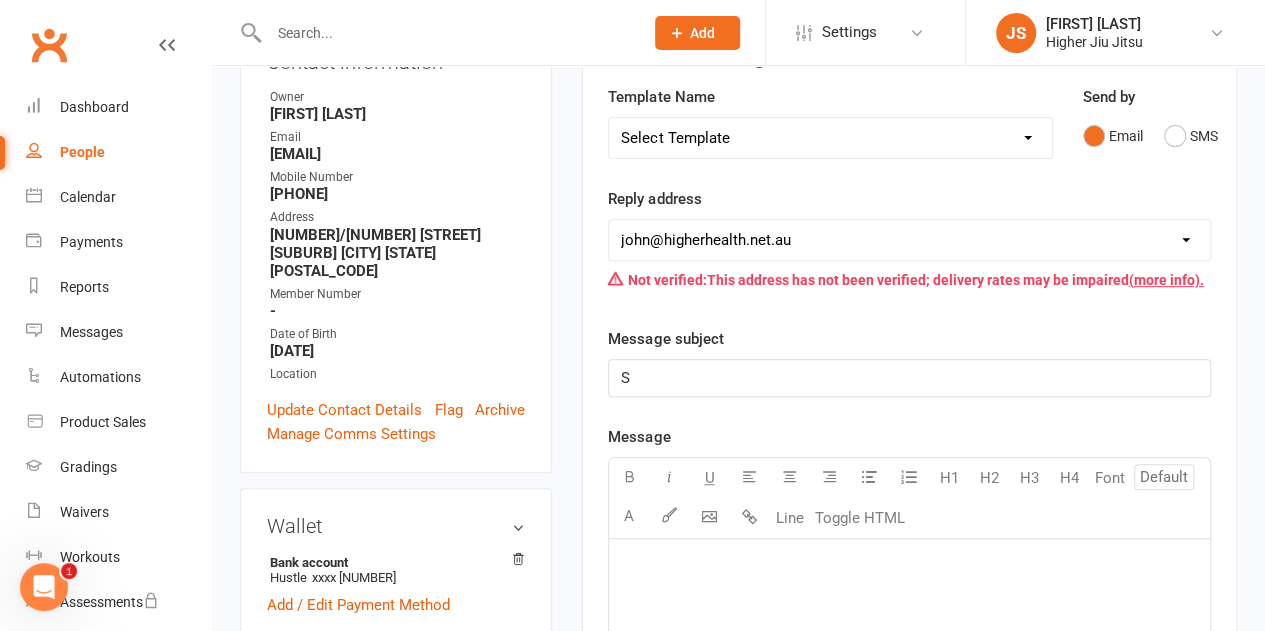 type 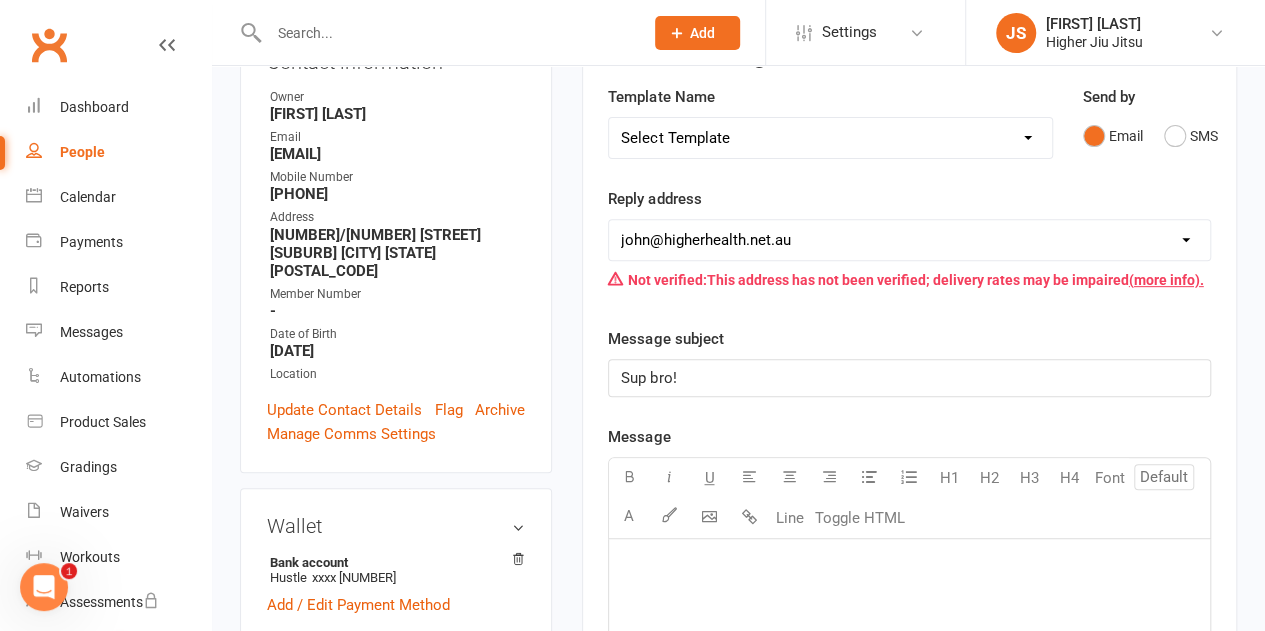 click on "﻿" 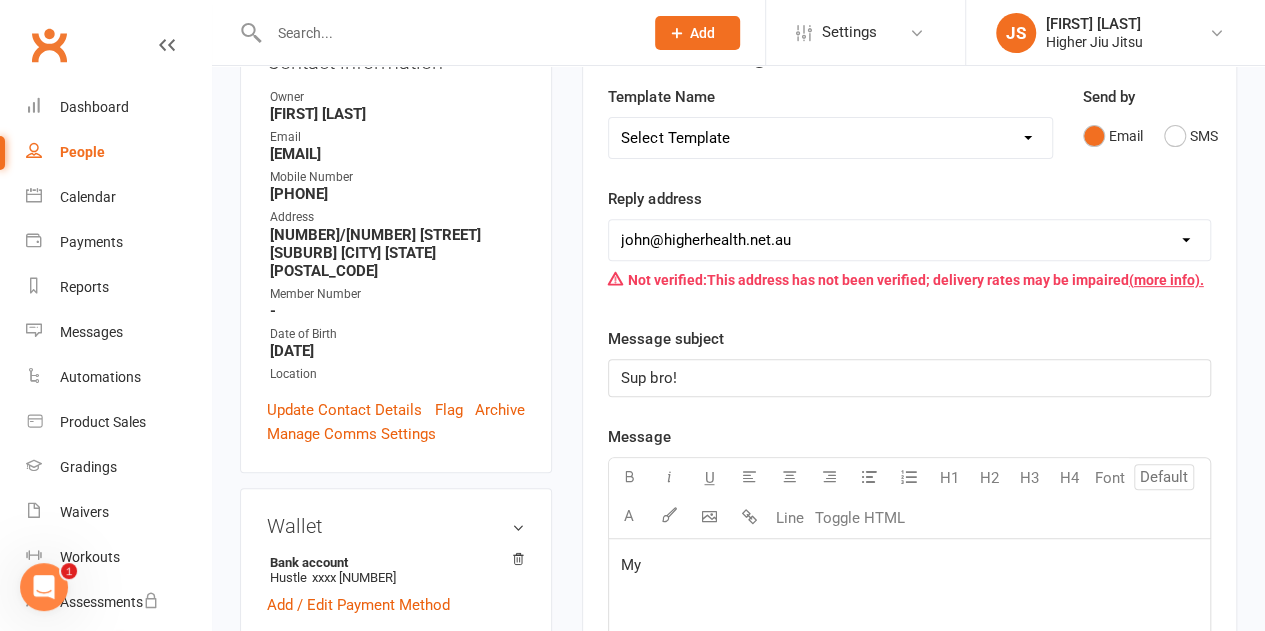 type 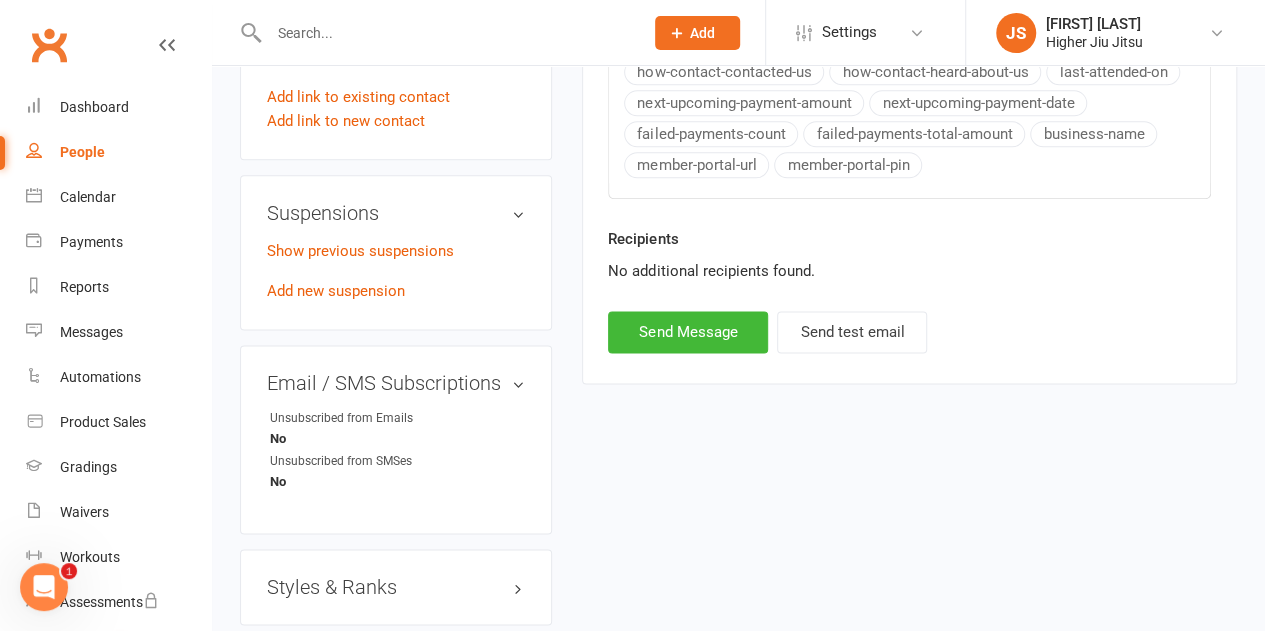 scroll, scrollTop: 1208, scrollLeft: 0, axis: vertical 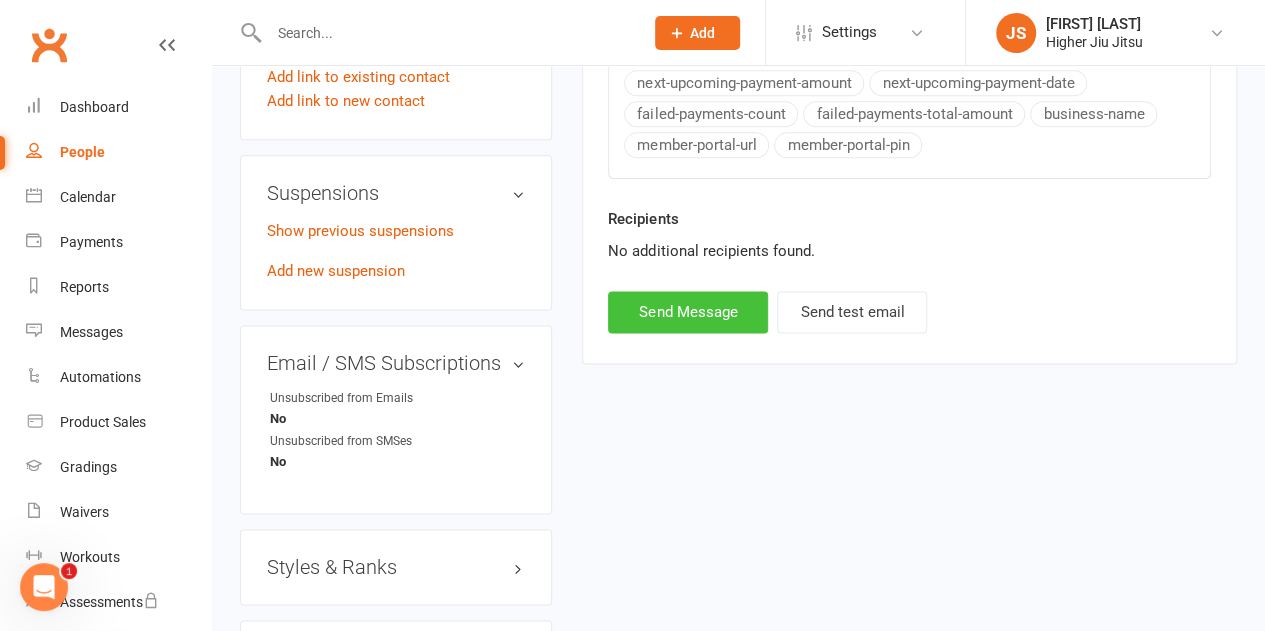 click on "Send Message" at bounding box center (688, 312) 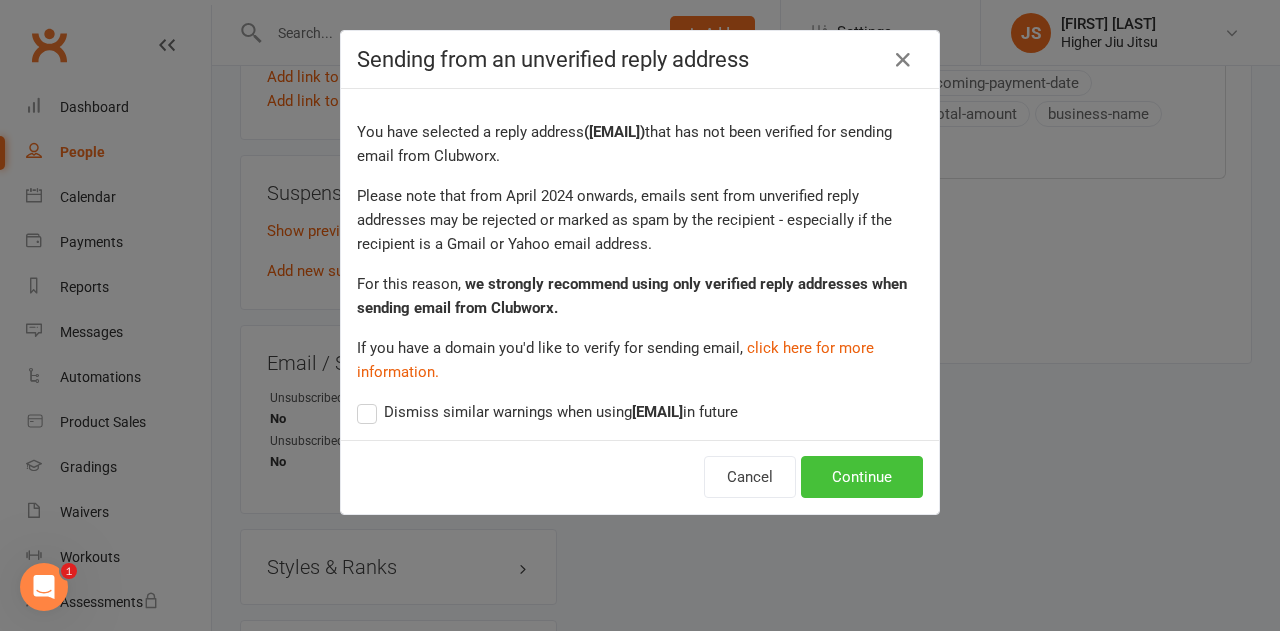 click on "Continue" at bounding box center (862, 477) 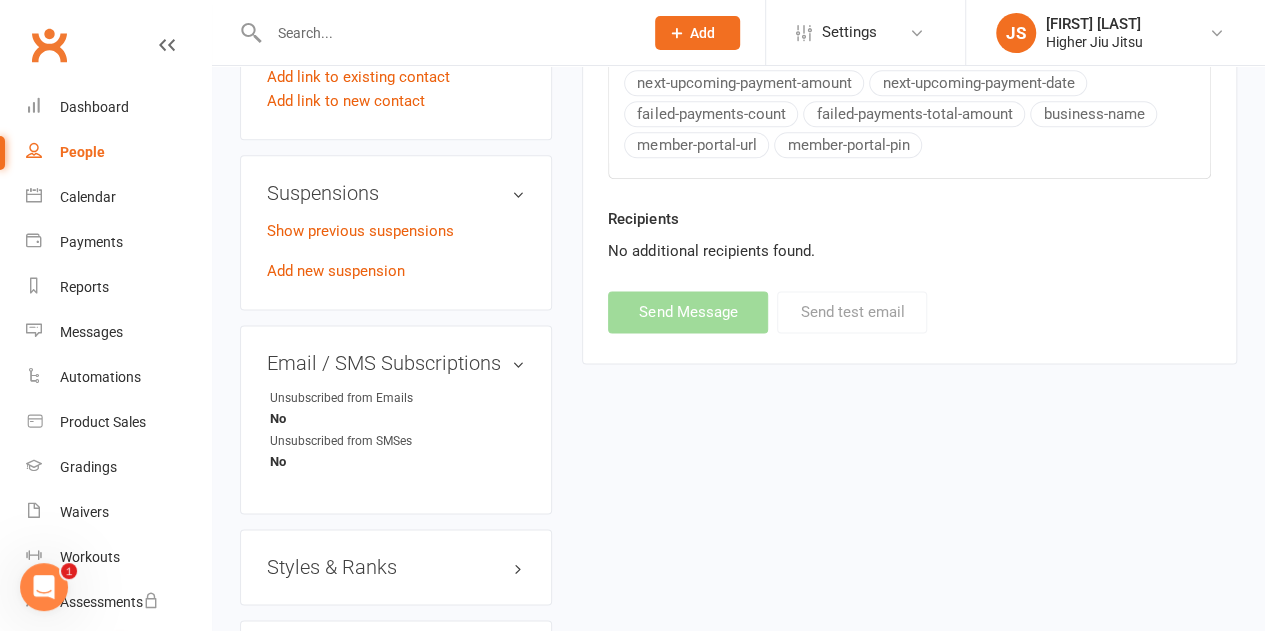 select on "0" 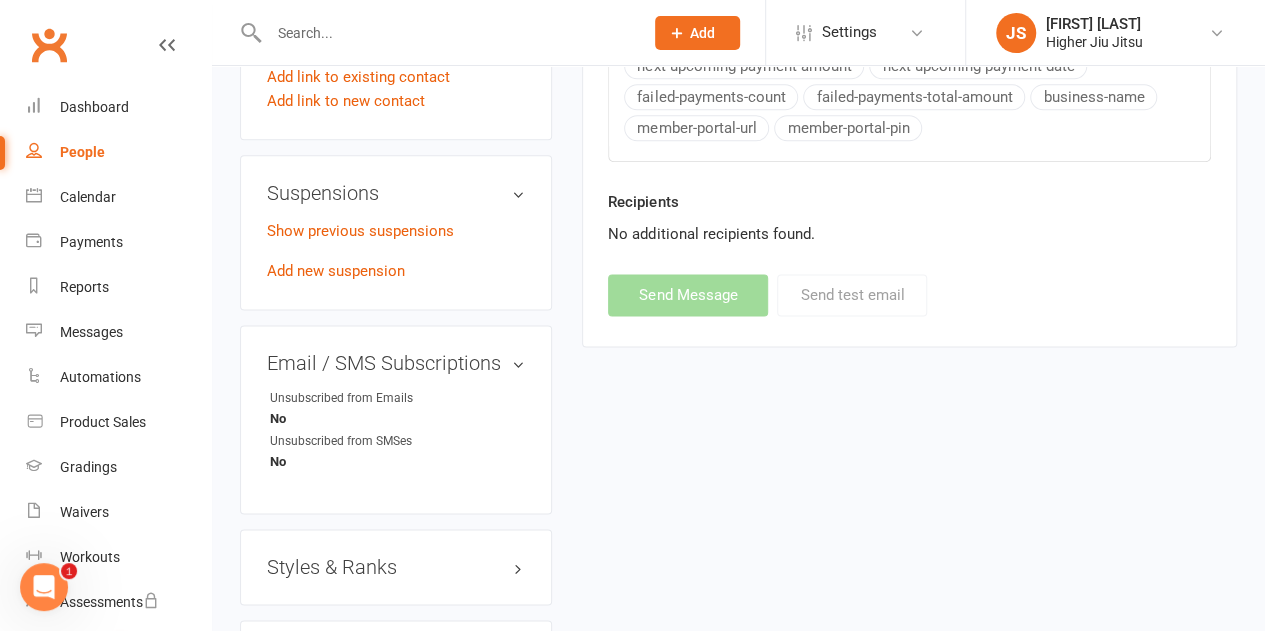 click at bounding box center (446, 33) 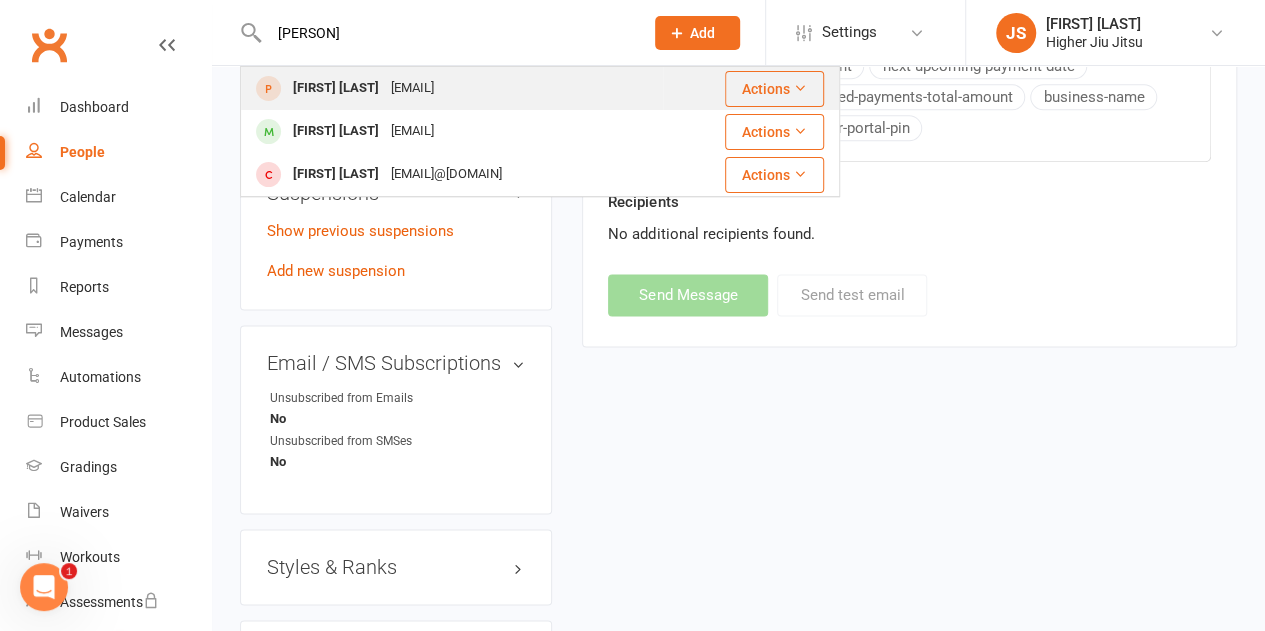 type on "rudi" 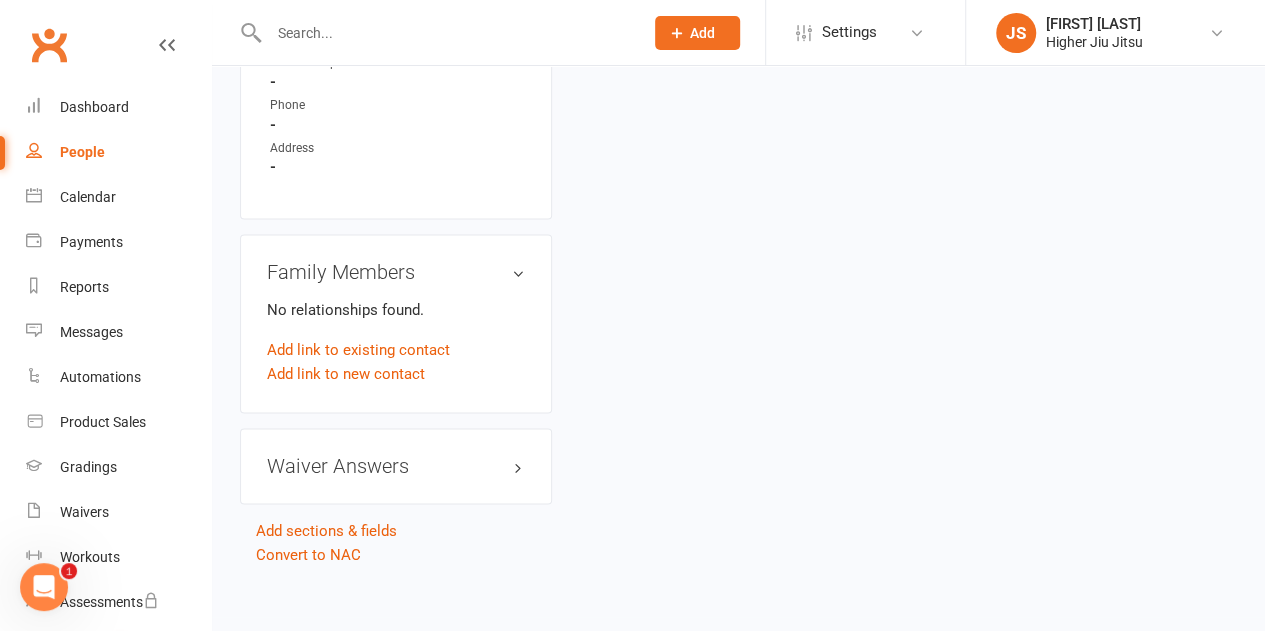 scroll, scrollTop: 0, scrollLeft: 0, axis: both 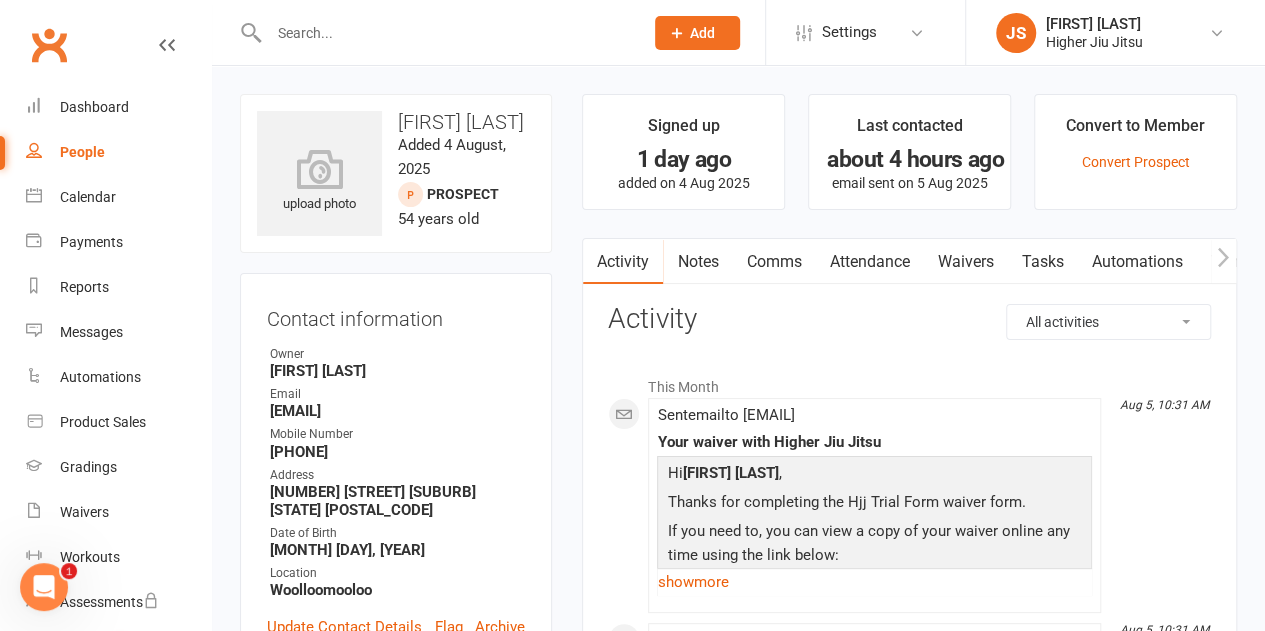 click on "Comms" at bounding box center [773, 262] 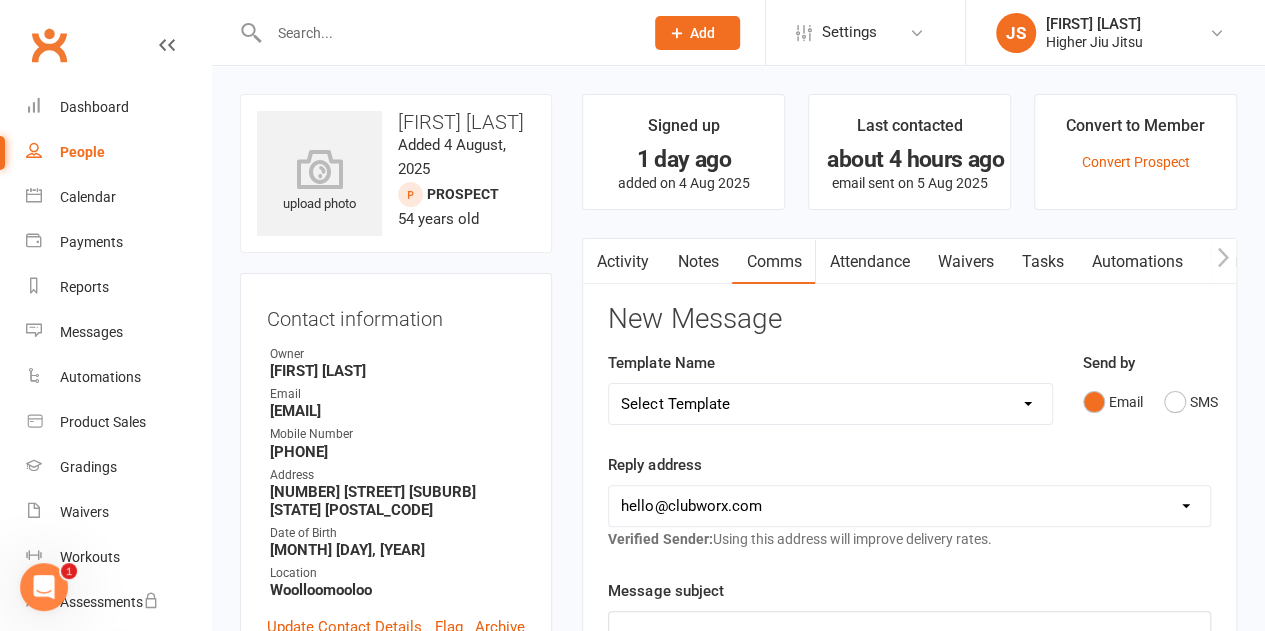 click on "Select Template [Email] Let's Reconnect! [Email] Still Interested? [Email] Still Keen on a Trial? [Email] We're Sorry to See you Go! [Email] Jits4Kids Trial Form [Email] Juniors Trial Form [Email] Member Intake Form [Email] New Student Check In [Email] Privates Structure [Email] Thanks for signing up! [Email] Visitor [Email] Jits4Kids Sign Up [Email] Juniors SignUp [Email] 10 Pass Bank Details [Email] Birthday Wishes [Email] Cancelled Class in Schedule [Email] Invitation to Grade to Blue Belt [Email] Jits4Kids Signup [Email] Member Welcome [Email] Payment Failure [Email] Prospect Email [Email] Referral Benefit Confirmation [Email] Where you Been? [Email] Women's Only Membership Email" at bounding box center (830, 404) 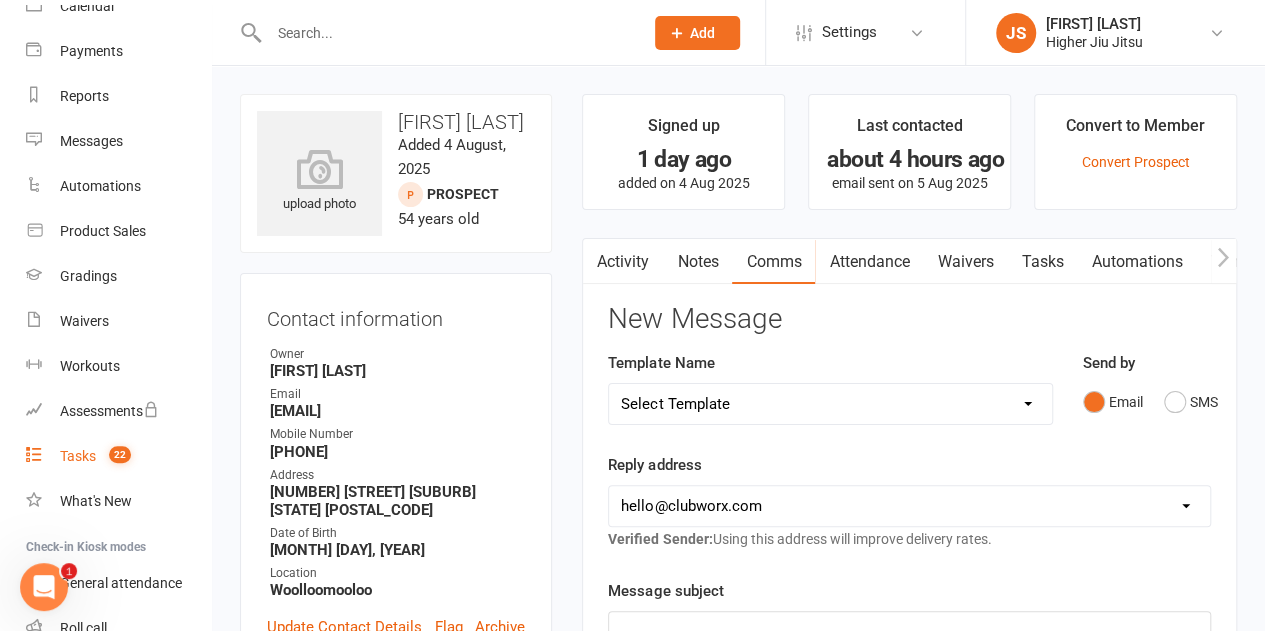 scroll, scrollTop: 200, scrollLeft: 0, axis: vertical 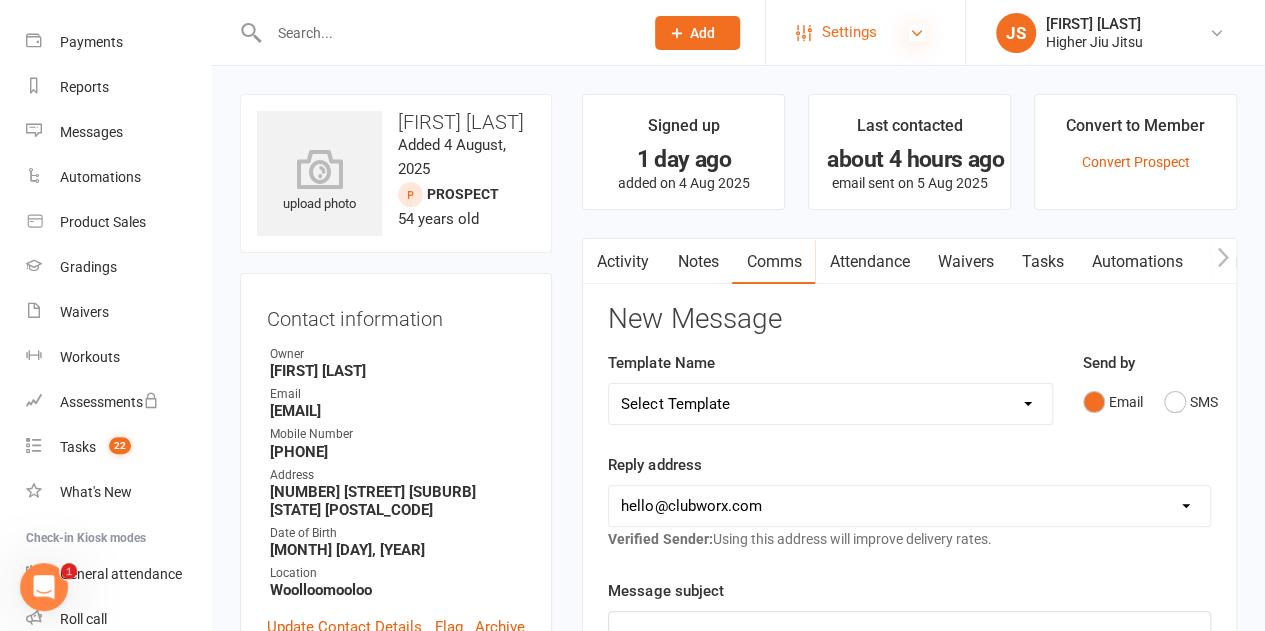 click at bounding box center (917, 33) 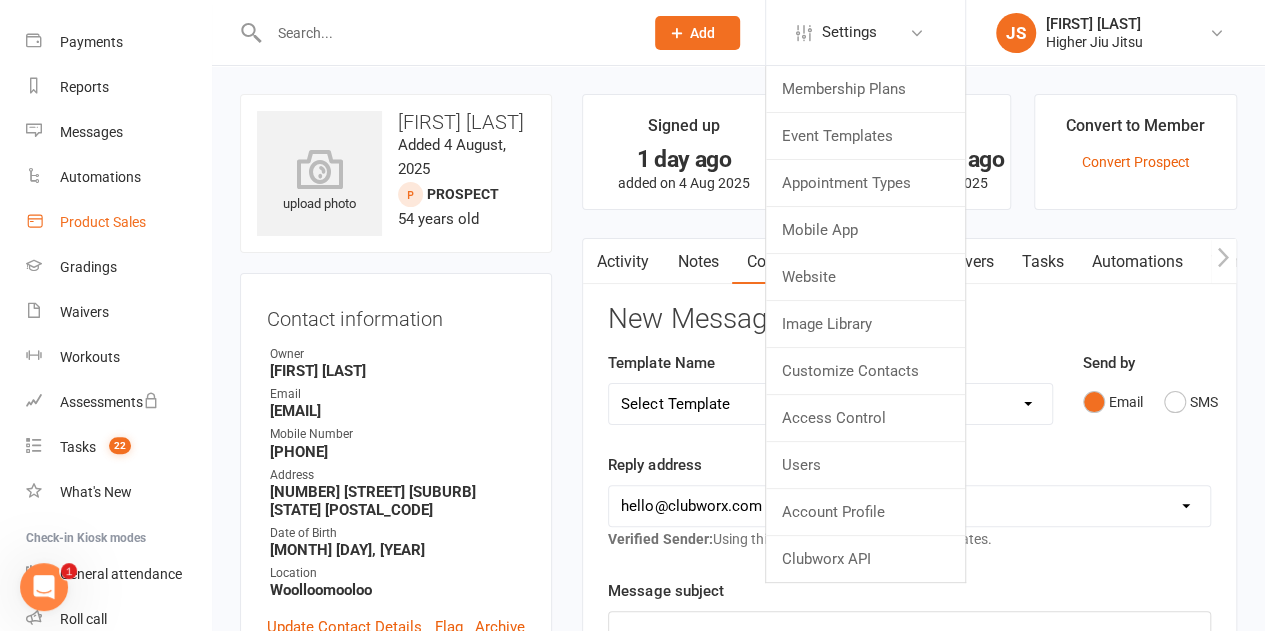 scroll, scrollTop: 100, scrollLeft: 0, axis: vertical 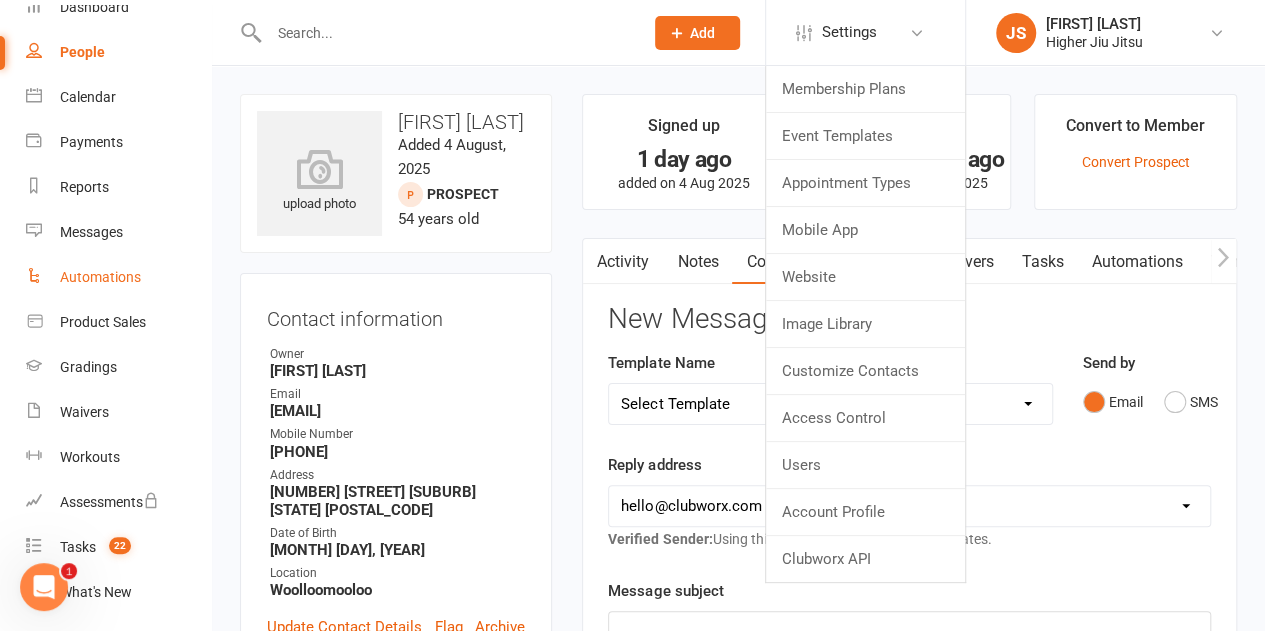 click on "Automations" at bounding box center (100, 277) 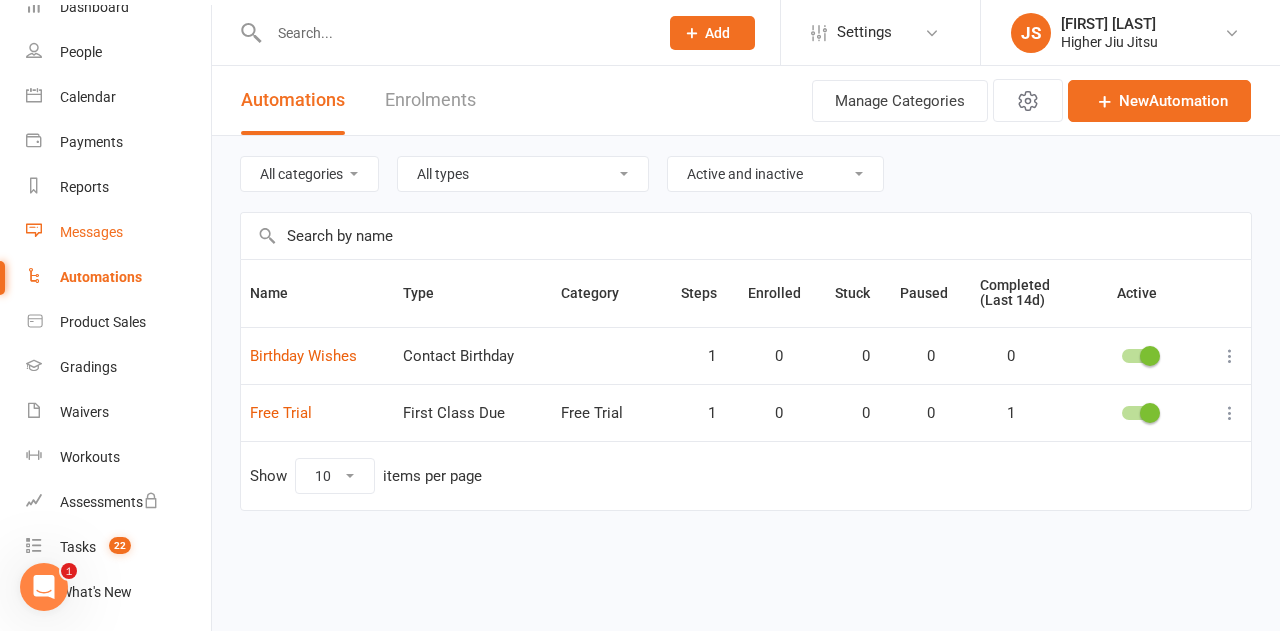 click on "Messages" at bounding box center (91, 232) 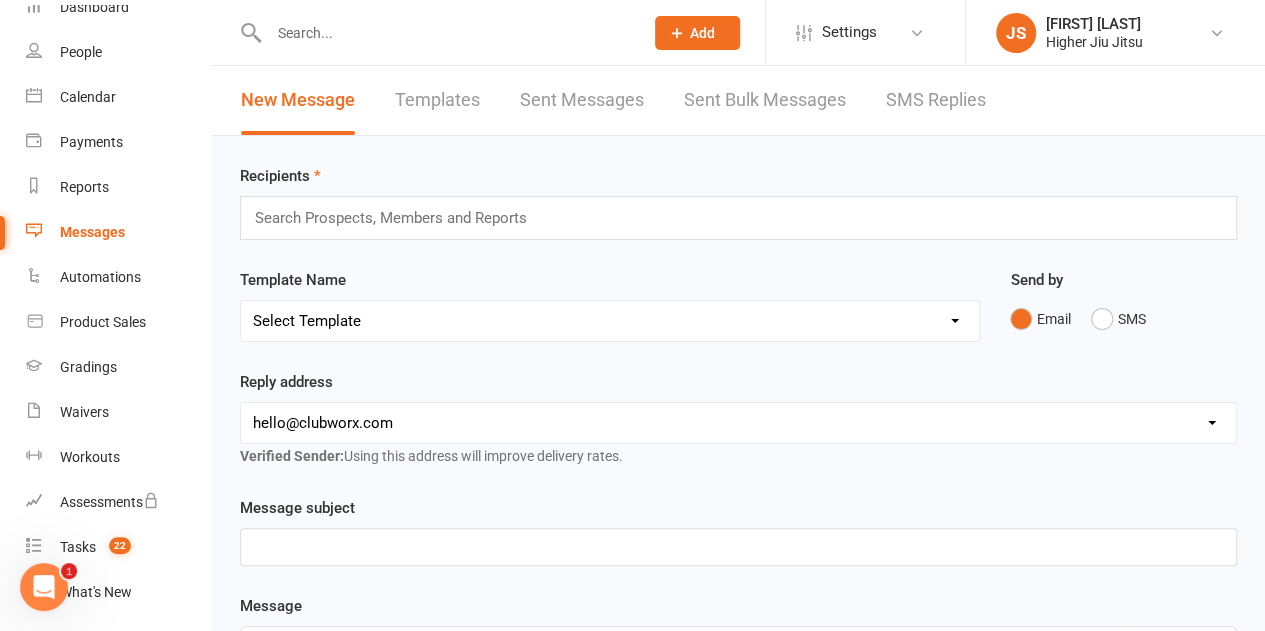 click on "Templates" at bounding box center [437, 100] 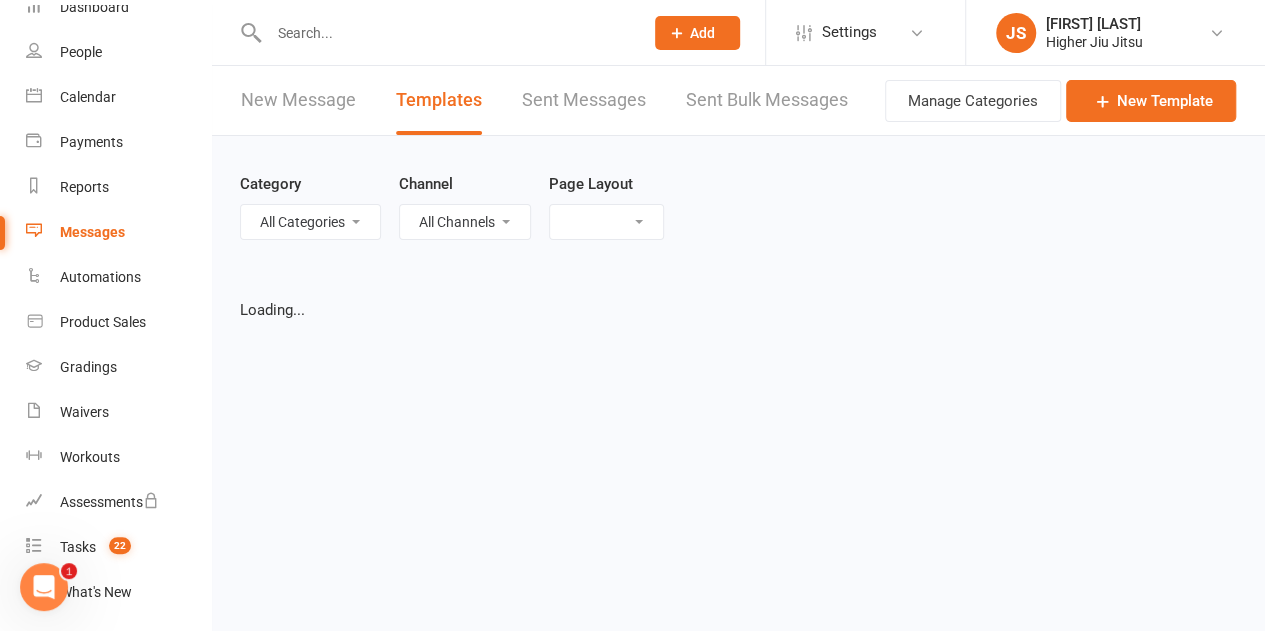 select on "grid" 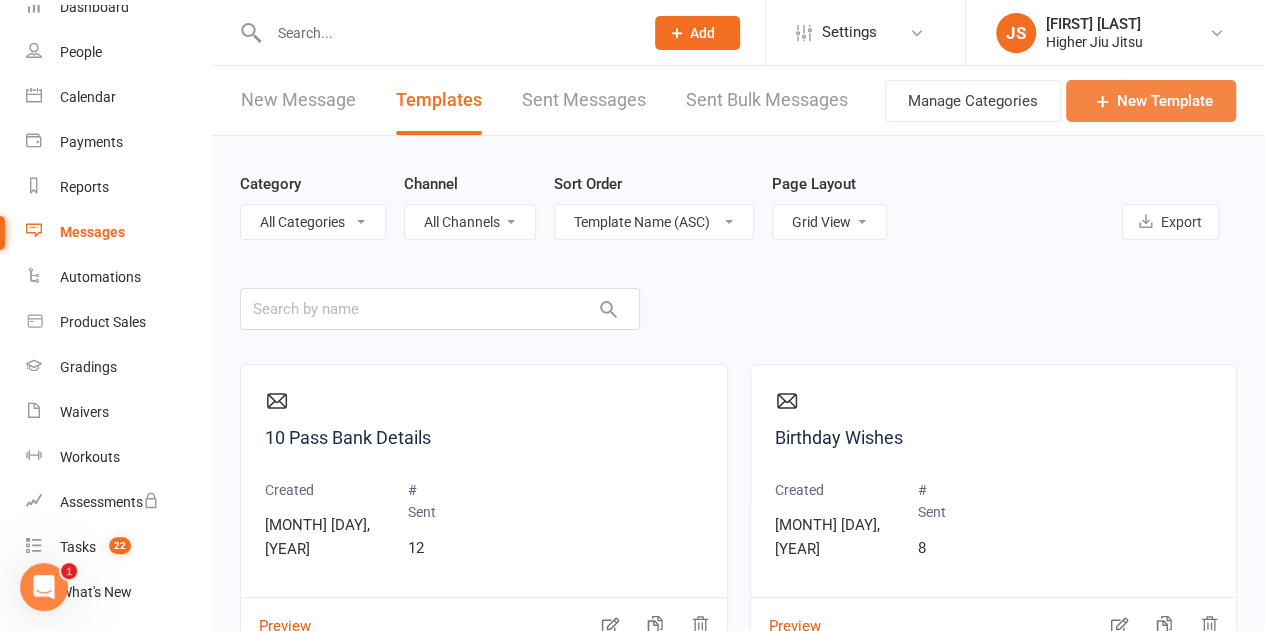 click on "New Template" at bounding box center [1151, 101] 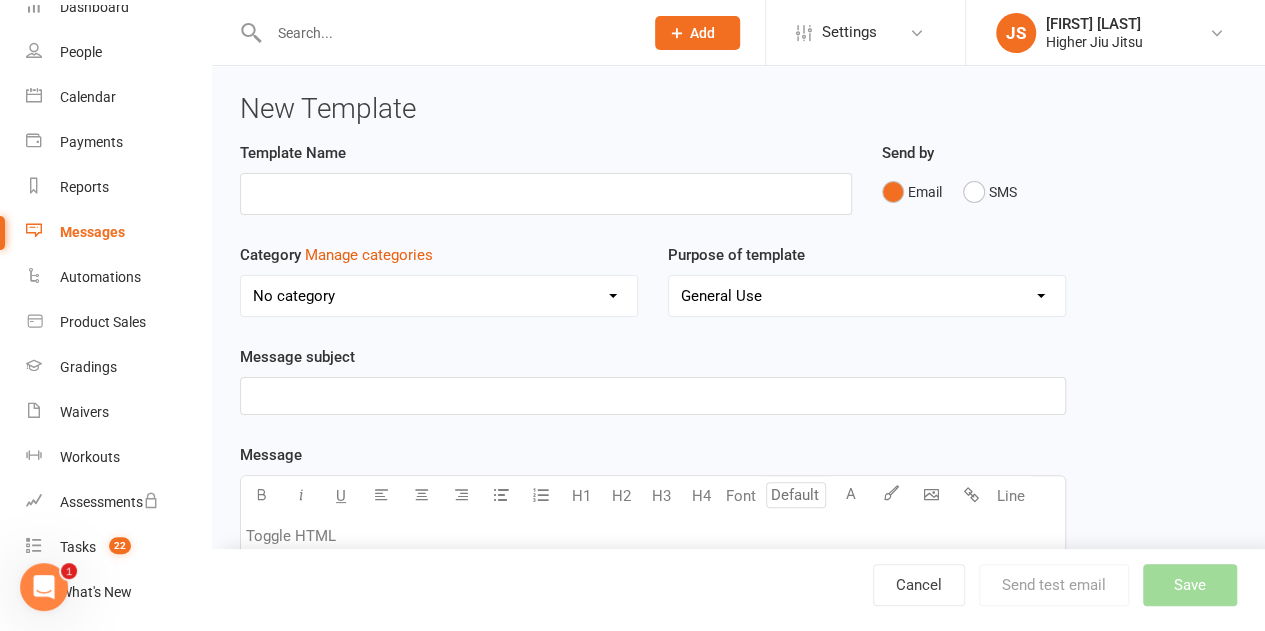 type on "R" 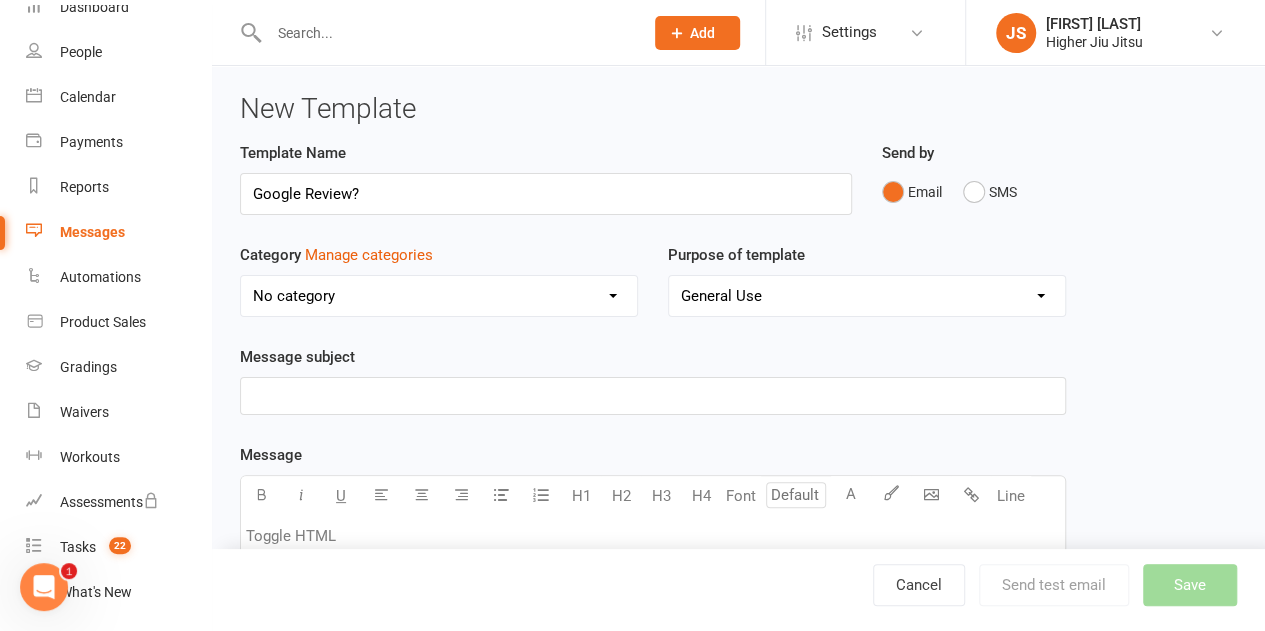 type on "Google Review?" 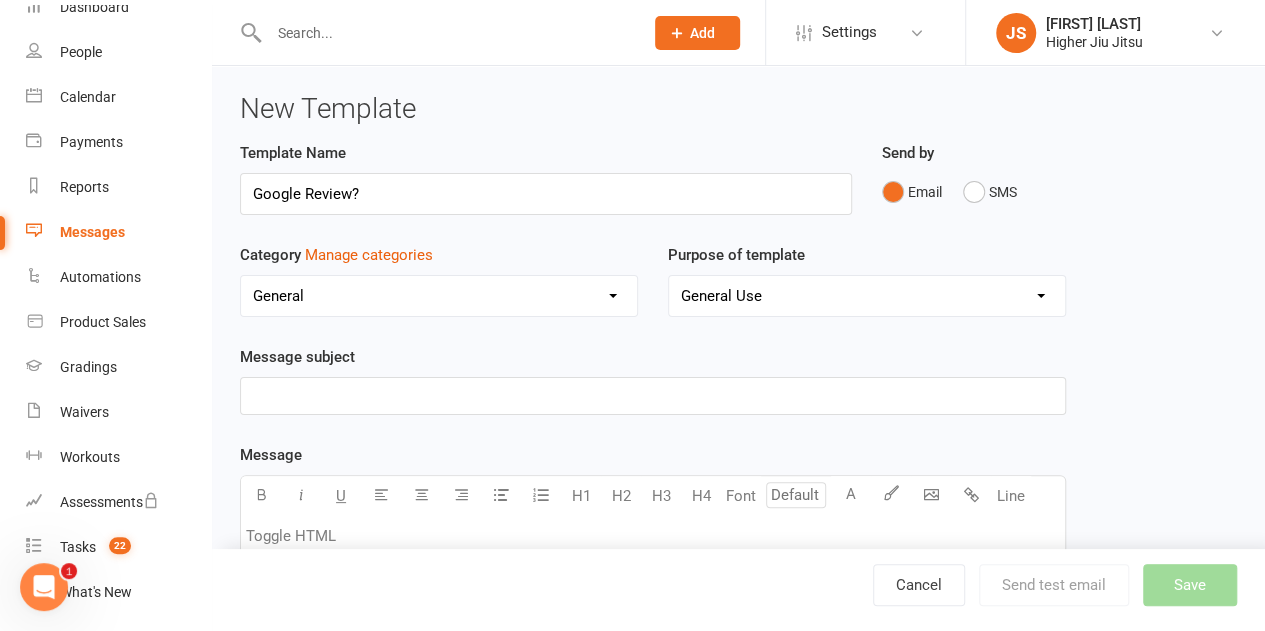 click on "No category Dead Leads Ex members General Sign Up Forms" at bounding box center [439, 296] 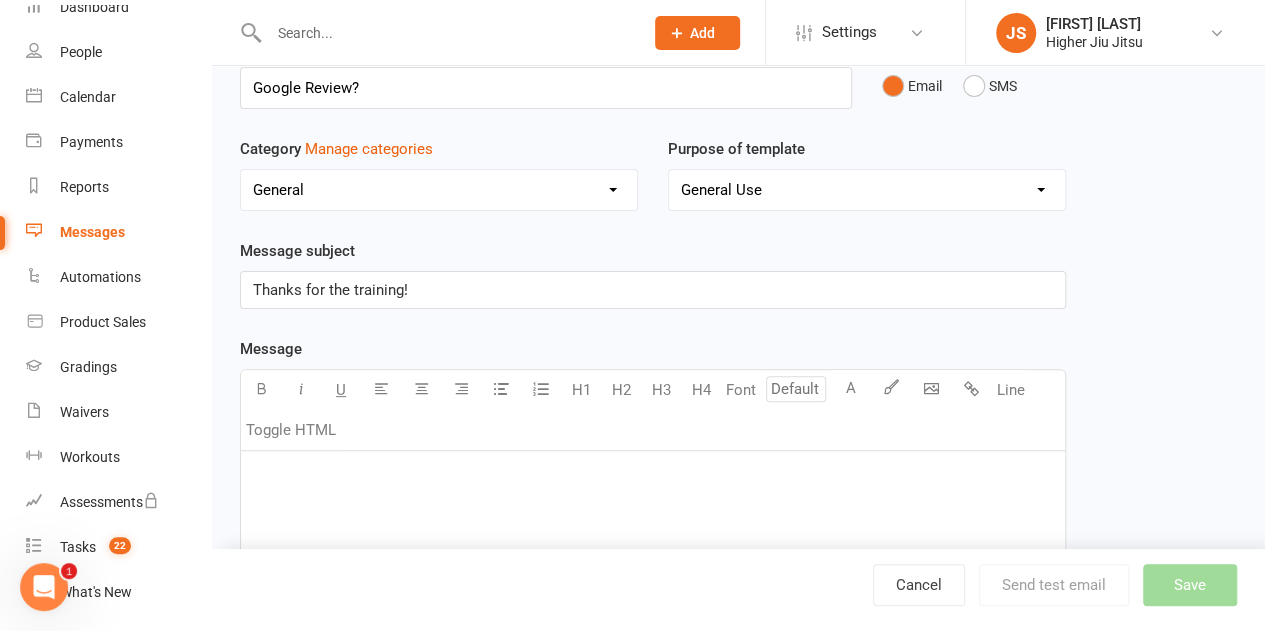scroll, scrollTop: 200, scrollLeft: 0, axis: vertical 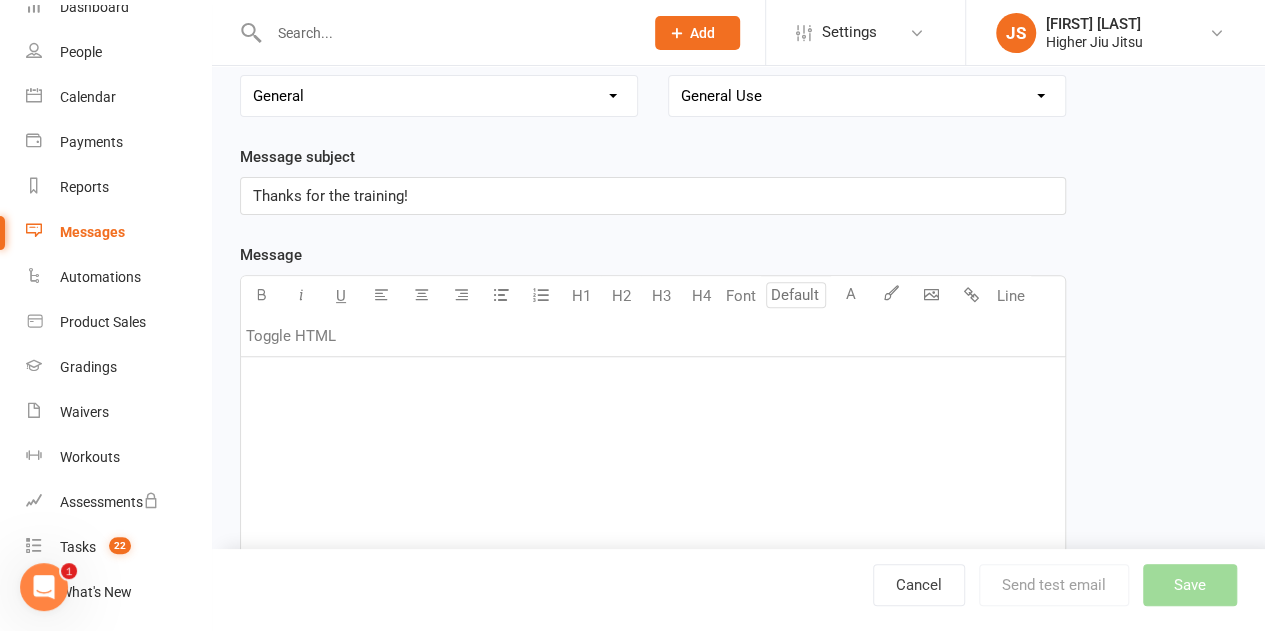 click on "﻿" at bounding box center [653, 507] 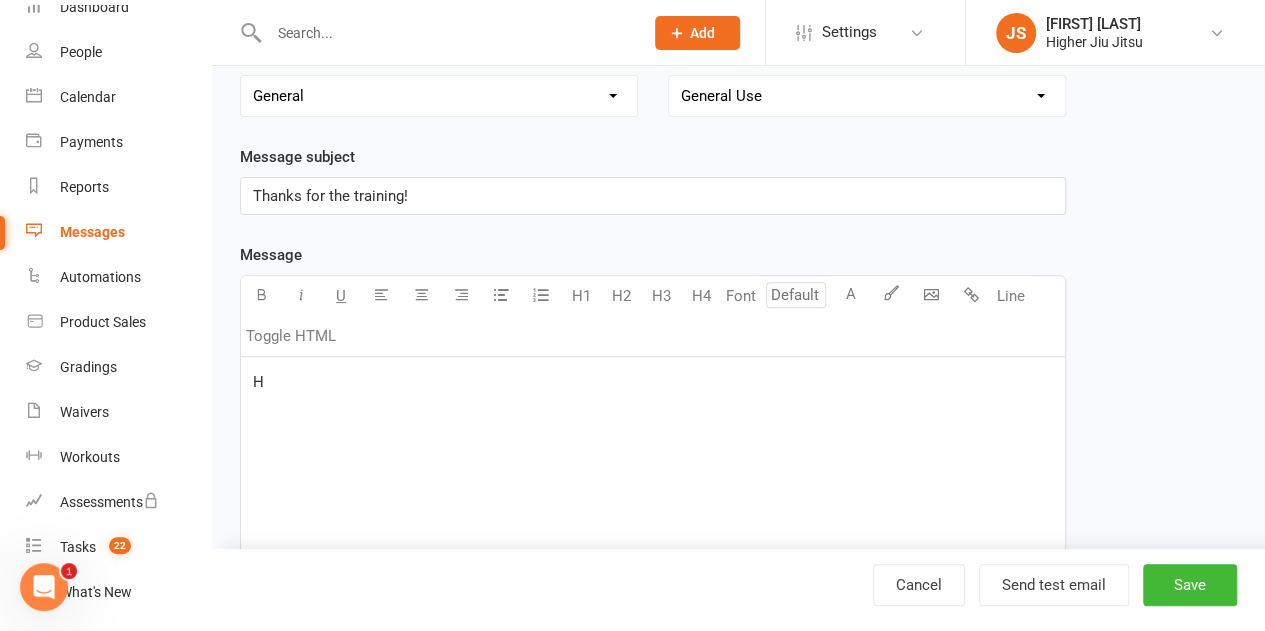 type 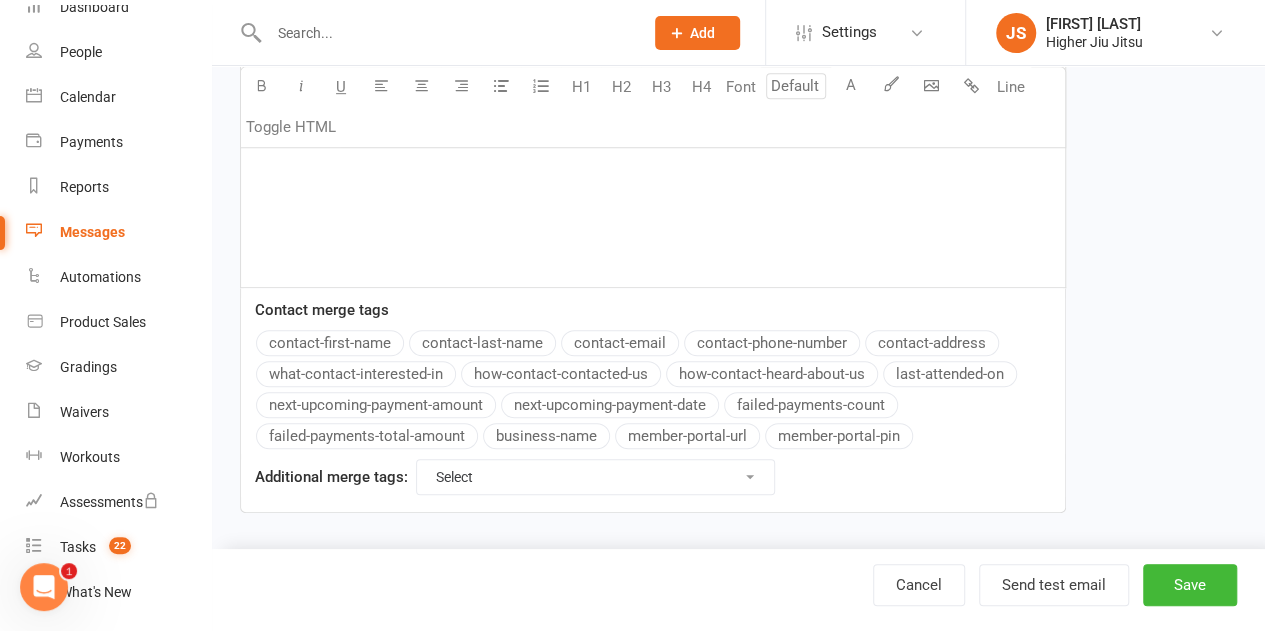 scroll, scrollTop: 263, scrollLeft: 0, axis: vertical 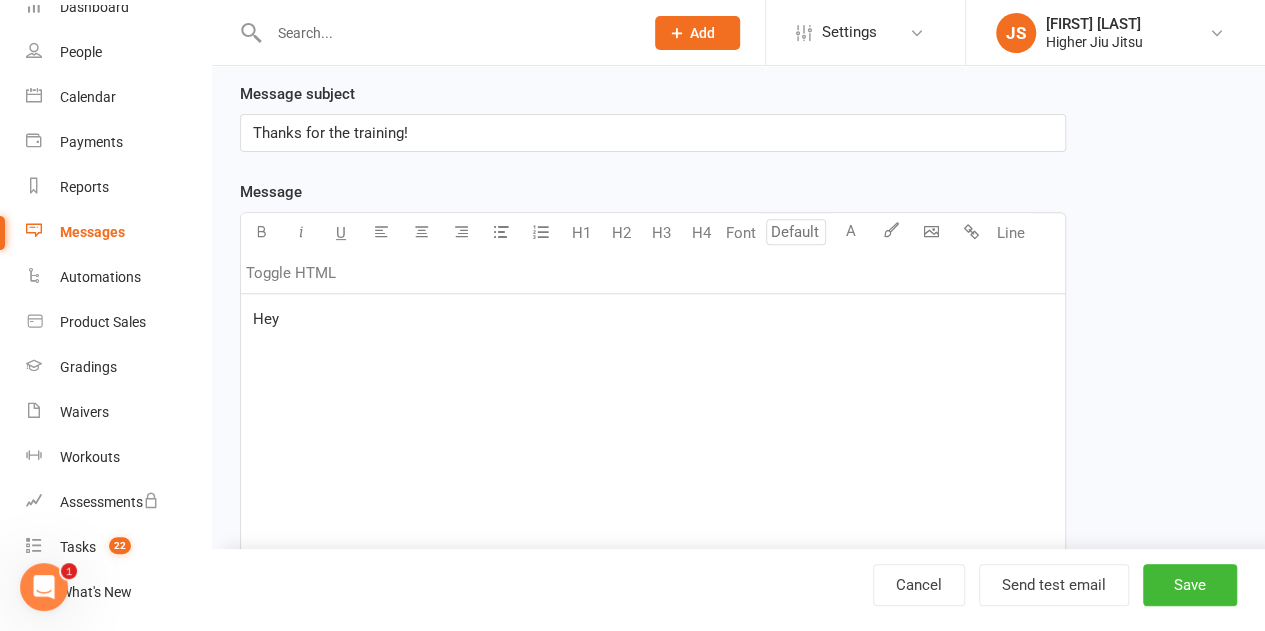click on "Message U H1 H2 H3 H4 Font A Line Toggle HTML Hey  Contact merge tags contact-first-name contact-last-name contact-email contact-phone-number contact-address what-contact-interested-in how-contact-contacted-us how-contact-heard-about-us last-attended-on next-upcoming-payment-amount next-upcoming-payment-date failed-payments-count failed-payments-total-amount business-name member-portal-url member-portal-pin Additional merge tags: Select For Payment automations For Booking automations For Membership automations For Grading automations For Style automations For Suspension automations For Booking cancelled automations For Booking late-cancelled automations For Contact Added to Event Waitlist automations For Workout Performed automations" at bounding box center (653, 500) 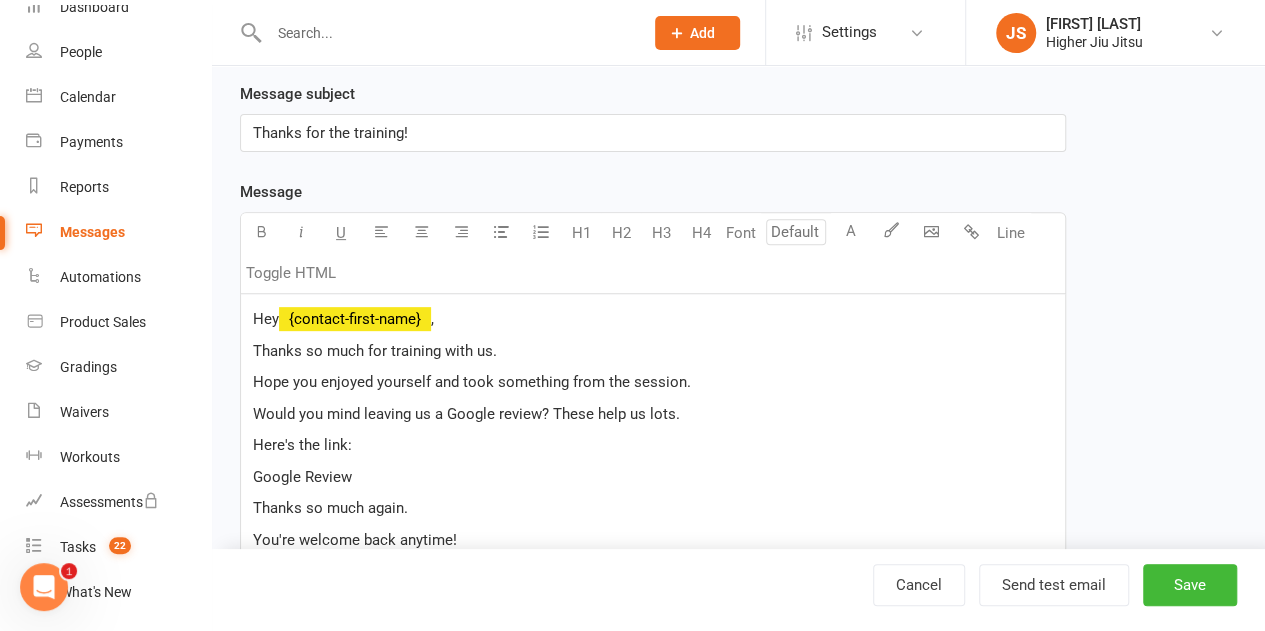 scroll, scrollTop: 578, scrollLeft: 0, axis: vertical 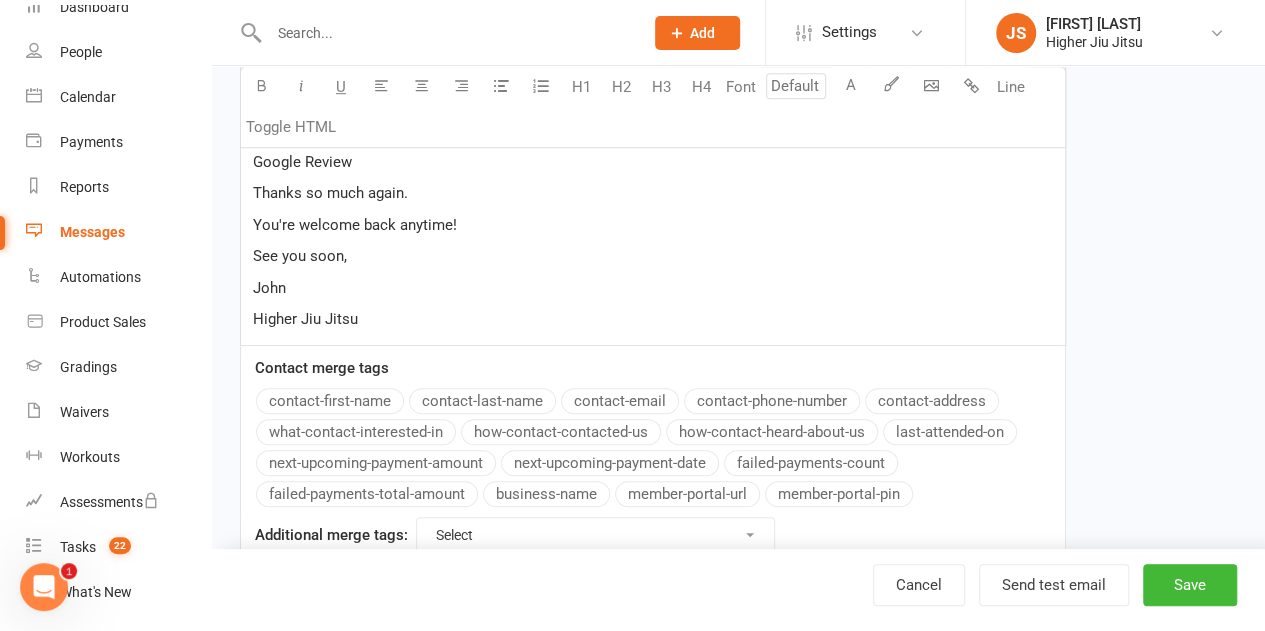 click on "You're welcome back anytime!" at bounding box center [653, 225] 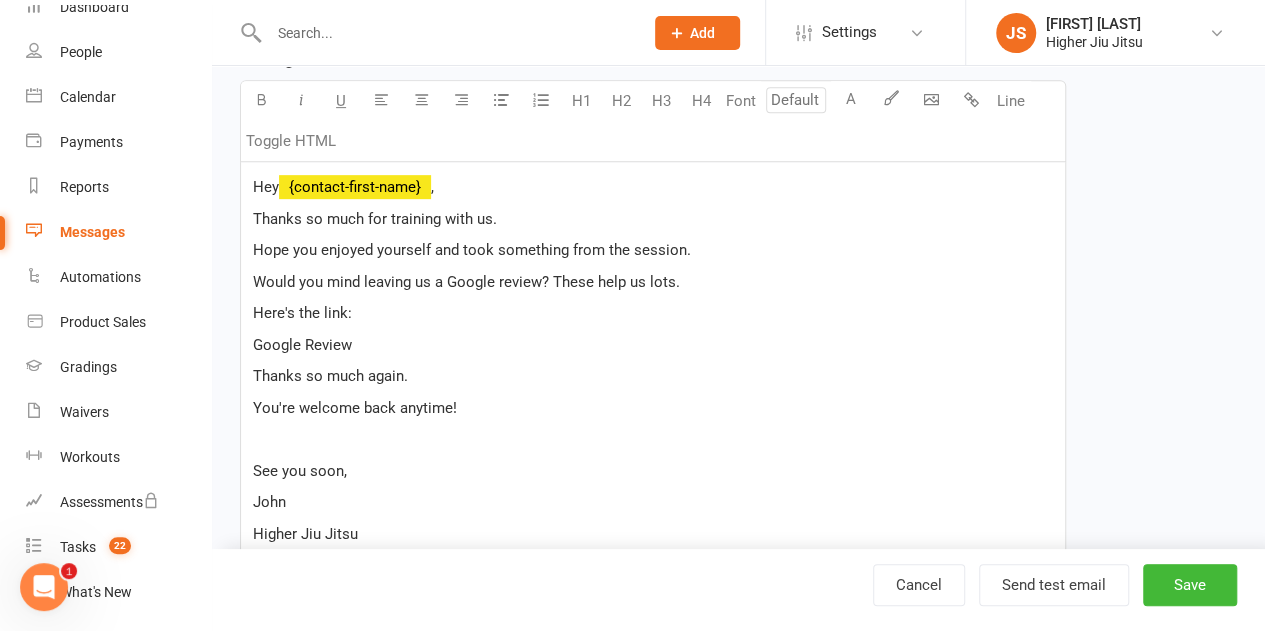 scroll, scrollTop: 378, scrollLeft: 0, axis: vertical 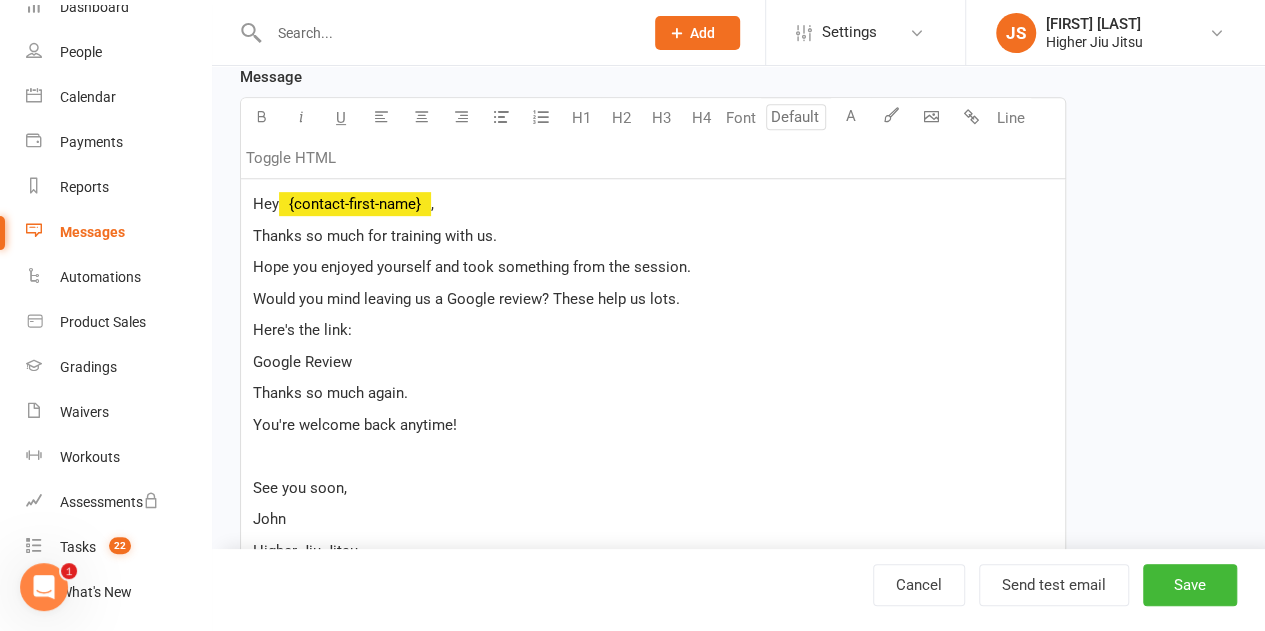 click on "See you soon," at bounding box center [653, 488] 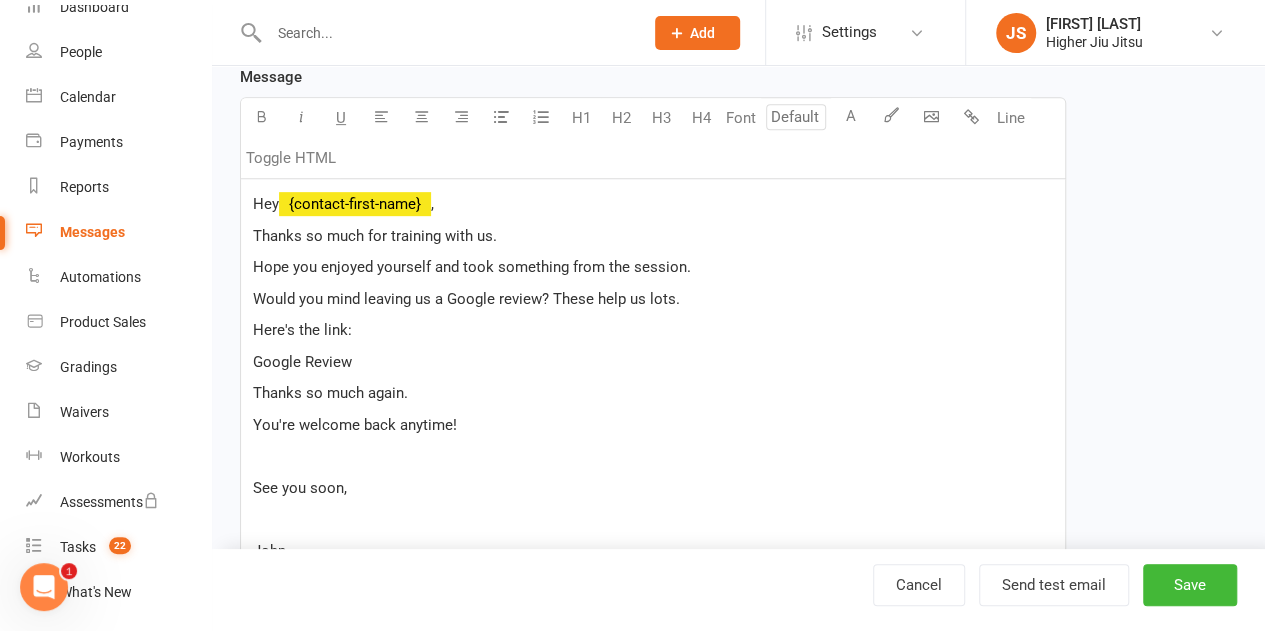 click on "Would you mind leaving us a Google review? These help us lots." at bounding box center (653, 299) 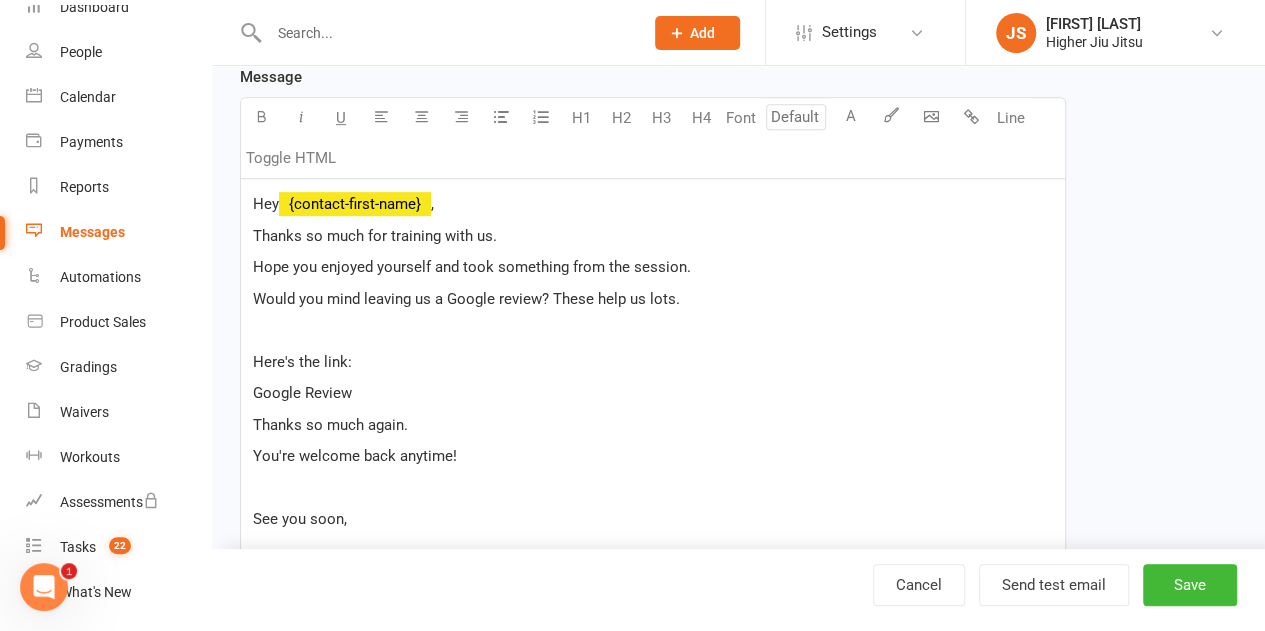 click on "Google Review" at bounding box center [653, 393] 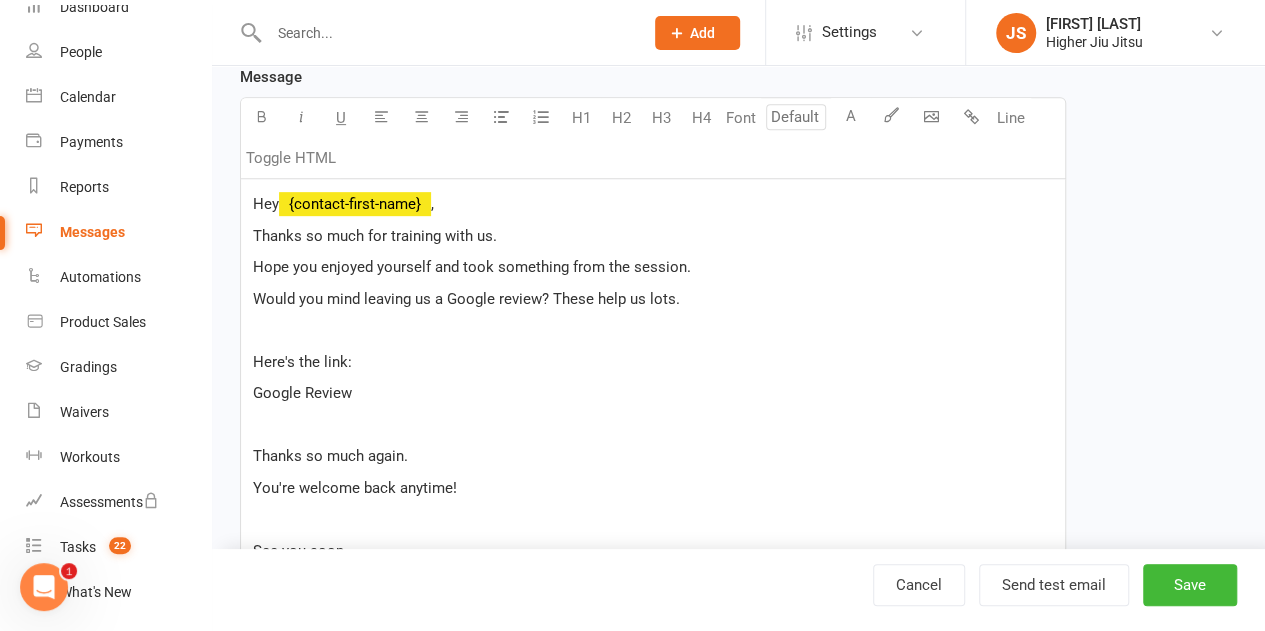 click on "Hey  ﻿ {contact-first-name}  ," at bounding box center [653, 204] 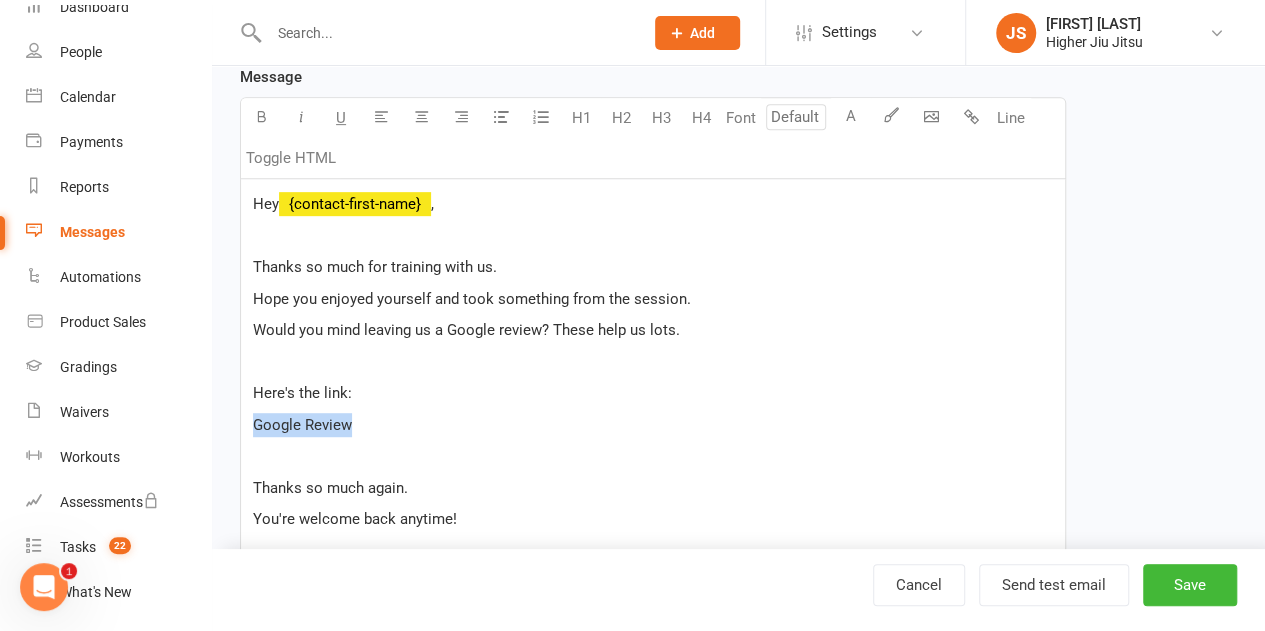 drag, startPoint x: 366, startPoint y: 423, endPoint x: 244, endPoint y: 429, distance: 122.14745 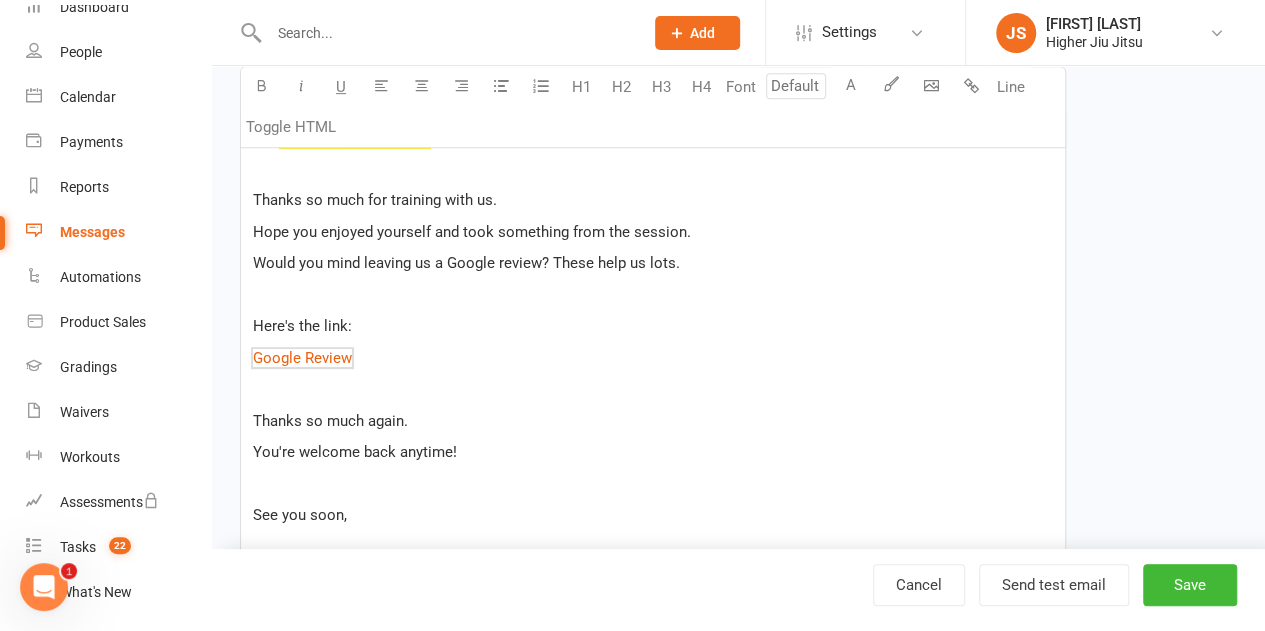 scroll, scrollTop: 278, scrollLeft: 0, axis: vertical 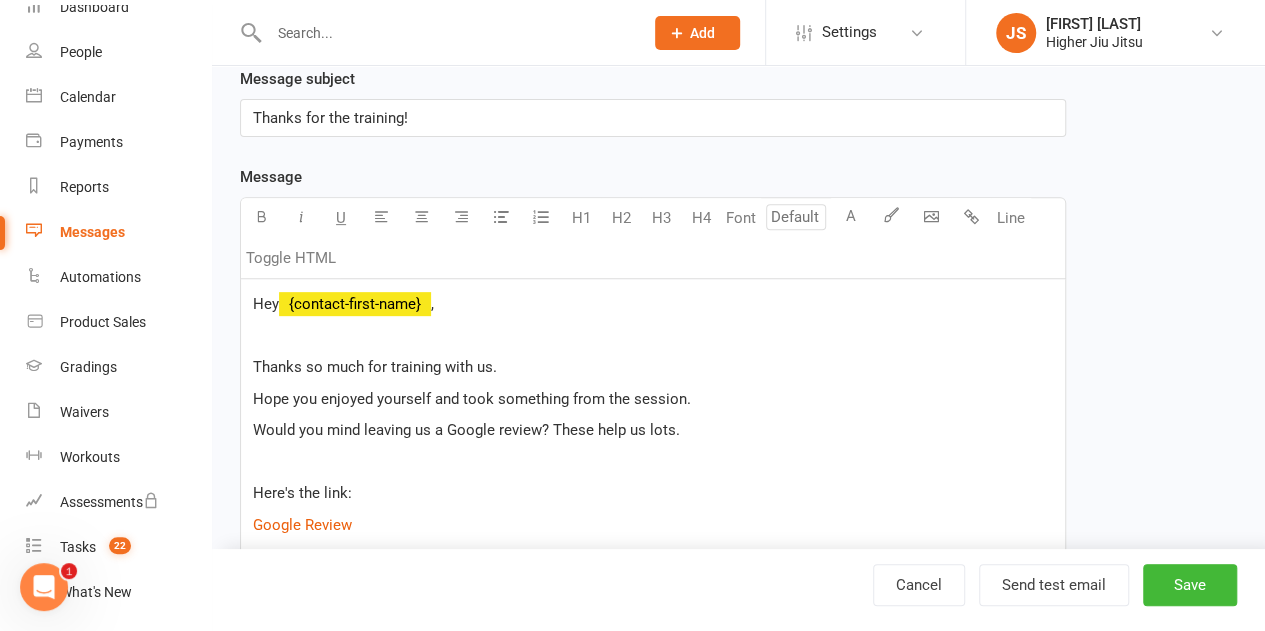 drag, startPoint x: 524, startPoint y: 361, endPoint x: 489, endPoint y: 363, distance: 35.057095 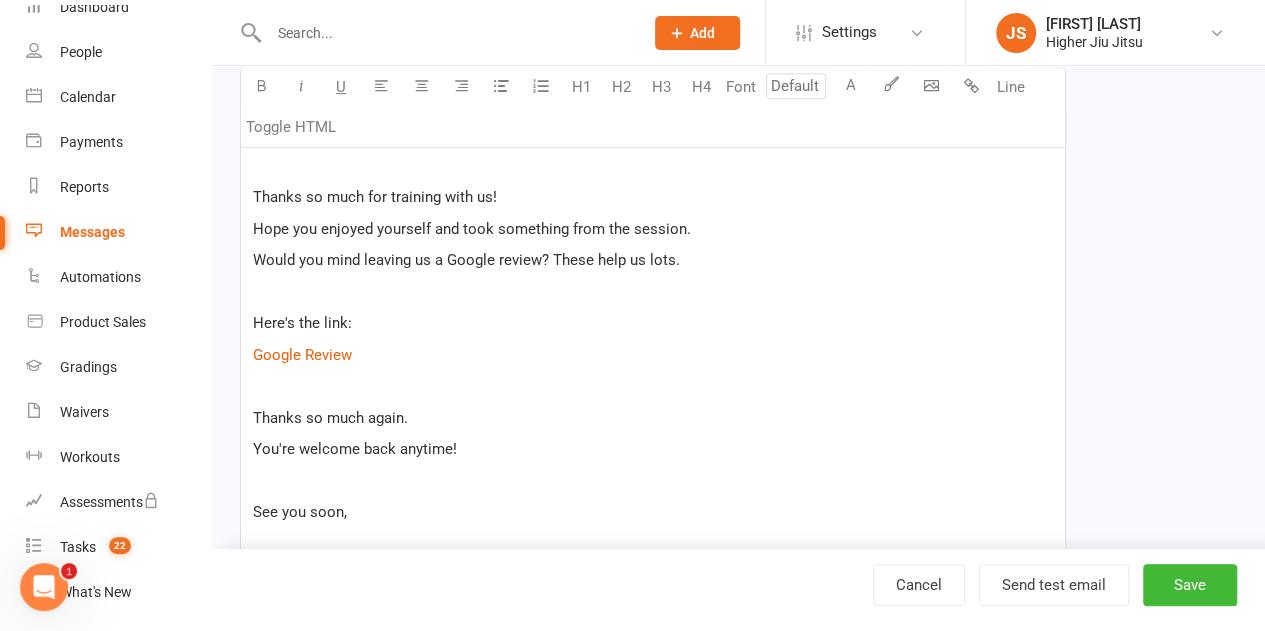 scroll, scrollTop: 478, scrollLeft: 0, axis: vertical 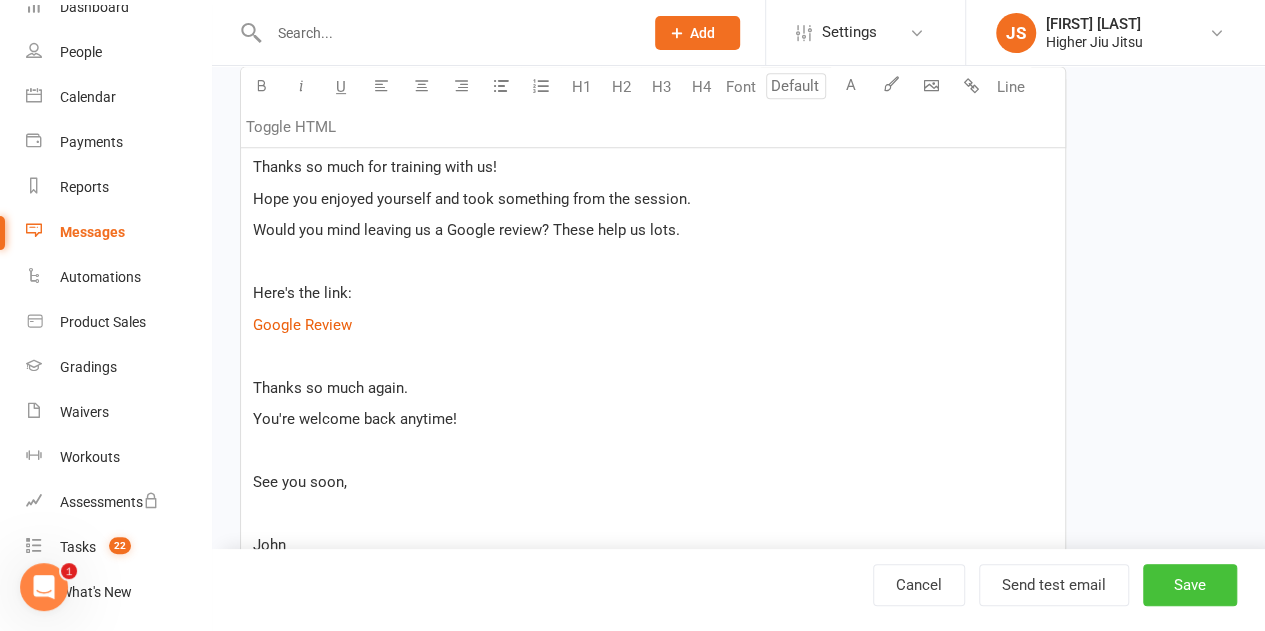 click on "Save" at bounding box center (1190, 585) 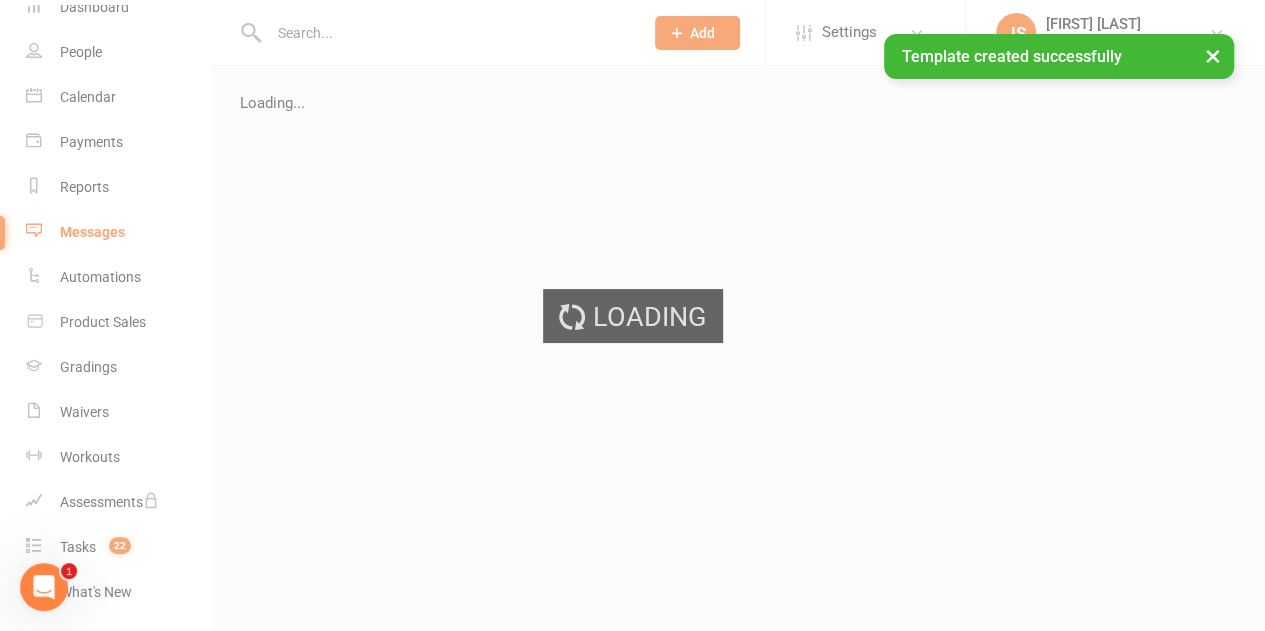 scroll, scrollTop: 0, scrollLeft: 0, axis: both 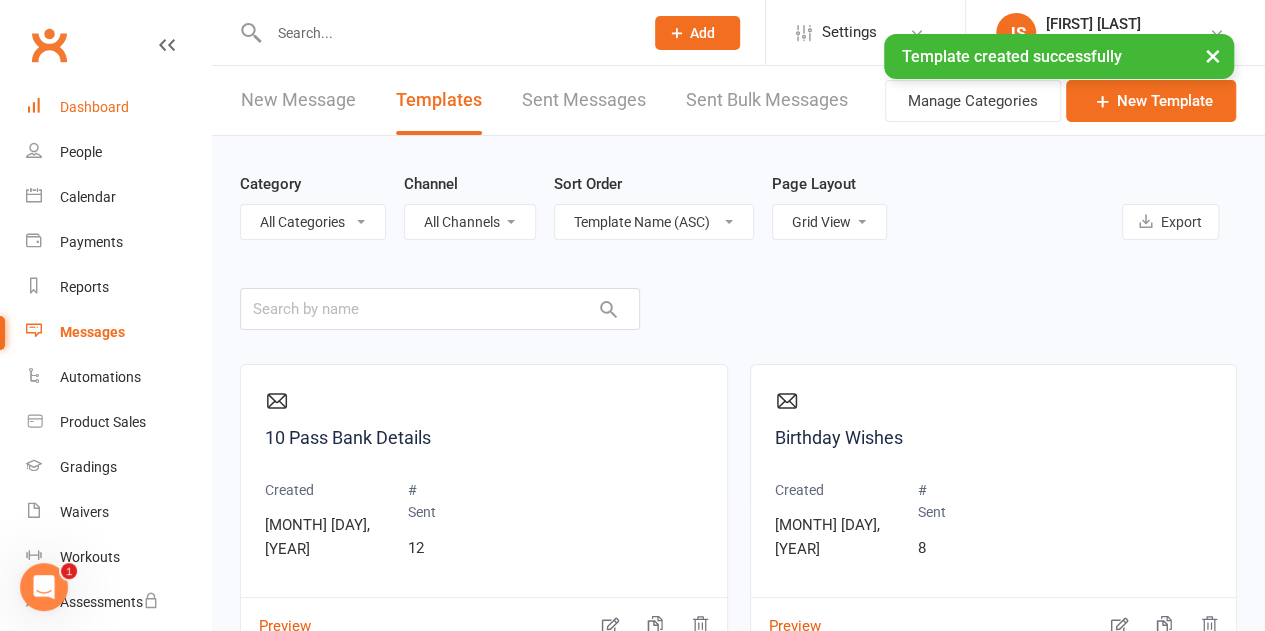 click on "Dashboard" at bounding box center (94, 107) 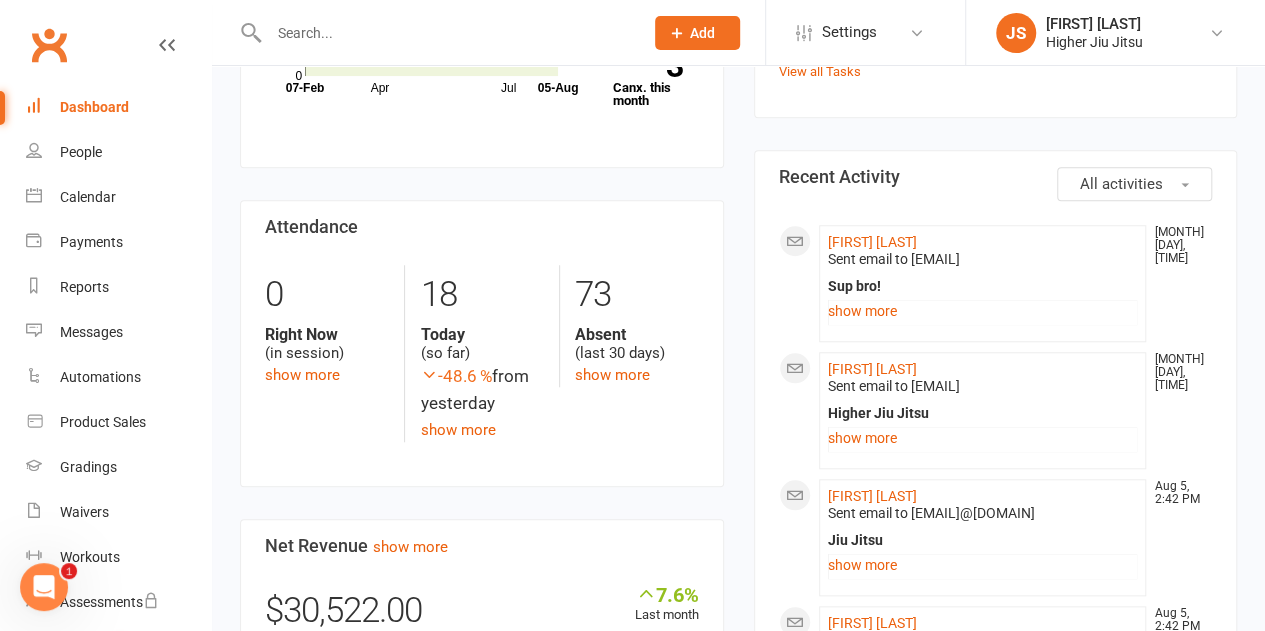 scroll, scrollTop: 700, scrollLeft: 0, axis: vertical 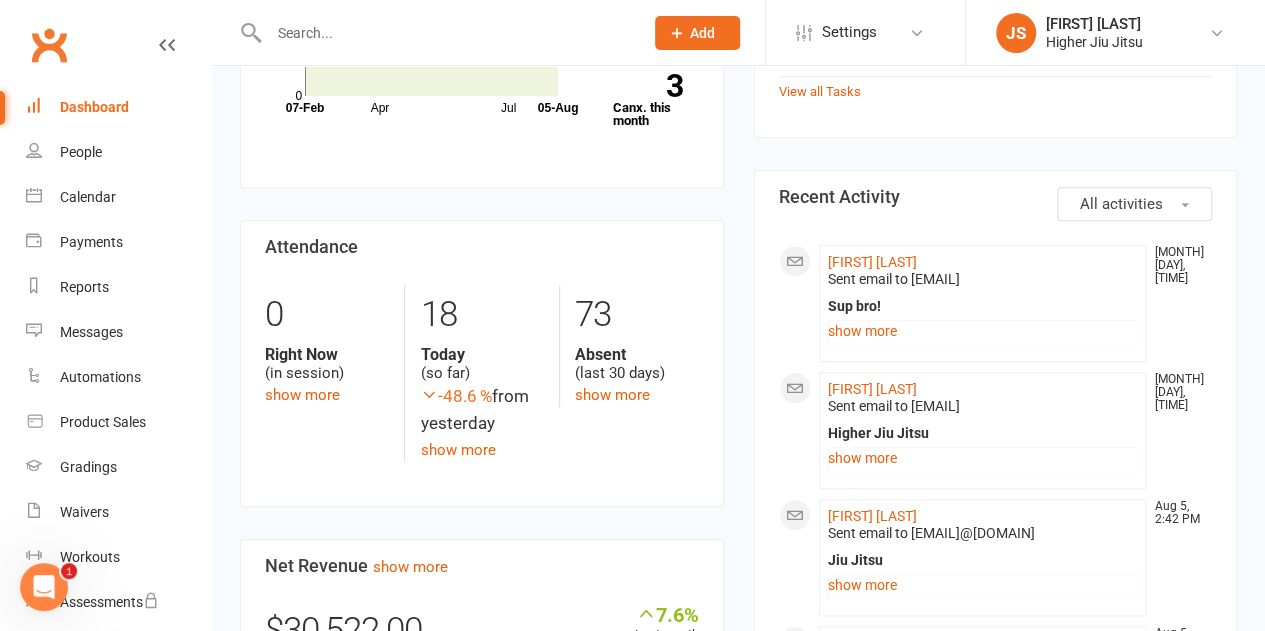 click at bounding box center (446, 33) 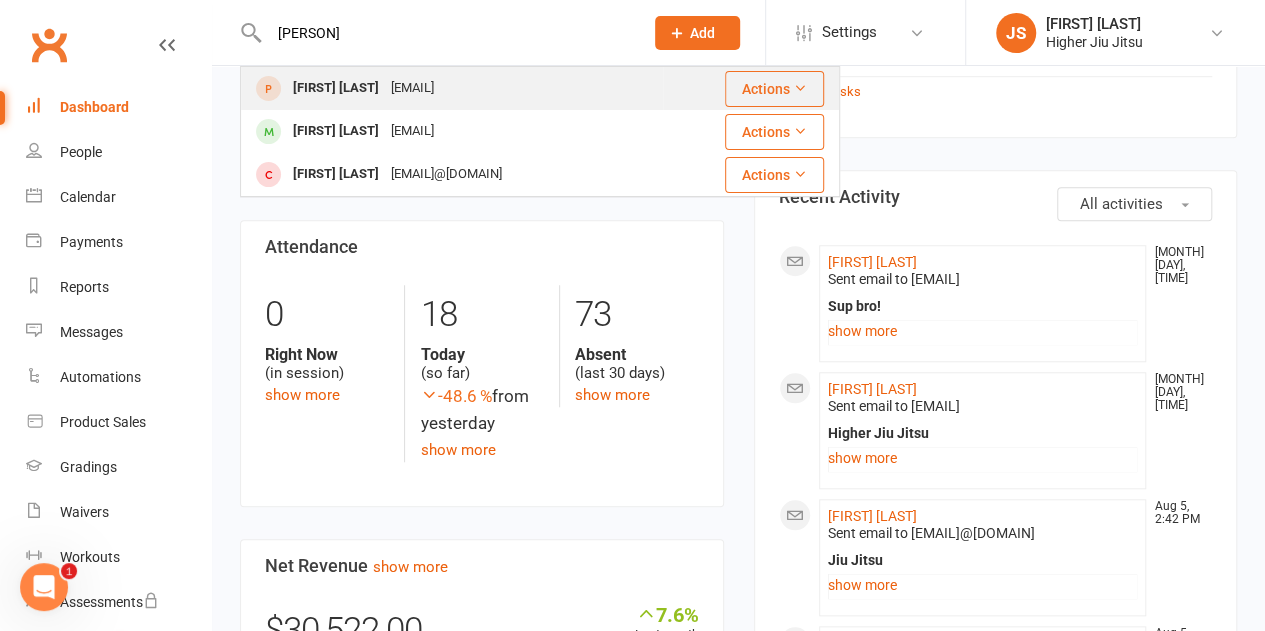 type on "rudi" 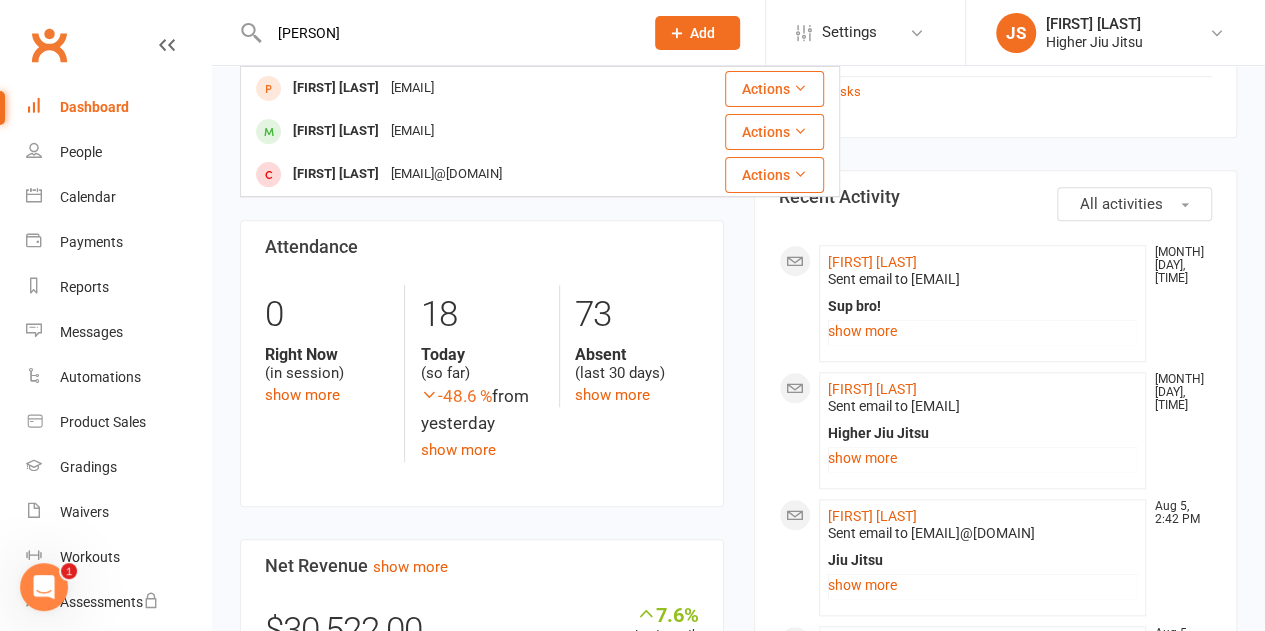 type 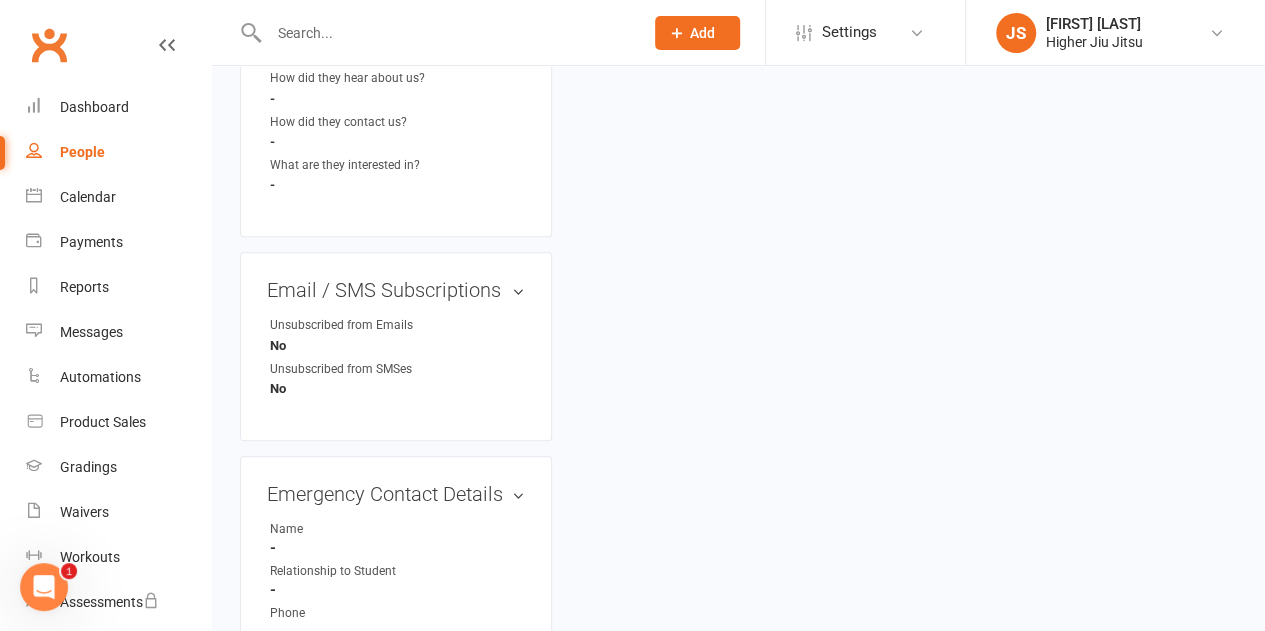 scroll, scrollTop: 0, scrollLeft: 0, axis: both 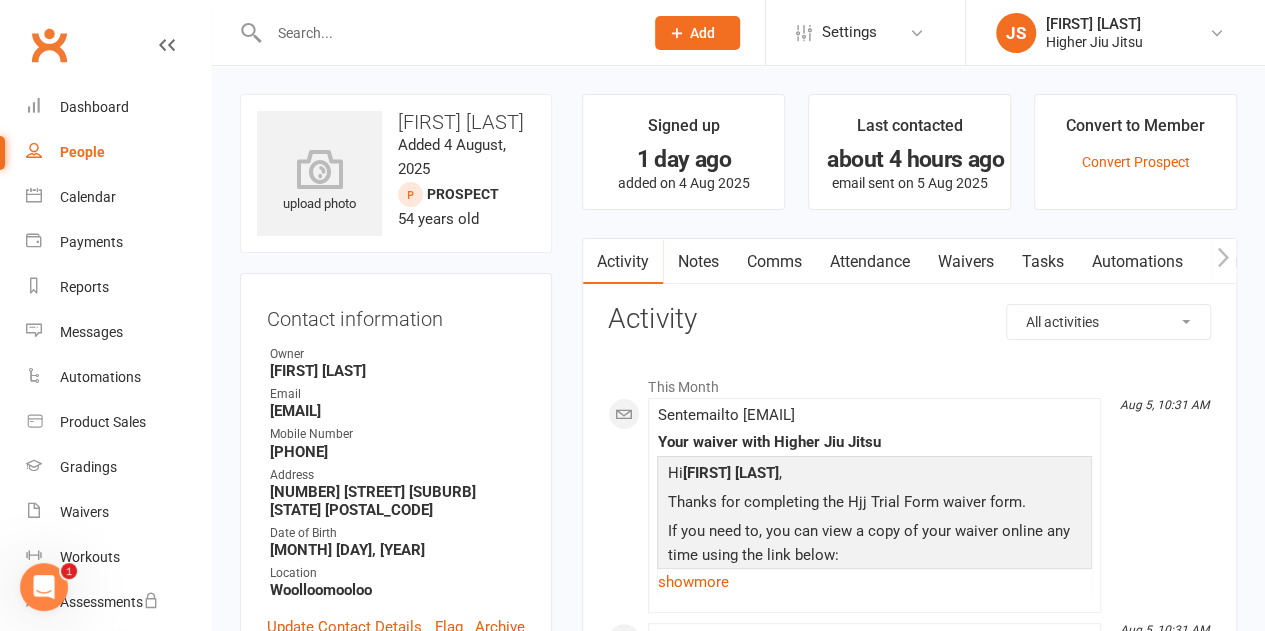 click on "Comms" at bounding box center [773, 262] 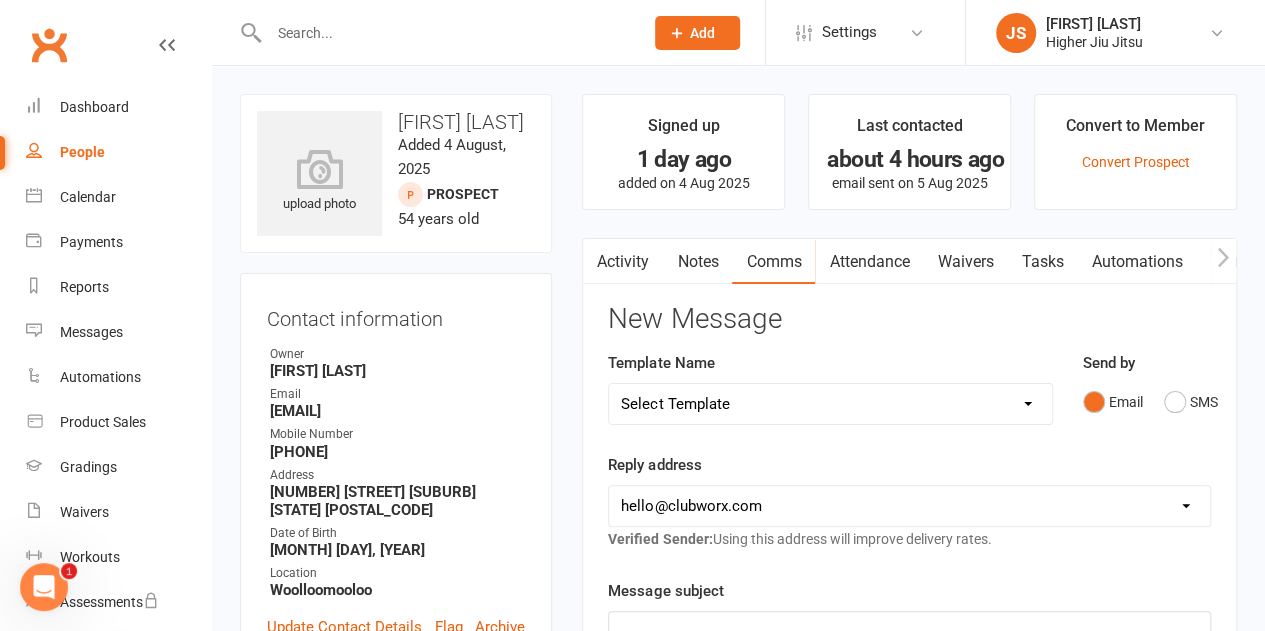 click on "Select Template [Email] Let's Reconnect! [Email] Still Interested? [Email] Still Keen on a Trial? [Email] We're Sorry to See you Go! [Email] Google Review? [Email] Jits4Kids Trial Form [Email] Juniors Trial Form [Email] Member Intake Form [Email] New Student Check In [Email] Privates Structure [Email] Thanks for signing up! [Email] Visitor [Email] Jits4Kids Sign Up [Email] Juniors SignUp [Email] 10 Pass Bank Details [Email] Birthday Wishes [Email] Cancelled Class in Schedule [Email] Invitation to Grade to Blue Belt [Email] Jits4Kids Signup [Email] Member Welcome [Email] Payment Failure [Email] Prospect Email [Email] Referral Benefit Confirmation [Email] Where you Been? [Email] Women's Only Membership Email" at bounding box center [830, 404] 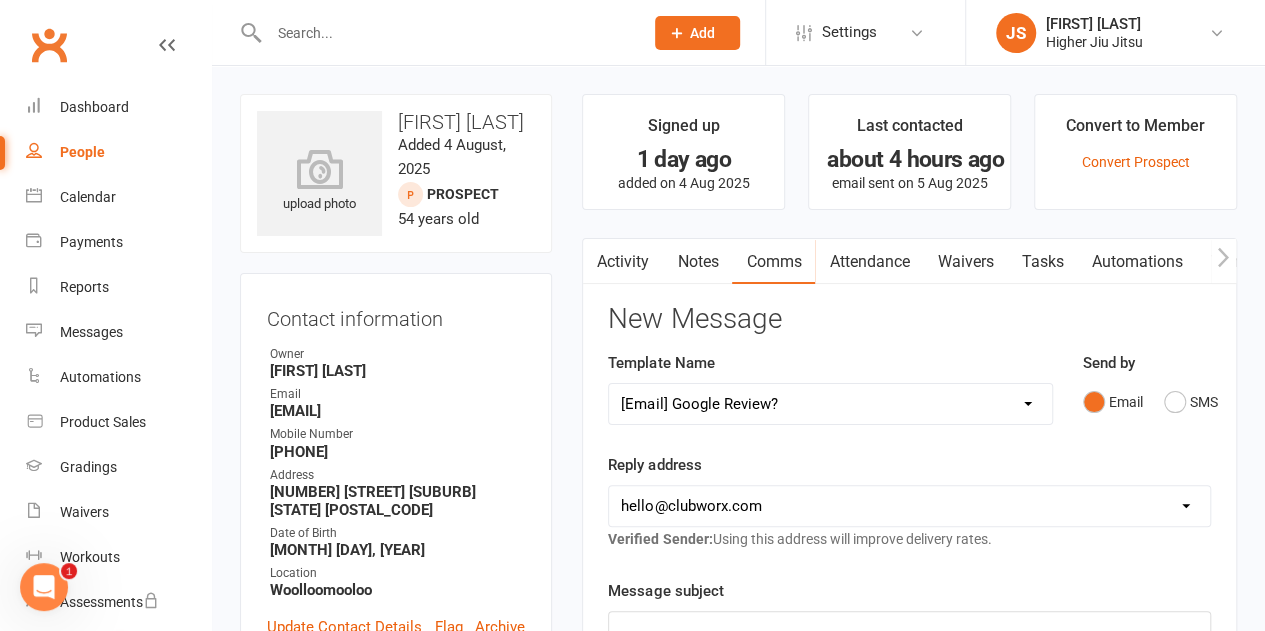 click on "Select Template [Email] Let's Reconnect! [Email] Still Interested? [Email] Still Keen on a Trial? [Email] We're Sorry to See you Go! [Email] Google Review? [Email] Jits4Kids Trial Form [Email] Juniors Trial Form [Email] Member Intake Form [Email] New Student Check In [Email] Privates Structure [Email] Thanks for signing up! [Email] Visitor [Email] Jits4Kids Sign Up [Email] Juniors SignUp [Email] 10 Pass Bank Details [Email] Birthday Wishes [Email] Cancelled Class in Schedule [Email] Invitation to Grade to Blue Belt [Email] Jits4Kids Signup [Email] Member Welcome [Email] Payment Failure [Email] Prospect Email [Email] Referral Benefit Confirmation [Email] Where you Been? [Email] Women's Only Membership Email" at bounding box center [830, 404] 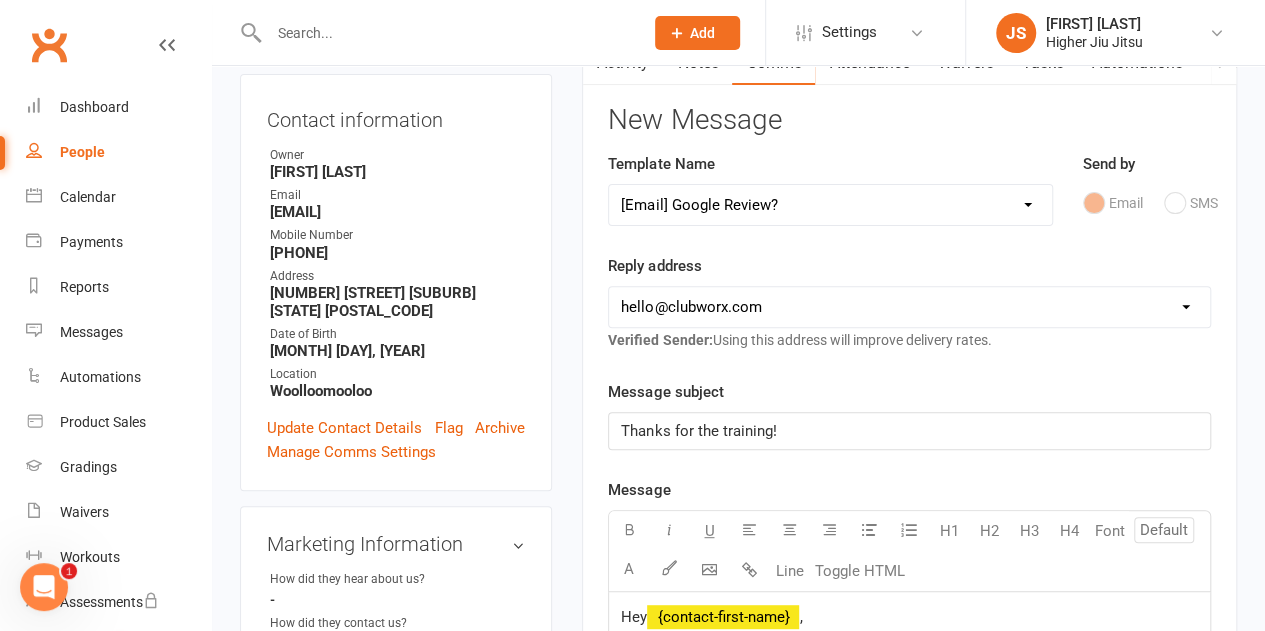scroll, scrollTop: 200, scrollLeft: 0, axis: vertical 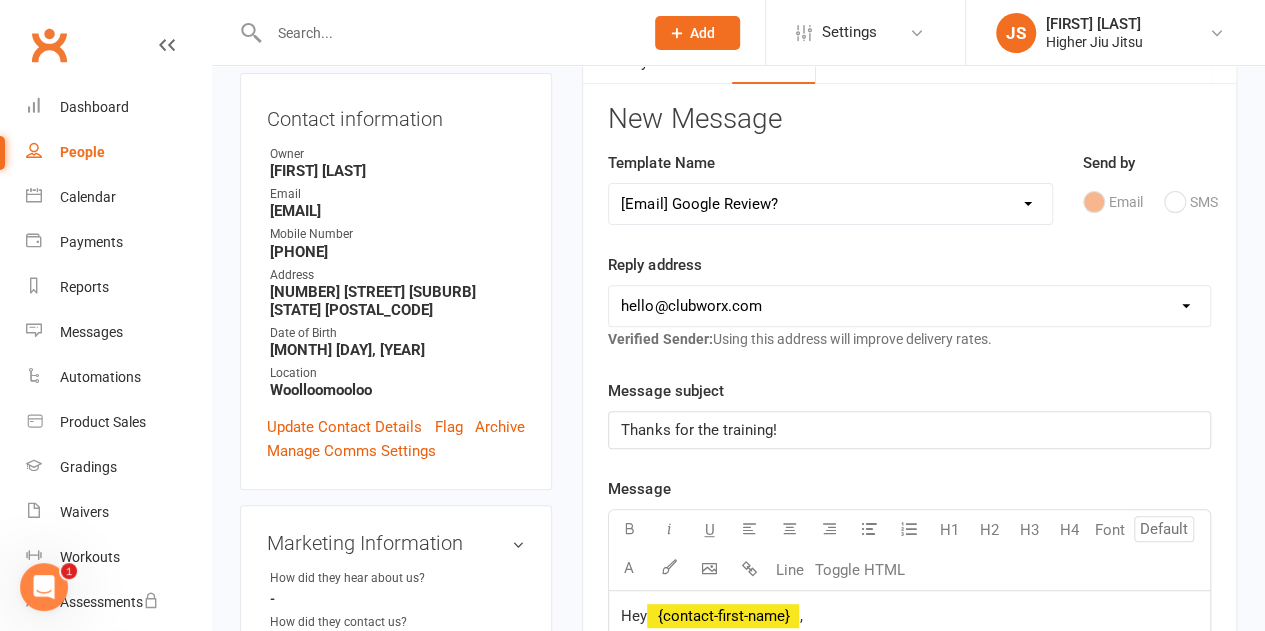 click on "hello@clubworx.com john@higherhealth.net.au david@allreadydone.com.au" at bounding box center [909, 306] 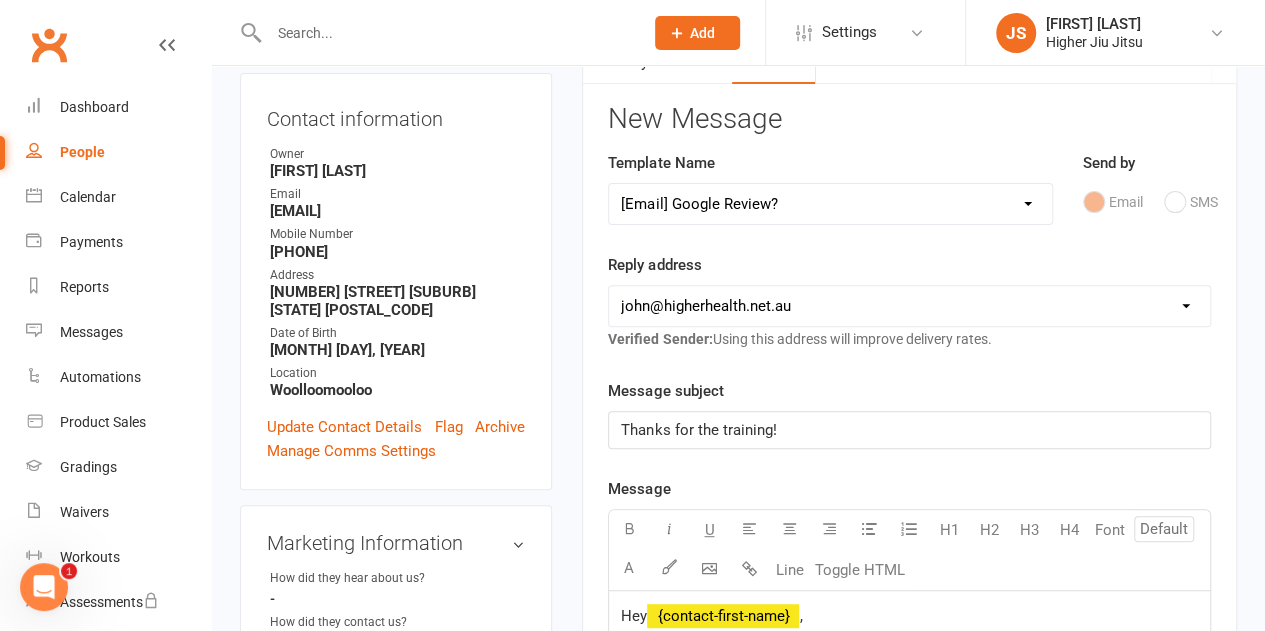 click on "hello@clubworx.com john@higherhealth.net.au david@allreadydone.com.au" at bounding box center [909, 306] 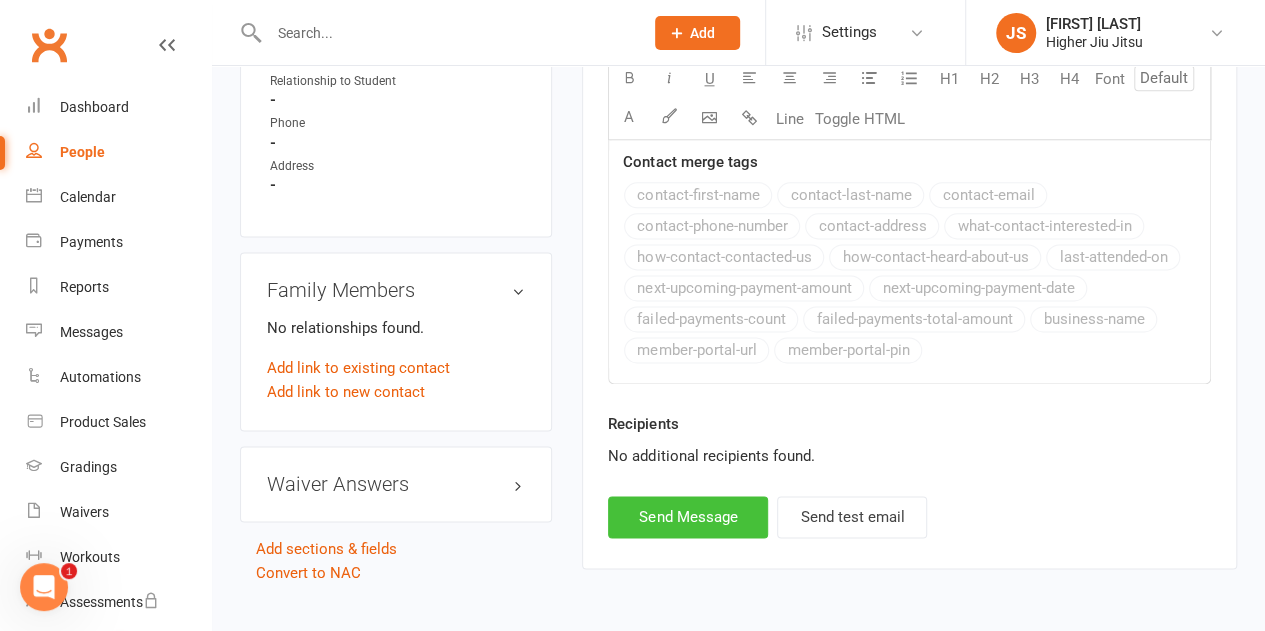 scroll, scrollTop: 1200, scrollLeft: 0, axis: vertical 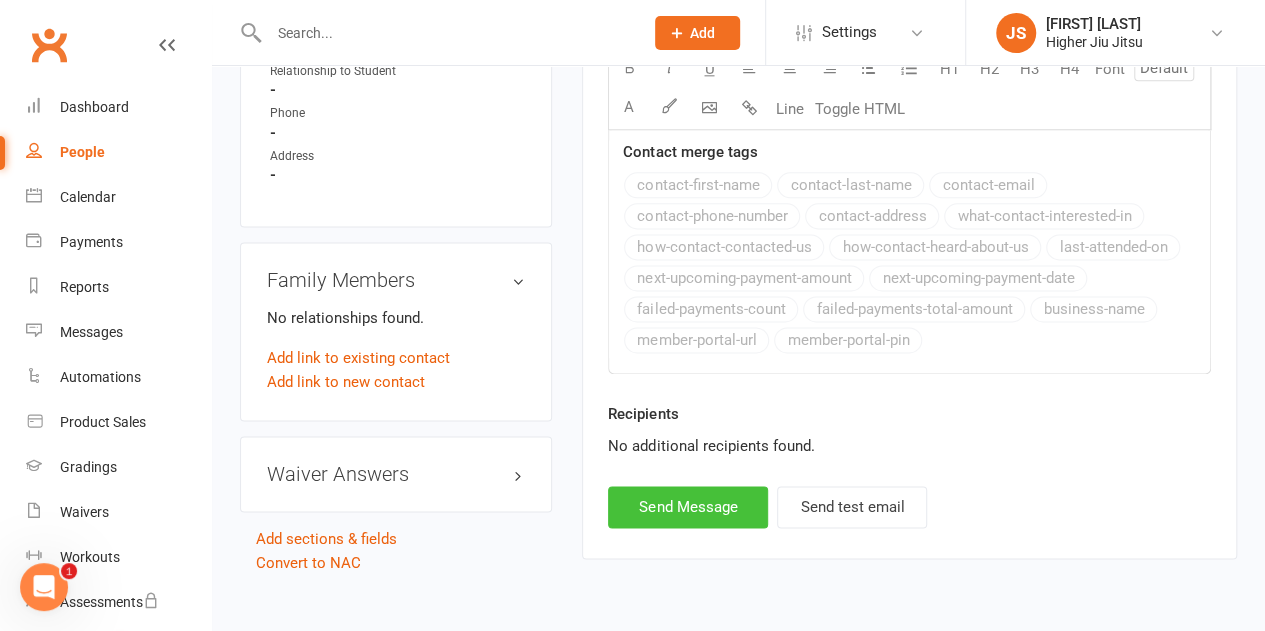 click on "Send Message" at bounding box center [688, 507] 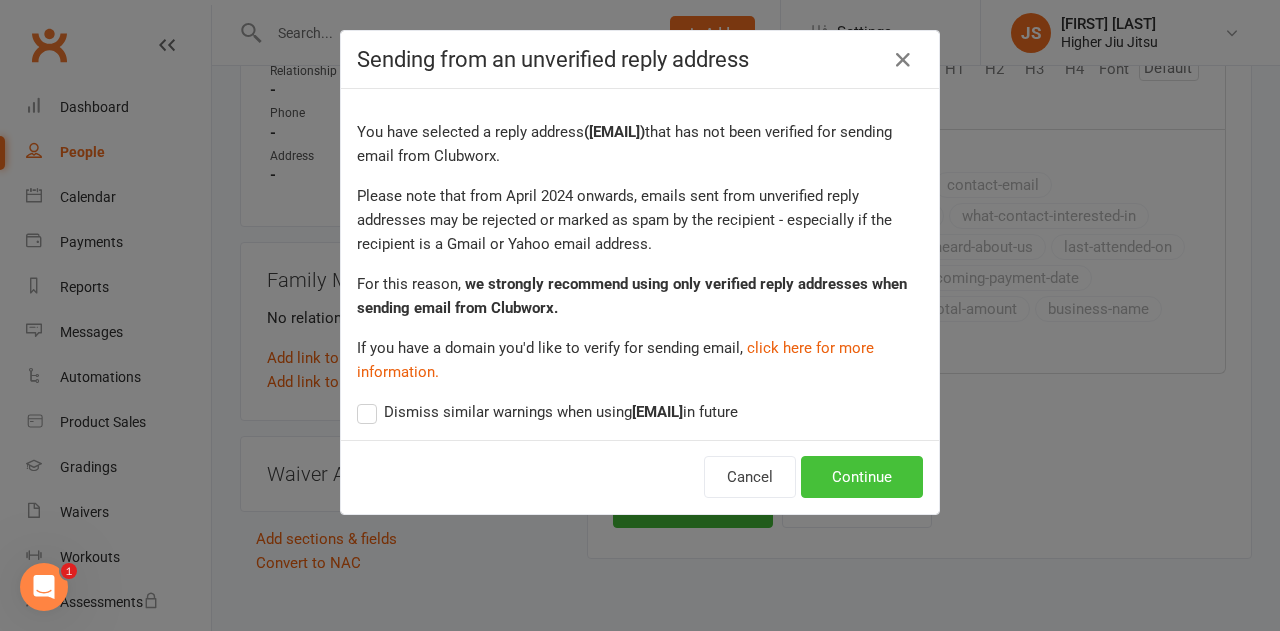 click on "Continue" at bounding box center [862, 477] 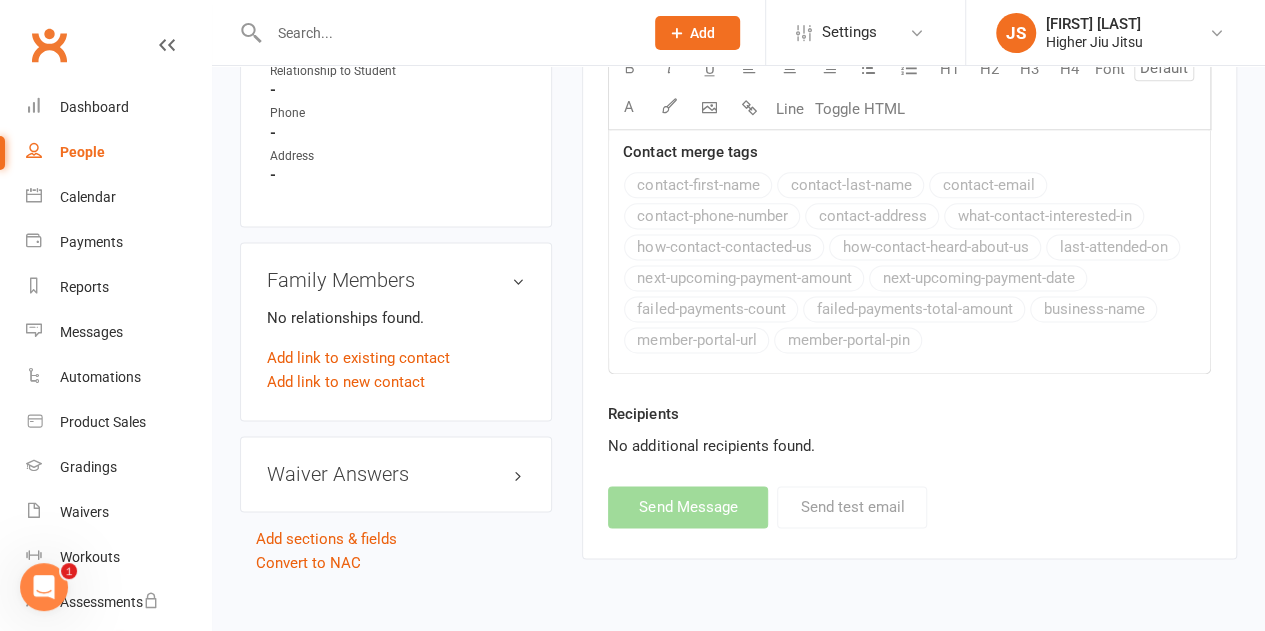 select 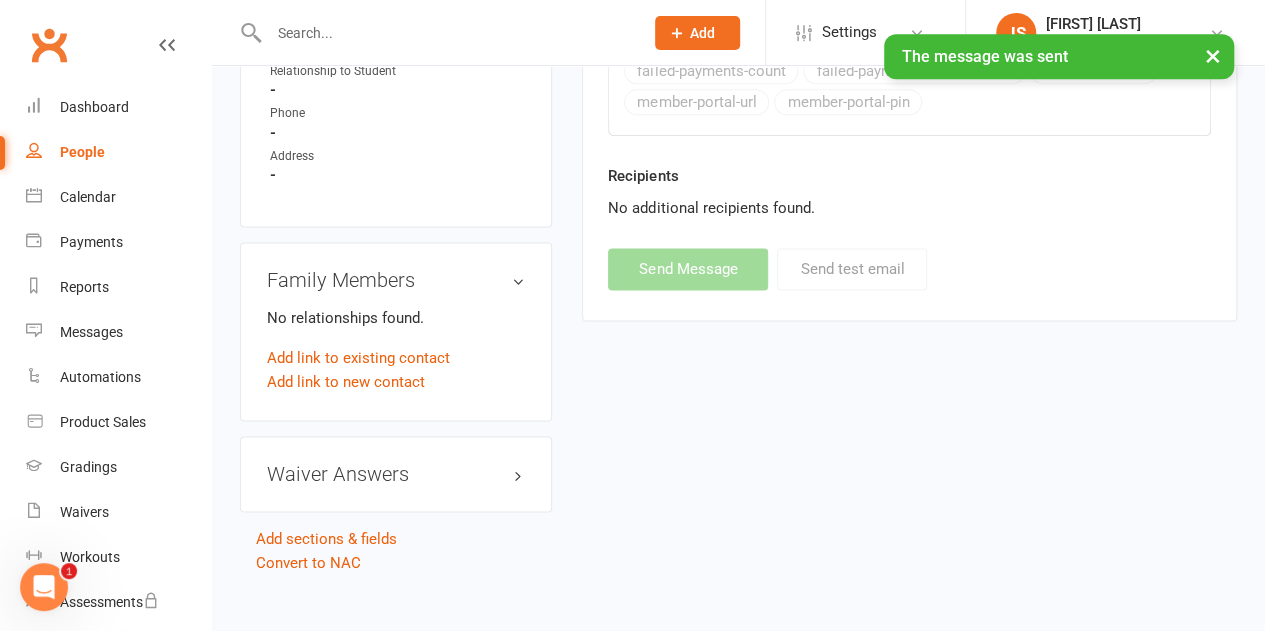 click at bounding box center [446, 33] 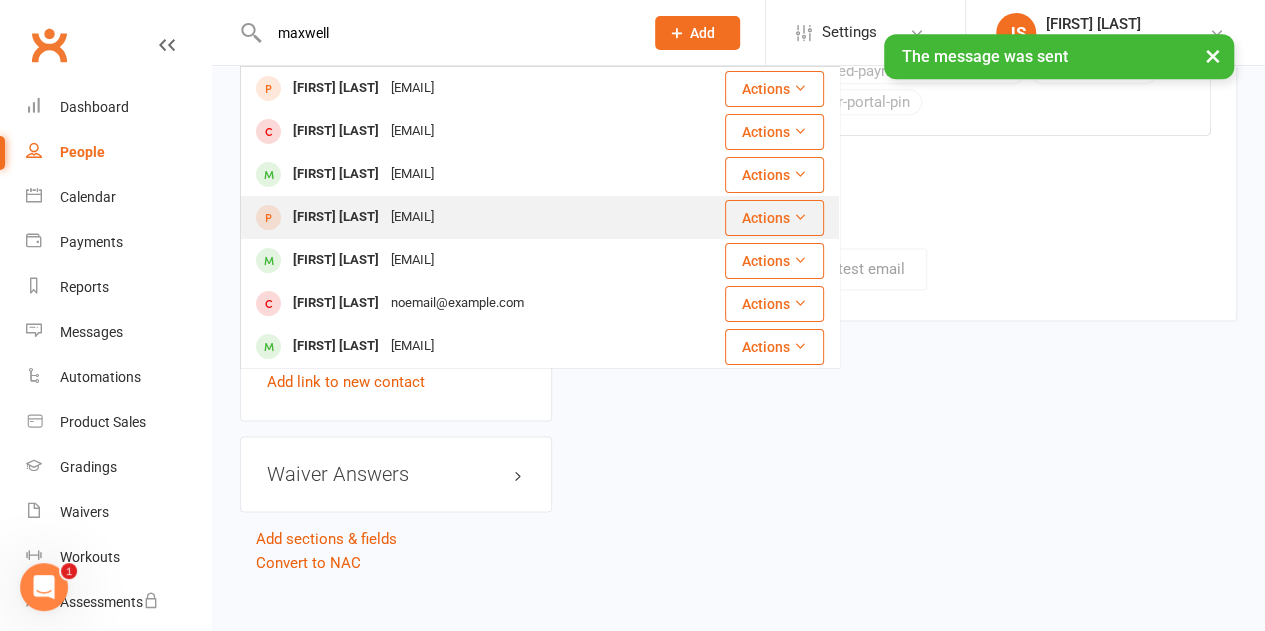 type on "maxwell" 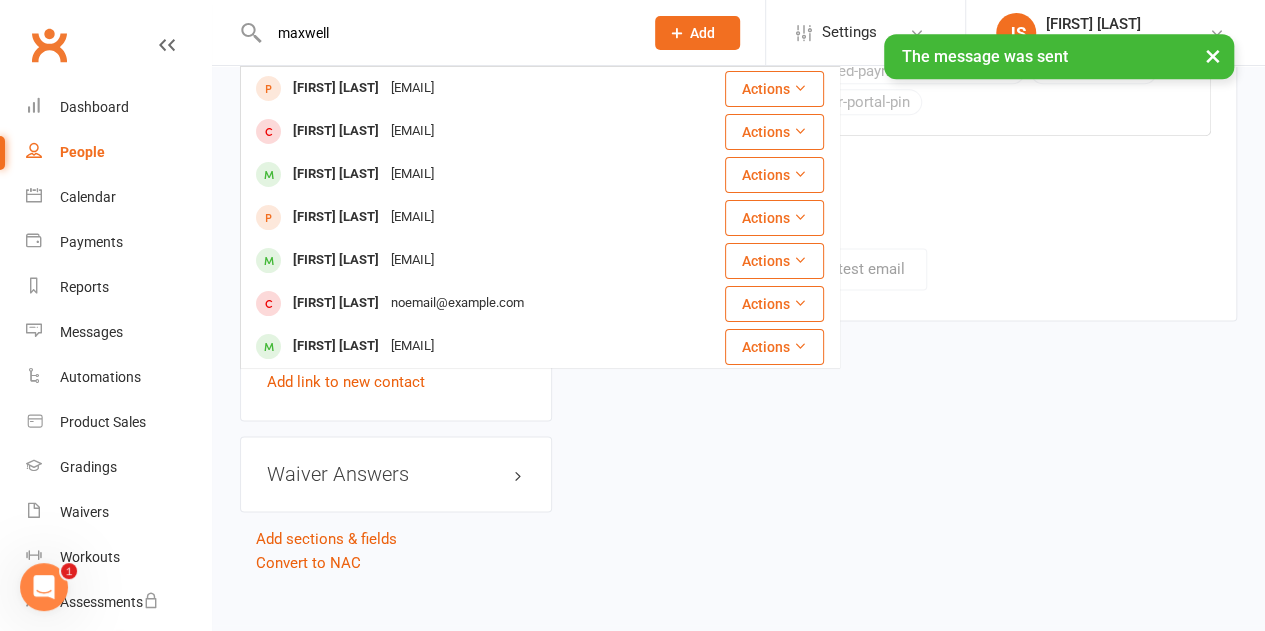 type 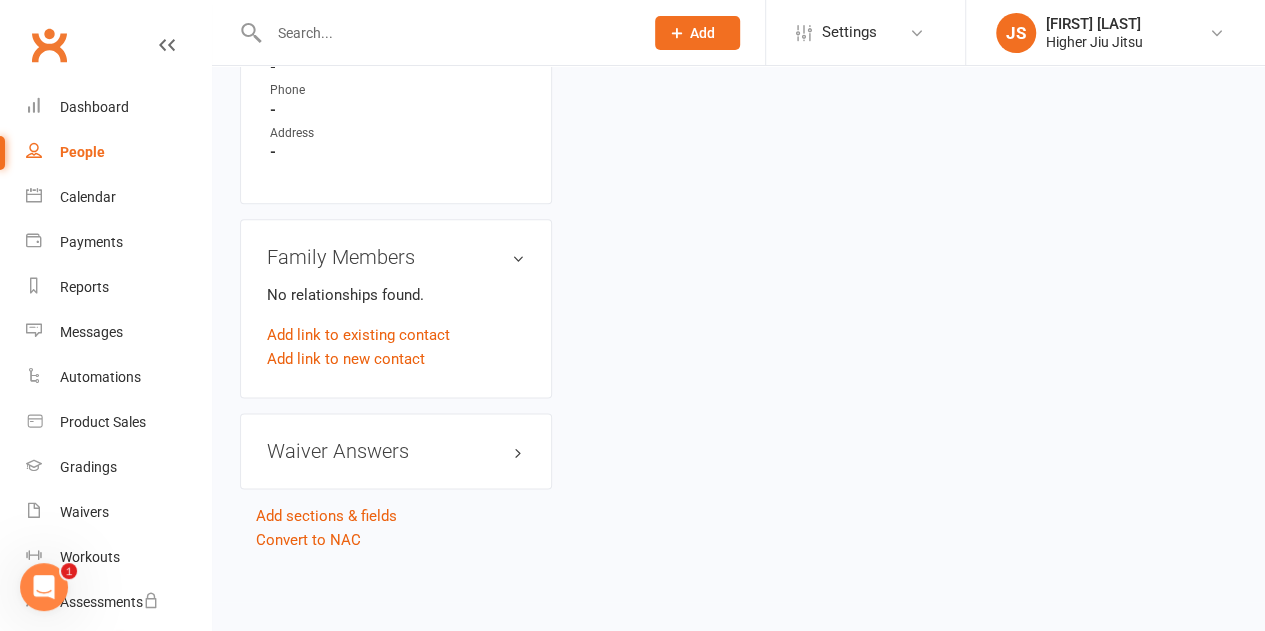 scroll, scrollTop: 0, scrollLeft: 0, axis: both 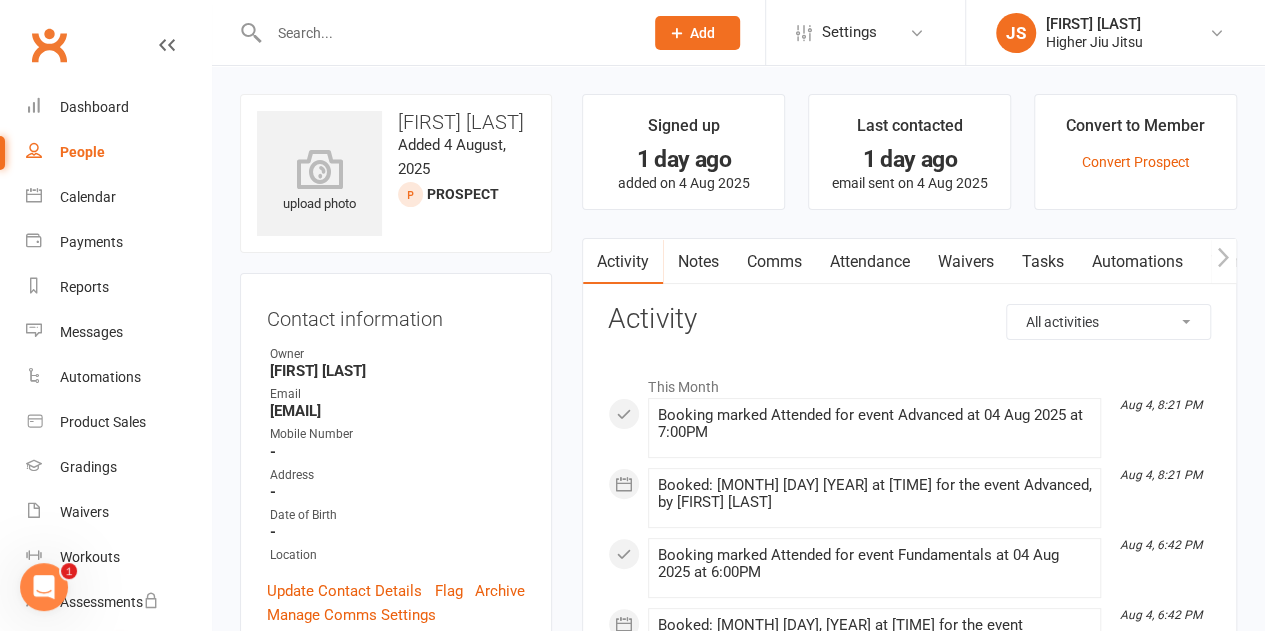 click on "Comms" at bounding box center (773, 262) 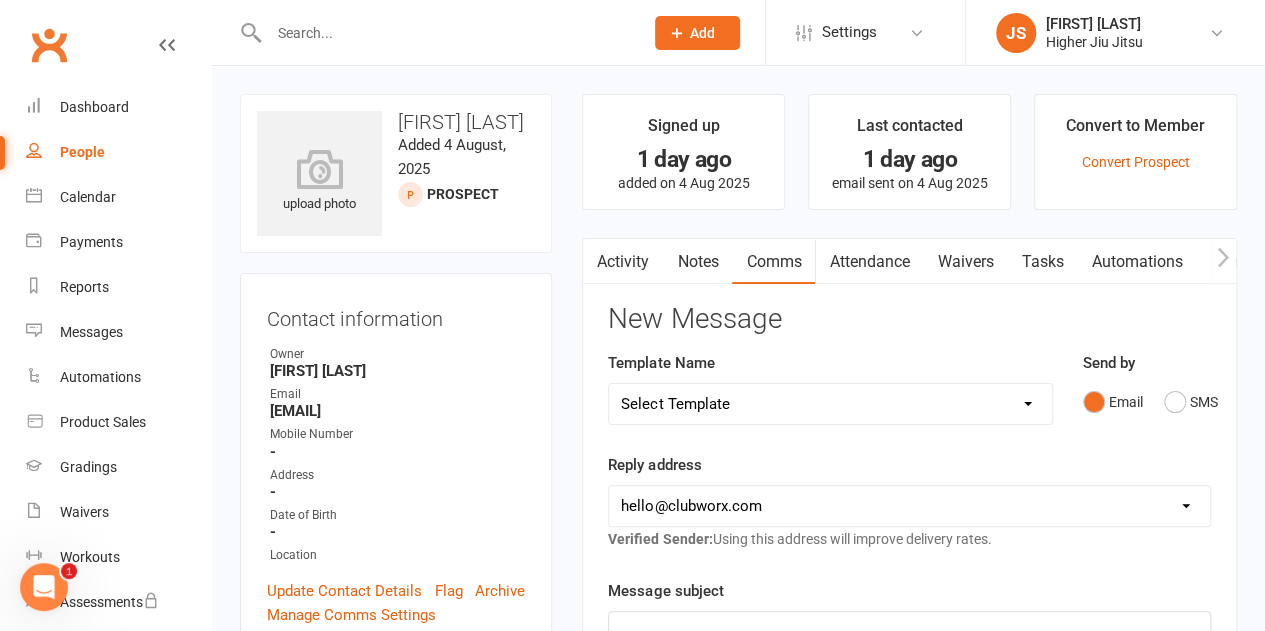 click on "Select Template [Email] Let's Reconnect! [Email] Still Interested? [Email] Still Keen on a Trial? [Email] We're Sorry to See you Go! [Email] Google Review? [Email] Jits4Kids Trial Form [Email] Juniors Trial Form [Email] Member Intake Form [Email] New Student Check In [Email] Privates Structure [Email] Thanks for signing up! [Email] Visitor [Email] Jits4Kids Sign Up [Email] Juniors SignUp [Email] 10 Pass Bank Details [Email] Birthday Wishes [Email] Cancelled Class in Schedule [Email] Invitation to Grade to Blue Belt [Email] Jits4Kids Signup [Email] Member Welcome [Email] Payment Failure [Email] Prospect Email [Email] Referral Benefit Confirmation [Email] Where you Been? [Email] Women's Only Membership Email" at bounding box center [830, 404] 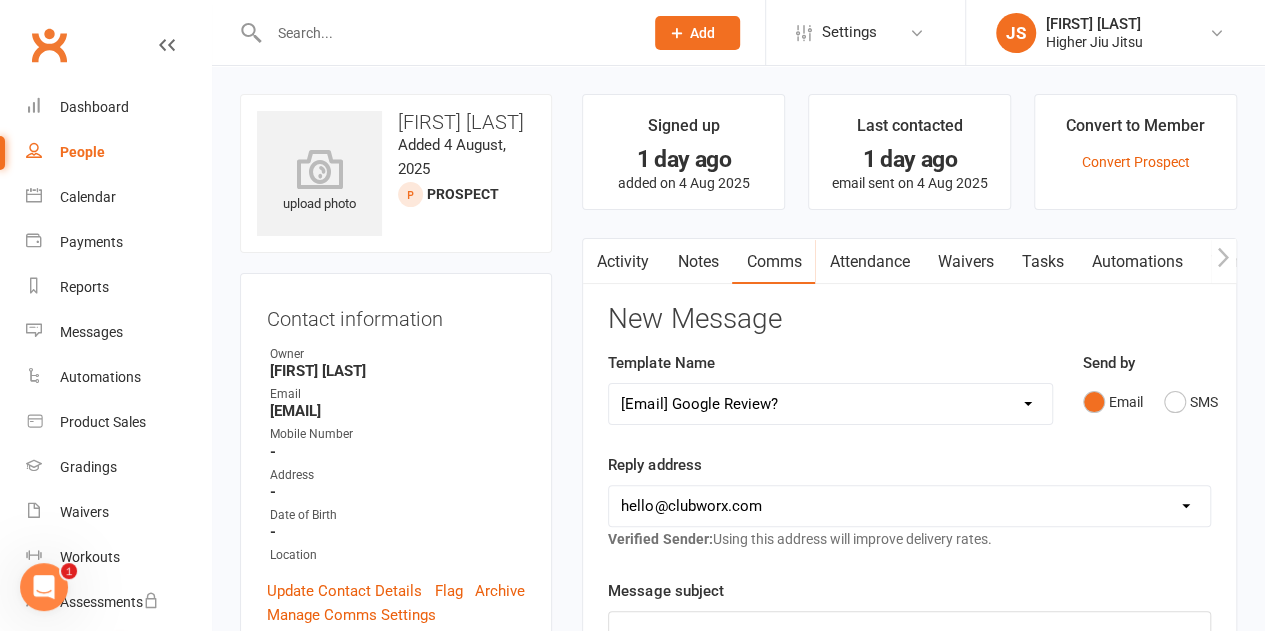 click on "Select Template [Email] Let's Reconnect! [Email] Still Interested? [Email] Still Keen on a Trial? [Email] We're Sorry to See you Go! [Email] Google Review? [Email] Jits4Kids Trial Form [Email] Juniors Trial Form [Email] Member Intake Form [Email] New Student Check In [Email] Privates Structure [Email] Thanks for signing up! [Email] Visitor [Email] Jits4Kids Sign Up [Email] Juniors SignUp [Email] 10 Pass Bank Details [Email] Birthday Wishes [Email] Cancelled Class in Schedule [Email] Invitation to Grade to Blue Belt [Email] Jits4Kids Signup [Email] Member Welcome [Email] Payment Failure [Email] Prospect Email [Email] Referral Benefit Confirmation [Email] Where you Been? [Email] Women's Only Membership Email" at bounding box center [830, 404] 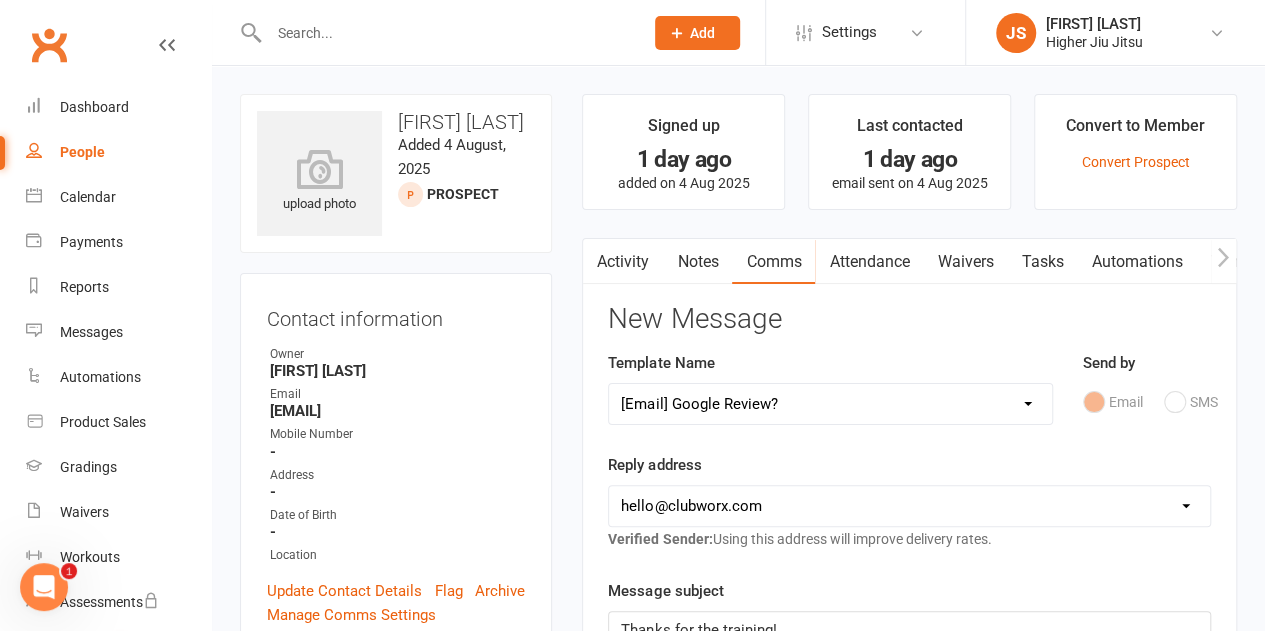 click on "hello@clubworx.com john@higherhealth.net.au david@allreadydone.com.au" at bounding box center (909, 506) 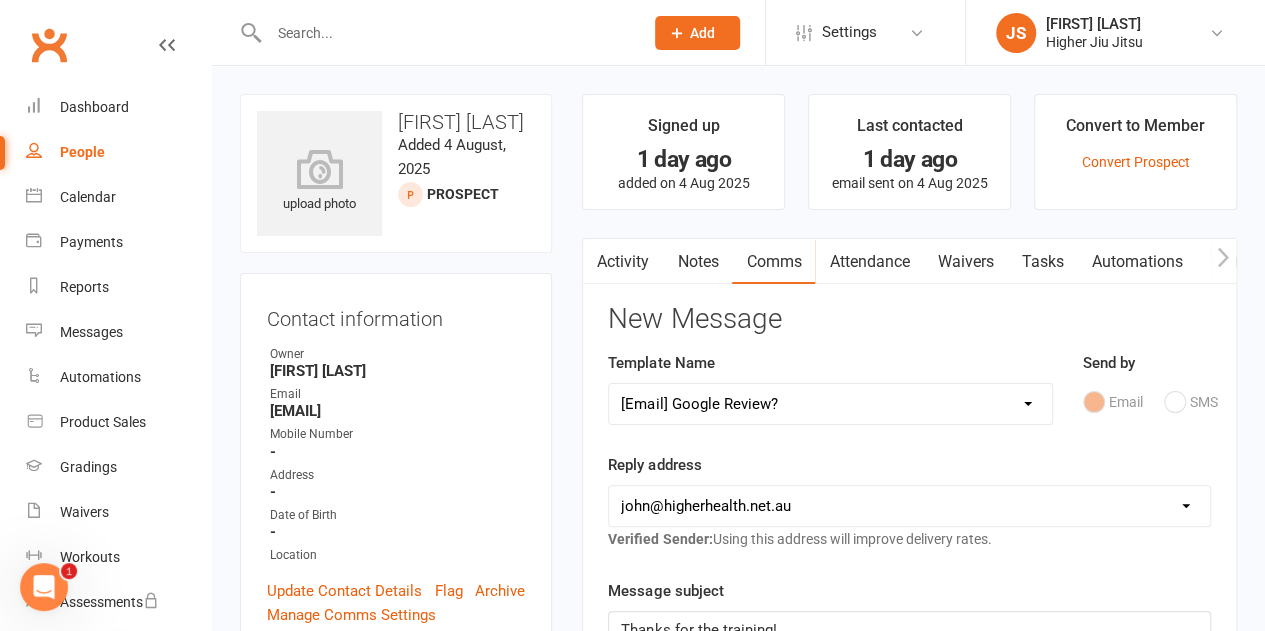 click on "hello@clubworx.com john@higherhealth.net.au david@allreadydone.com.au" at bounding box center [909, 506] 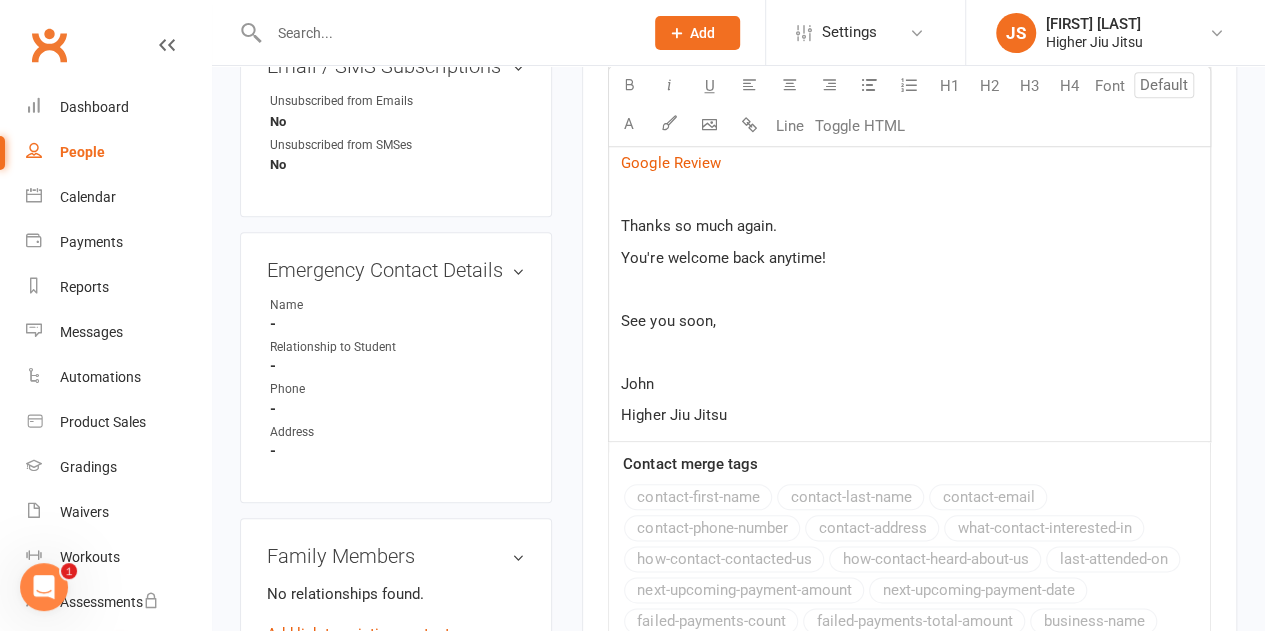 scroll, scrollTop: 1100, scrollLeft: 0, axis: vertical 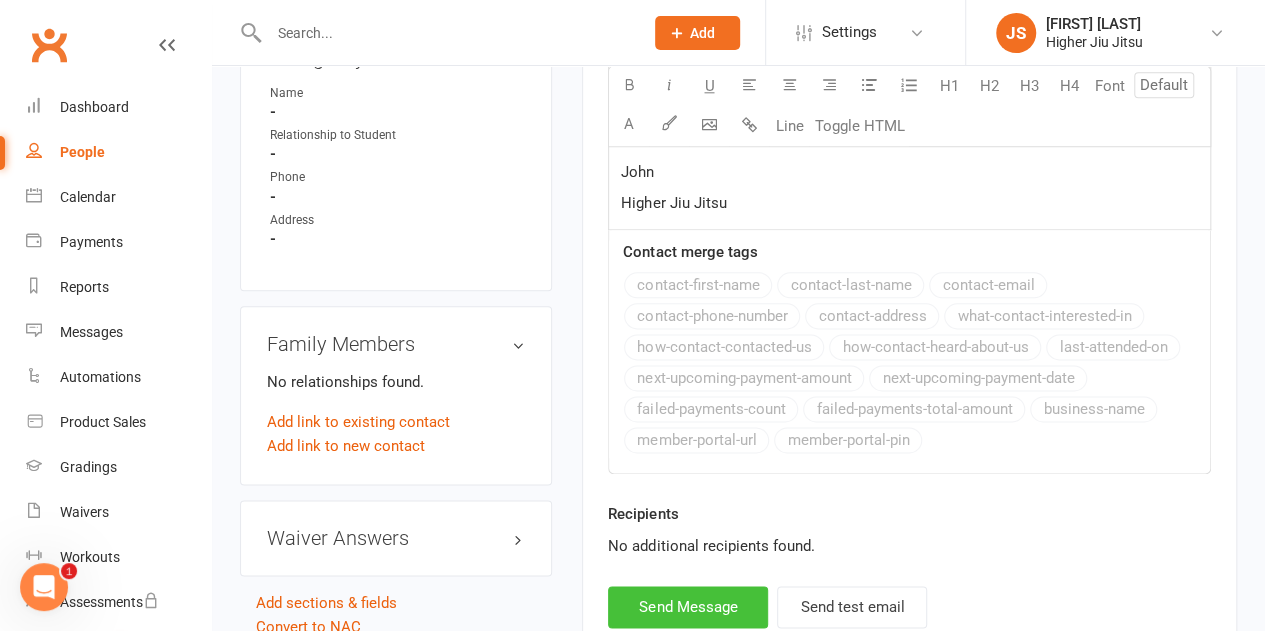 click on "Send Message" at bounding box center (688, 607) 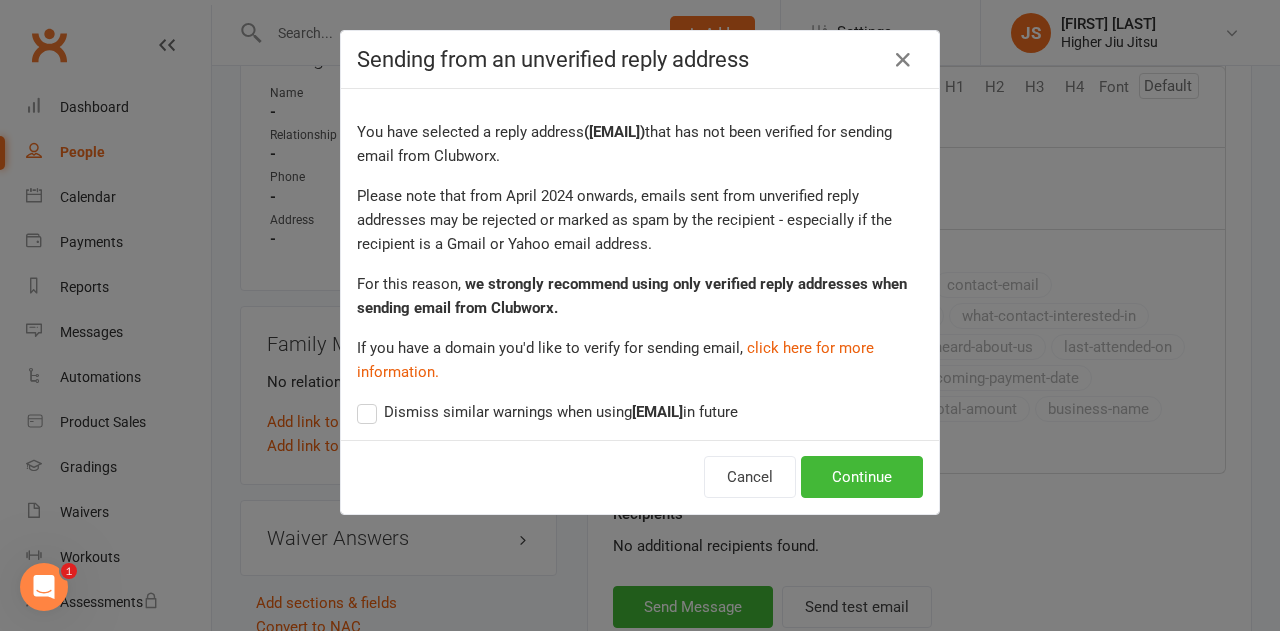 click on "Cancel Continue" at bounding box center [640, 477] 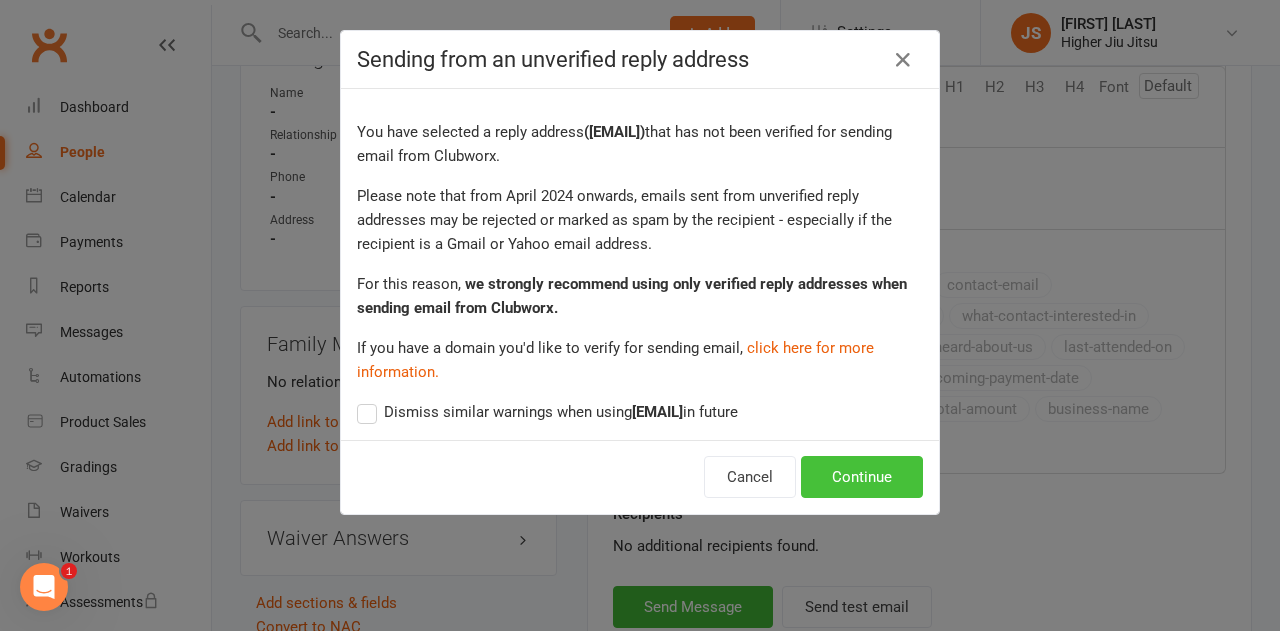 click on "Continue" at bounding box center (862, 477) 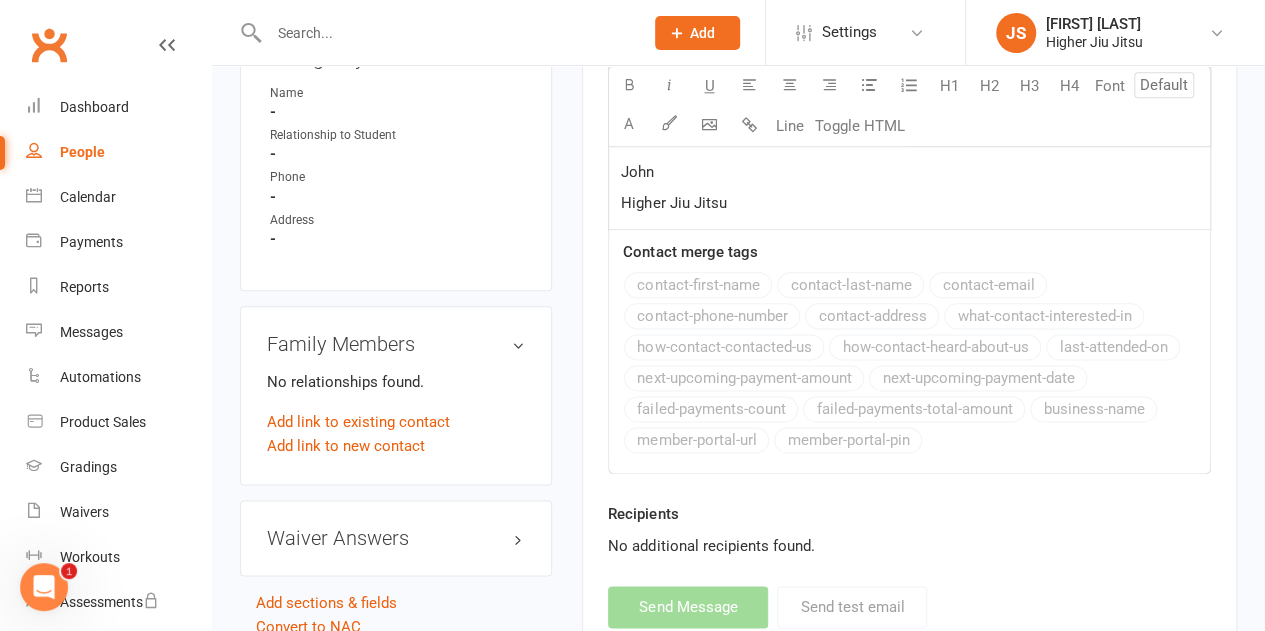 select 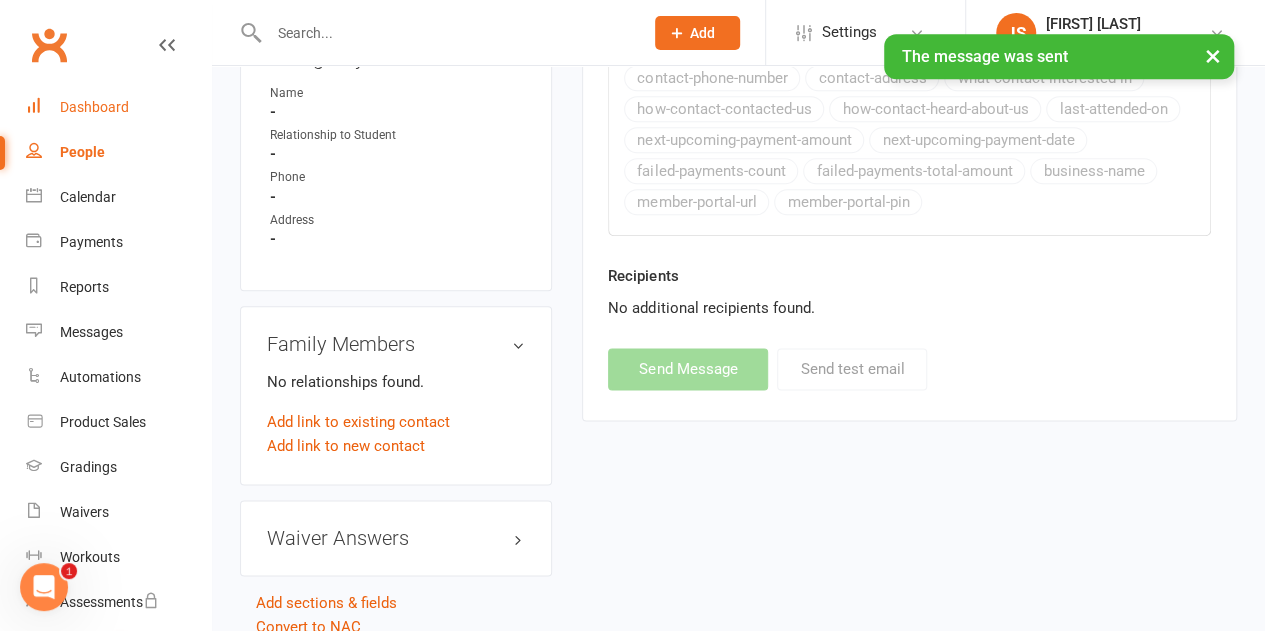 click on "Dashboard" at bounding box center (94, 107) 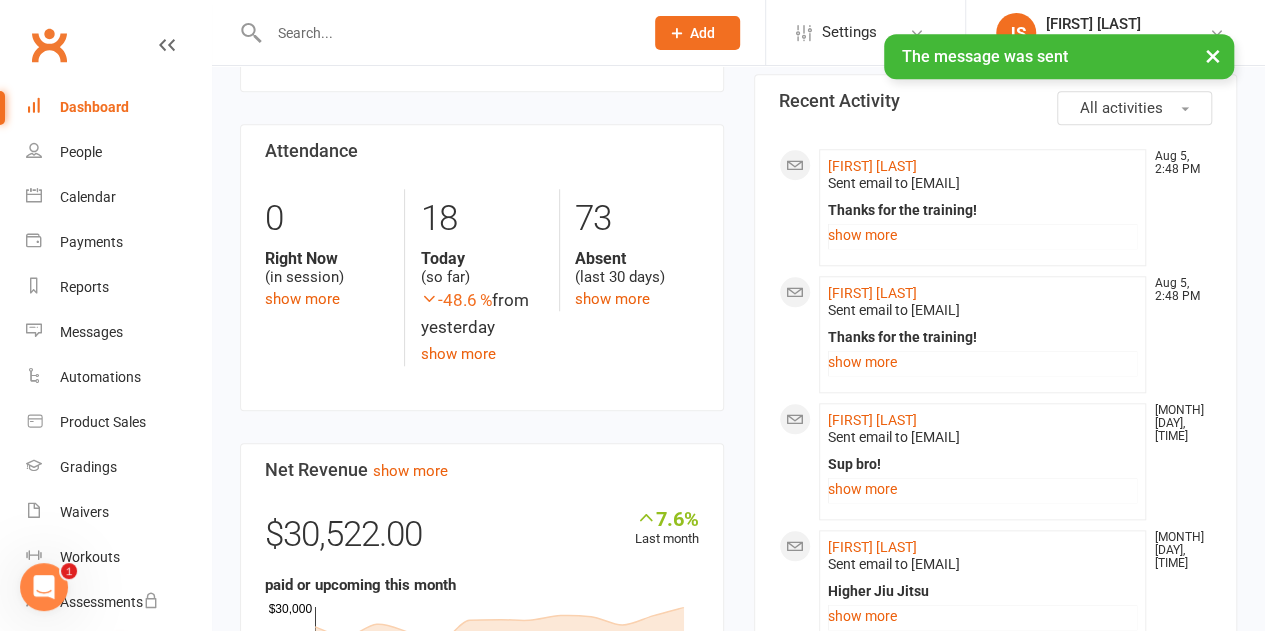 scroll, scrollTop: 800, scrollLeft: 0, axis: vertical 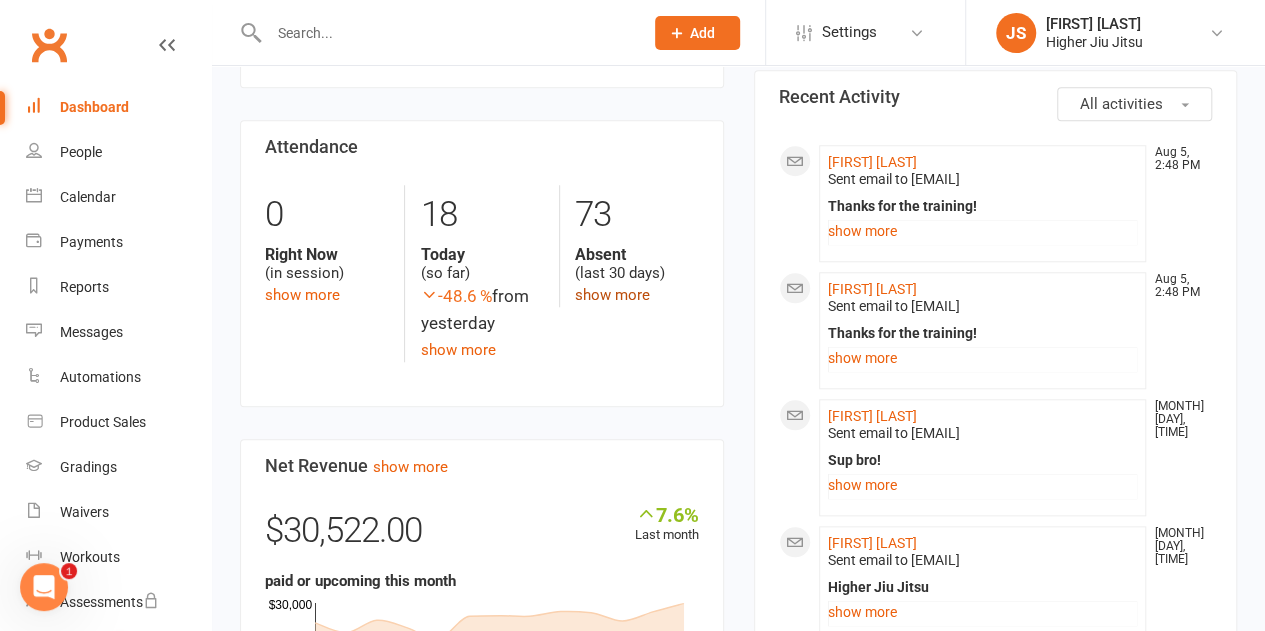 click on "show more" 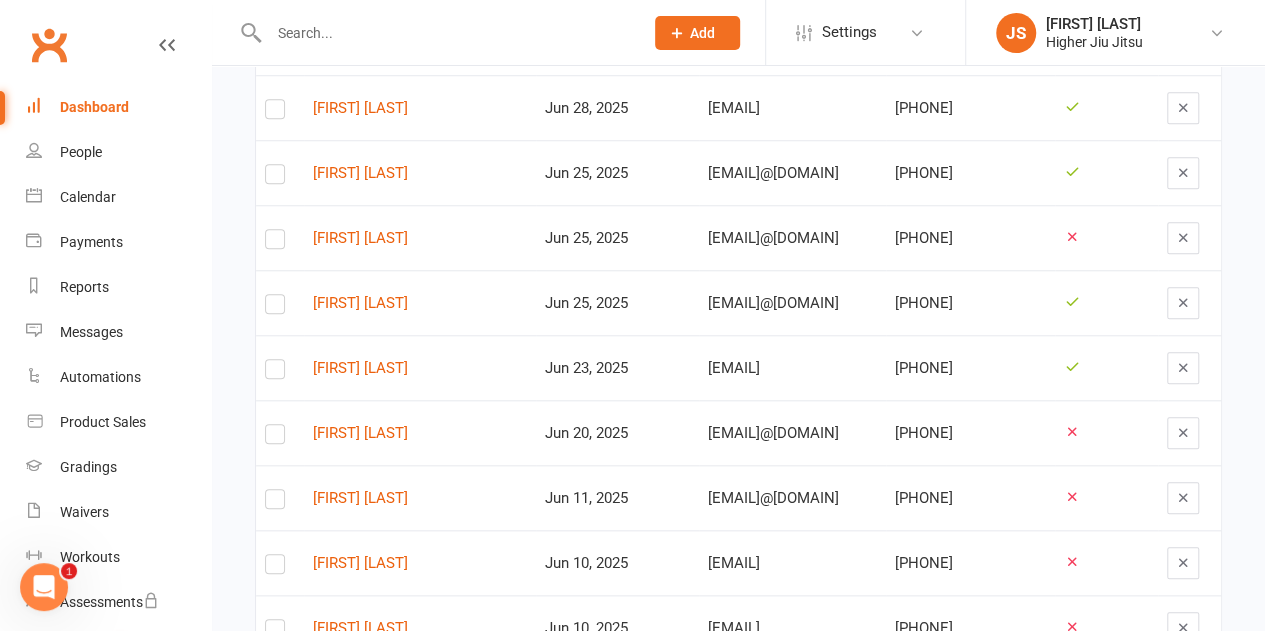 scroll, scrollTop: 800, scrollLeft: 0, axis: vertical 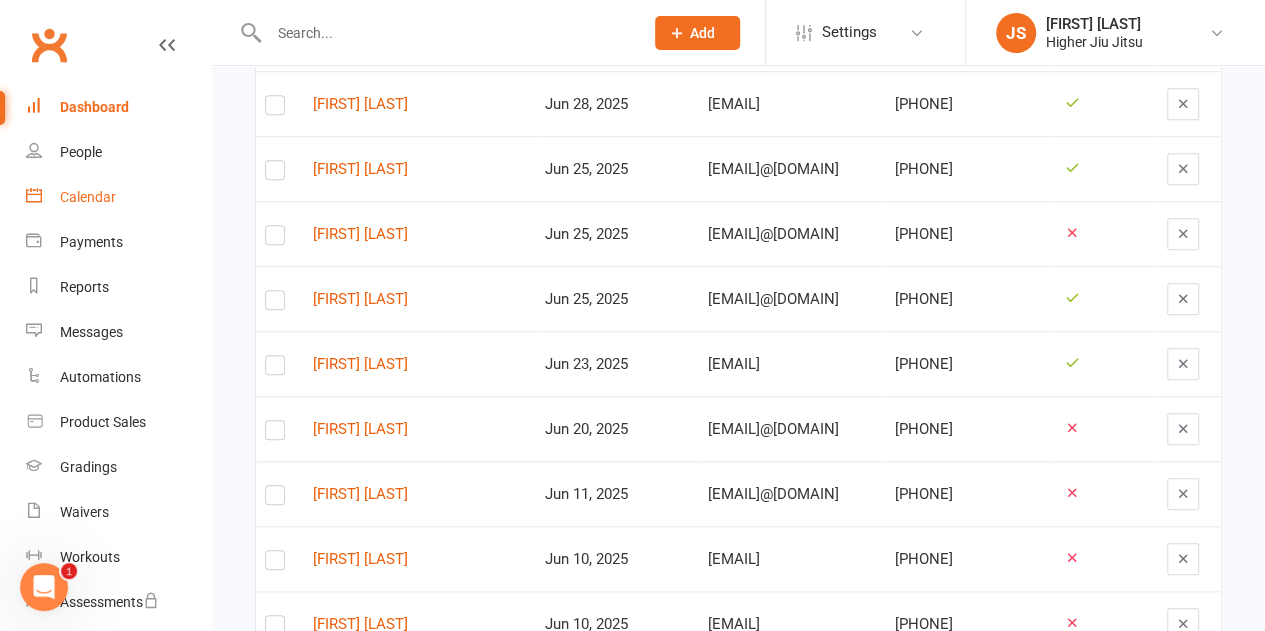 click on "Calendar" at bounding box center [88, 197] 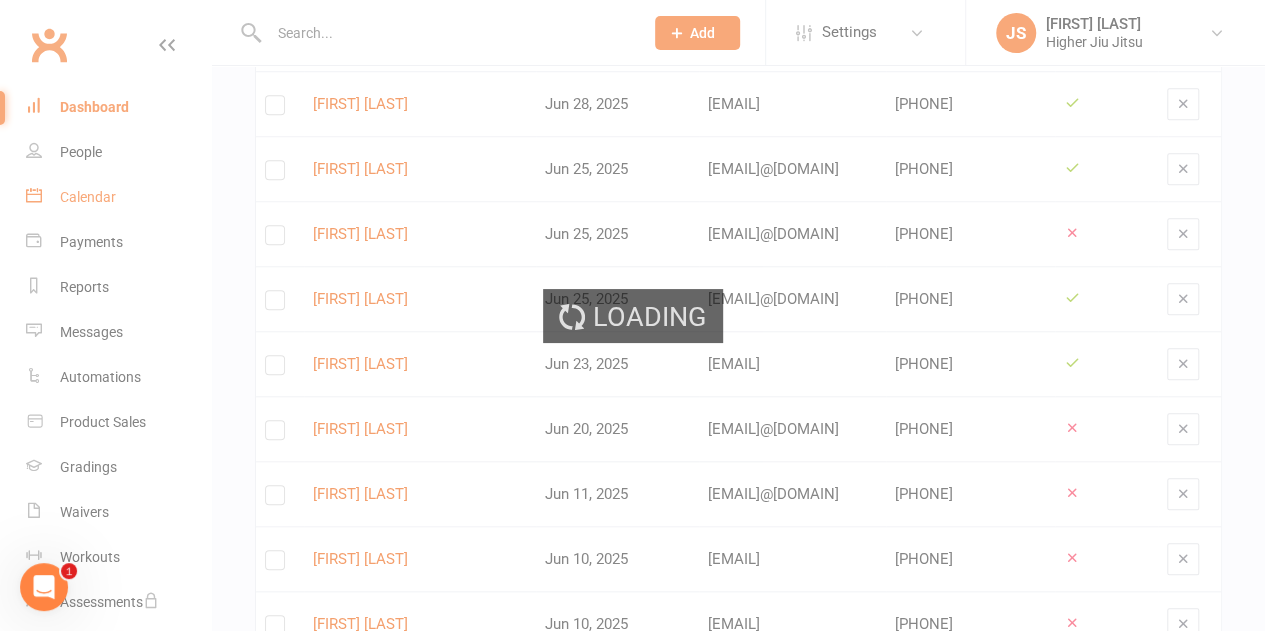 scroll, scrollTop: 0, scrollLeft: 0, axis: both 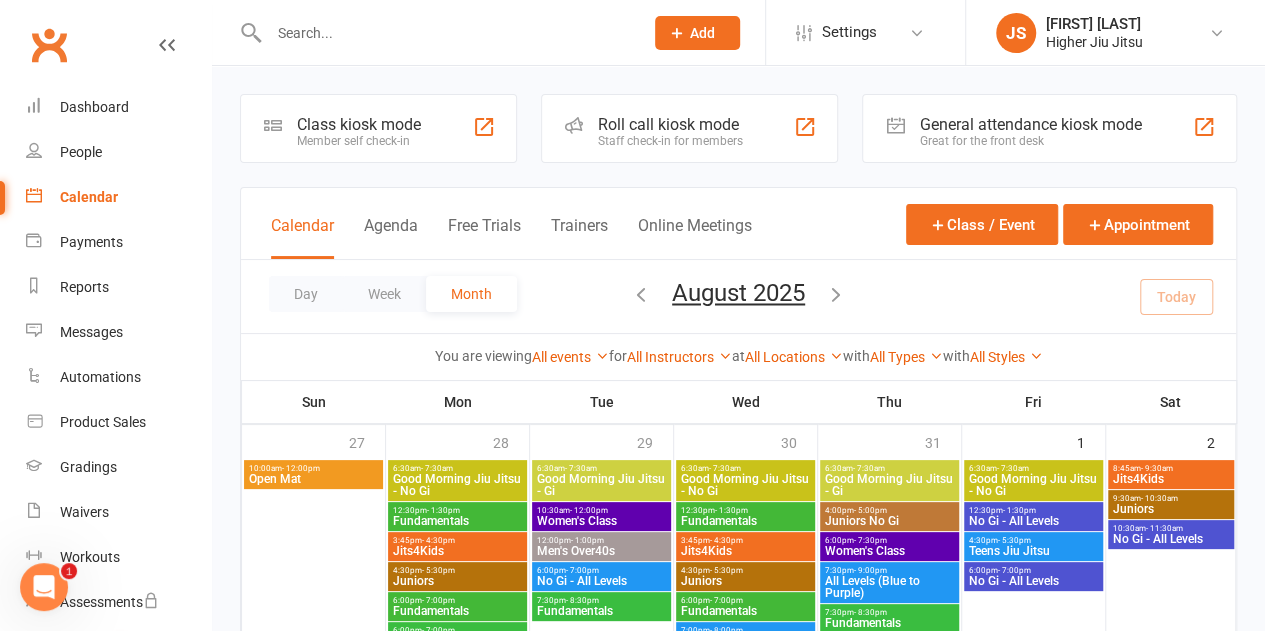 click on "Roll call kiosk mode" at bounding box center [670, 124] 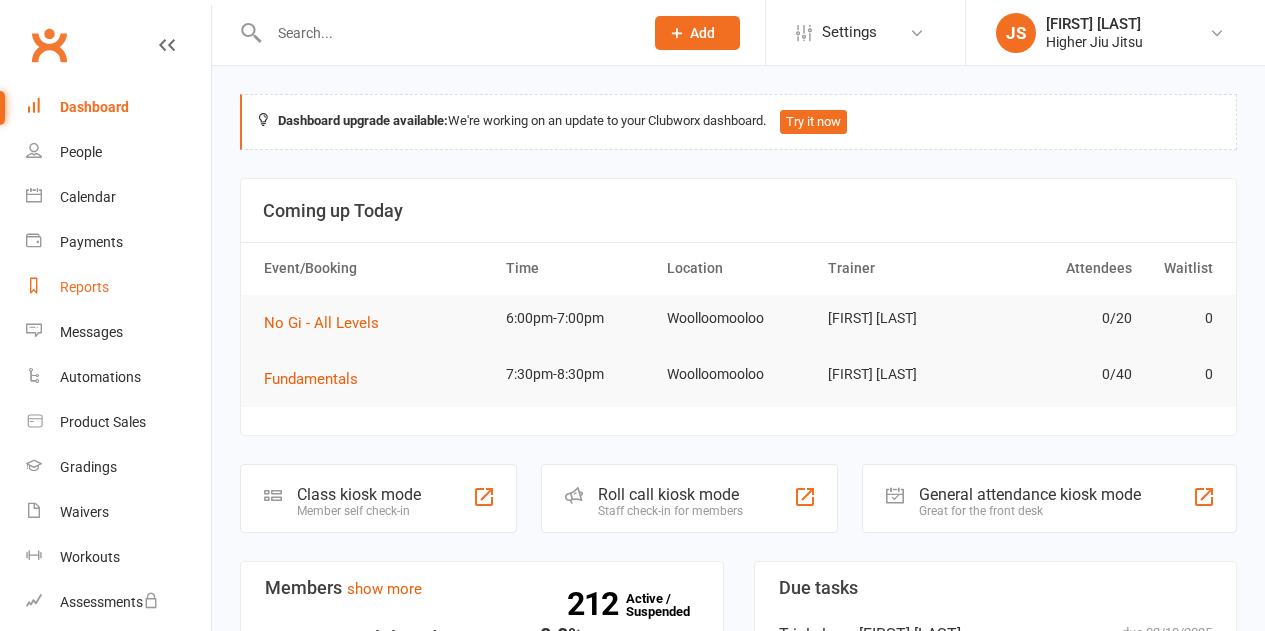 scroll, scrollTop: 0, scrollLeft: 0, axis: both 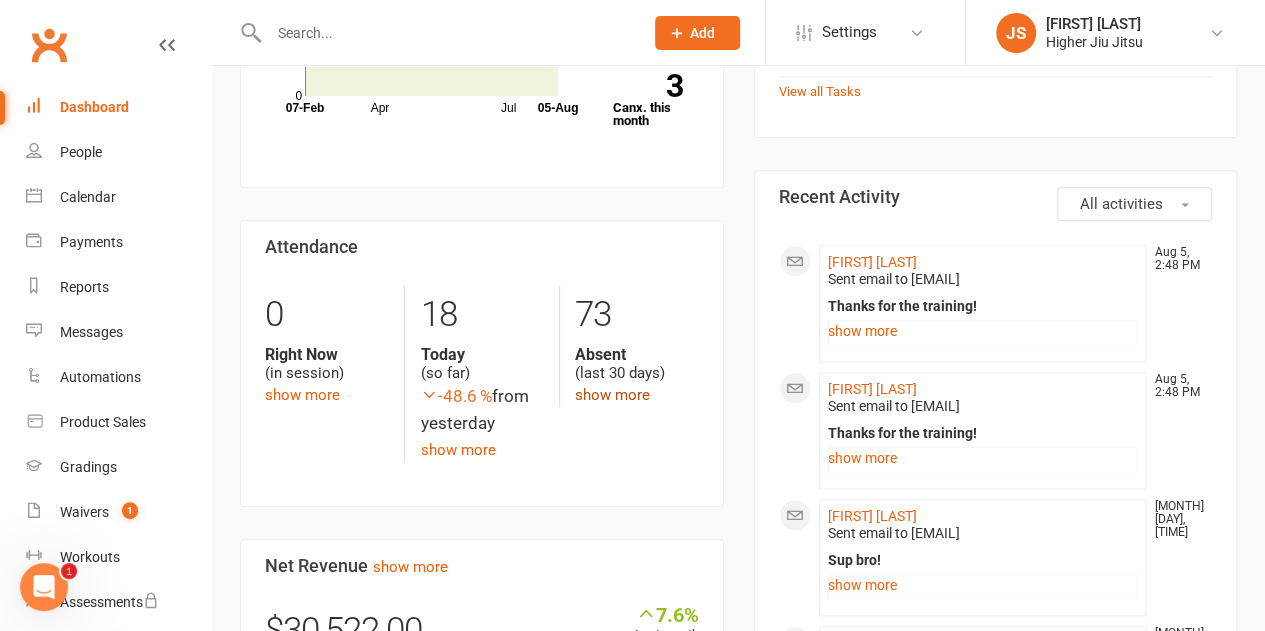 click on "show more" 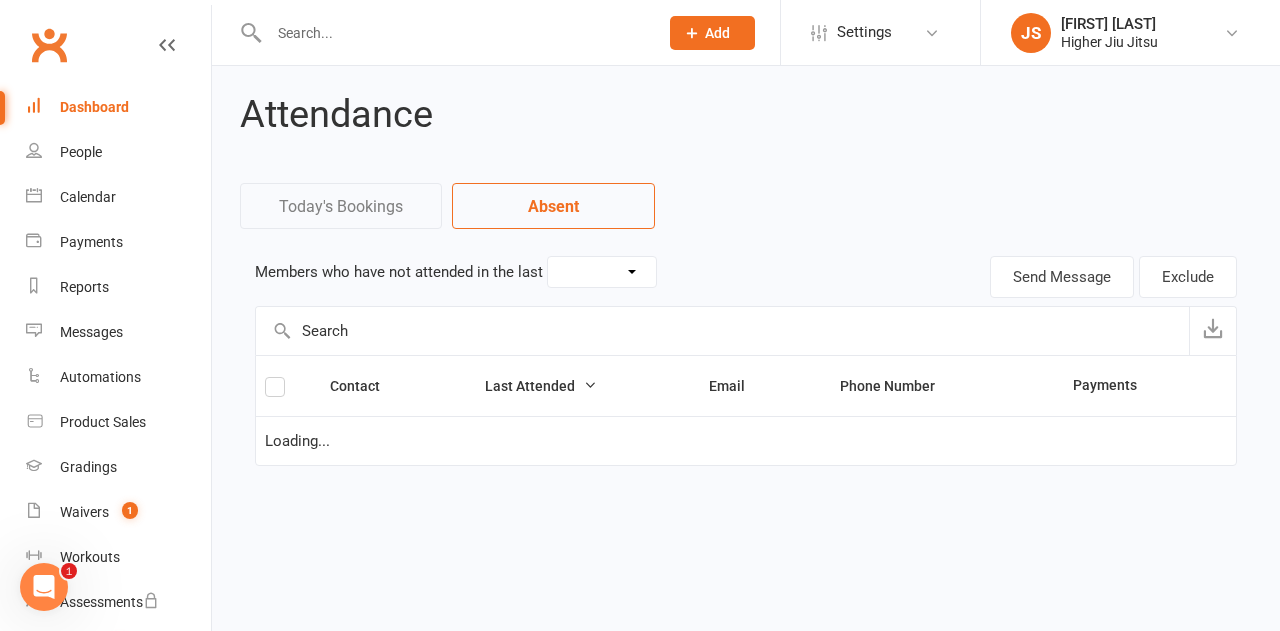 select on "30" 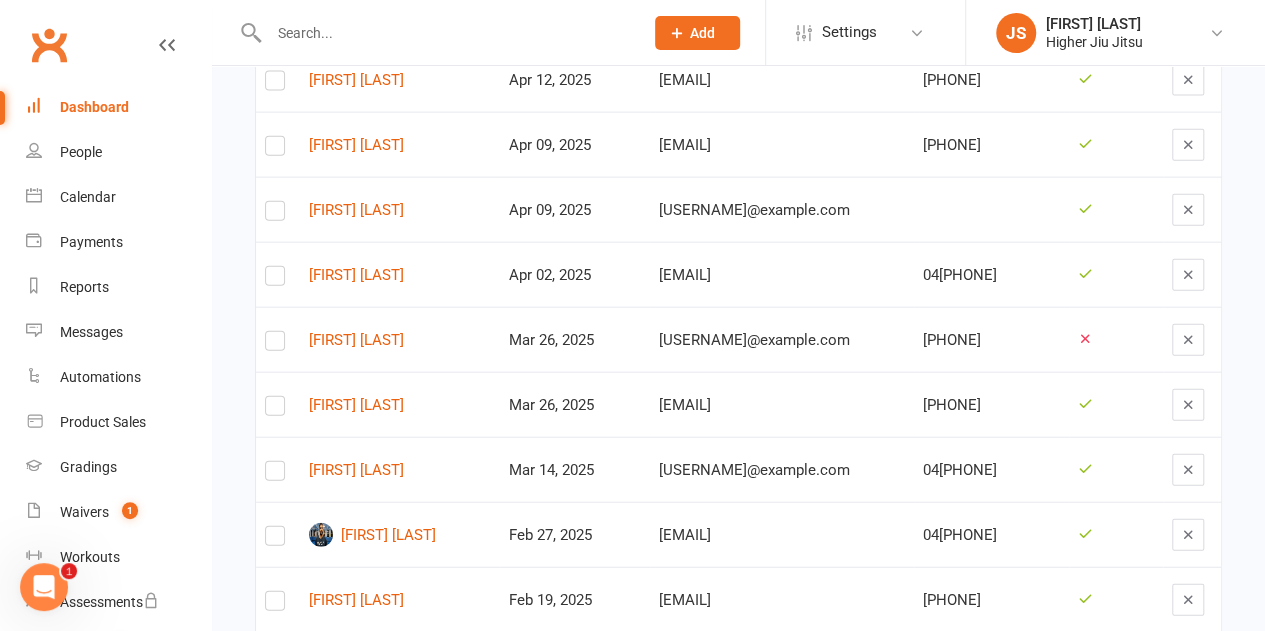 scroll, scrollTop: 2300, scrollLeft: 0, axis: vertical 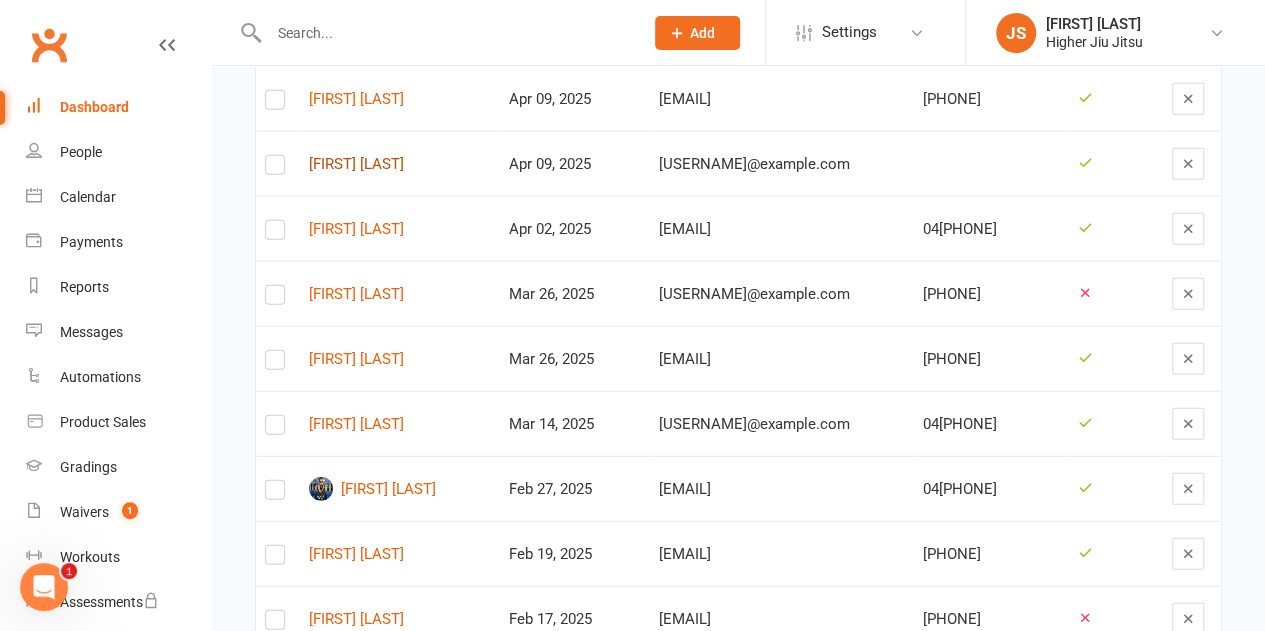 click on "[FIRST] [LAST]" at bounding box center [400, 164] 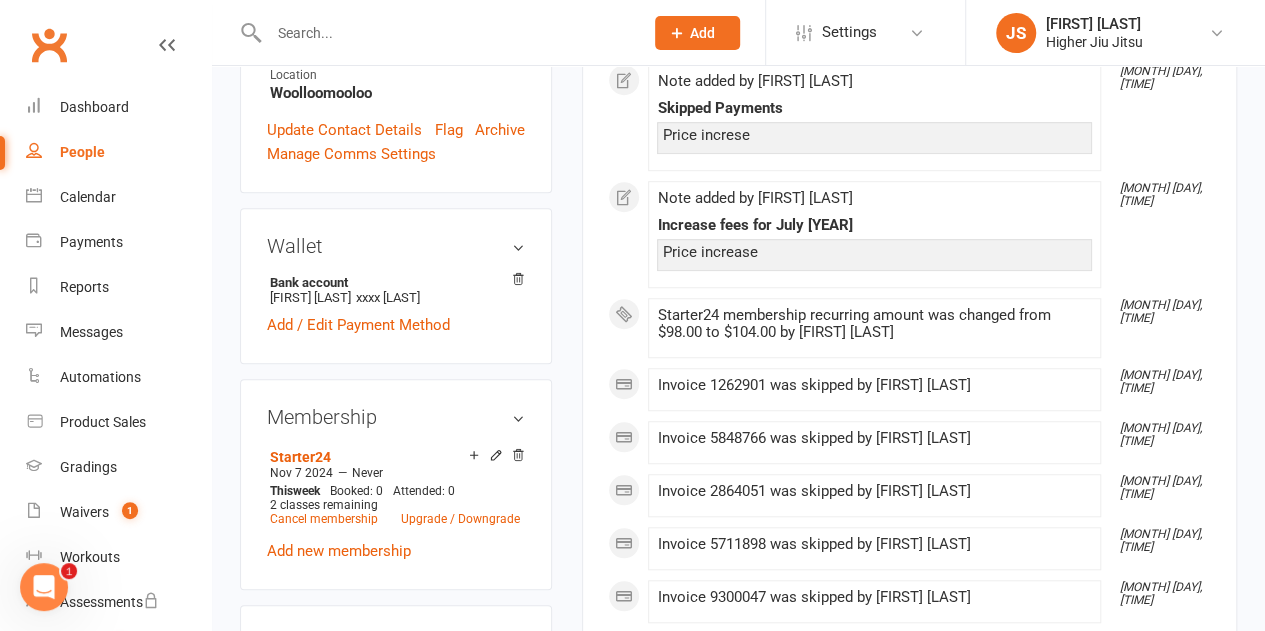 scroll, scrollTop: 700, scrollLeft: 0, axis: vertical 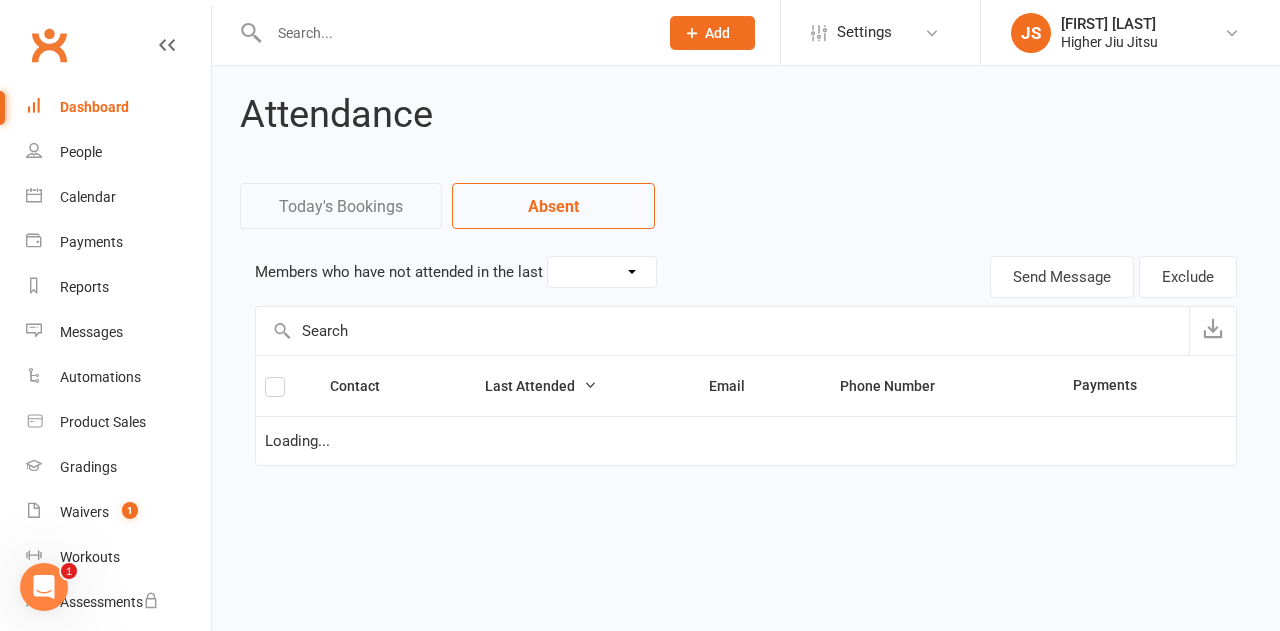 select on "30" 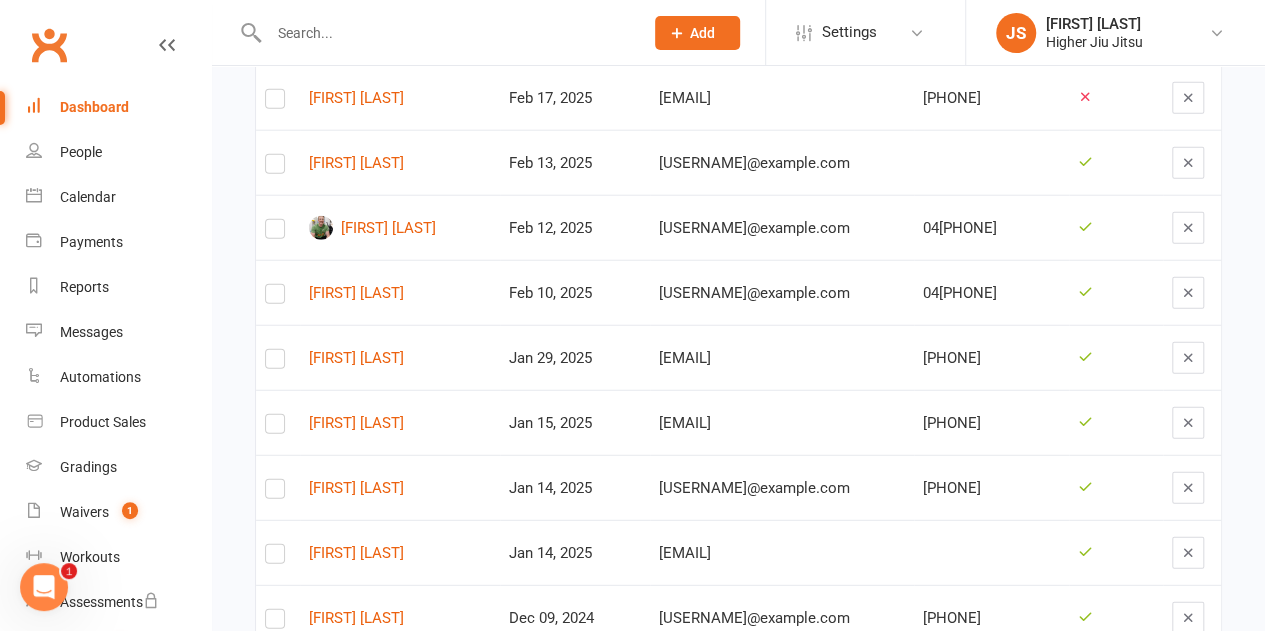 scroll, scrollTop: 2500, scrollLeft: 0, axis: vertical 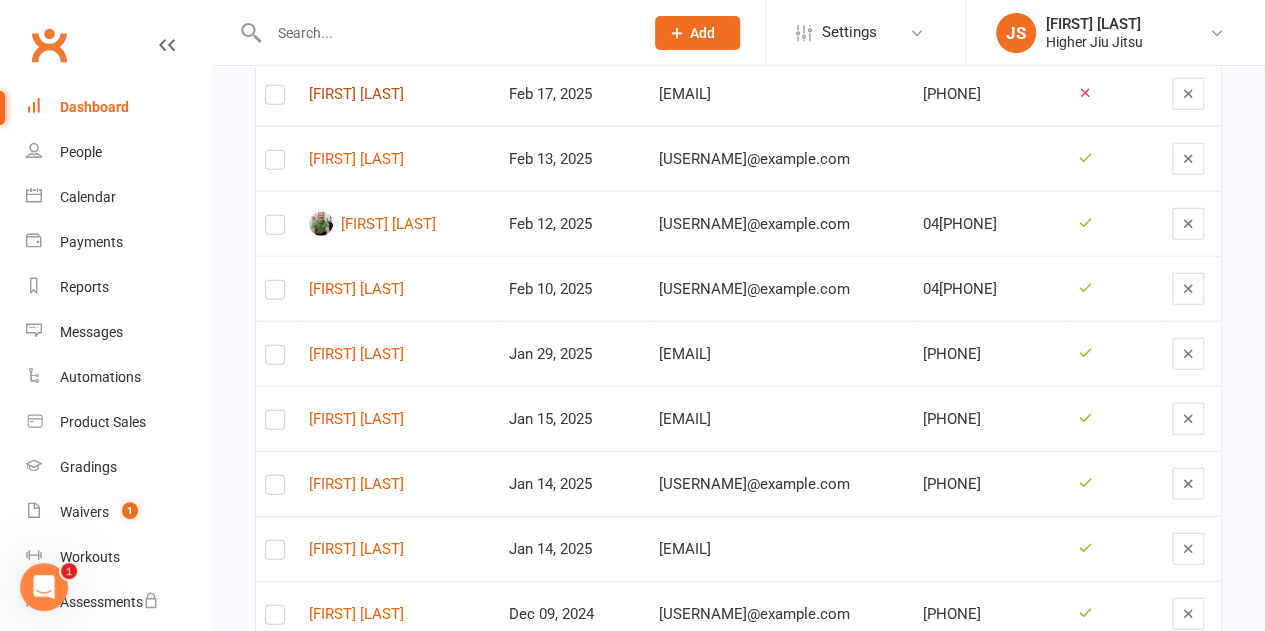 click on "Thao Nguyen" at bounding box center [400, 94] 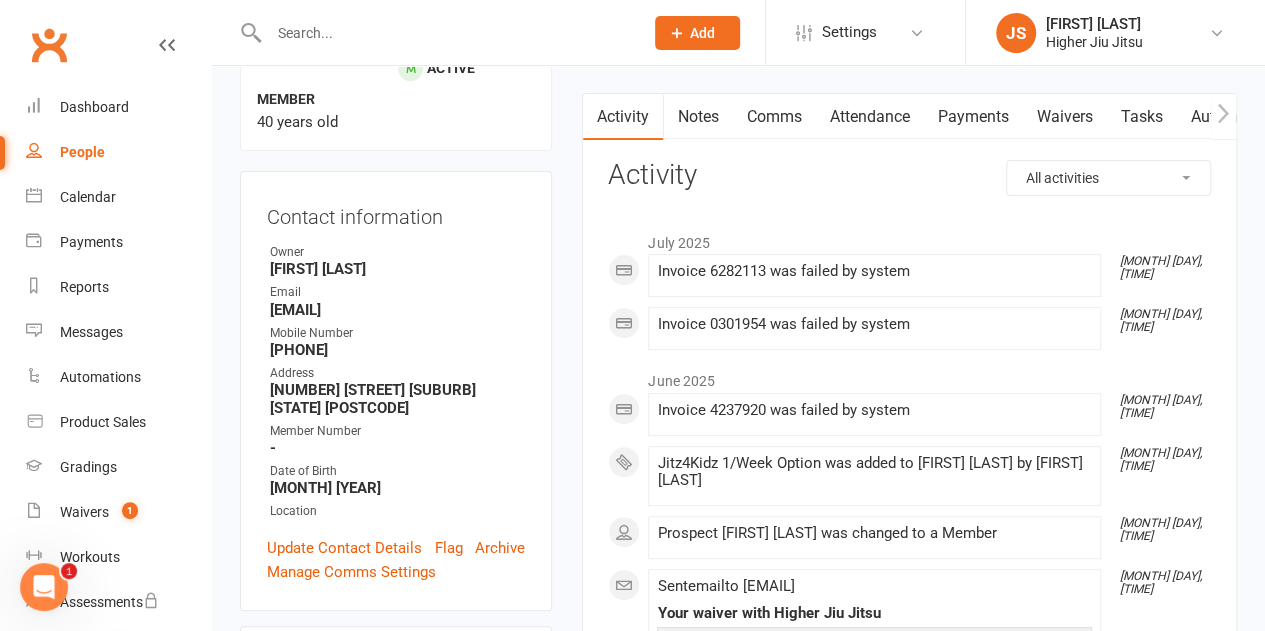 scroll, scrollTop: 0, scrollLeft: 0, axis: both 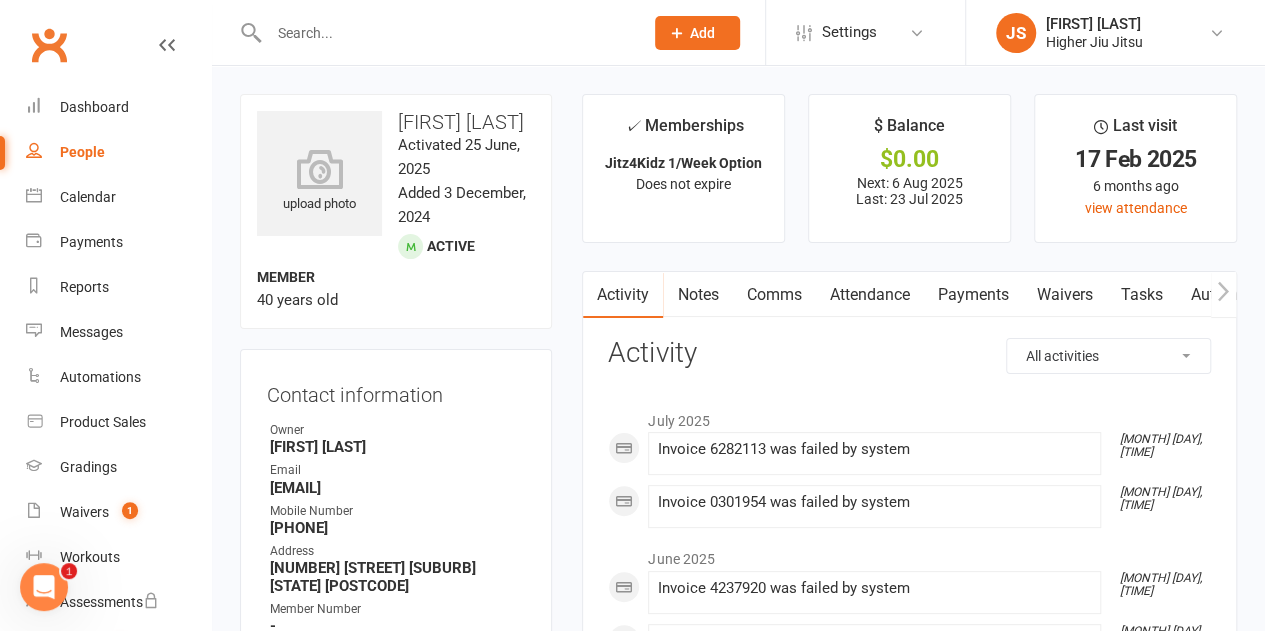 click 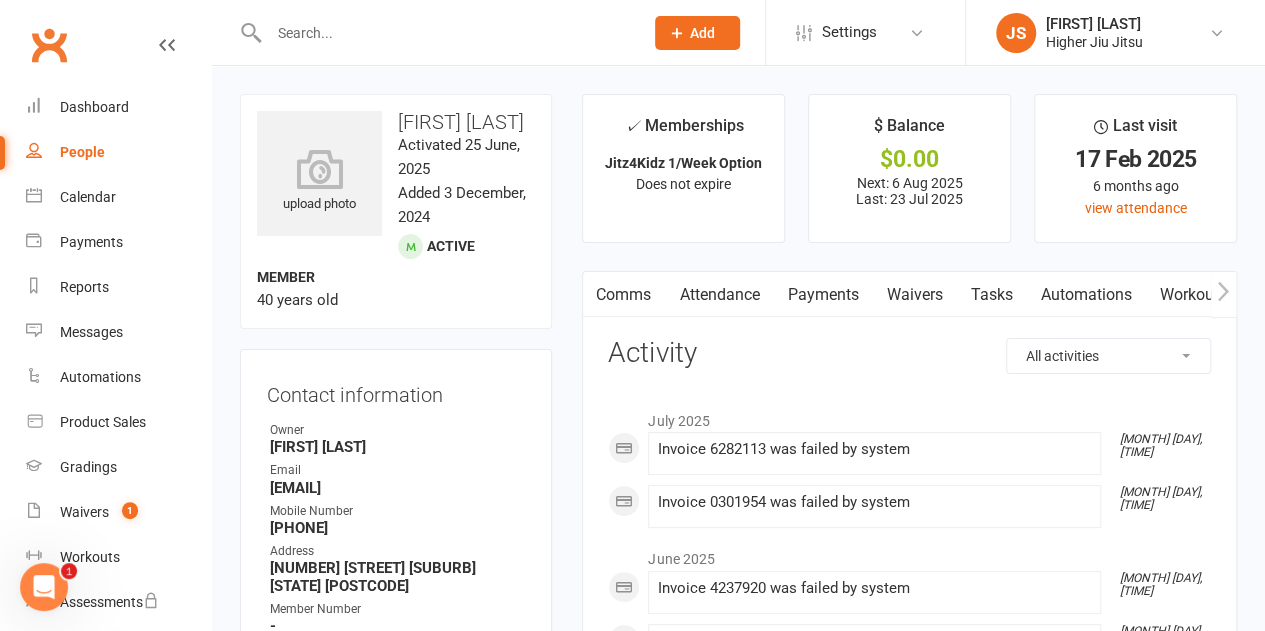 scroll, scrollTop: 0, scrollLeft: 150, axis: horizontal 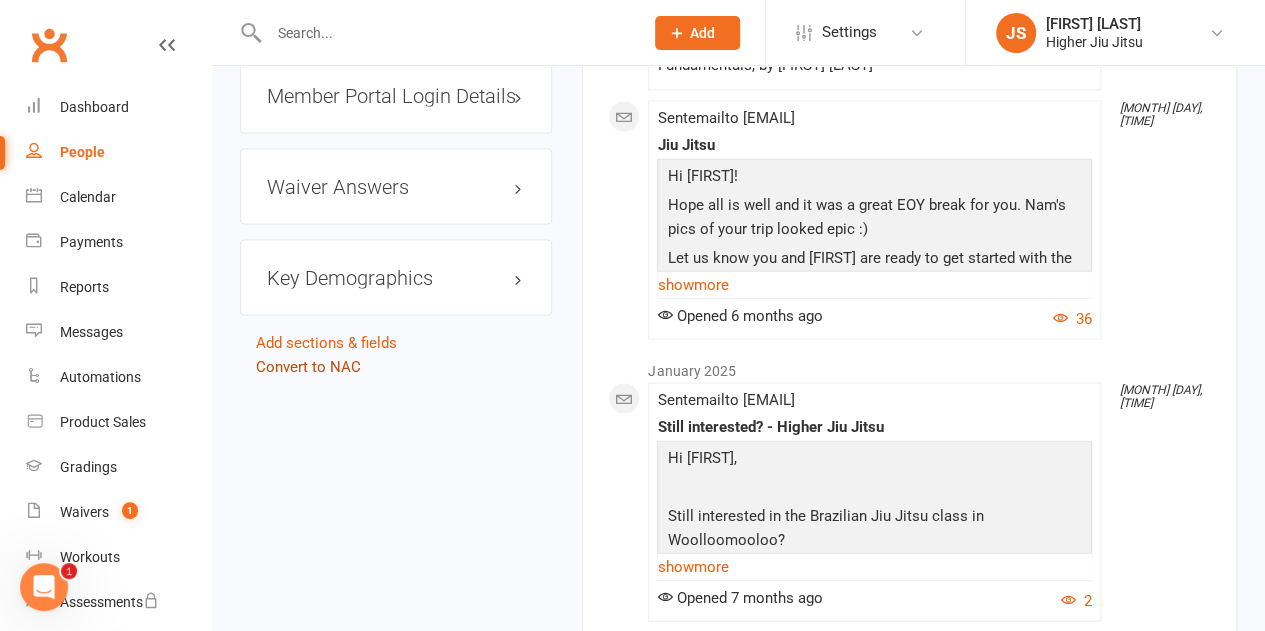 click on "Convert to NAC" at bounding box center [308, 367] 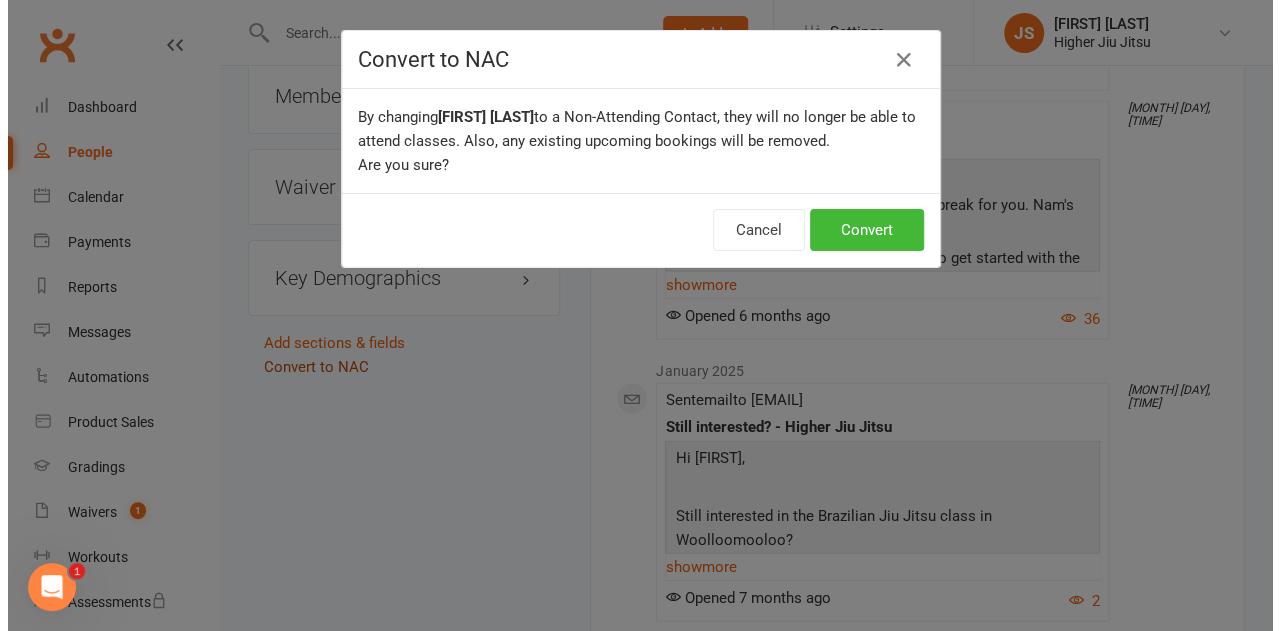 scroll, scrollTop: 1876, scrollLeft: 0, axis: vertical 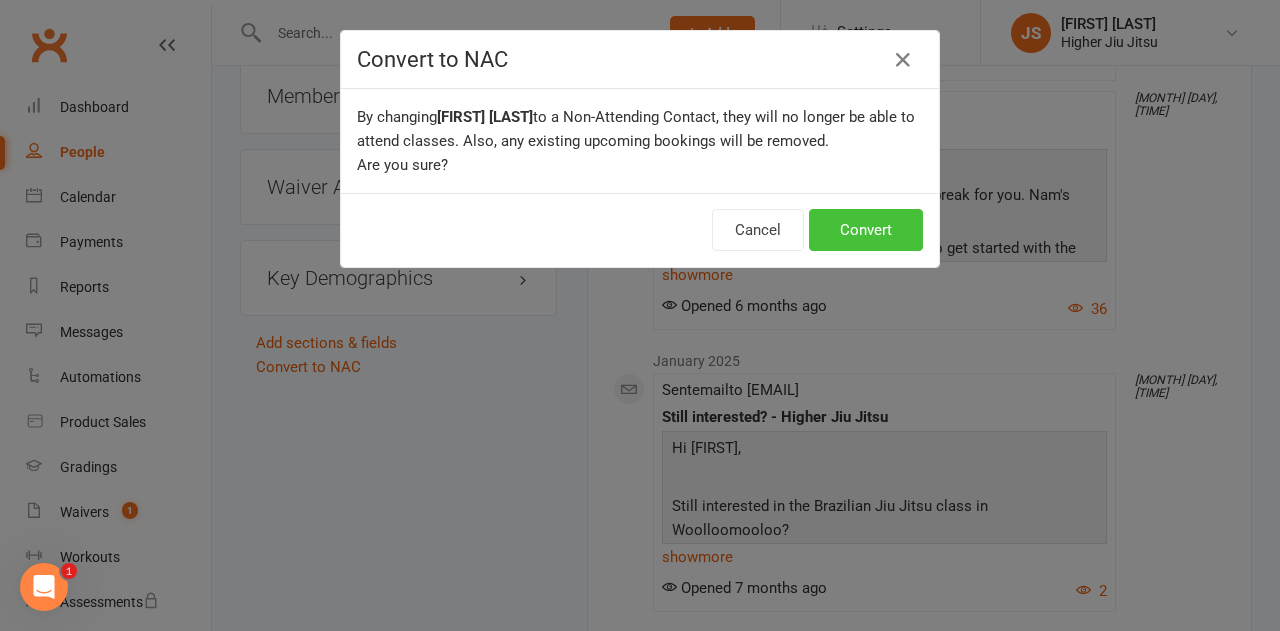 click on "Convert" at bounding box center [866, 230] 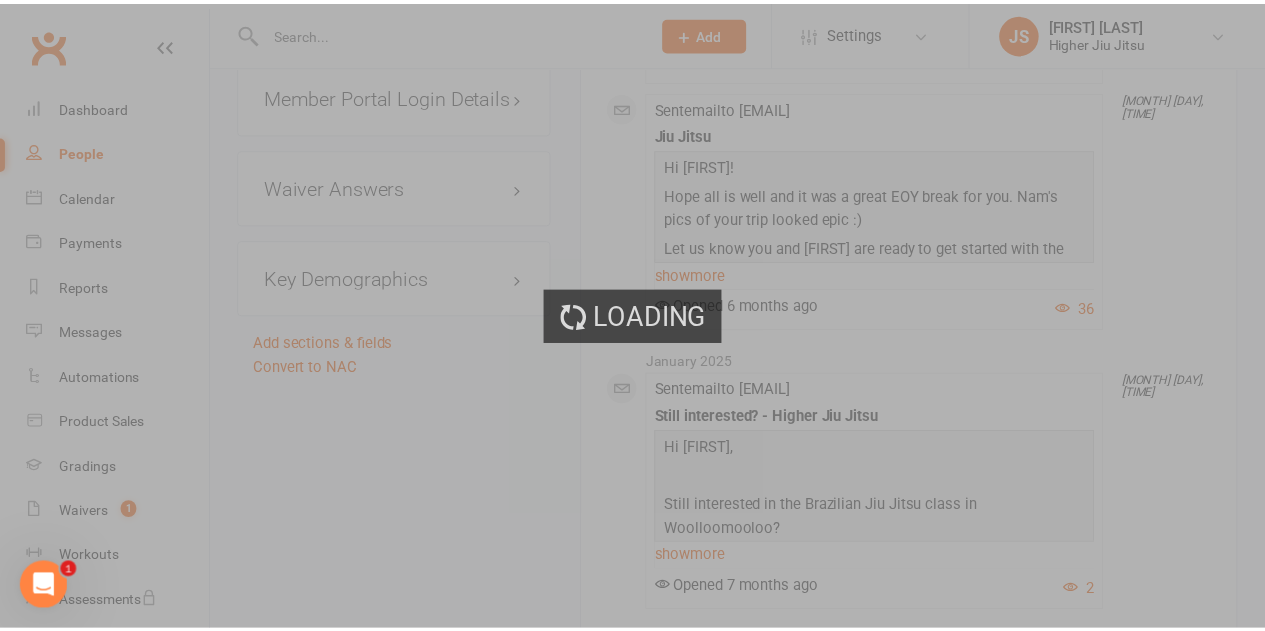 scroll, scrollTop: 1900, scrollLeft: 0, axis: vertical 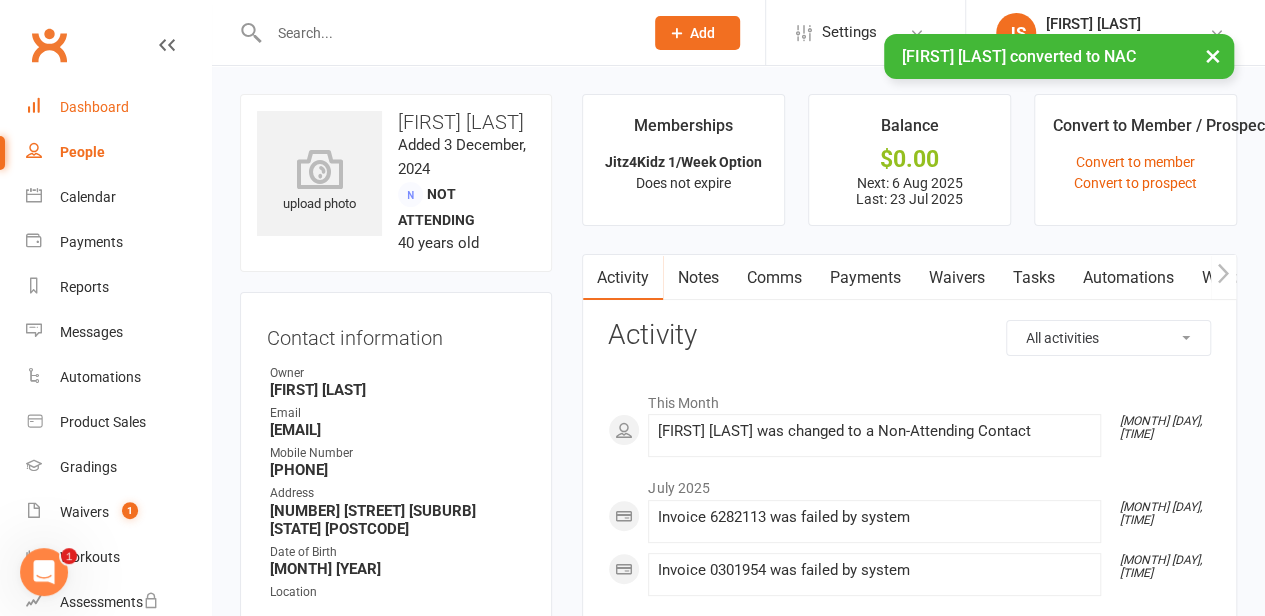 click on "Dashboard" at bounding box center [118, 107] 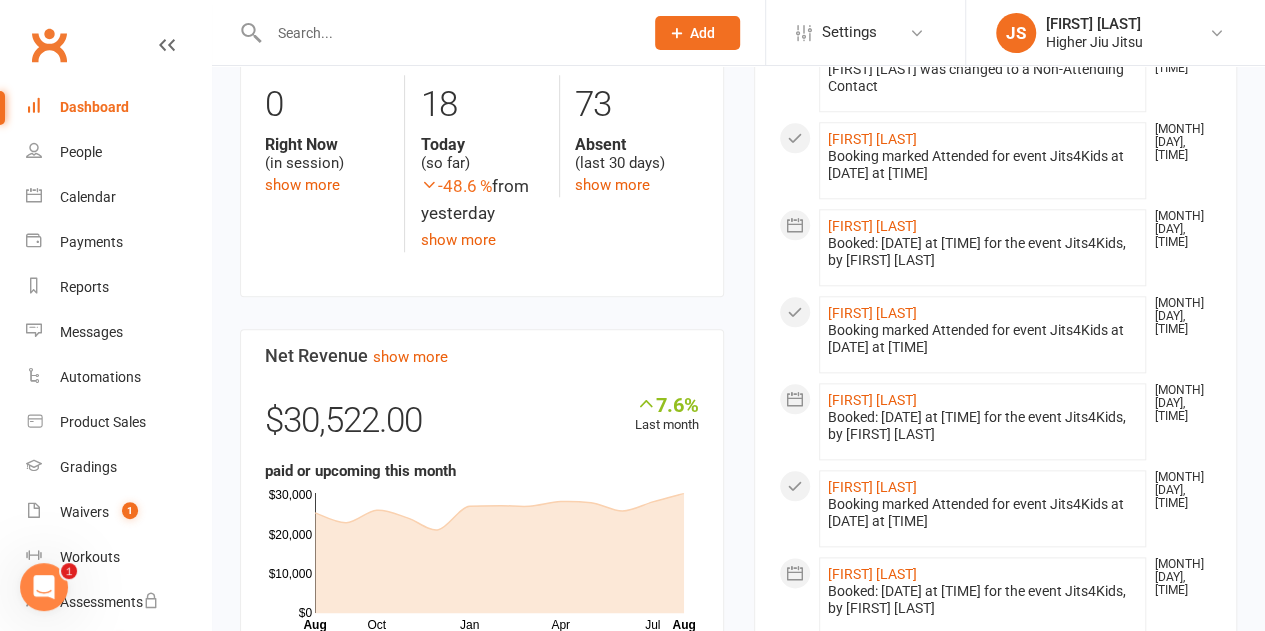 scroll, scrollTop: 800, scrollLeft: 0, axis: vertical 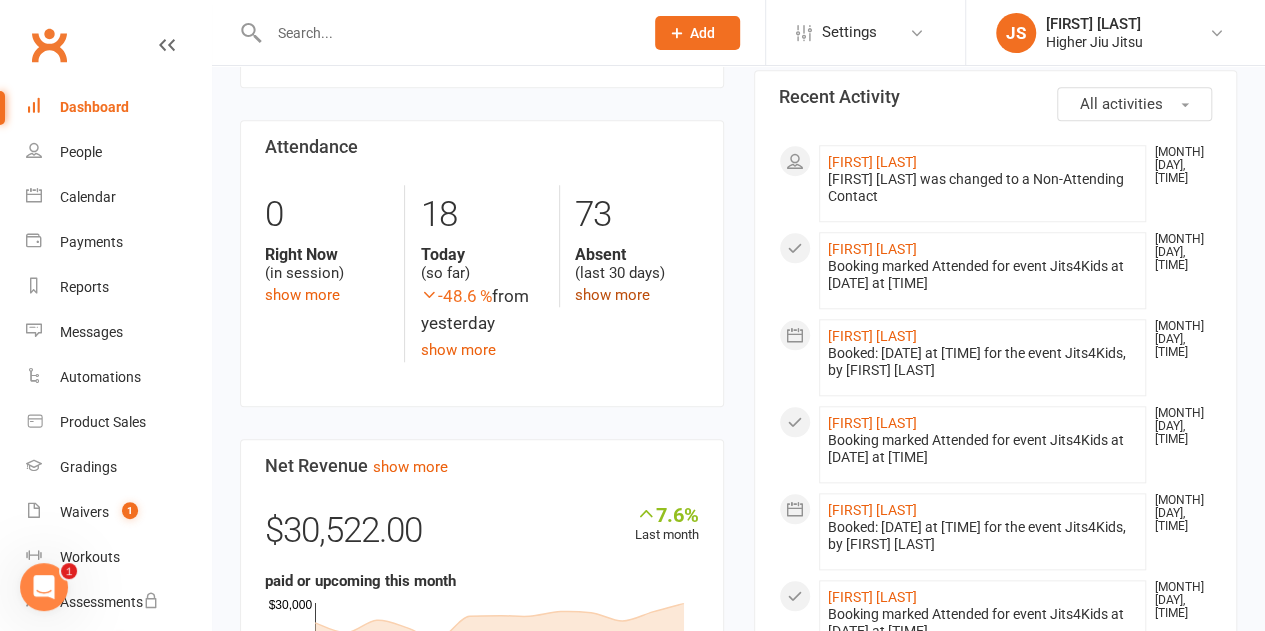 click on "show more" 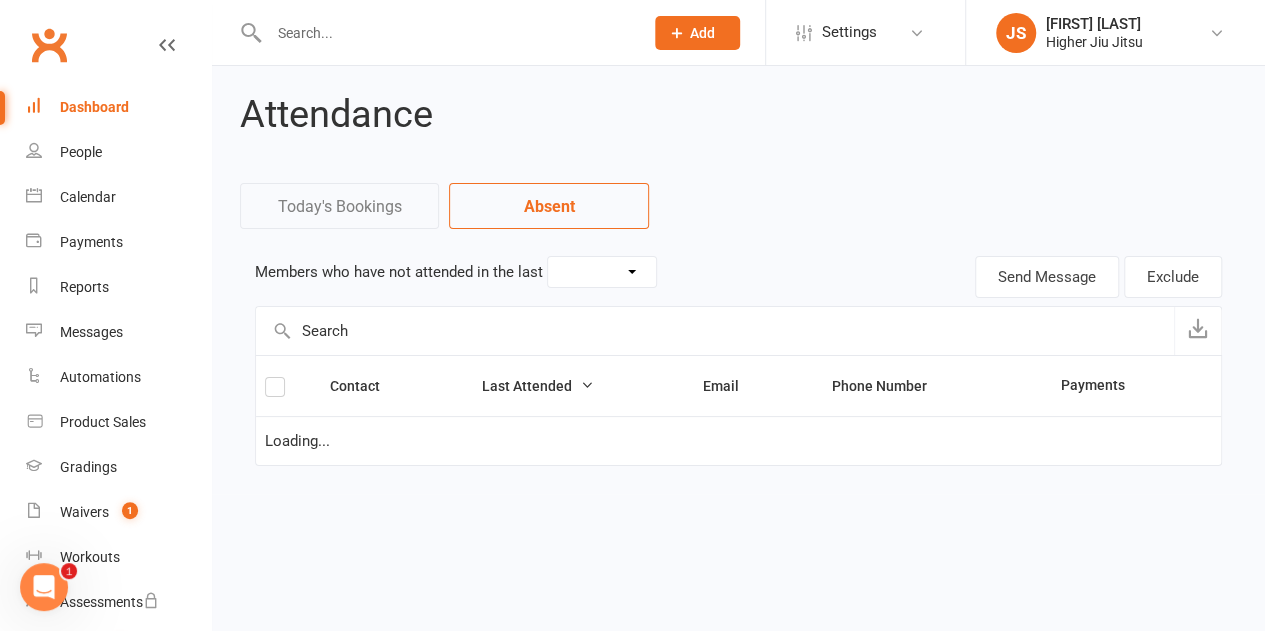 scroll, scrollTop: 0, scrollLeft: 0, axis: both 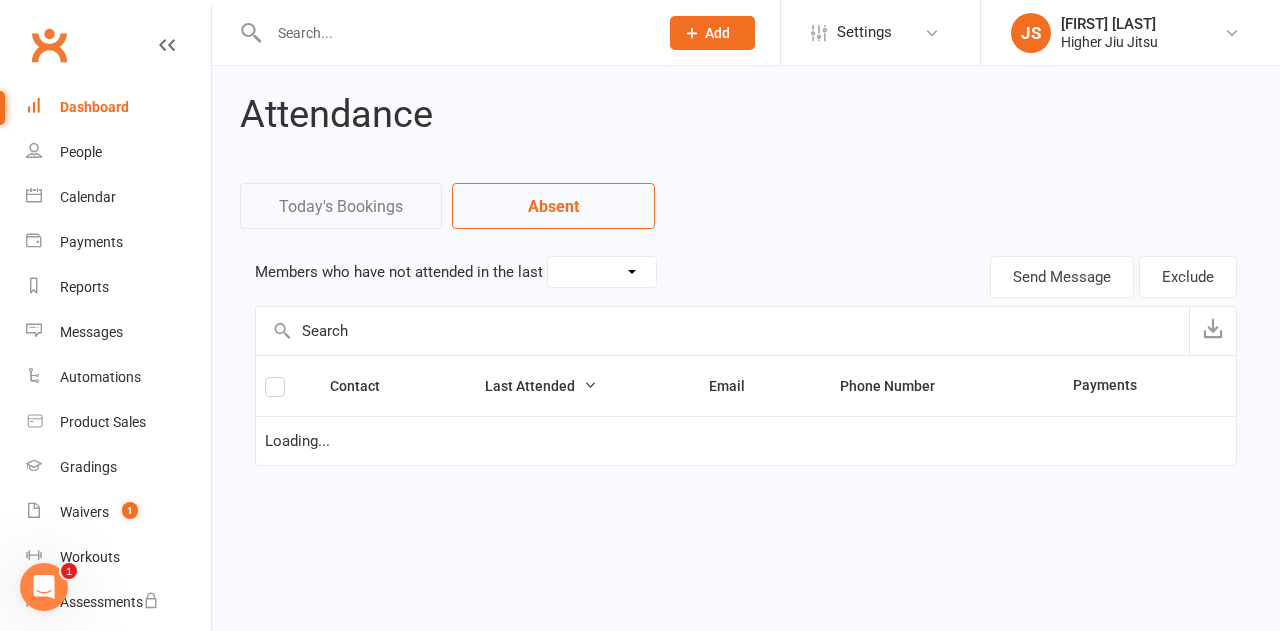 select on "30" 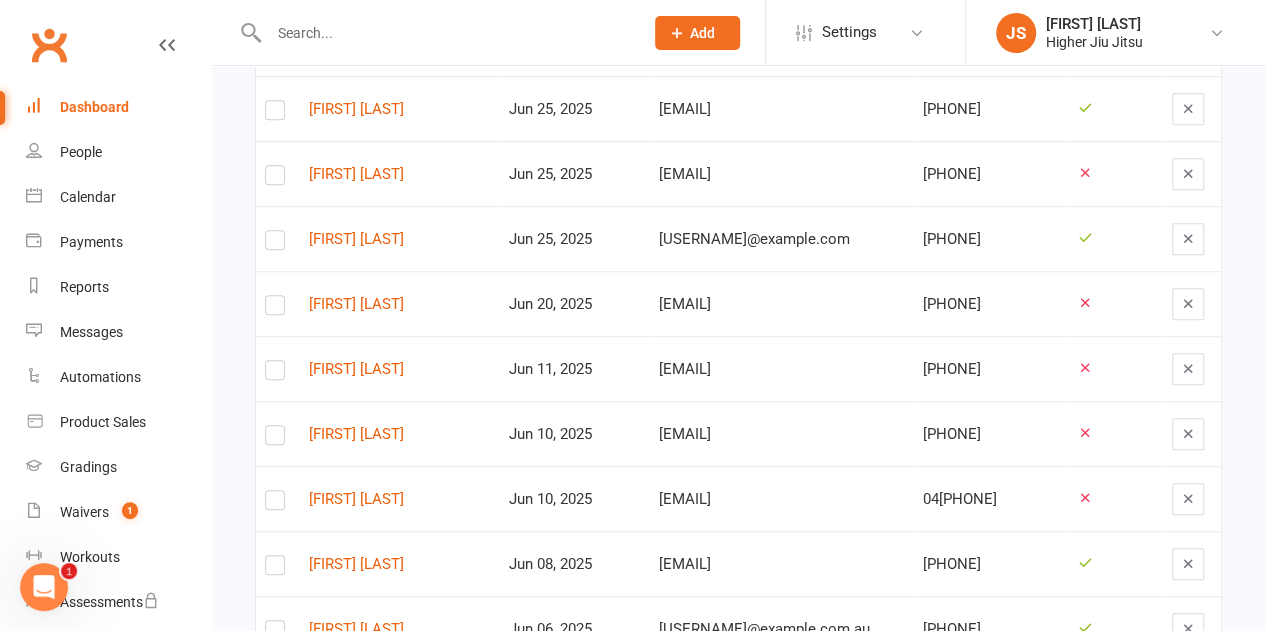 scroll, scrollTop: 700, scrollLeft: 0, axis: vertical 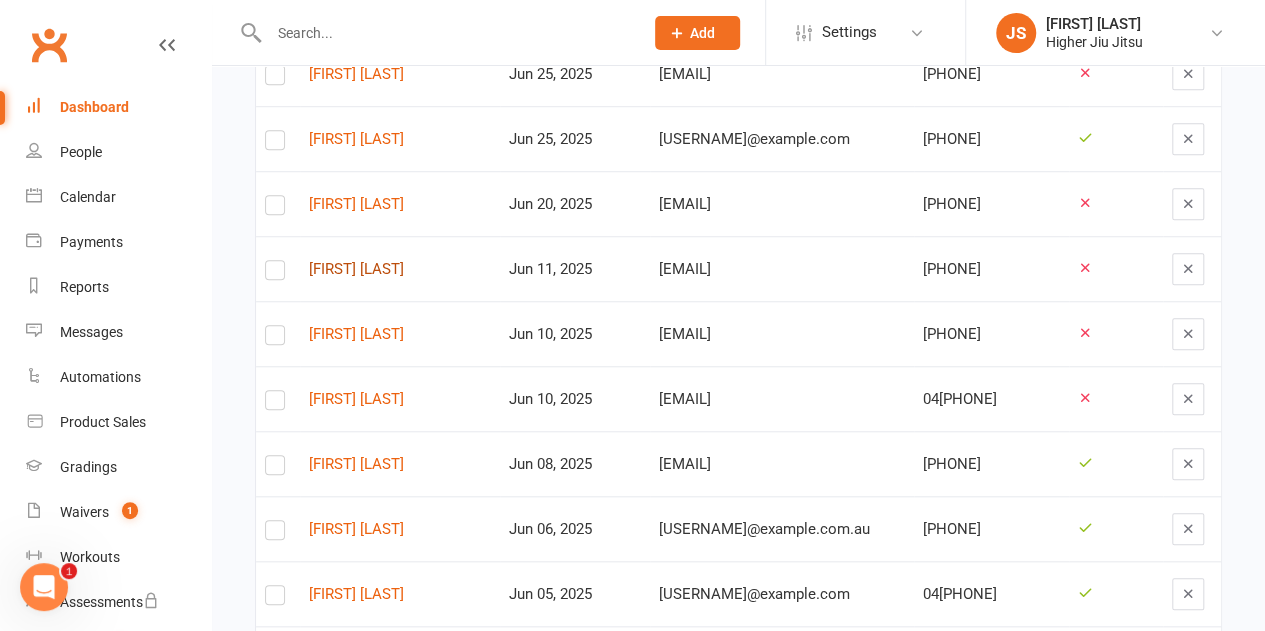 click on "John Morabito" at bounding box center (400, 269) 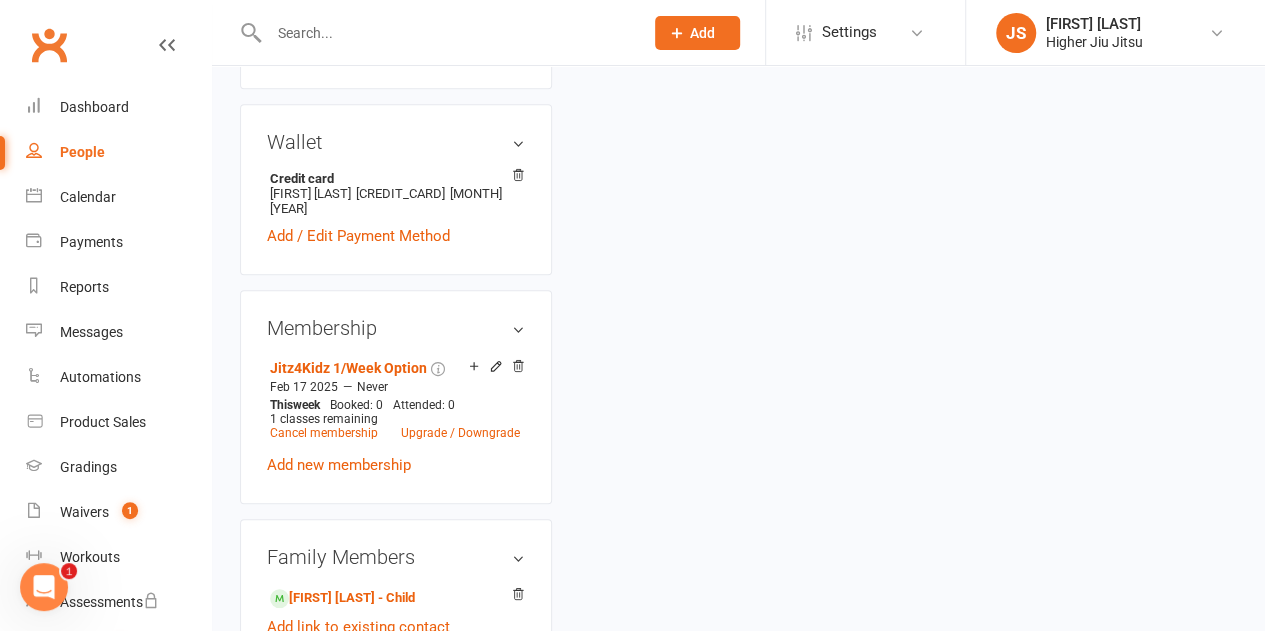 scroll, scrollTop: 0, scrollLeft: 0, axis: both 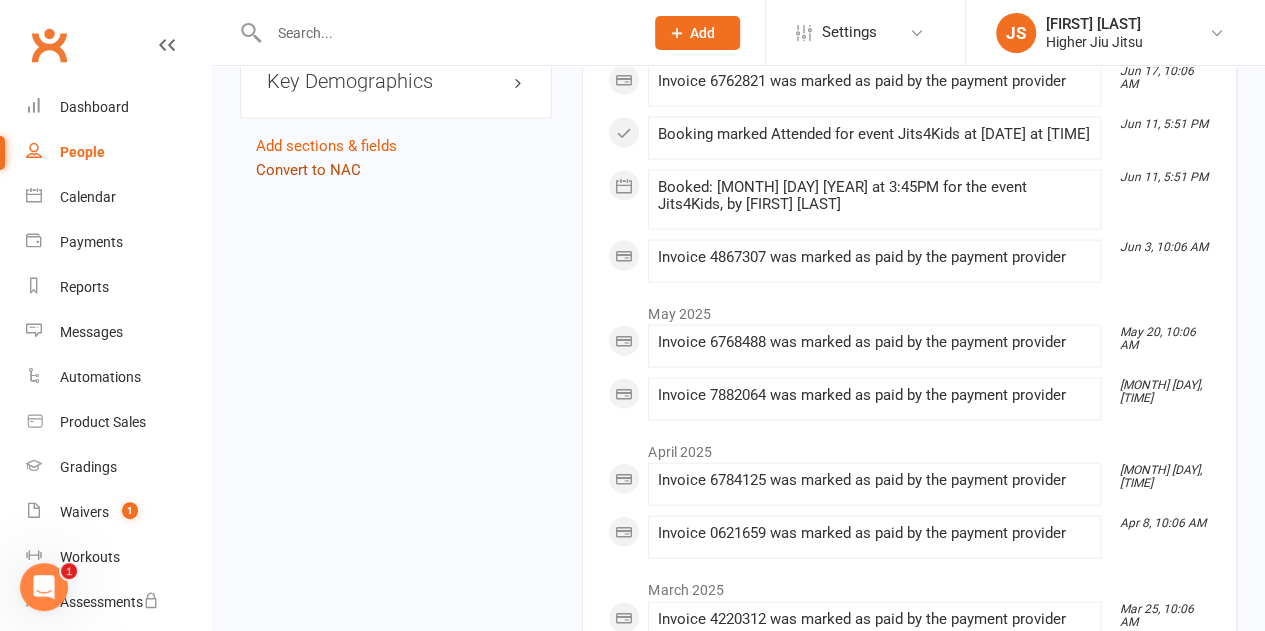 click on "Convert to NAC" at bounding box center (308, 170) 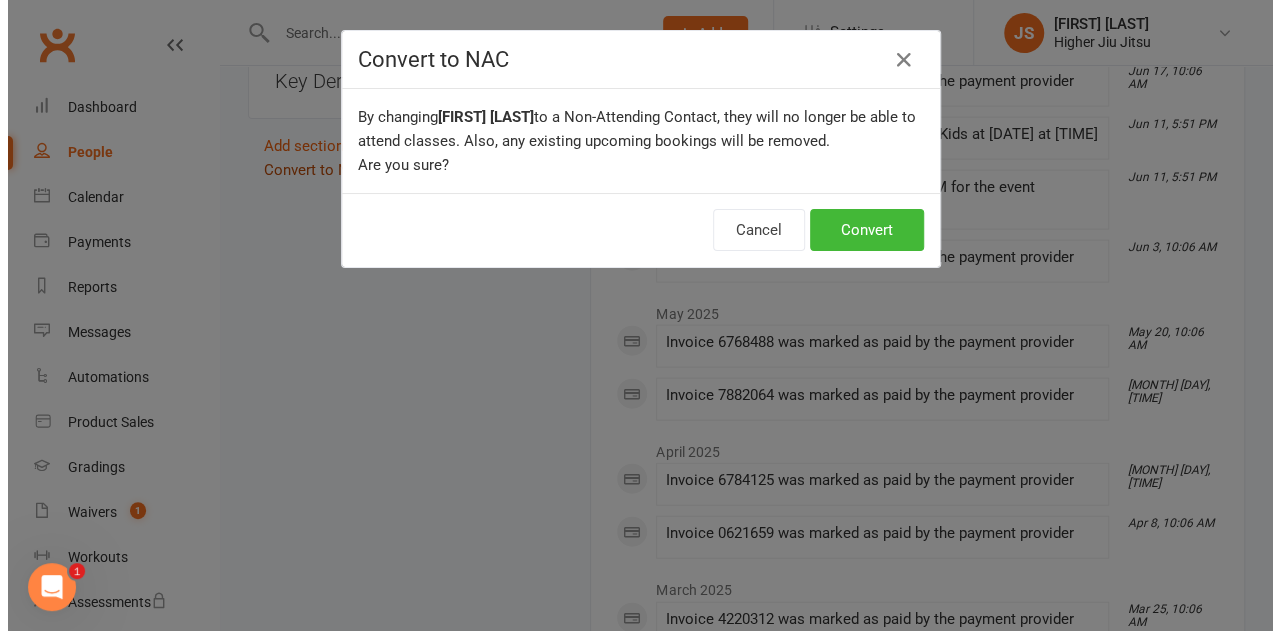 scroll, scrollTop: 2060, scrollLeft: 0, axis: vertical 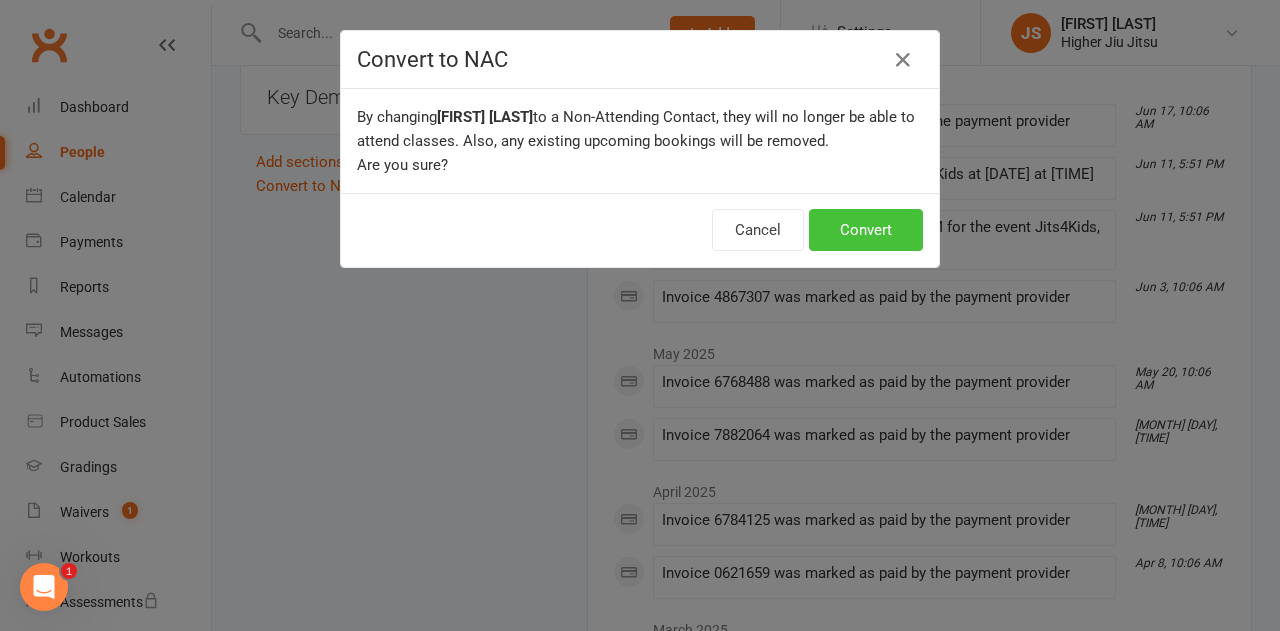 click on "Convert" at bounding box center [866, 230] 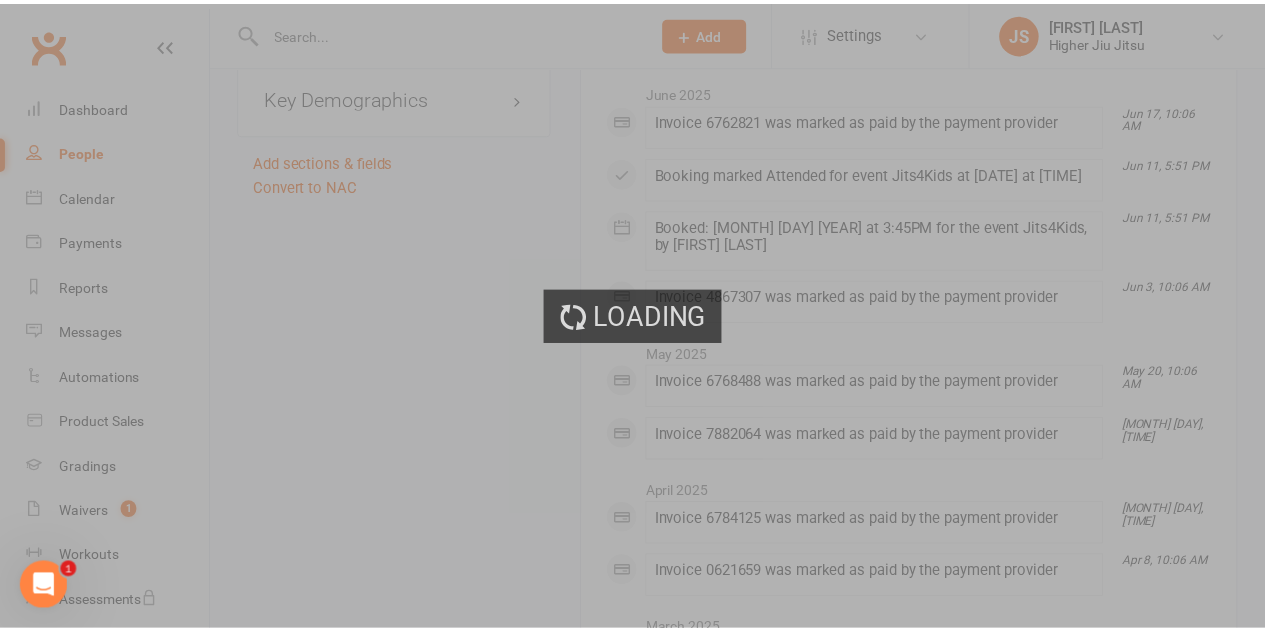 scroll, scrollTop: 2100, scrollLeft: 0, axis: vertical 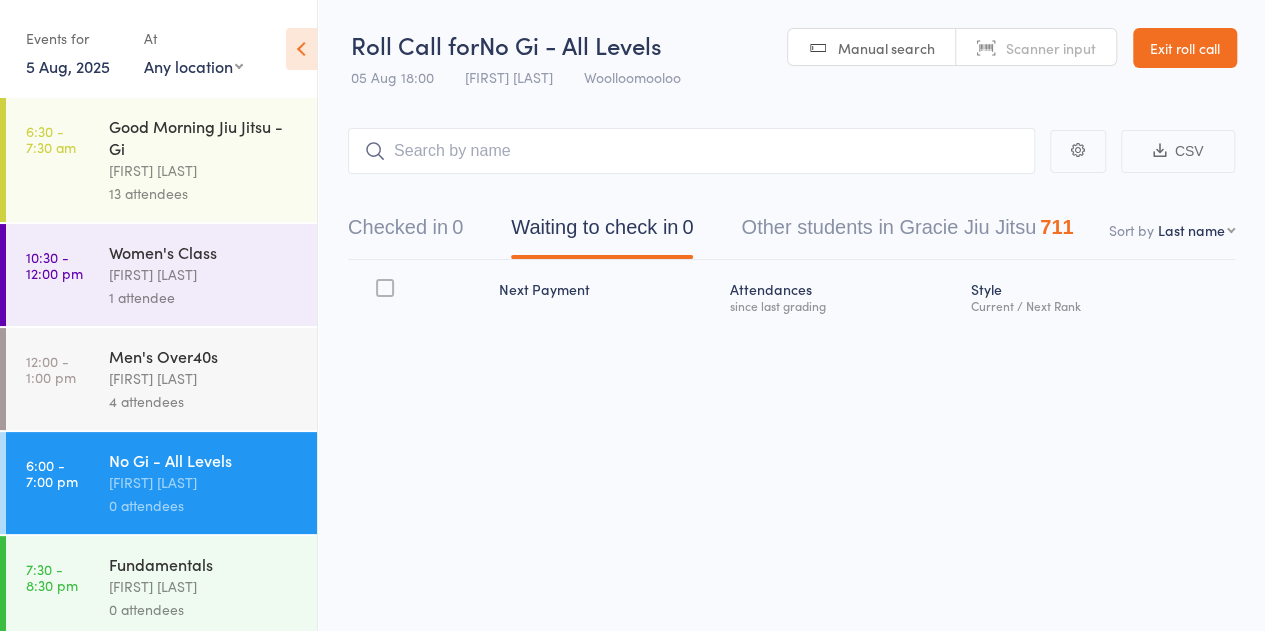 click on "5 Aug, 2025" at bounding box center (68, 66) 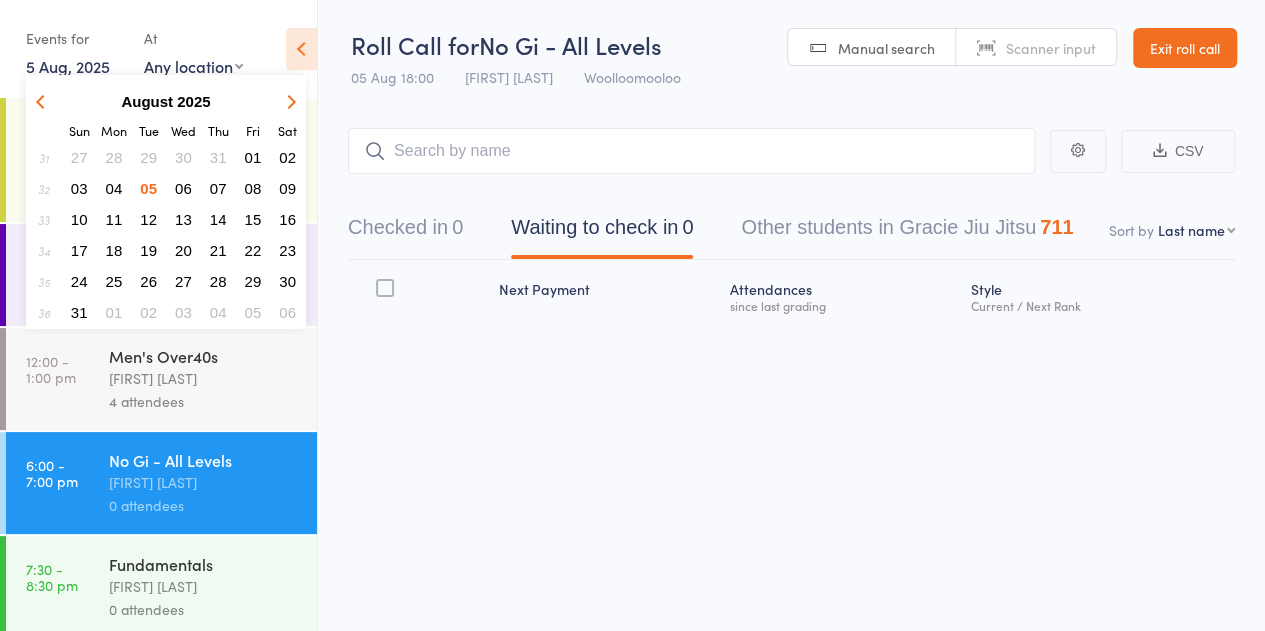 click on "04" at bounding box center [114, 188] 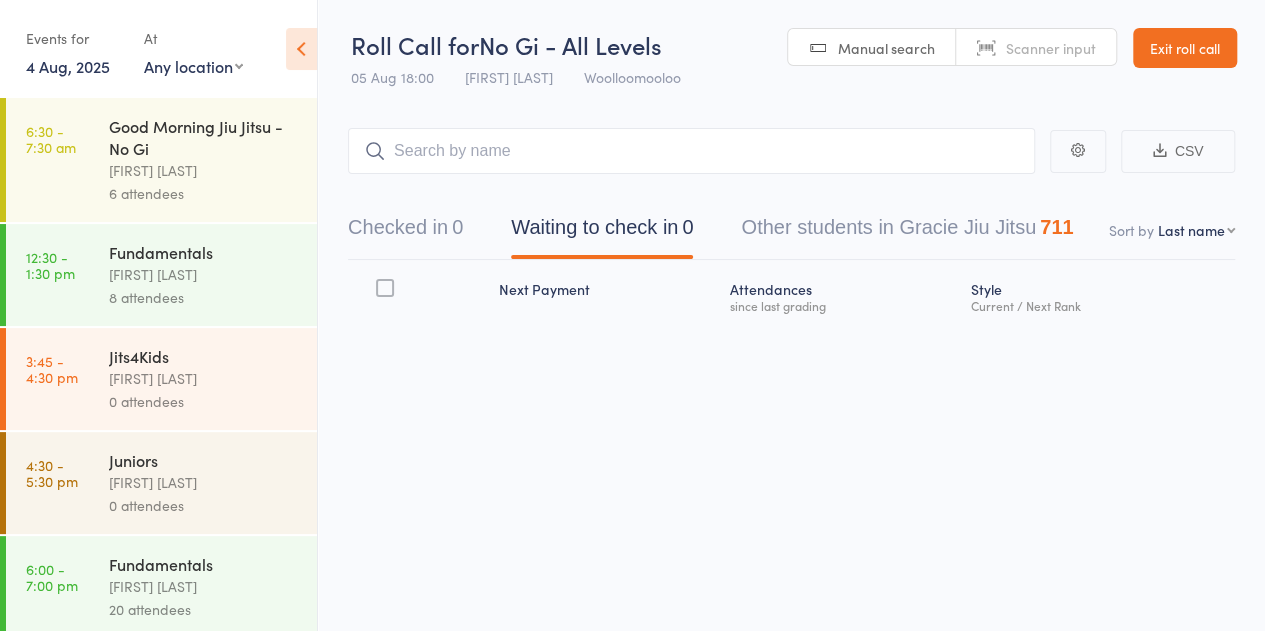 click on "[FIRST] [LAST]" at bounding box center (204, 378) 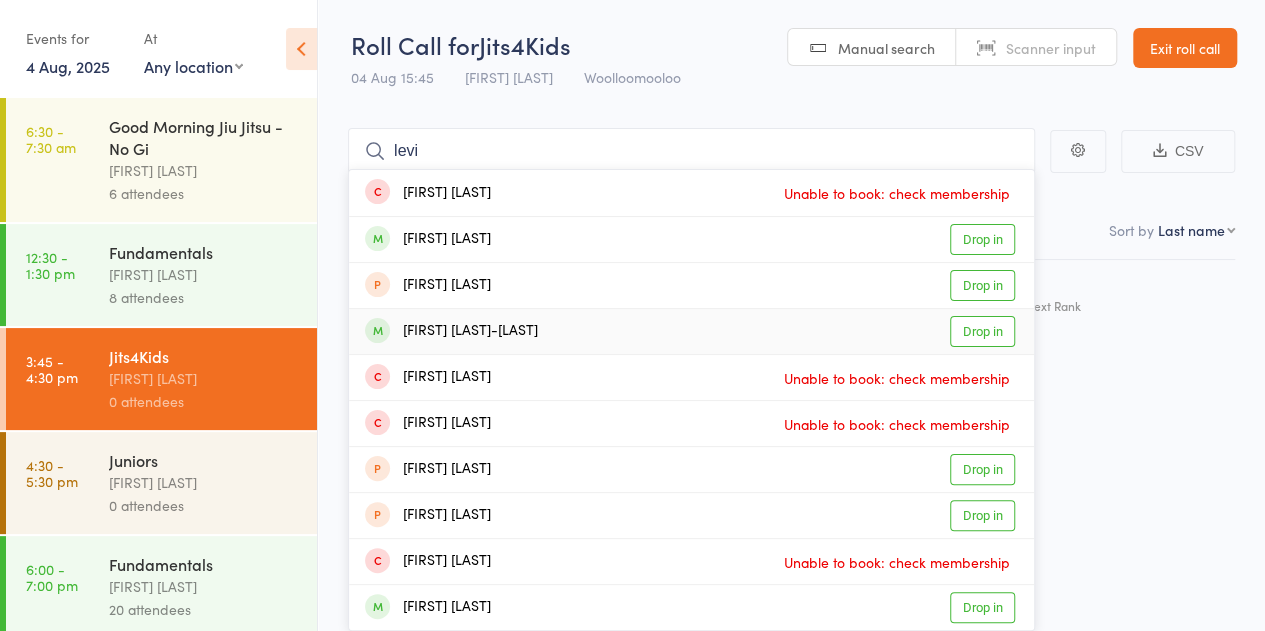 type on "levi" 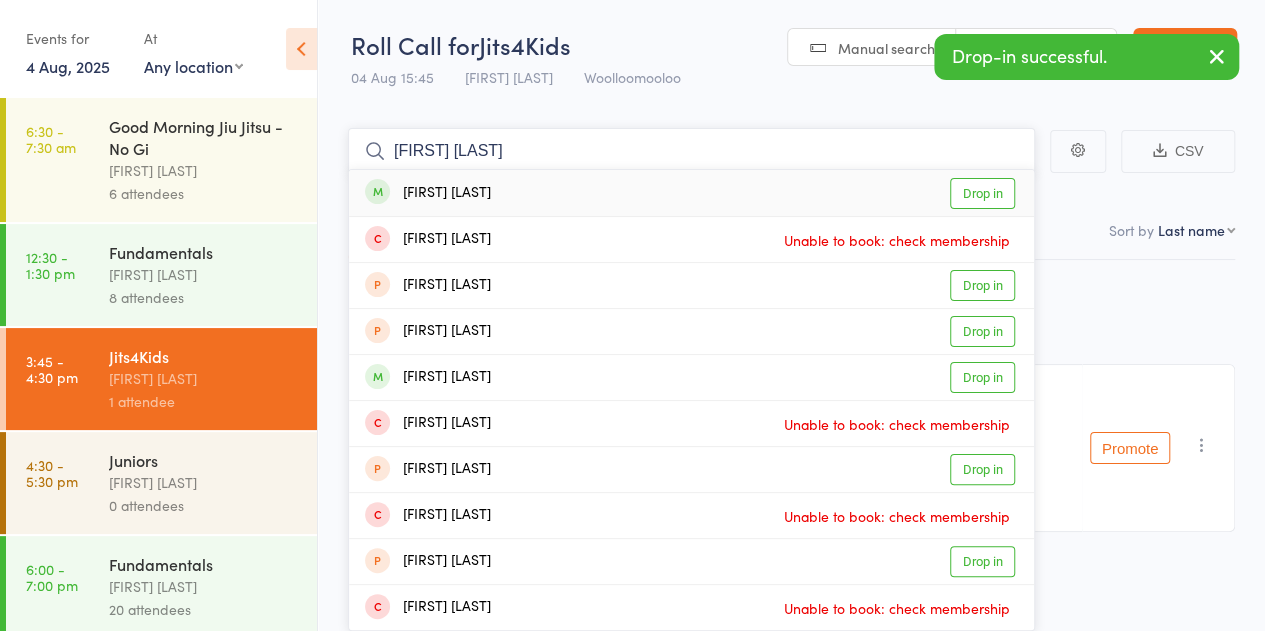 type on "[FIRST] [LAST]" 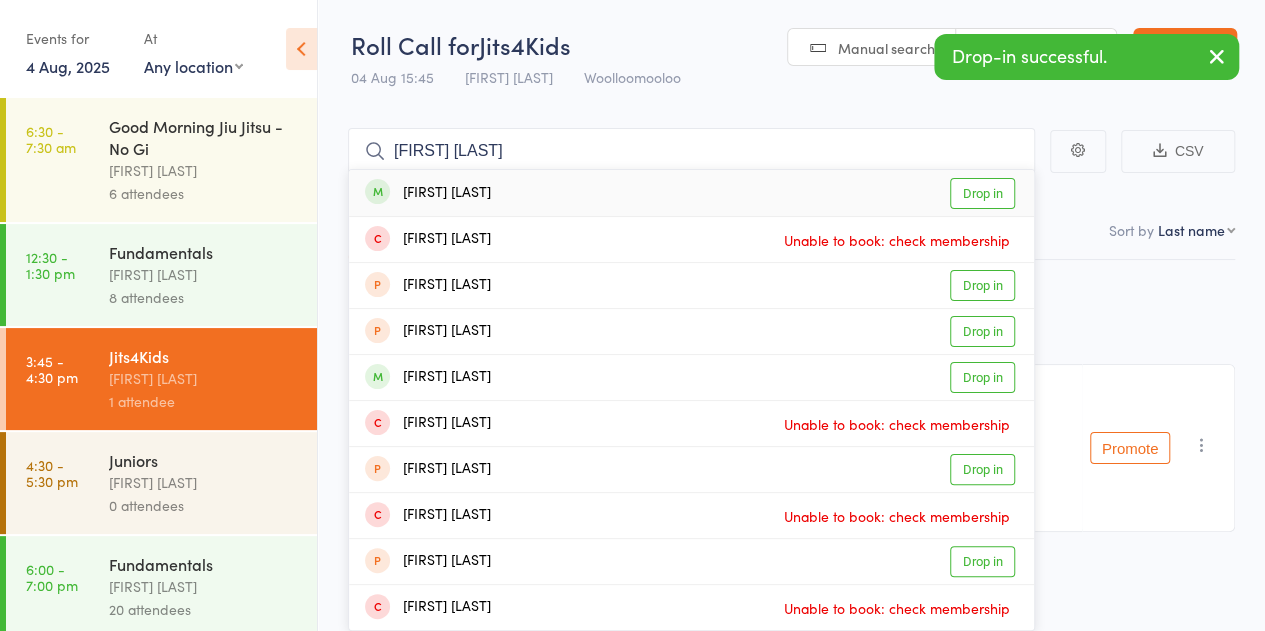 click on "[FIRST] [LAST] Drop in" at bounding box center [691, 193] 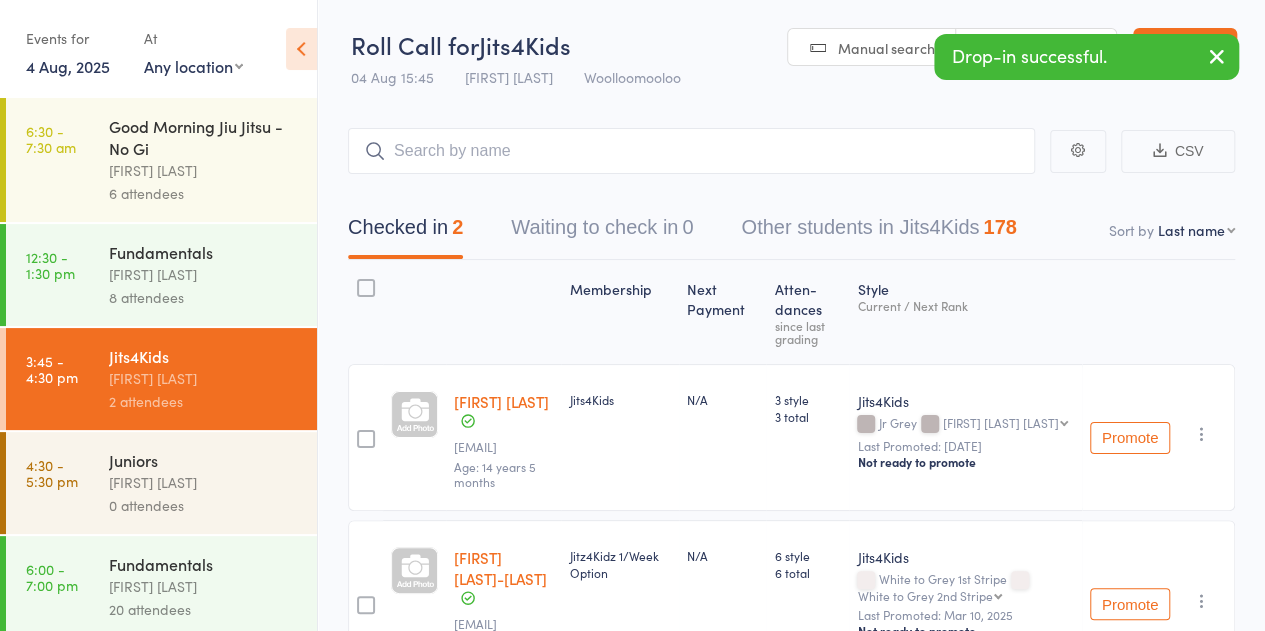 click on "Juniors" at bounding box center (204, 460) 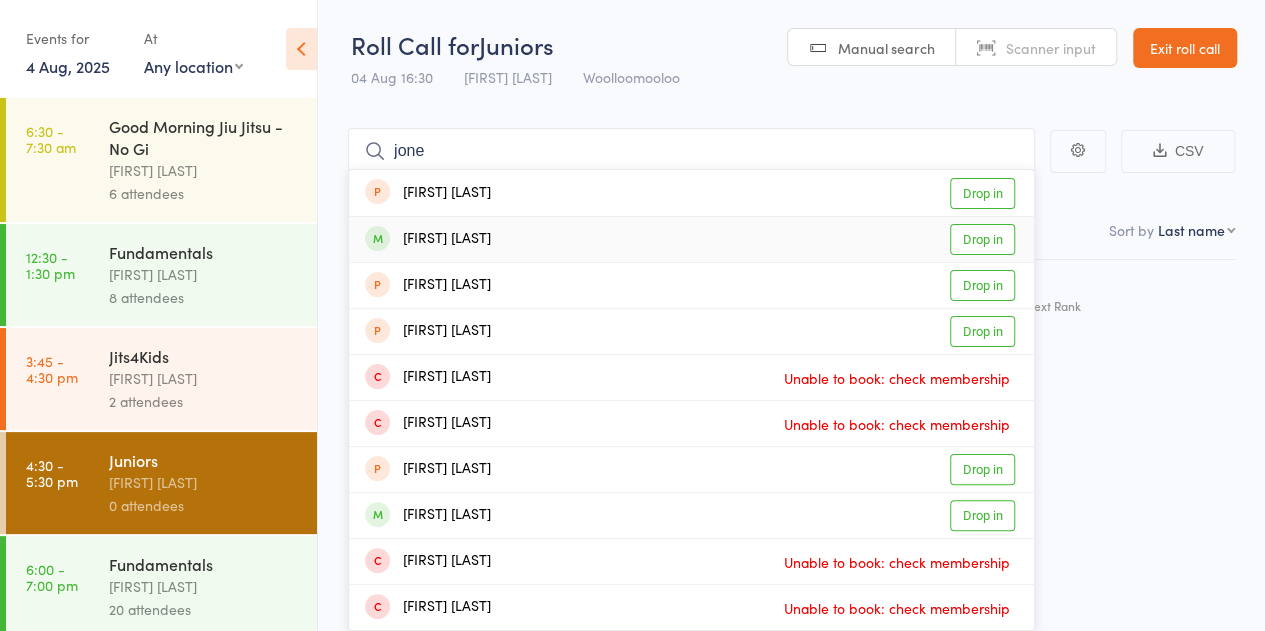 type on "jone" 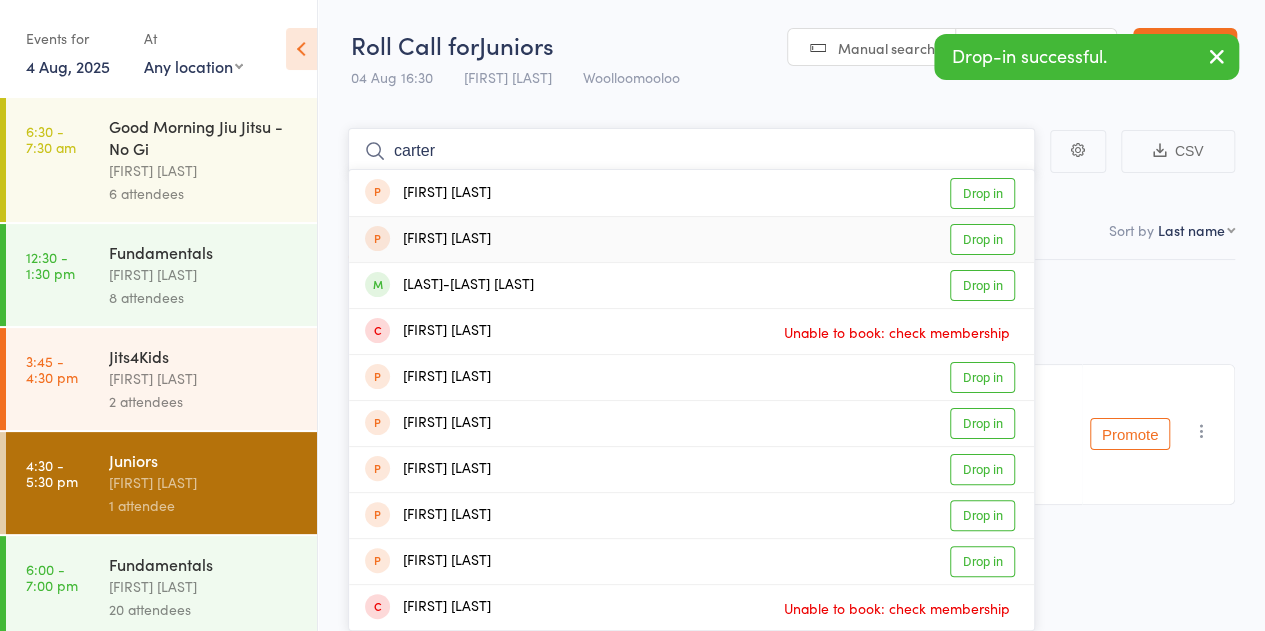 type on "carter" 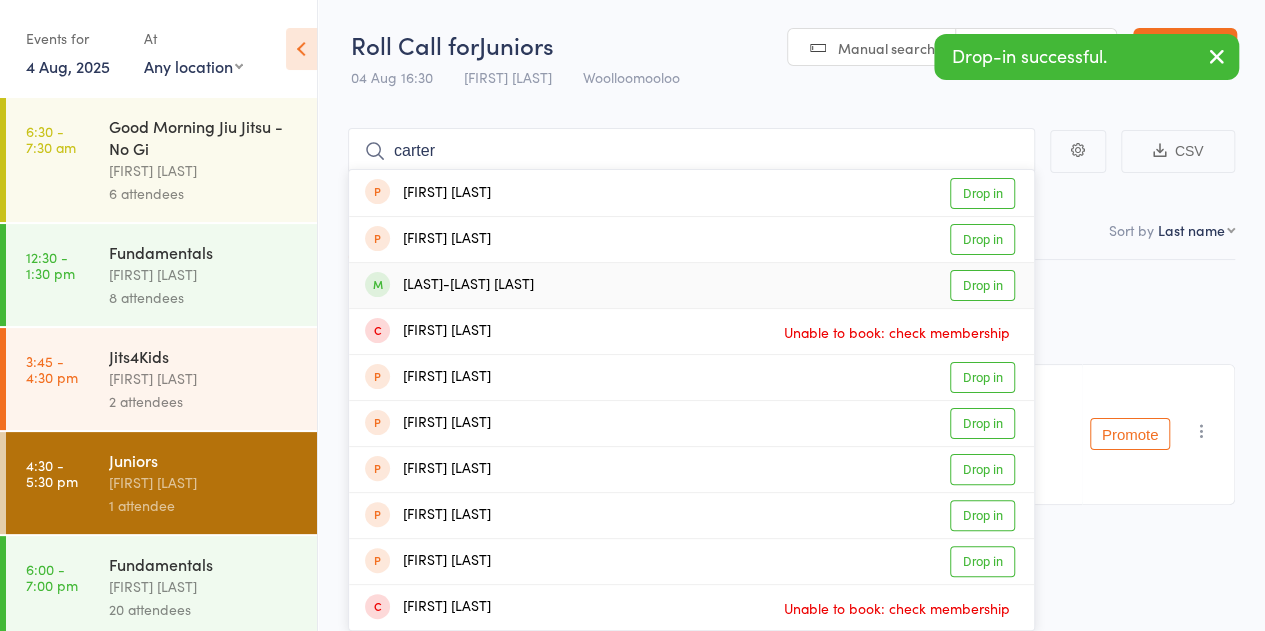 click on "[LAST]-[LAST] [LAST] Drop in" at bounding box center [691, 285] 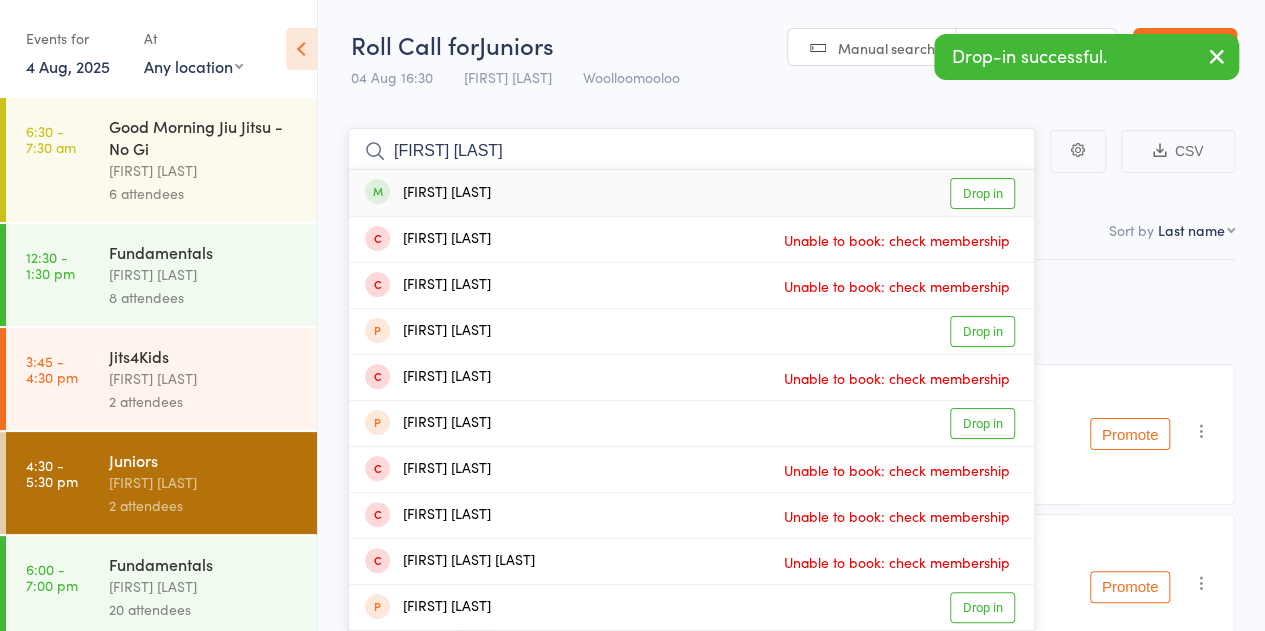 type on "[FIRST] [LAST]" 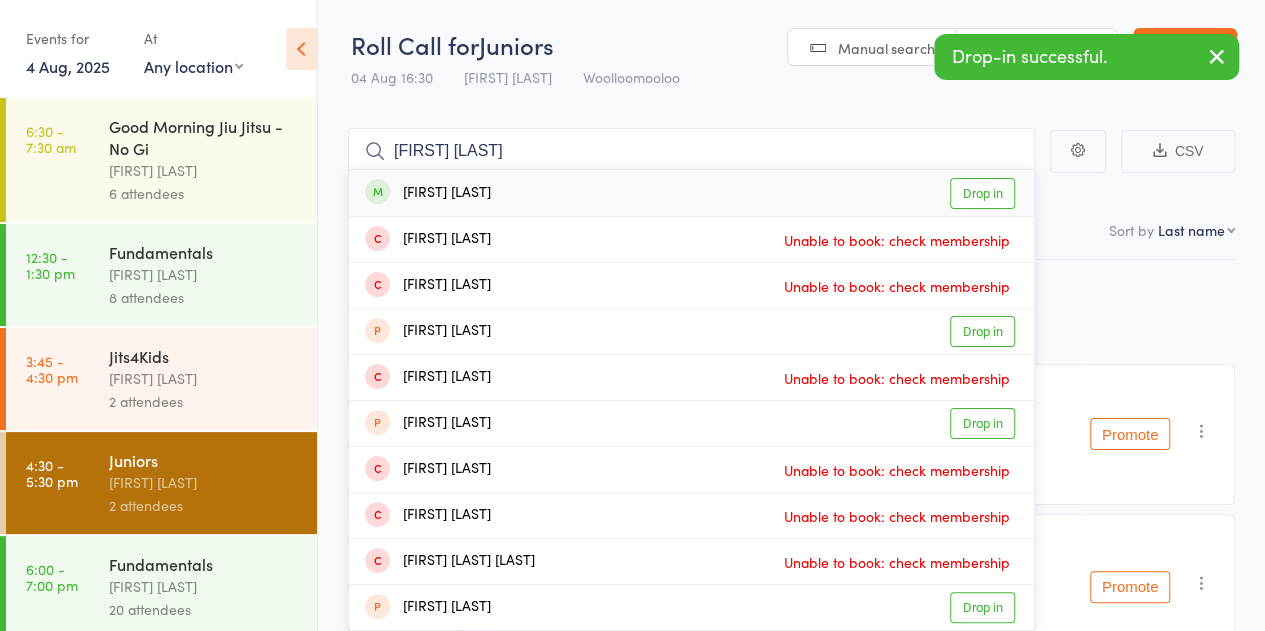 click on "Lucas Lee Drop in" at bounding box center (691, 193) 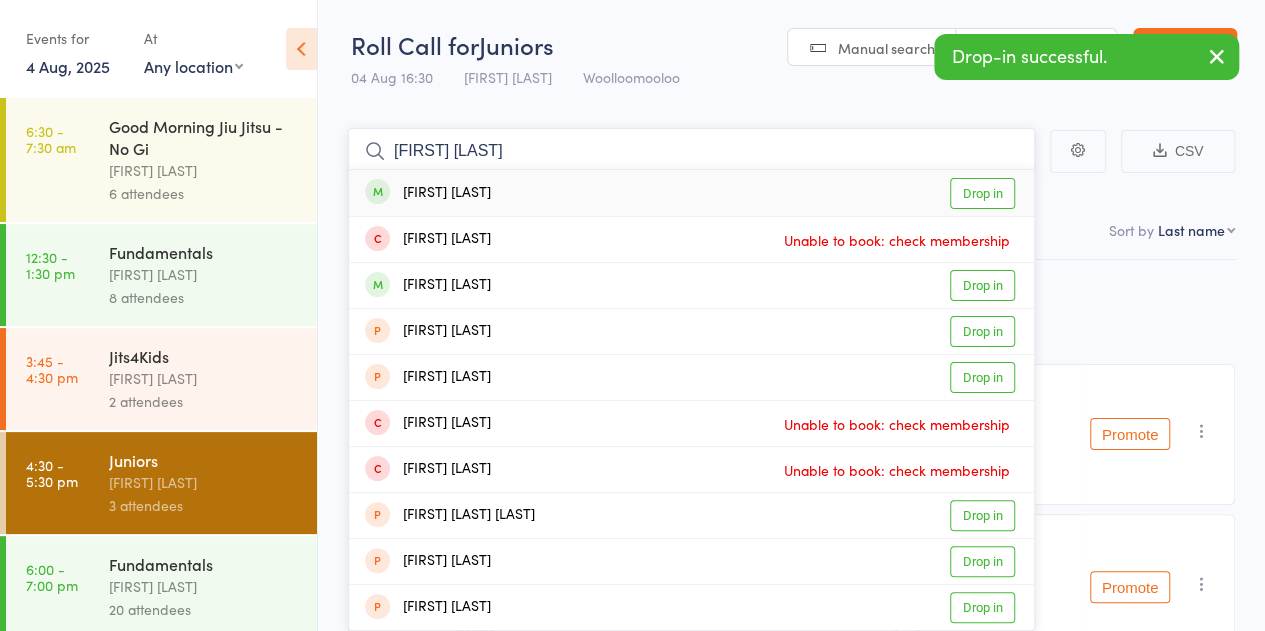 type on "victoria dong" 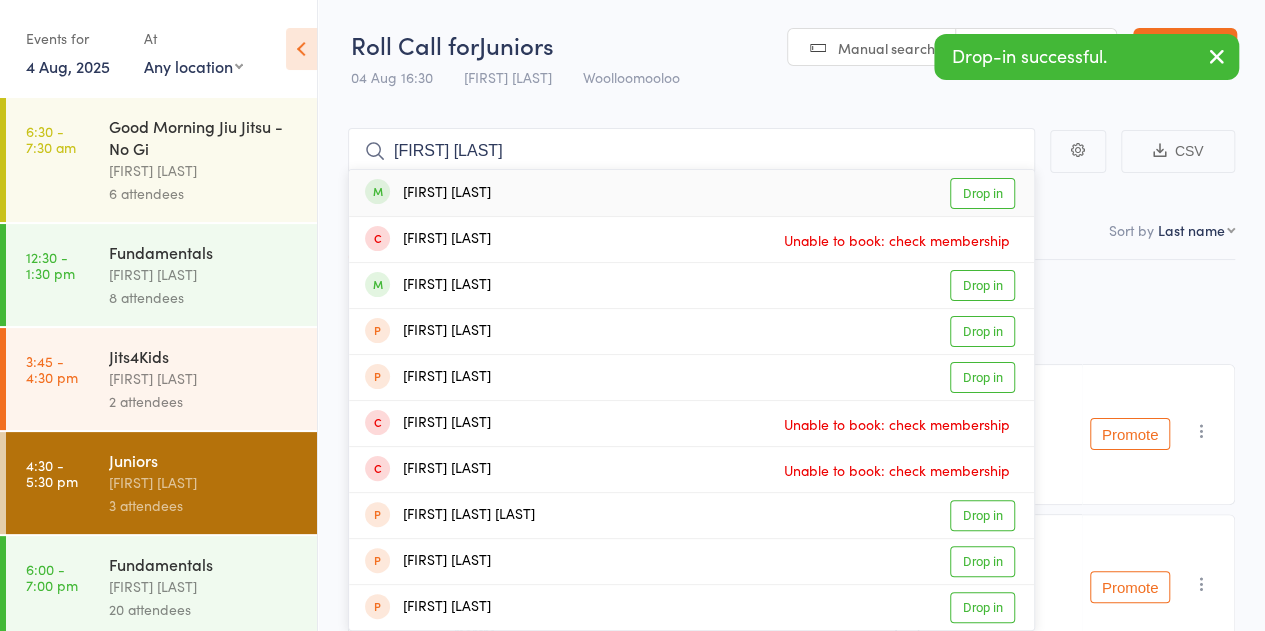 click on "Victoria Dong Drop in" at bounding box center [691, 193] 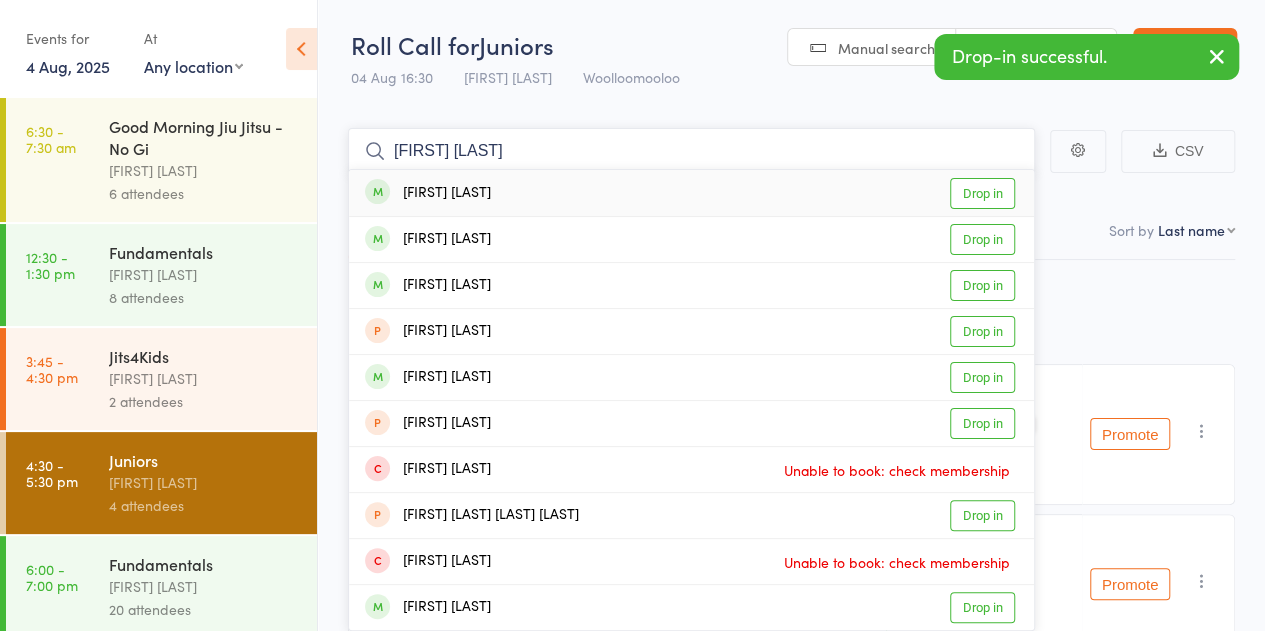 type on "billie rose" 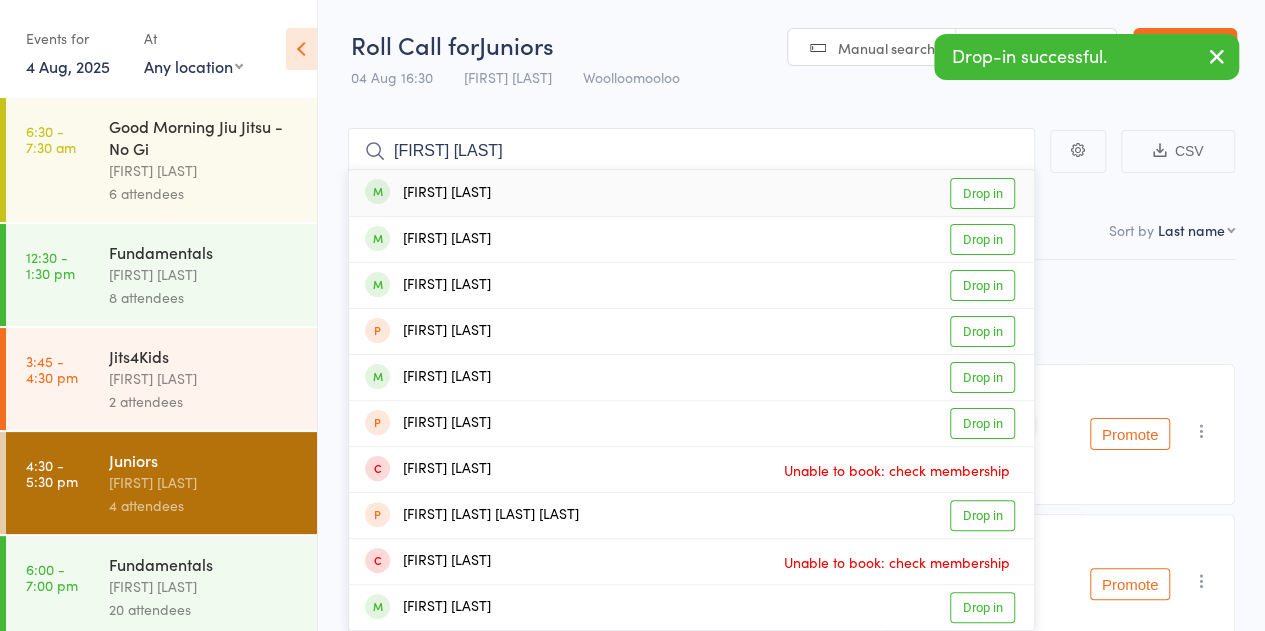 click on "Billie Rose Drop in" at bounding box center [691, 193] 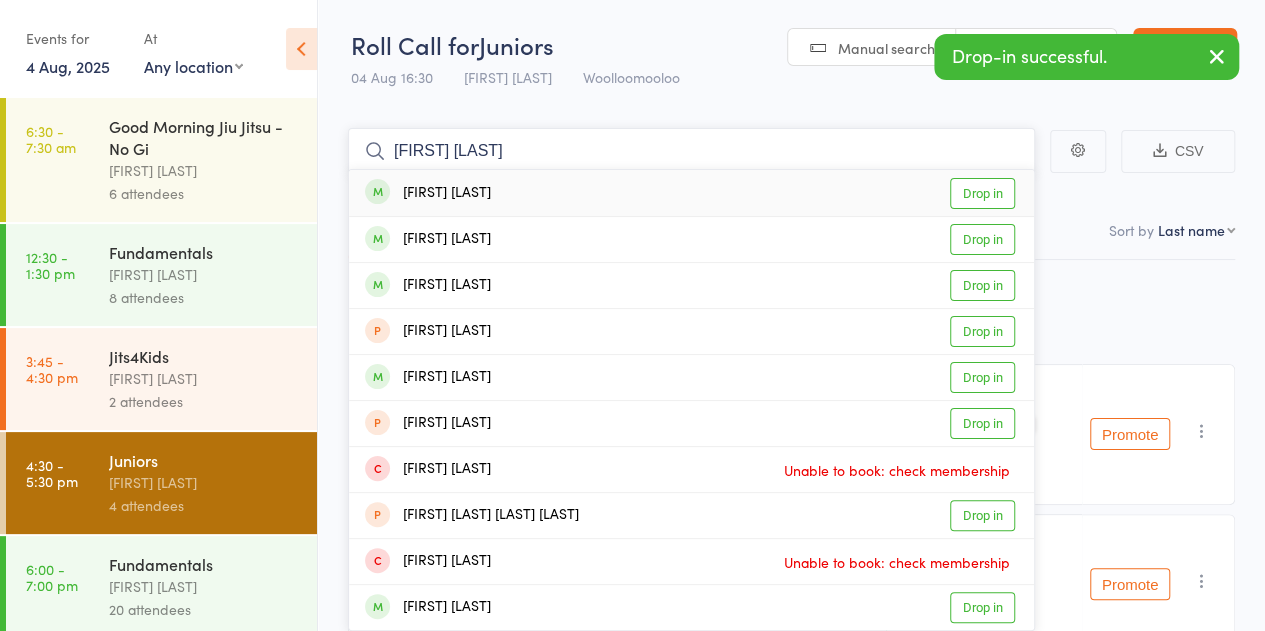 type 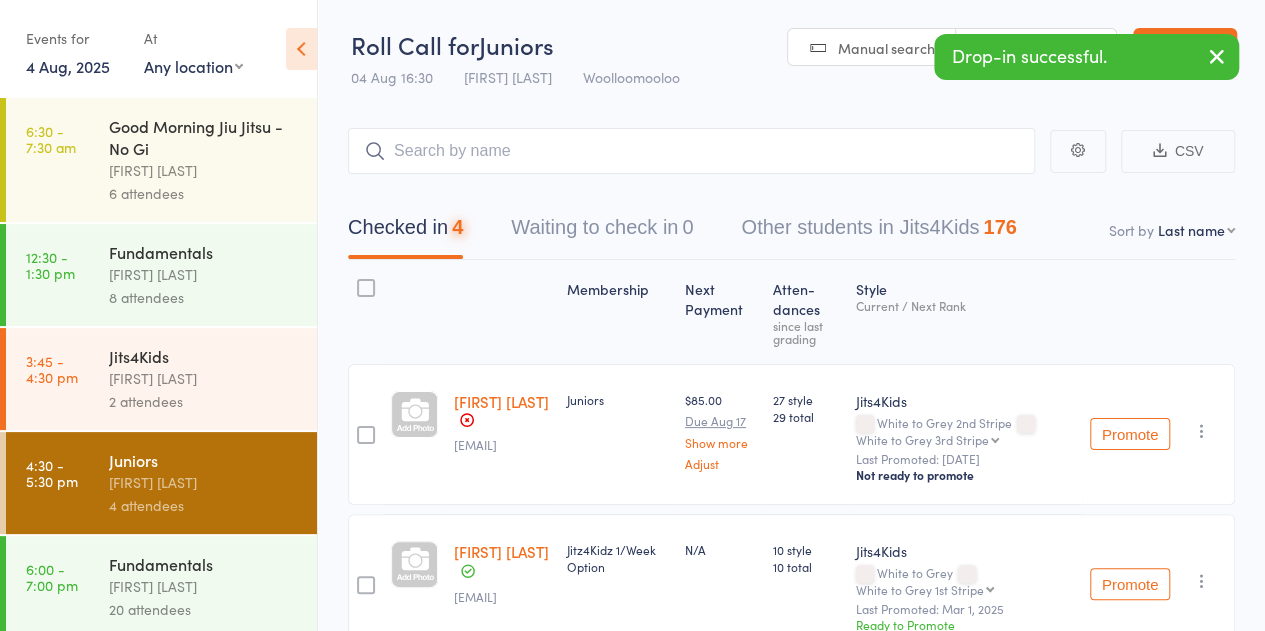 click on "[FIRST] [LAST]" at bounding box center (204, 378) 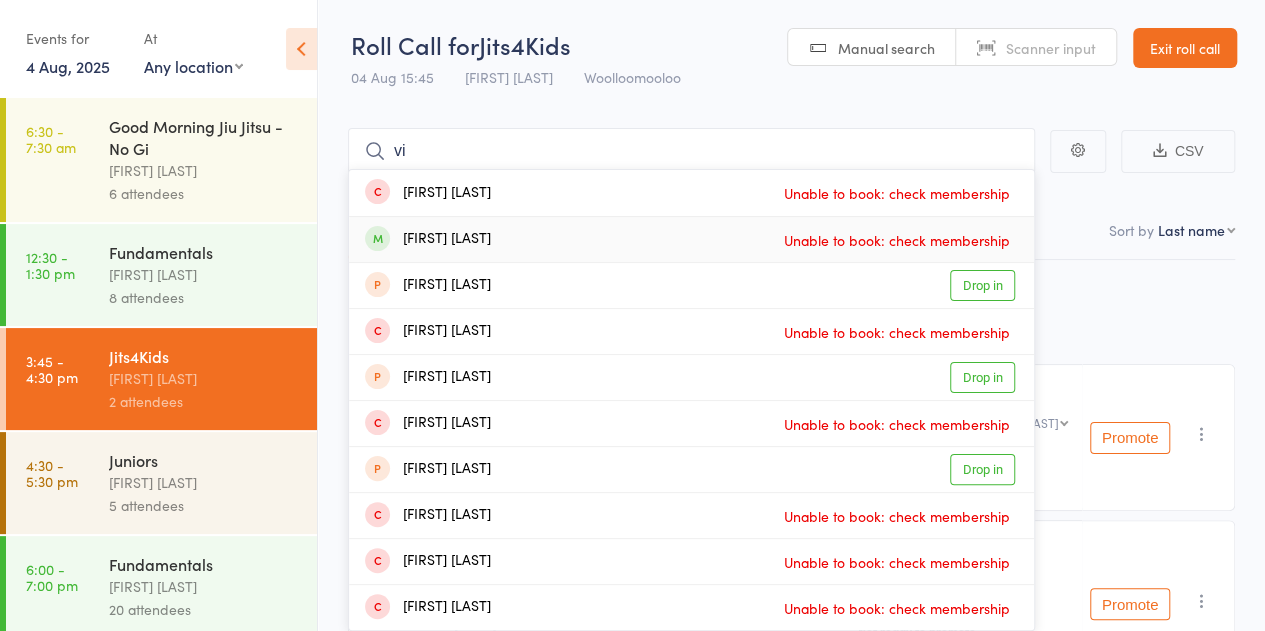 type on "v" 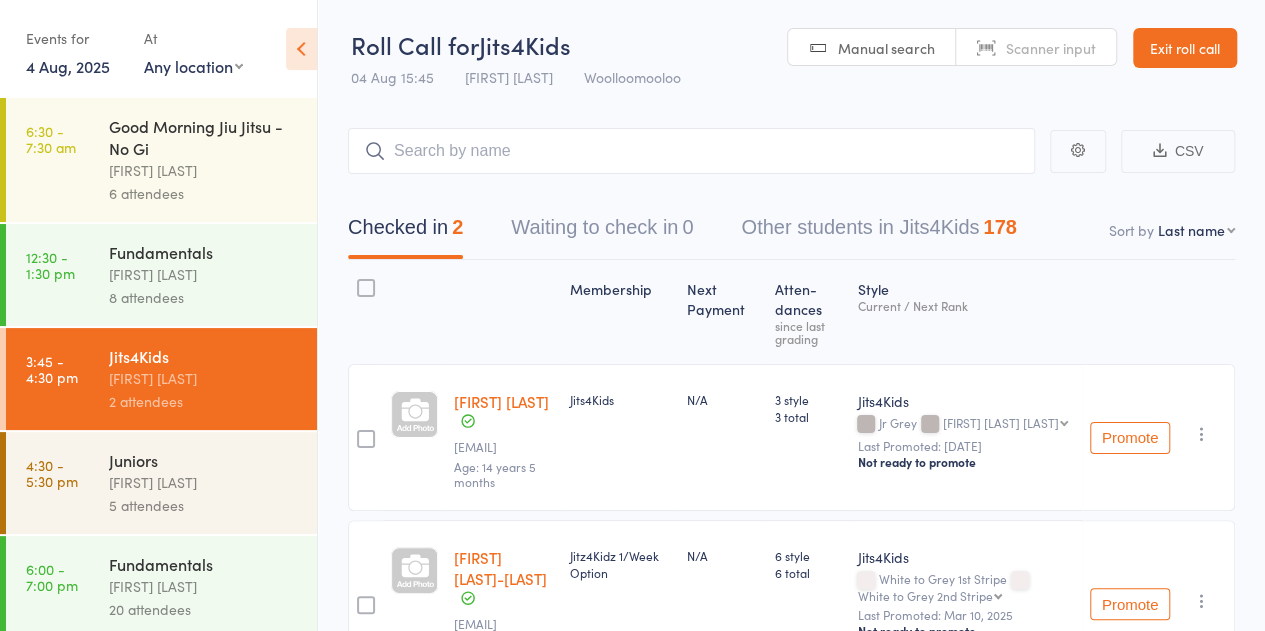type on "c" 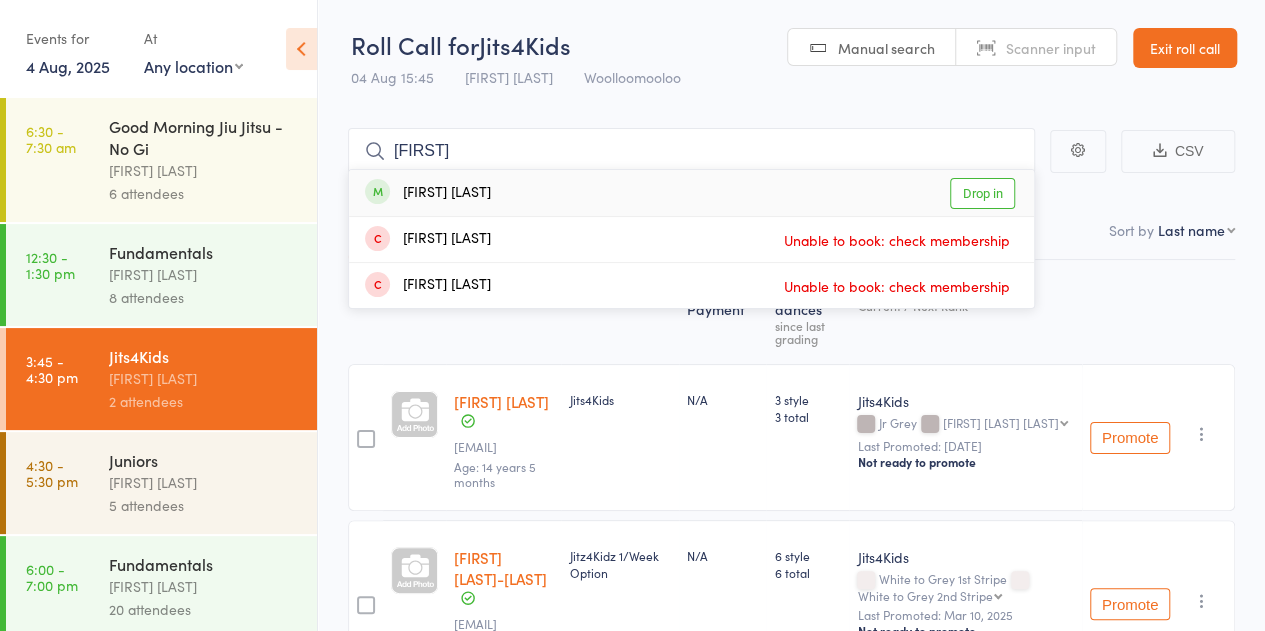 type on "valeria" 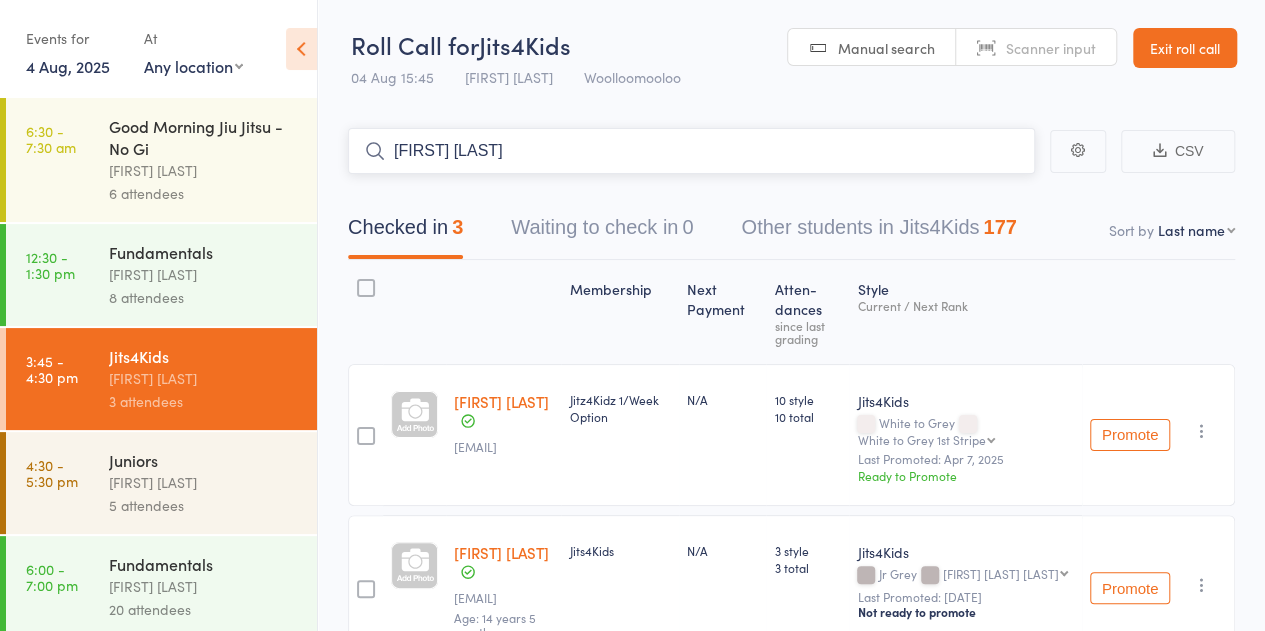 type on "max davis" 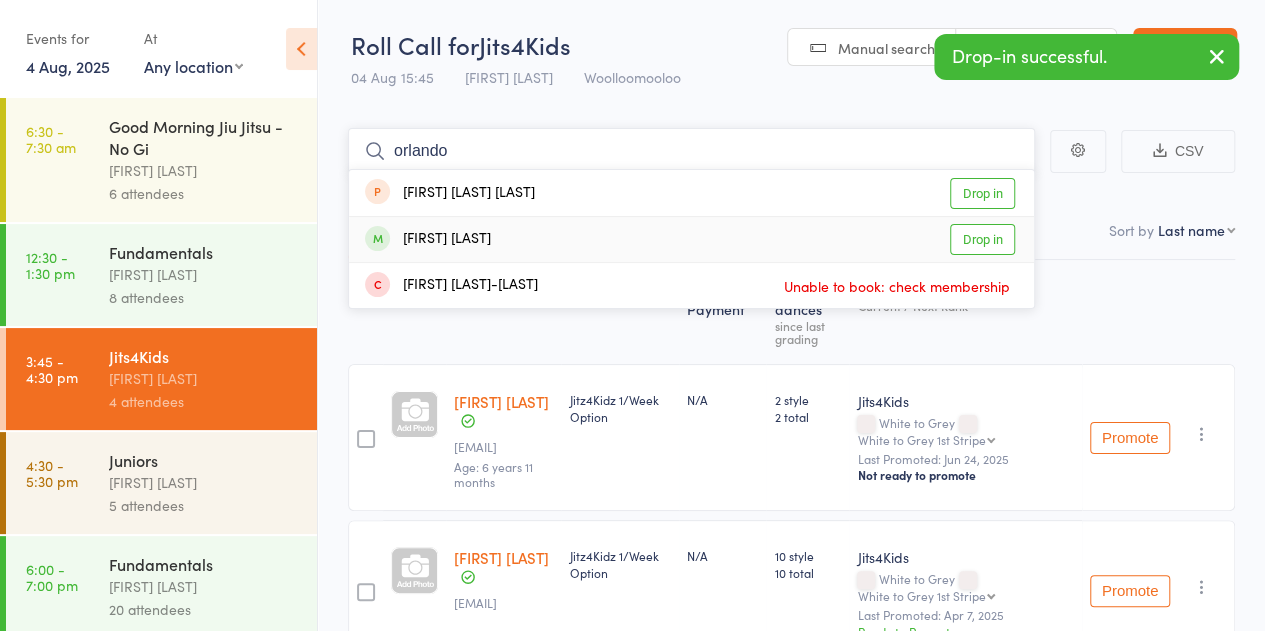 type on "orlando" 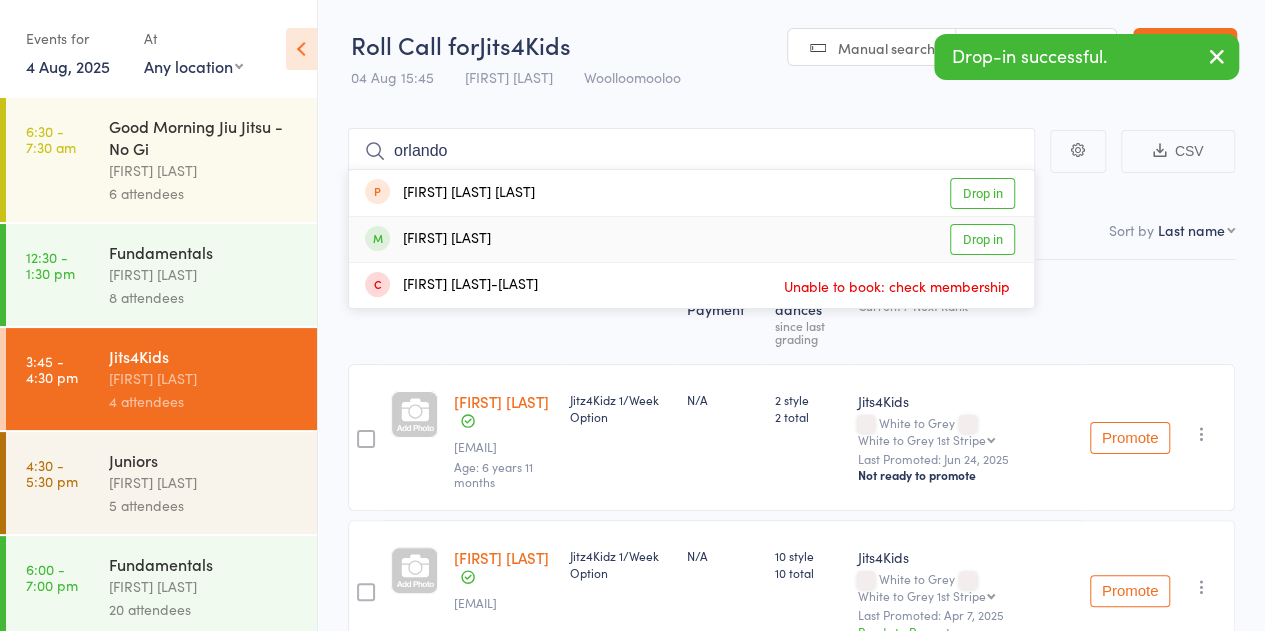 click on "Orlando Nova Milne Drop in" at bounding box center (691, 239) 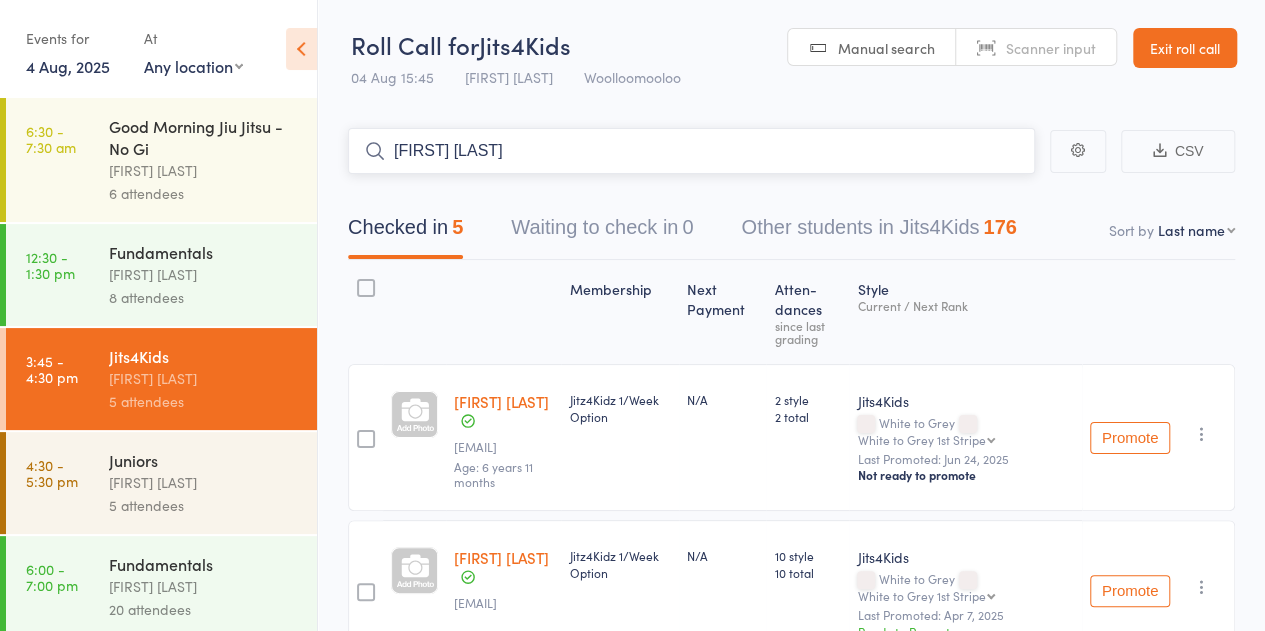 type on "william watt" 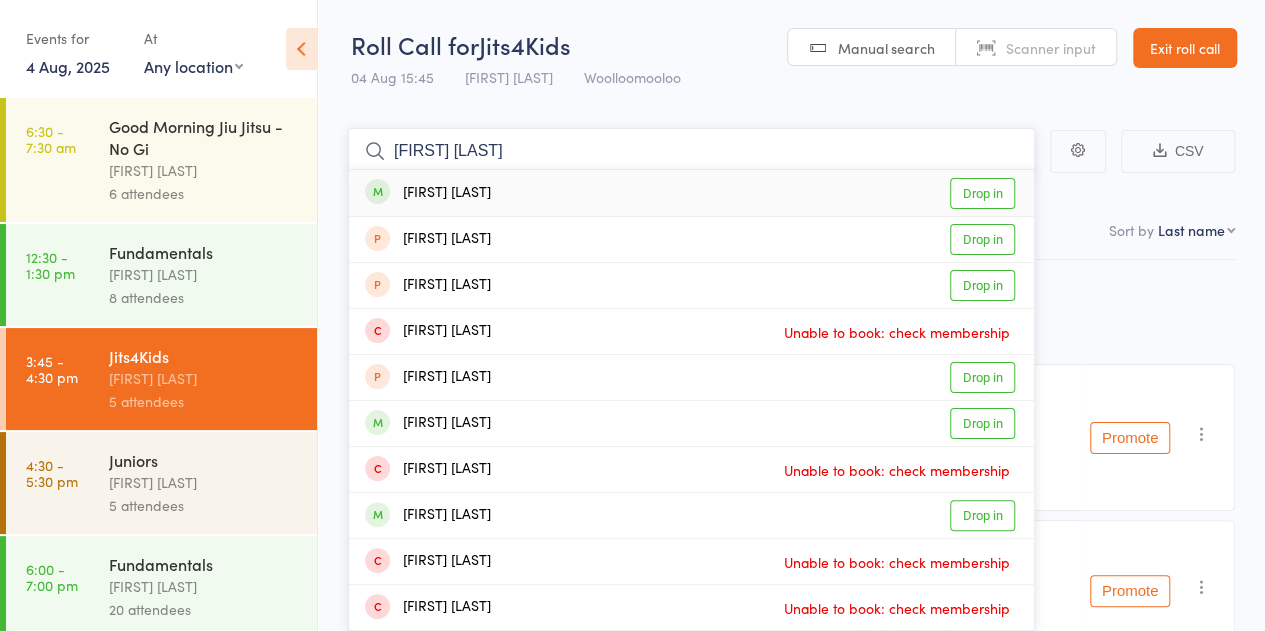 type 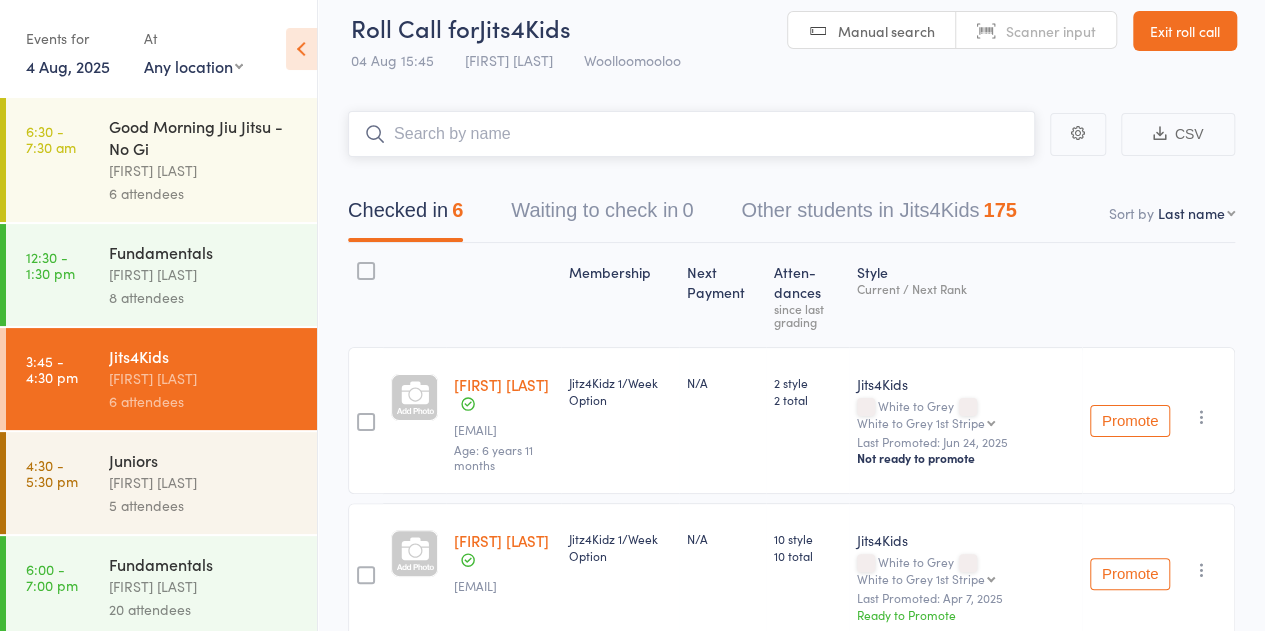 scroll, scrollTop: 600, scrollLeft: 0, axis: vertical 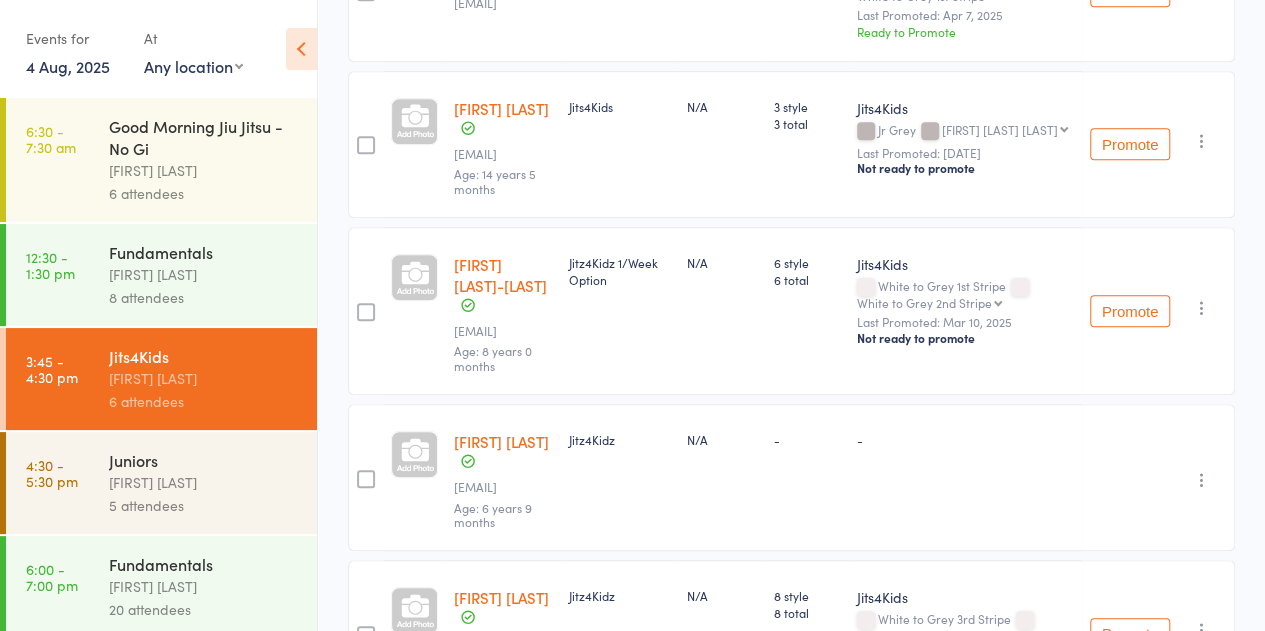 click on "Orlando Nova Milne" at bounding box center (501, 441) 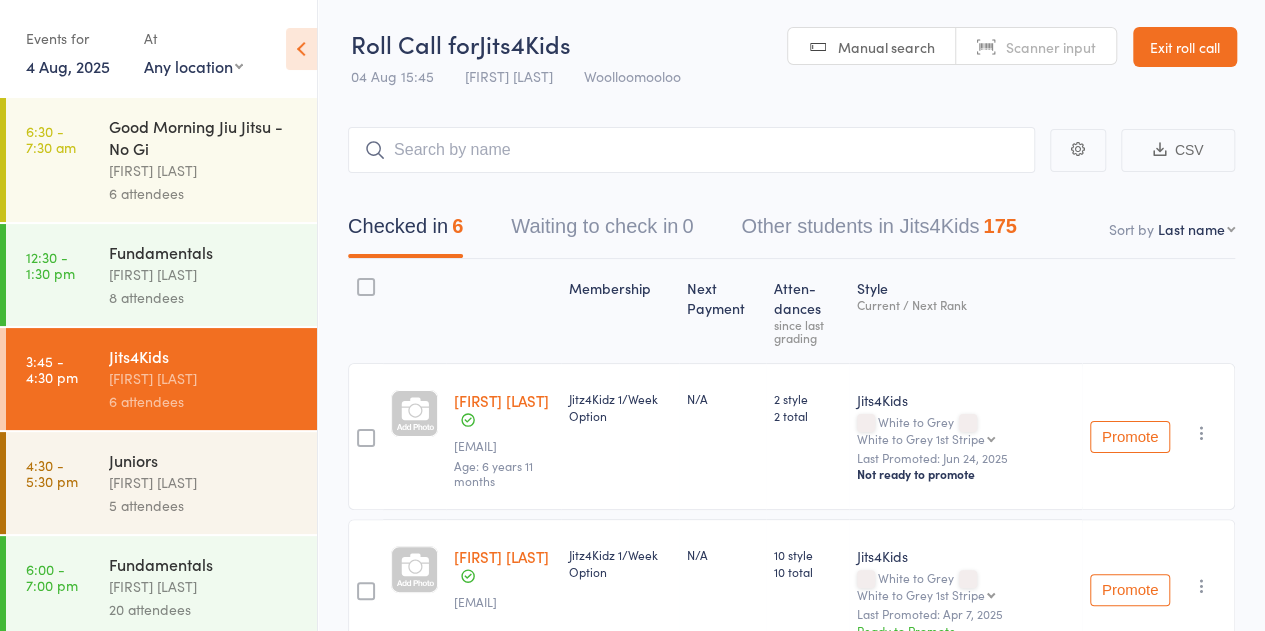 scroll, scrollTop: 0, scrollLeft: 0, axis: both 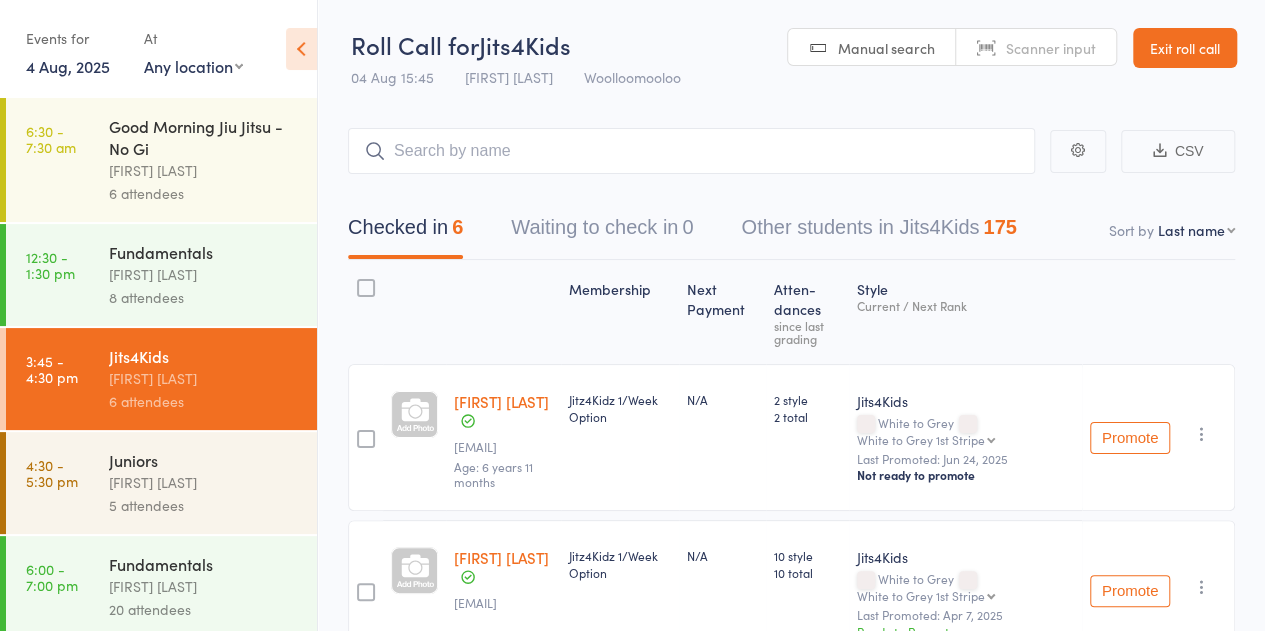 click on "Exit roll call" at bounding box center (1185, 48) 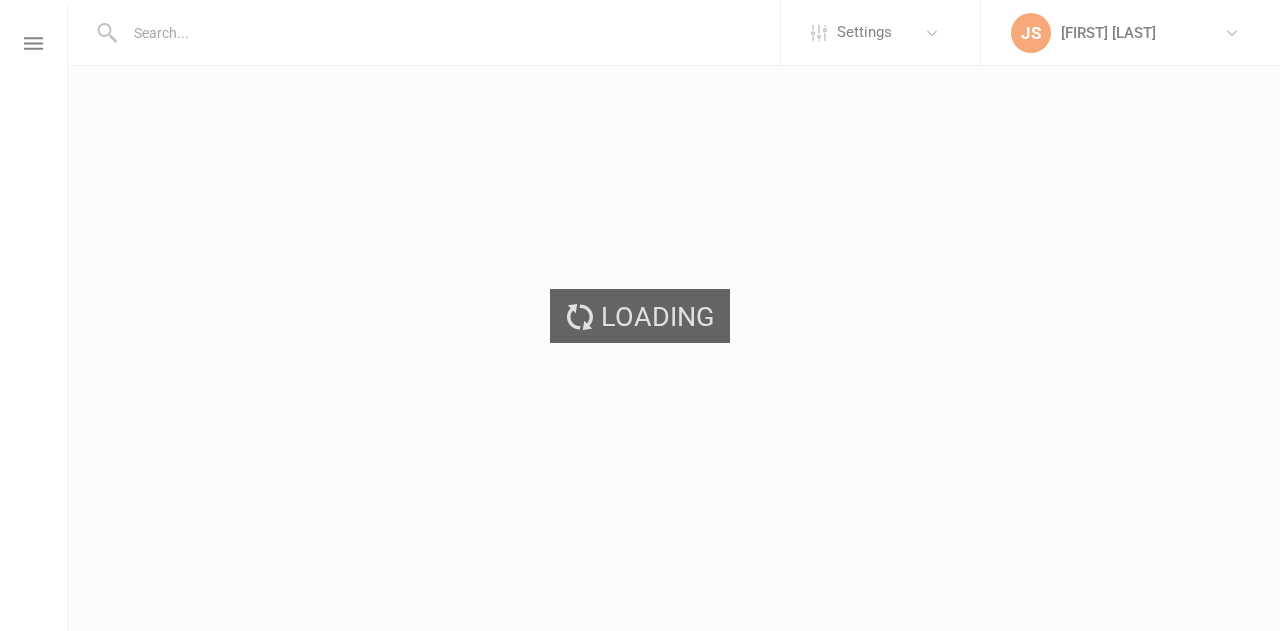 scroll, scrollTop: 0, scrollLeft: 0, axis: both 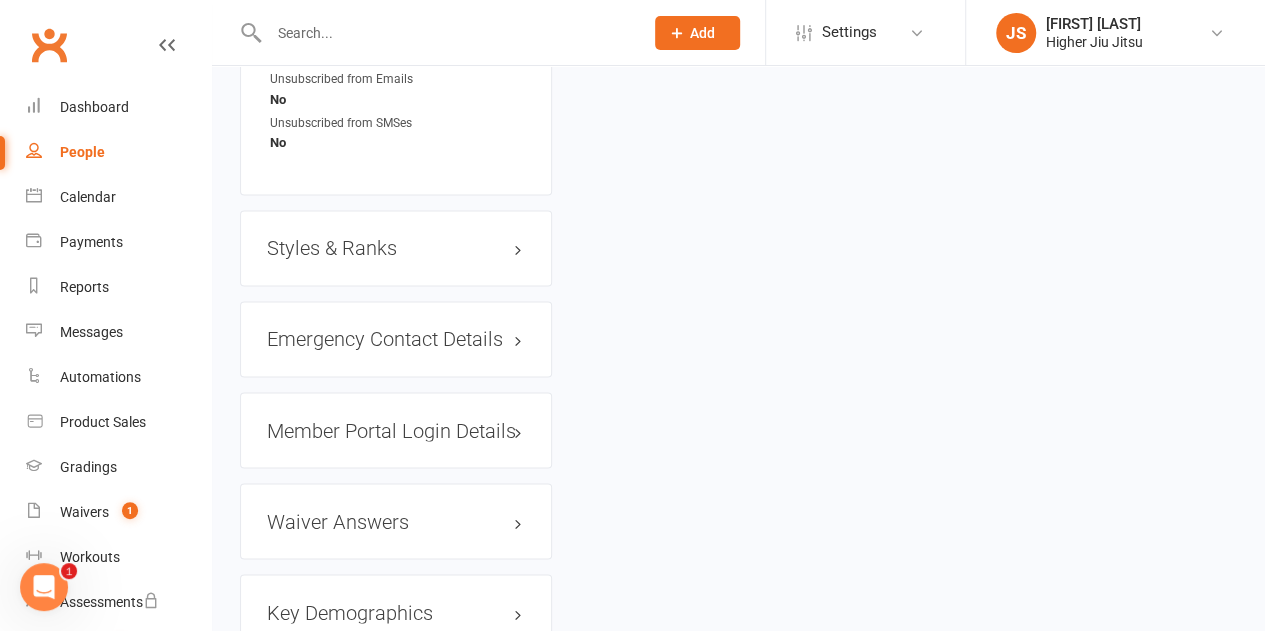 click on "Styles & Ranks" at bounding box center [396, 248] 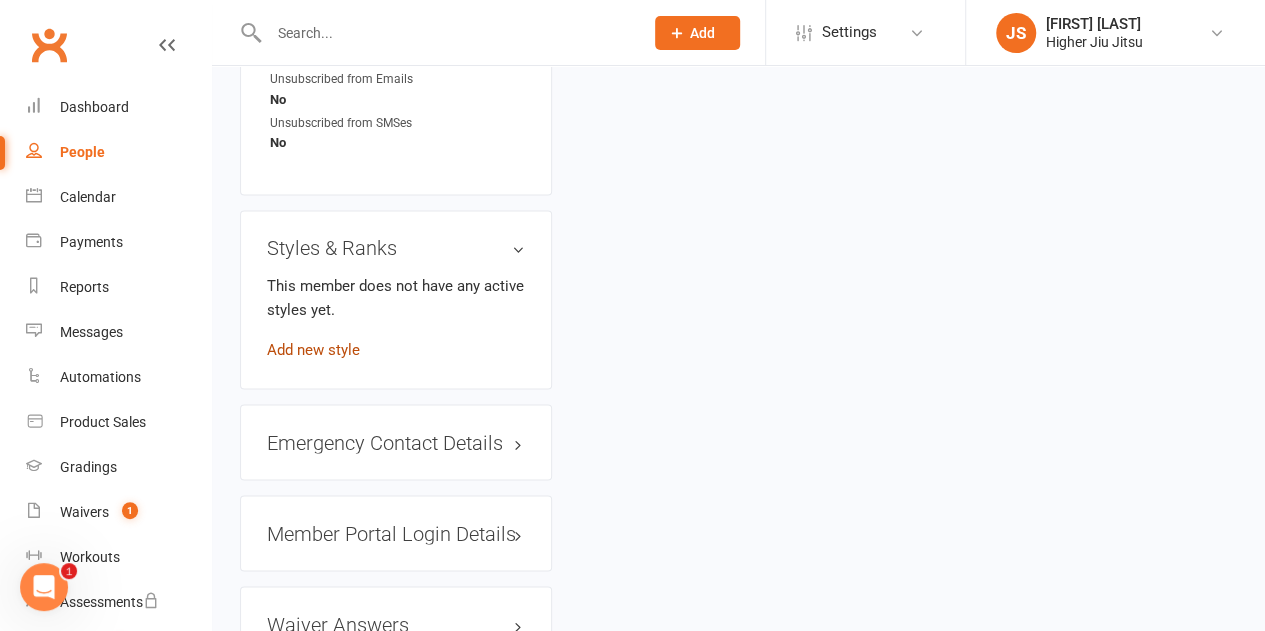 click on "Add new style" at bounding box center (313, 350) 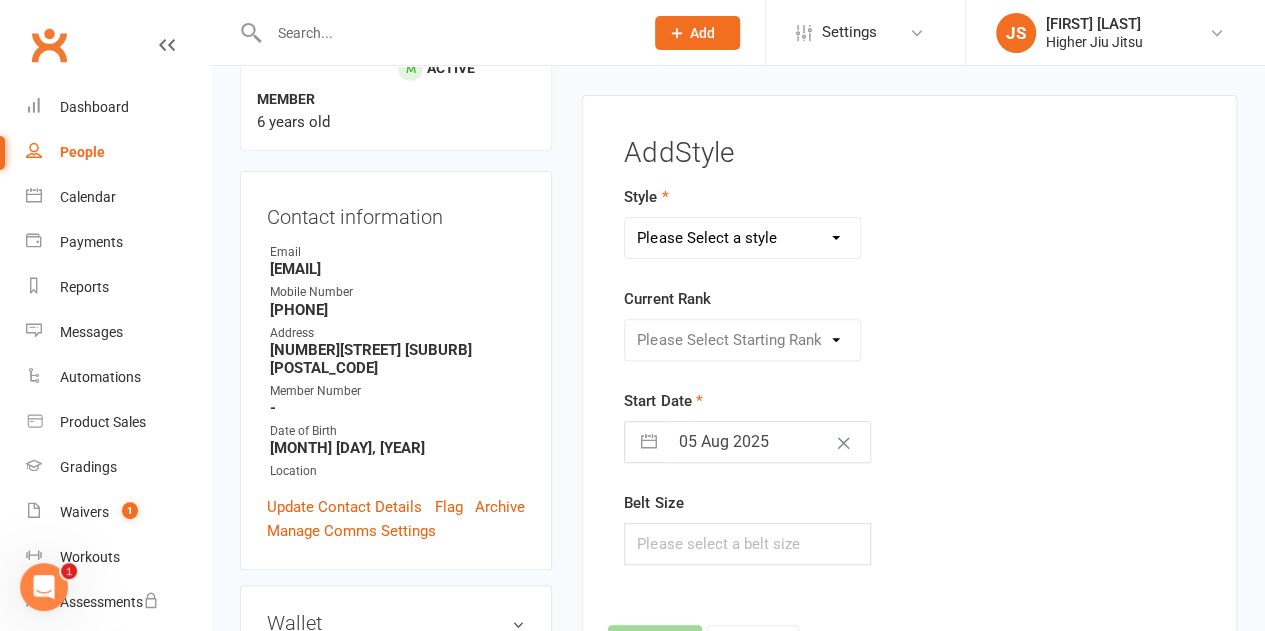 scroll, scrollTop: 170, scrollLeft: 0, axis: vertical 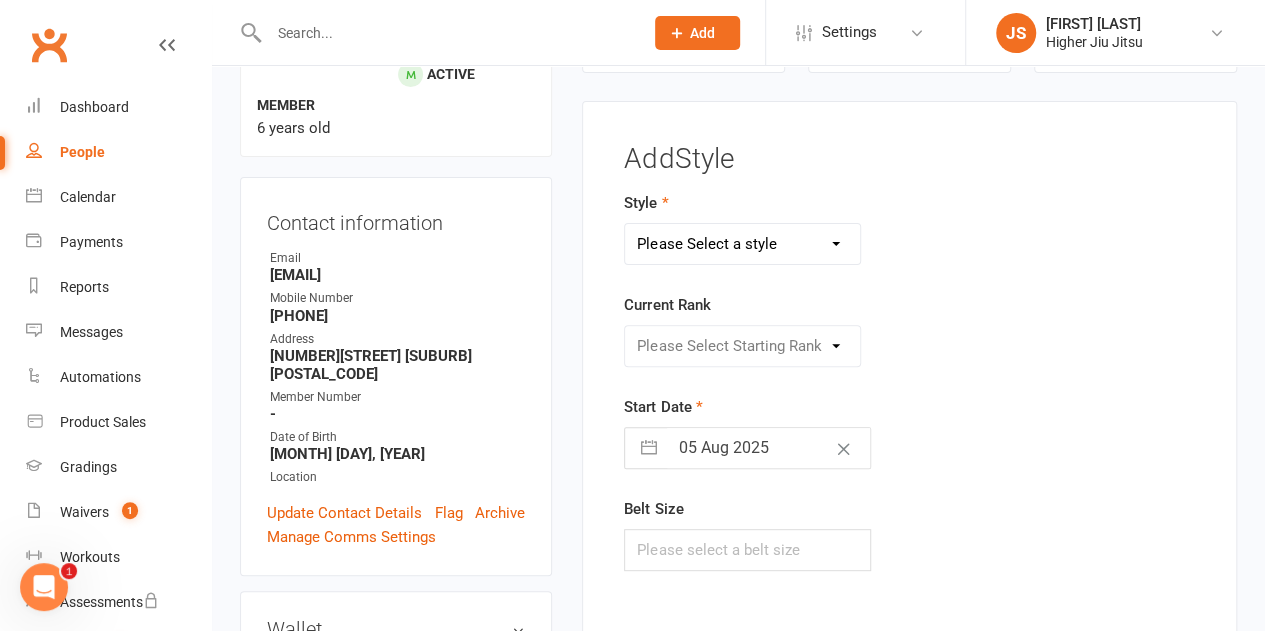 click on "Please Select a style Gracie Jiu Jitsu Jits4Kids" at bounding box center [742, 244] 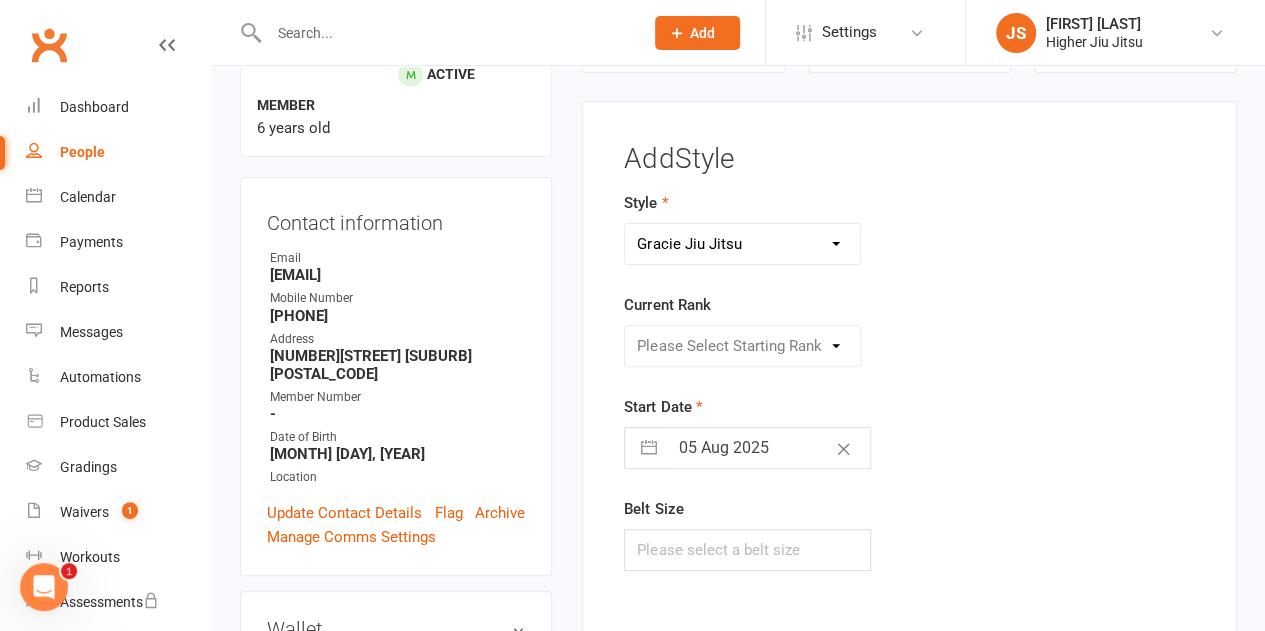 click on "Please Select a style Gracie Jiu Jitsu Jits4Kids" at bounding box center (742, 244) 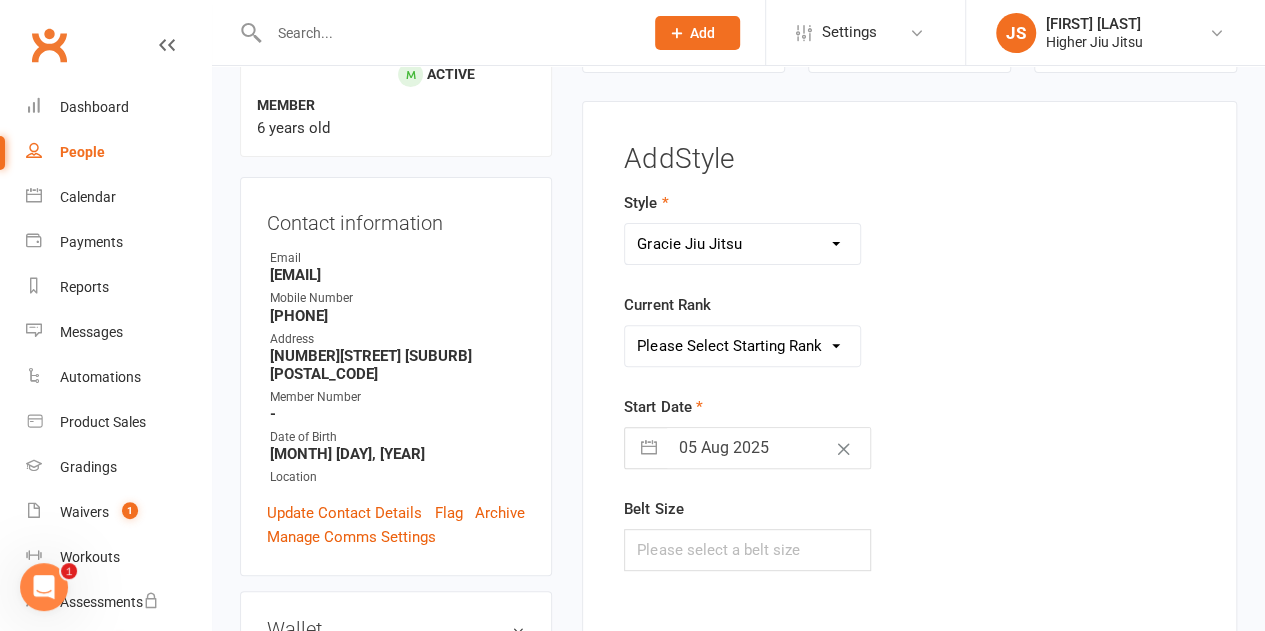 drag, startPoint x: 726, startPoint y: 241, endPoint x: 728, endPoint y: 255, distance: 14.142136 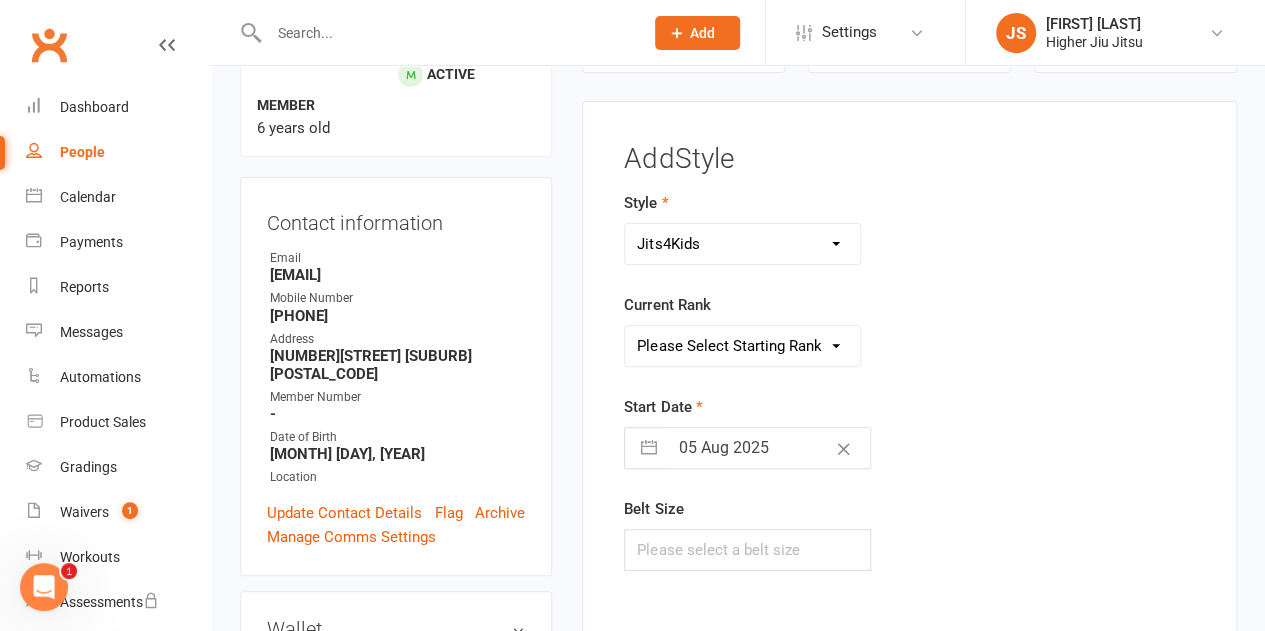 click on "Gracie Jiu Jitsu Jits4Kids" at bounding box center [742, 244] 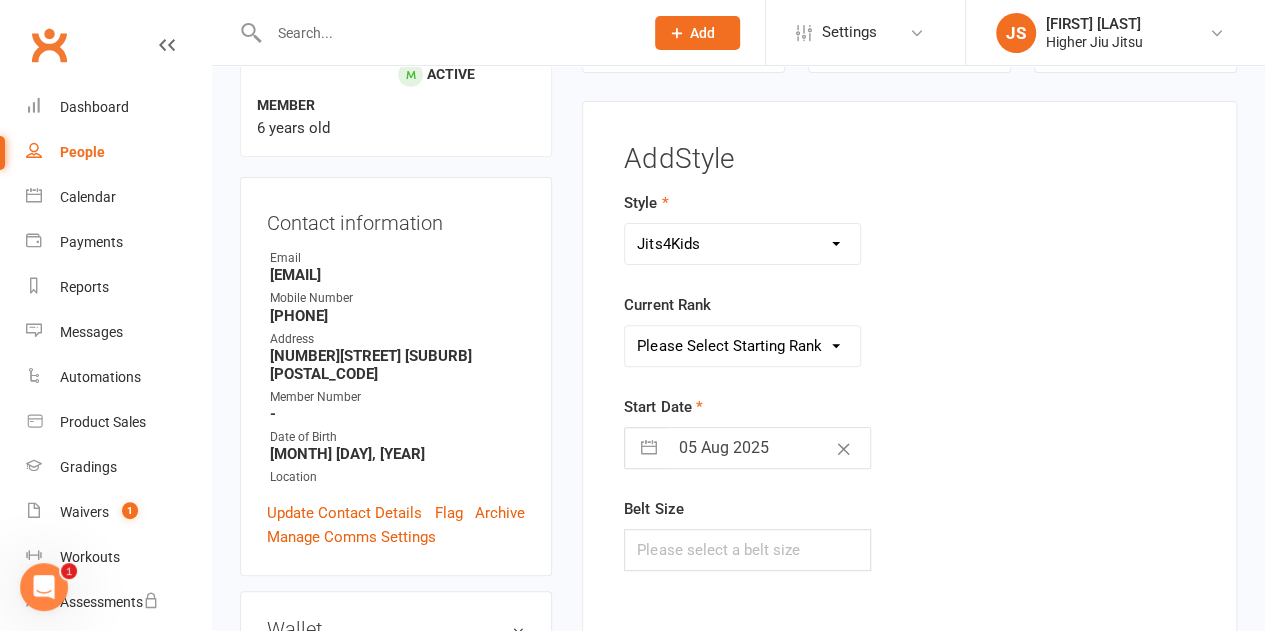 click on "Please Select Starting Rank White to Grey White to Grey 1st Stripe White to Grey 2nd Stripe White to Grey 3rd Stripe White to Grey 4th Stripe Jr Grey Jr Grey 1st Stripe Jr Grey 2nd Stripe Jr Grey 3rd Stripe Jr Grey 4th Stripe Grey Grey 1st Stripe Grey 2nd Stripe Grey 3rd Stripe Grey 4th Stripe Sr Grey Sr Grey 1st Stripe Sr Grey 2nd Stripe Sr Grey 3rd Stripe Sr Grey 4th Stripe Jr Yellow Jr Yellow 1st Stripe Jr Yellow 2nd Stripe Jr Yellow 3rd Stripe Jr Yellow 4th Stripe Yellow Yellow 1st Stripe Yellow 2nd Stripe Yellow 3rd Stripe Yellow 4th Stripe Snr Yellow Snr Yellow 1st Stripe Snr Yellow 2nd Stripe Snr Yellow 3rd Stripe Snr Yellow 4th Stripe Jr Orange Jr Orange 1st Stripe Jr Orange 2nd Stripe Jr Orange 3rd Stripe Jr Orange 4th Stripe Orange Orange 1st Stripe Orange 2nd Stripe Orange 3rd Stripe Orange 4th Stripe Sr Orange Sr Orange 1st Stripe Sr Orange 2nd Stripe Sr Orange 3rd Stripe Sr Orange 4th Stripe Jr Green Jr Green 1st Stripe Jr Green 2nd Stripe Jr Green 3rd Stripe Jr Green 4th Stripe Green Snr Green" at bounding box center [742, 346] 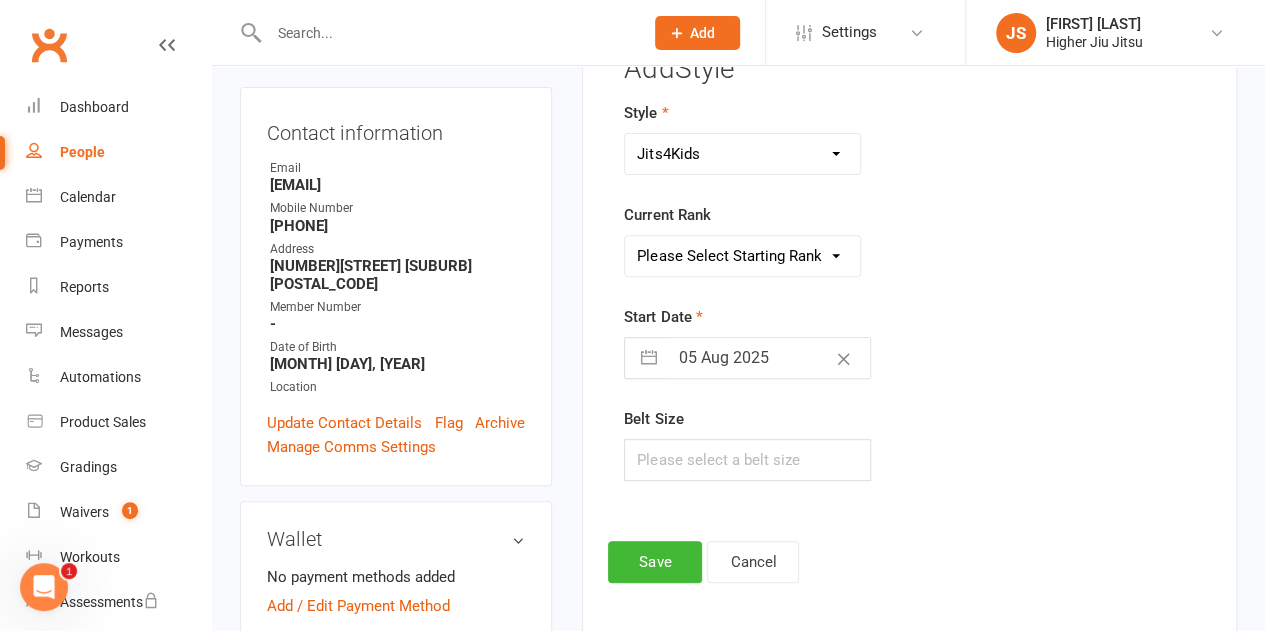 scroll, scrollTop: 370, scrollLeft: 0, axis: vertical 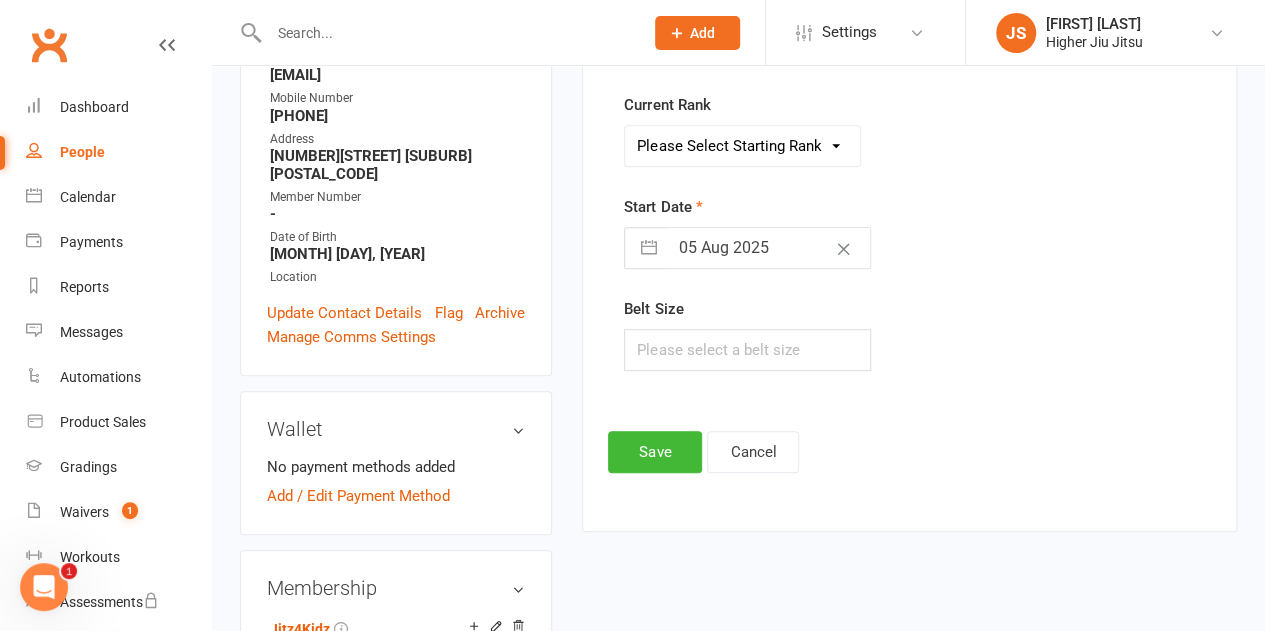 drag, startPoint x: 654, startPoint y: 235, endPoint x: 654, endPoint y: 258, distance: 23 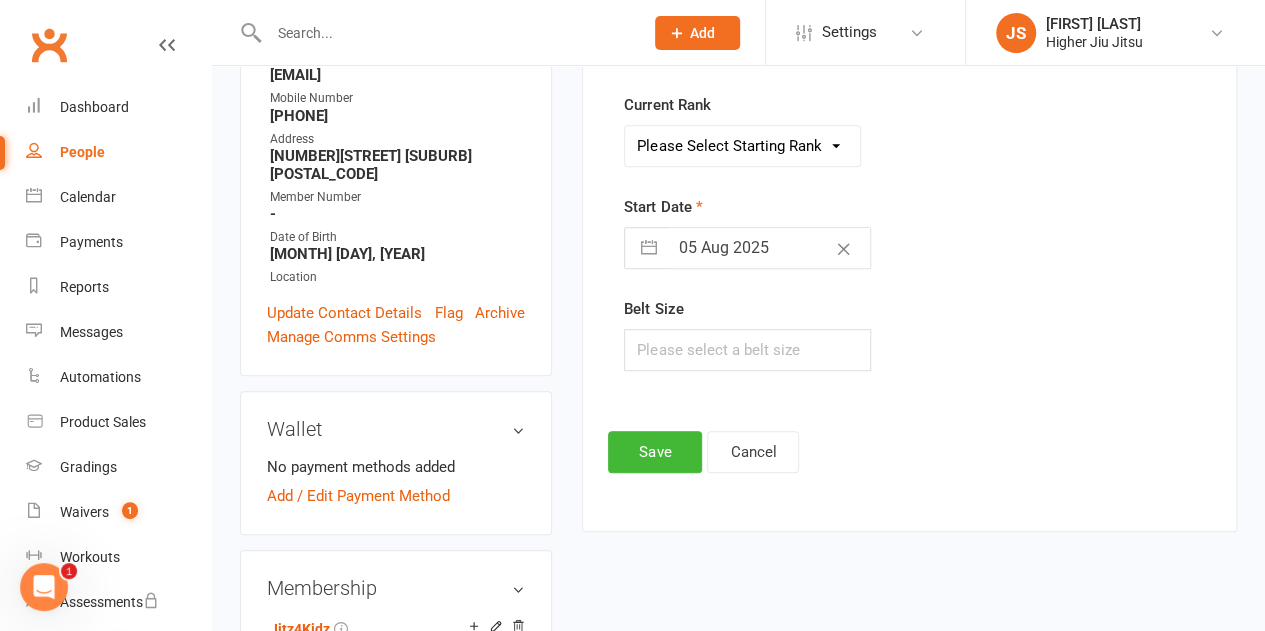 select on "7" 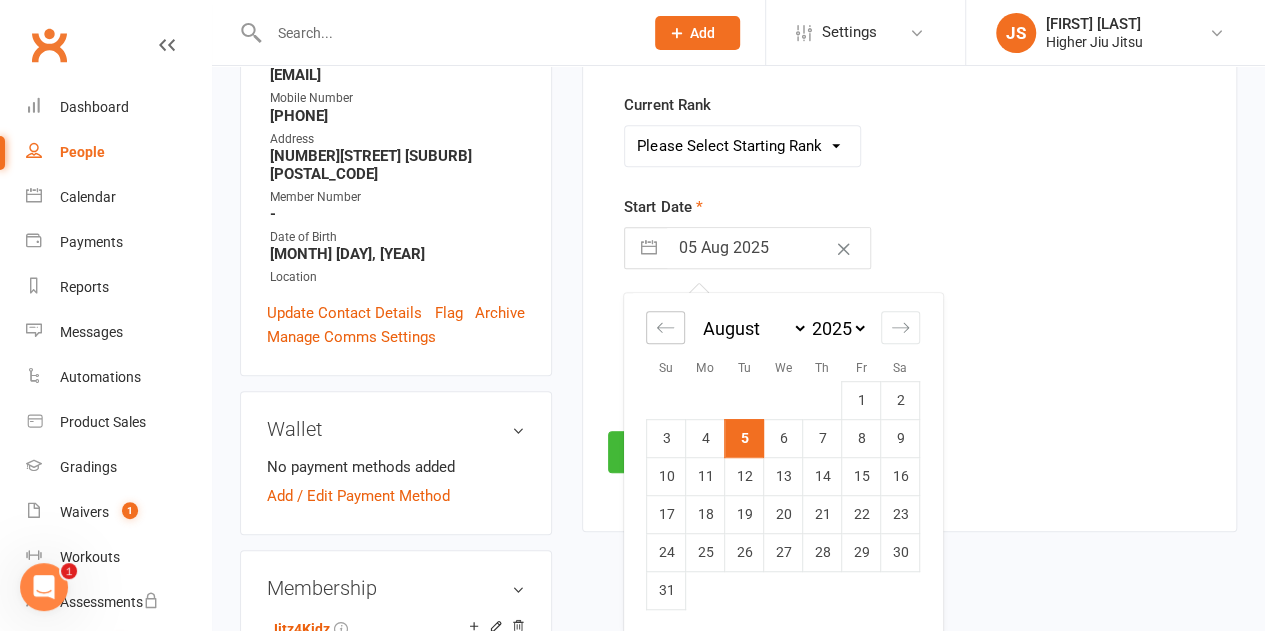 click 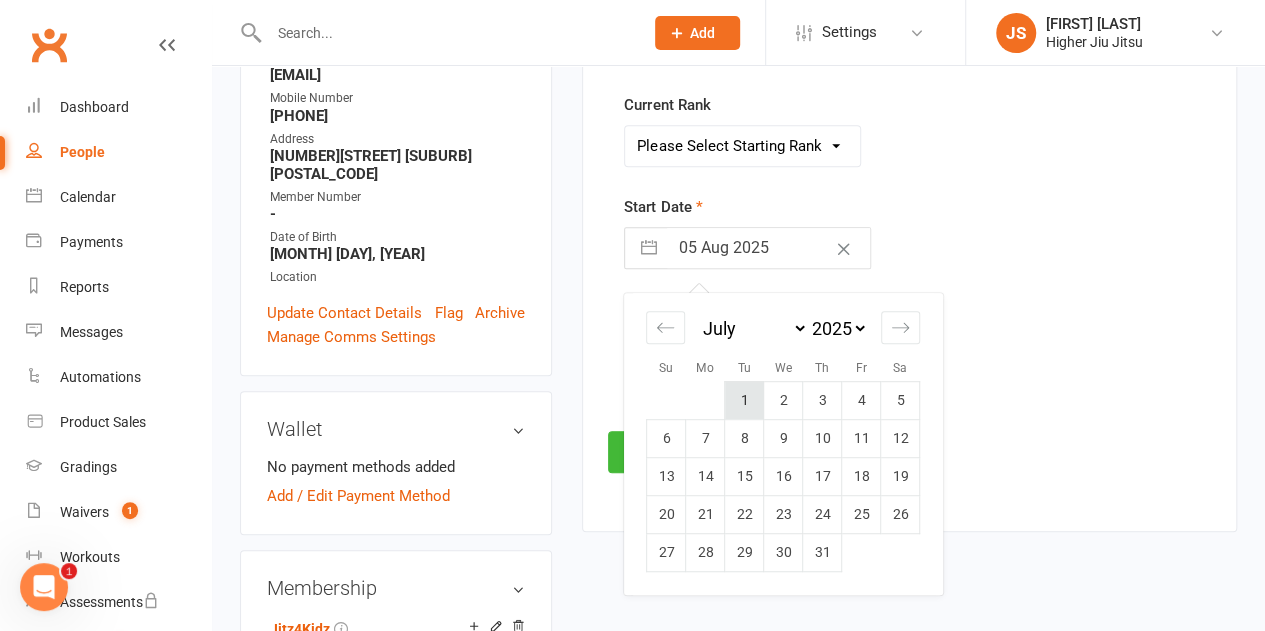 click on "1" at bounding box center [744, 400] 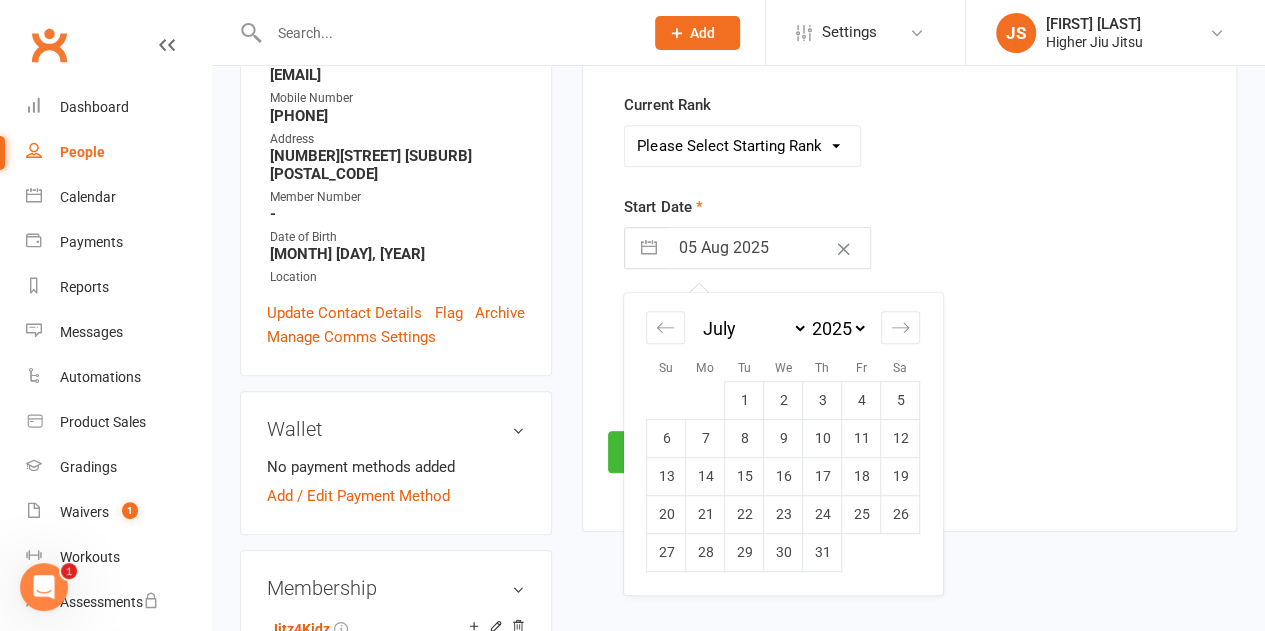 type on "01 Jul 2025" 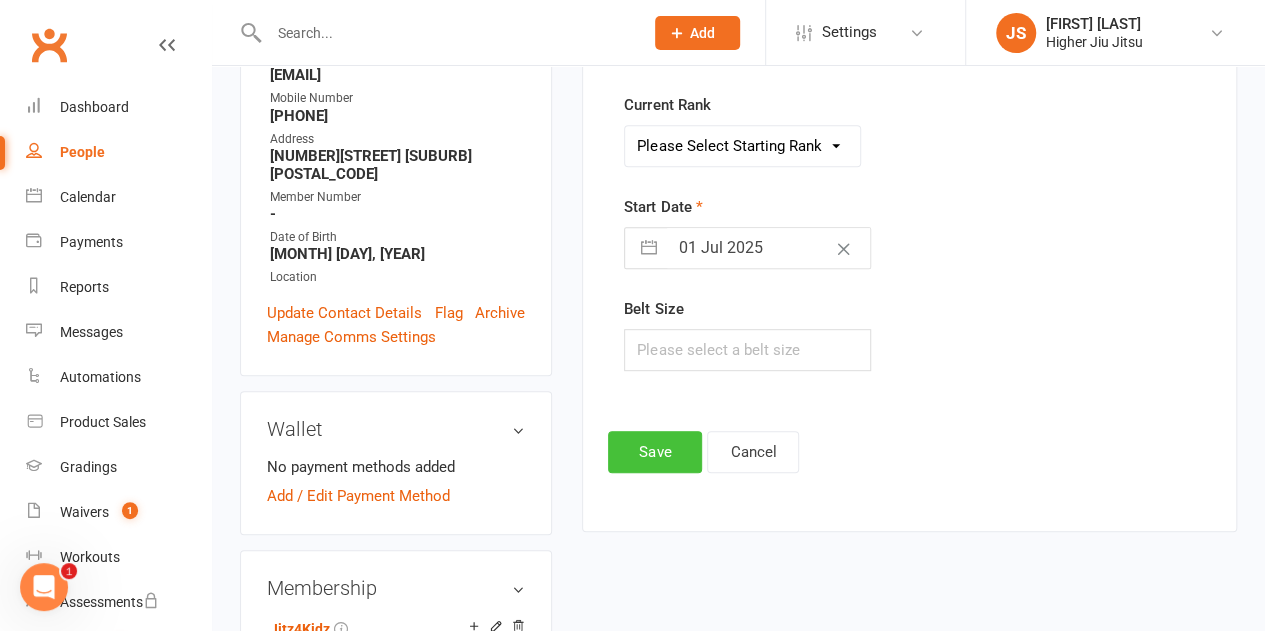 click on "Save" at bounding box center (655, 452) 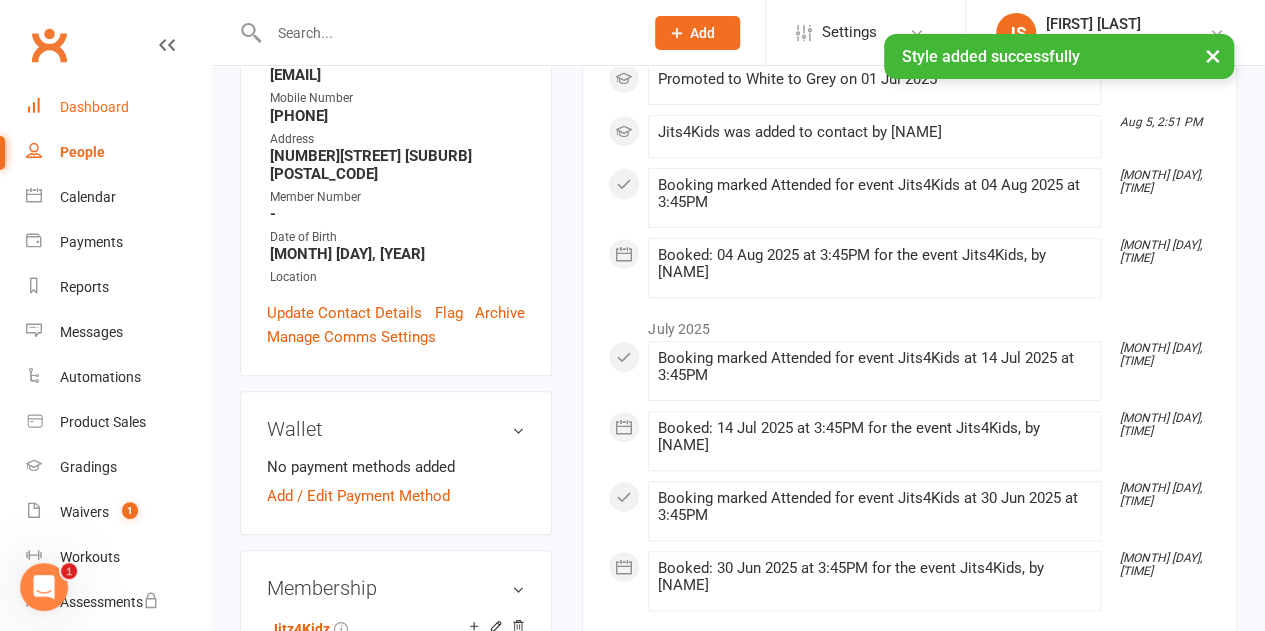 click on "Dashboard" at bounding box center (94, 107) 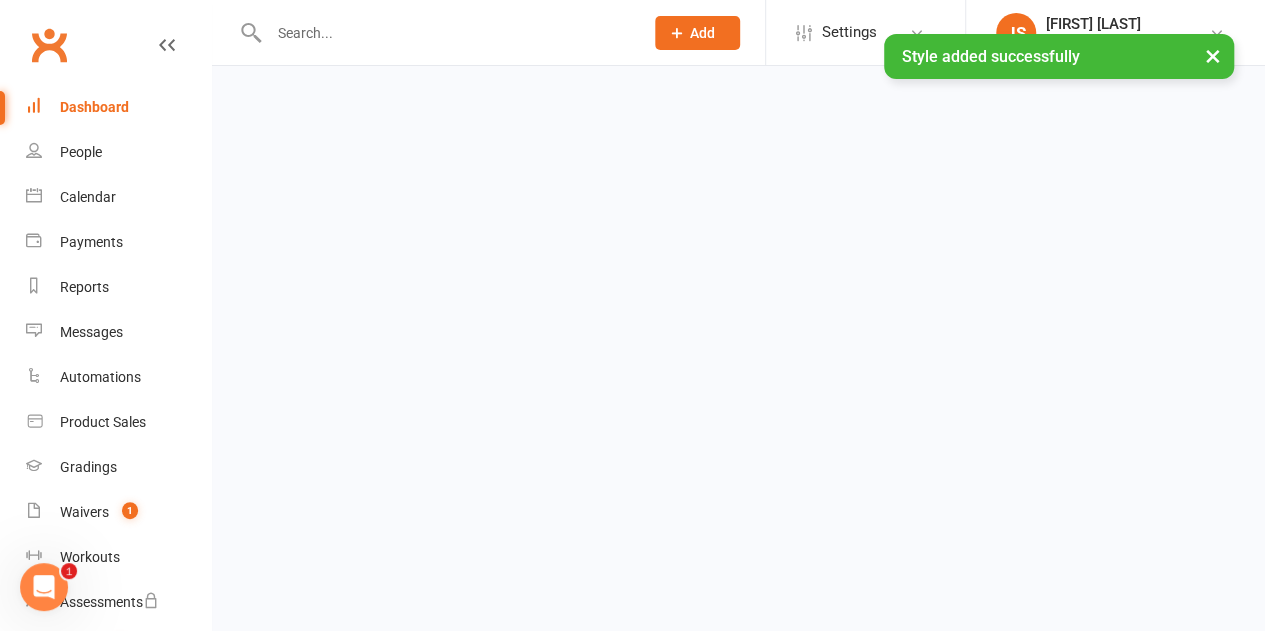 scroll, scrollTop: 0, scrollLeft: 0, axis: both 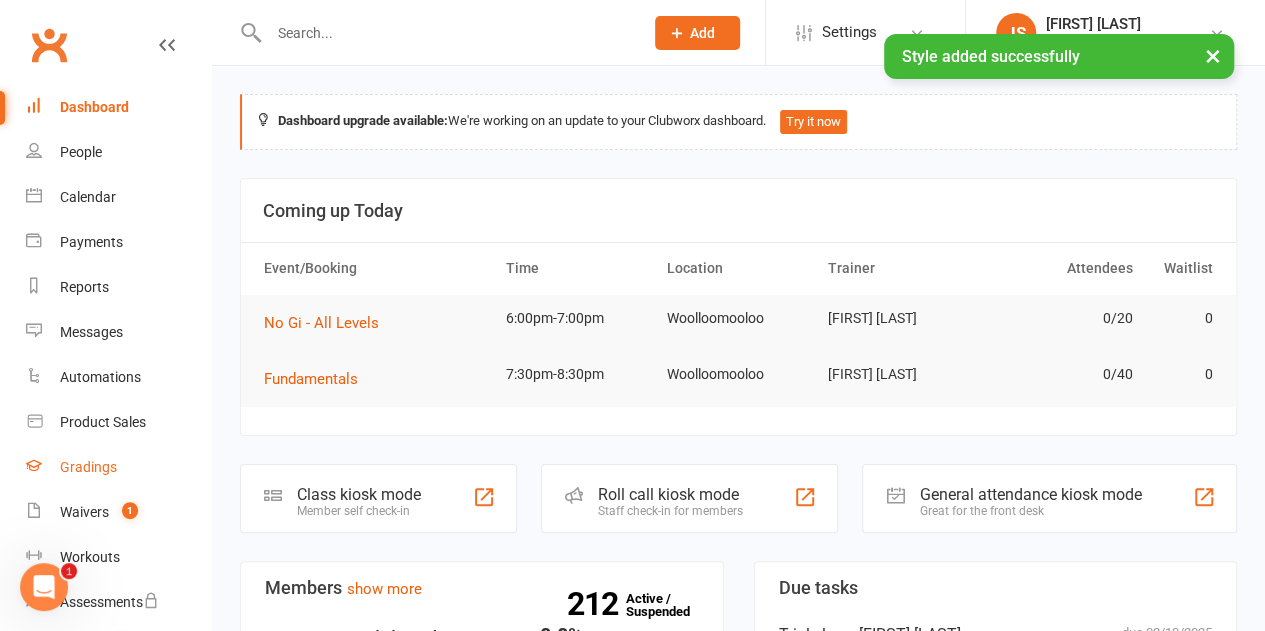 click on "Gradings" at bounding box center [118, 467] 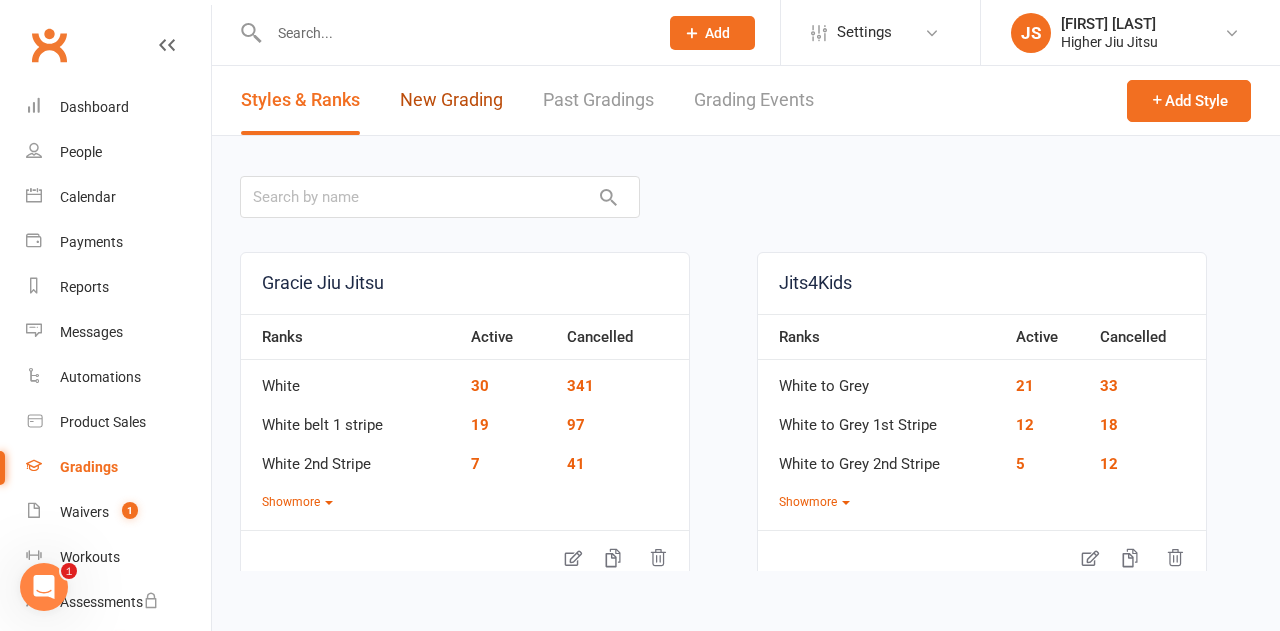 click on "New Grading" at bounding box center [451, 100] 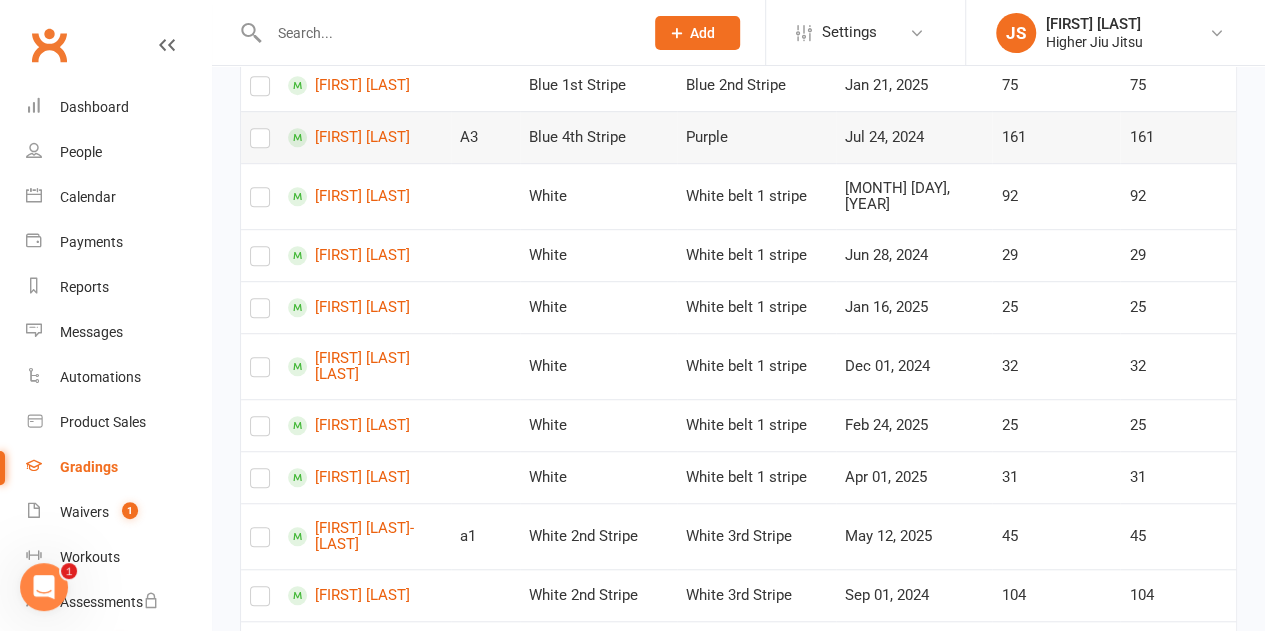scroll, scrollTop: 500, scrollLeft: 0, axis: vertical 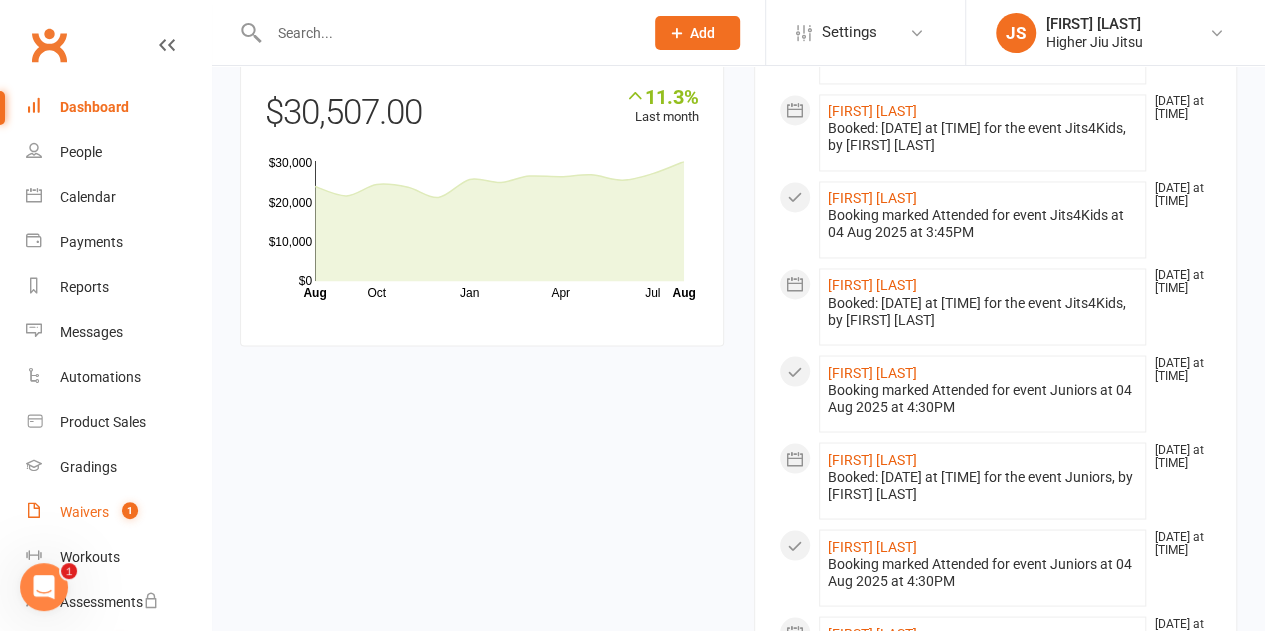 click on "1" at bounding box center [125, 512] 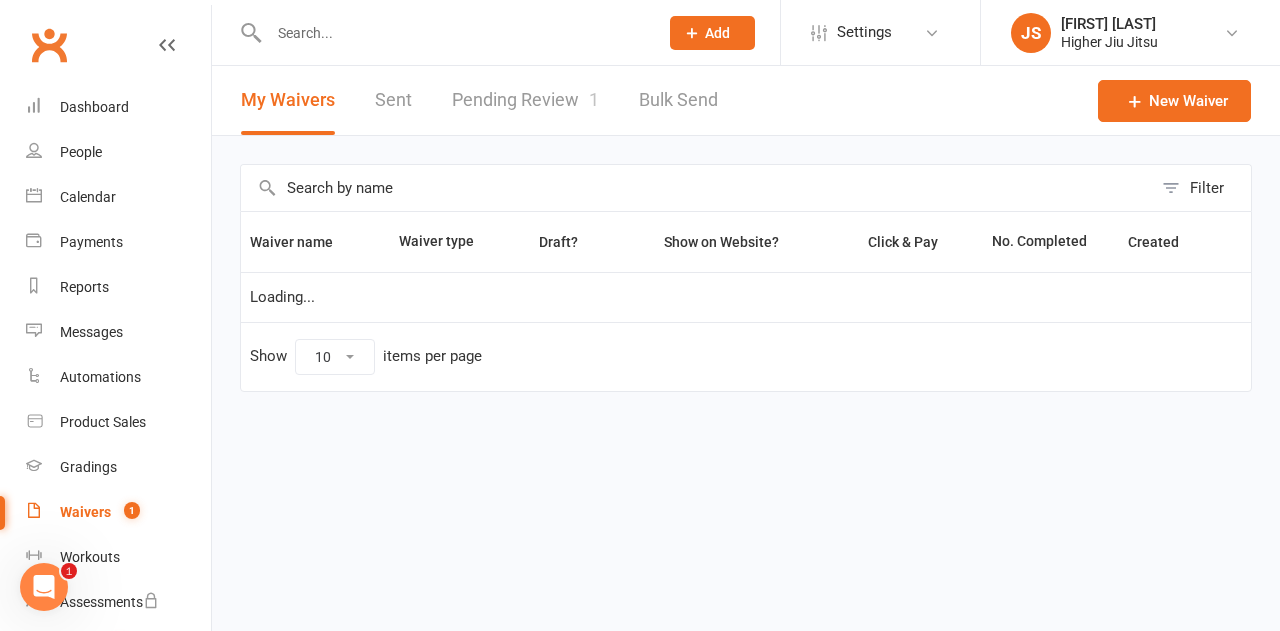 select on "100" 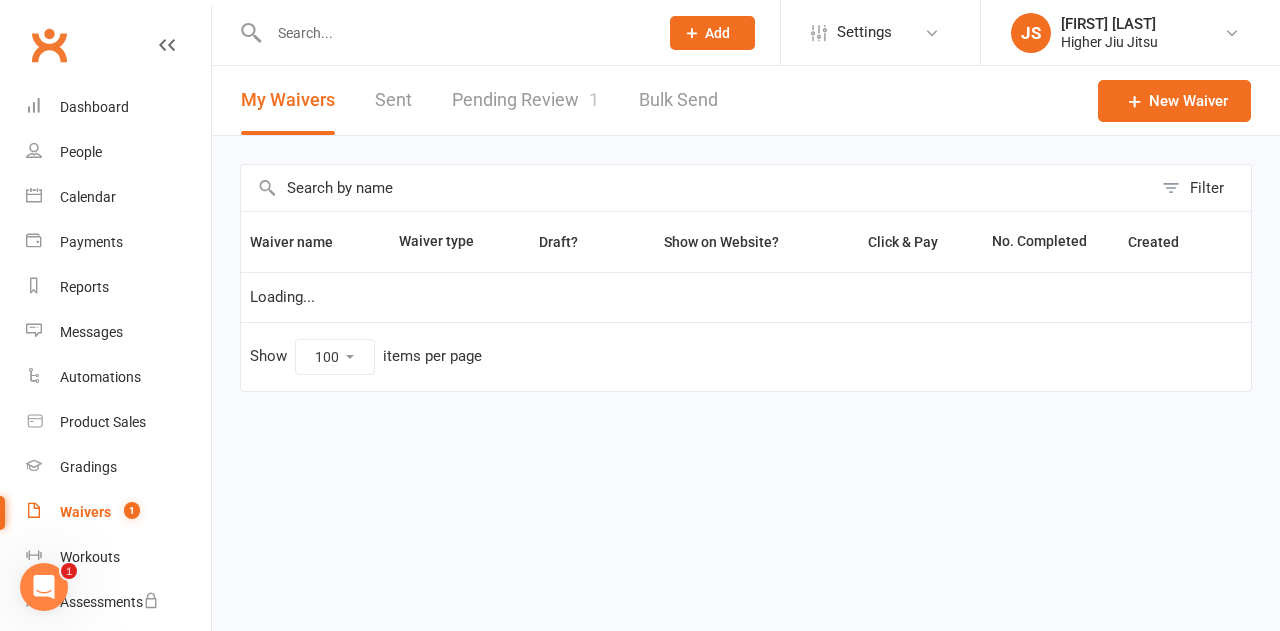 click on "Pending Review 1" at bounding box center [525, 100] 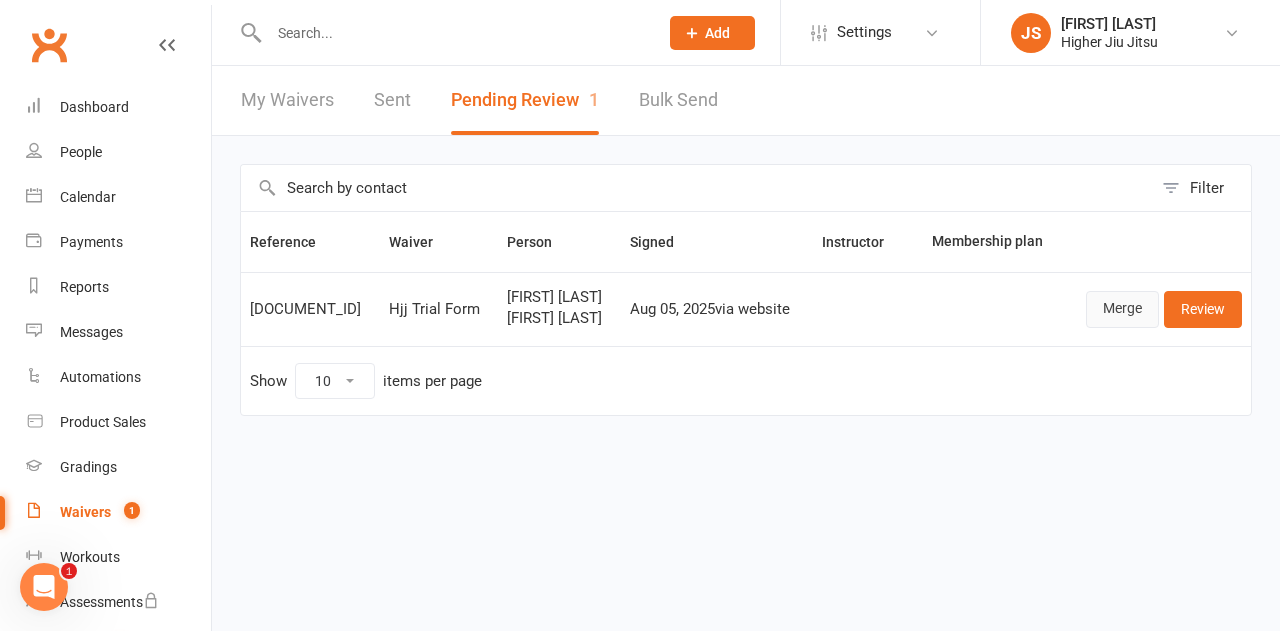click on "Merge" at bounding box center [1122, 309] 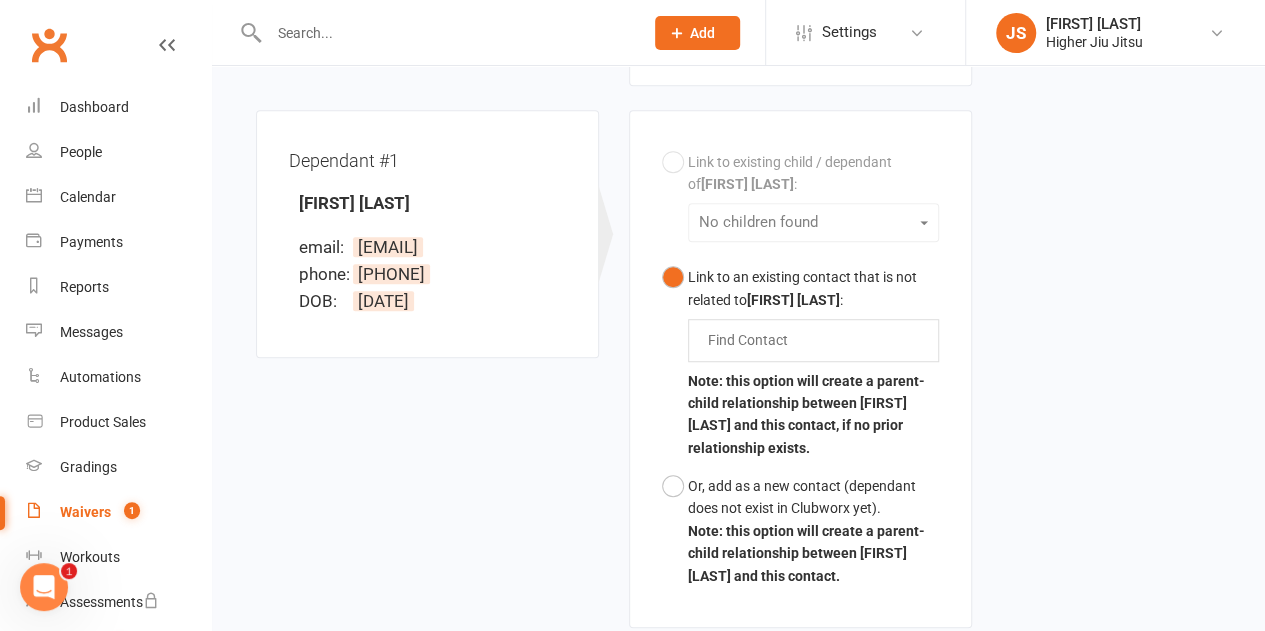 scroll, scrollTop: 600, scrollLeft: 0, axis: vertical 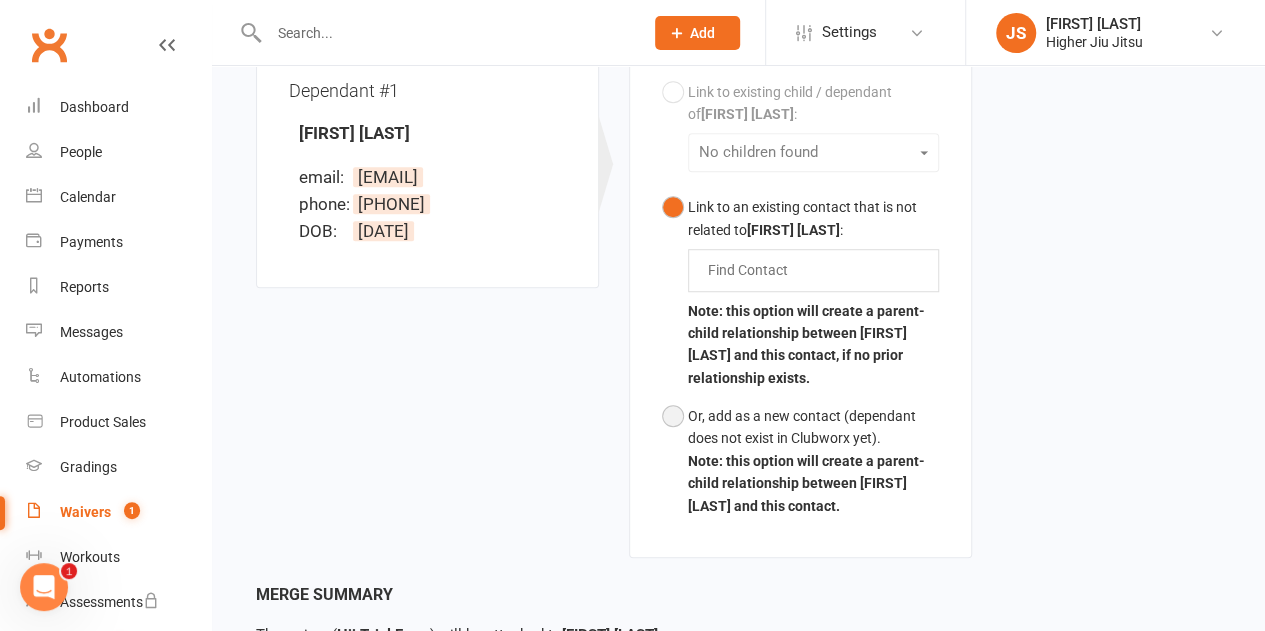 click on "Or, add as a new contact (dependant does not exist in Clubworx yet)." at bounding box center (813, 427) 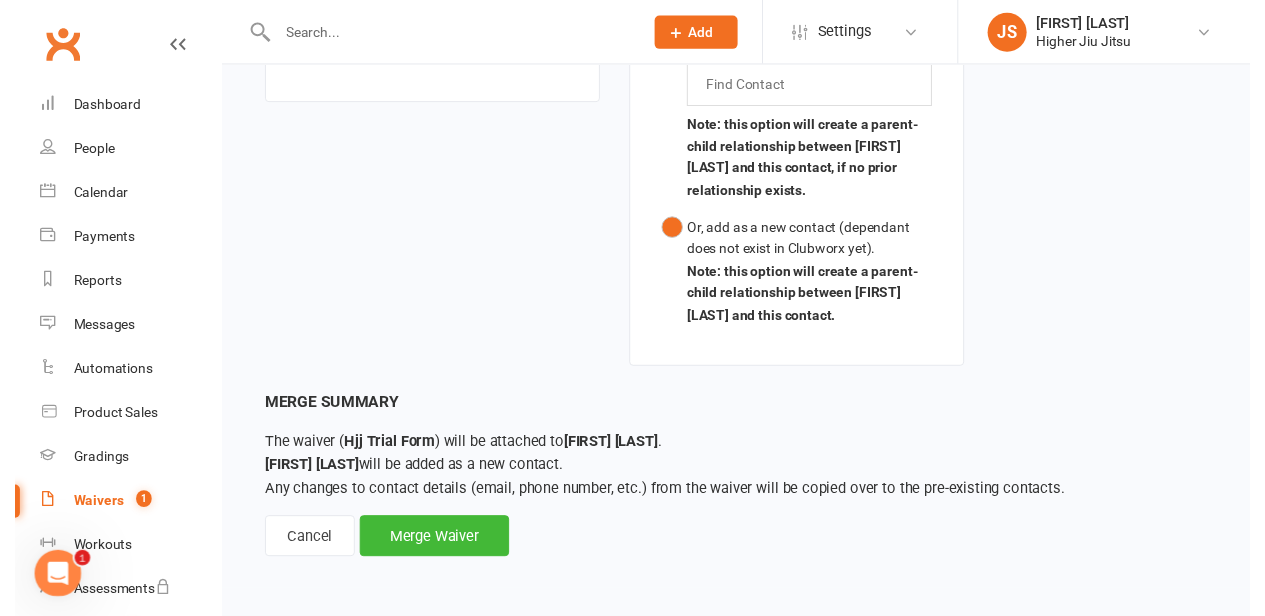 scroll, scrollTop: 807, scrollLeft: 0, axis: vertical 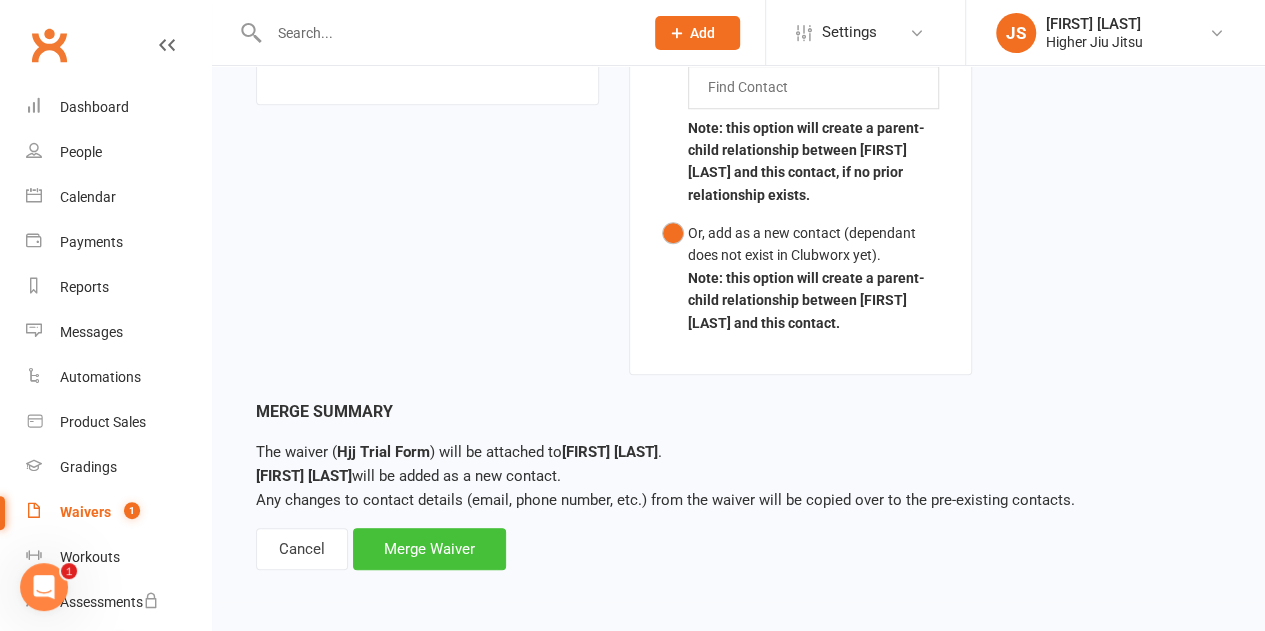click on "Merge Waiver" at bounding box center (429, 549) 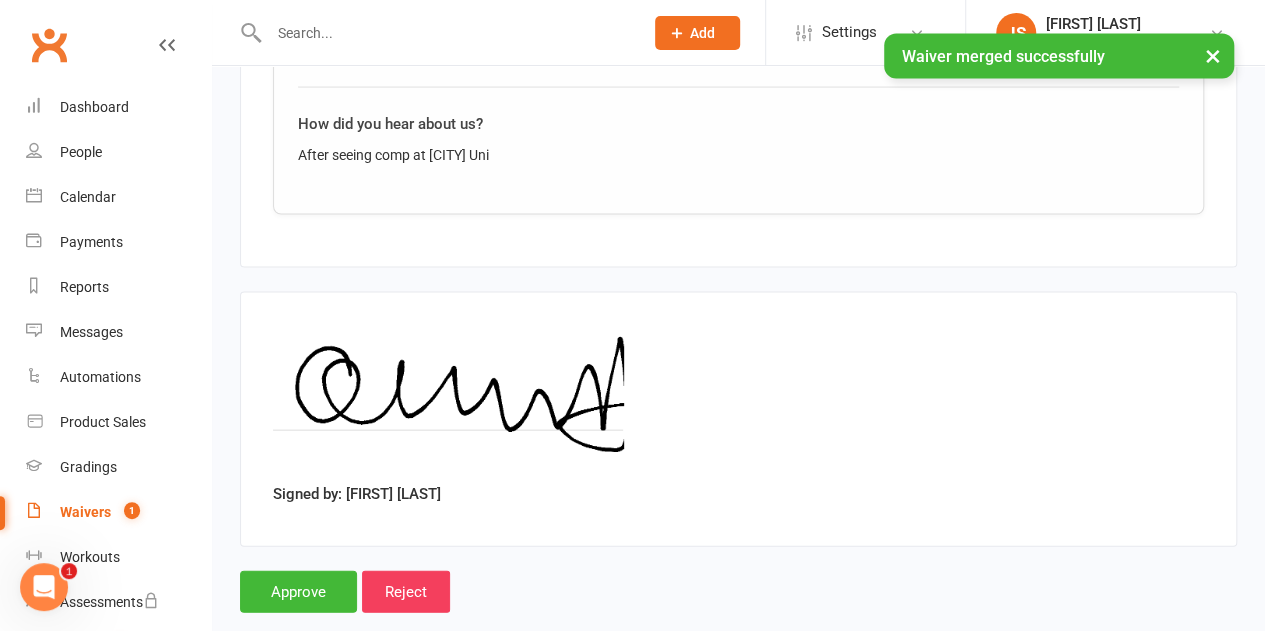 scroll, scrollTop: 1978, scrollLeft: 0, axis: vertical 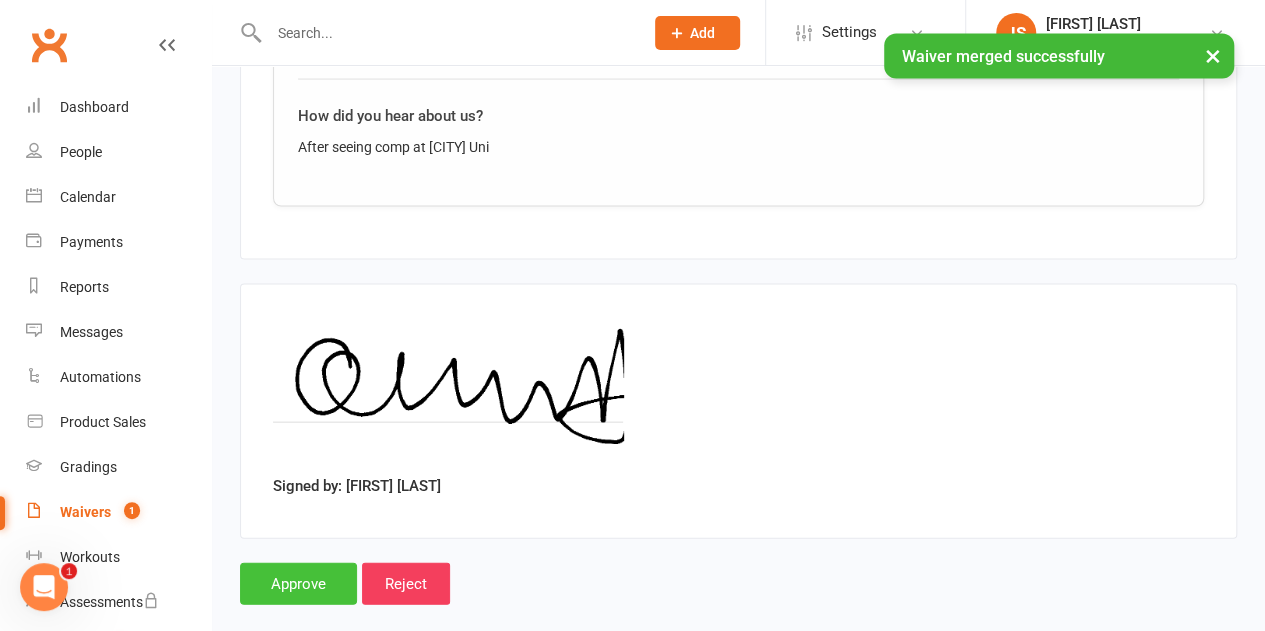 click on "Approve" at bounding box center [298, 584] 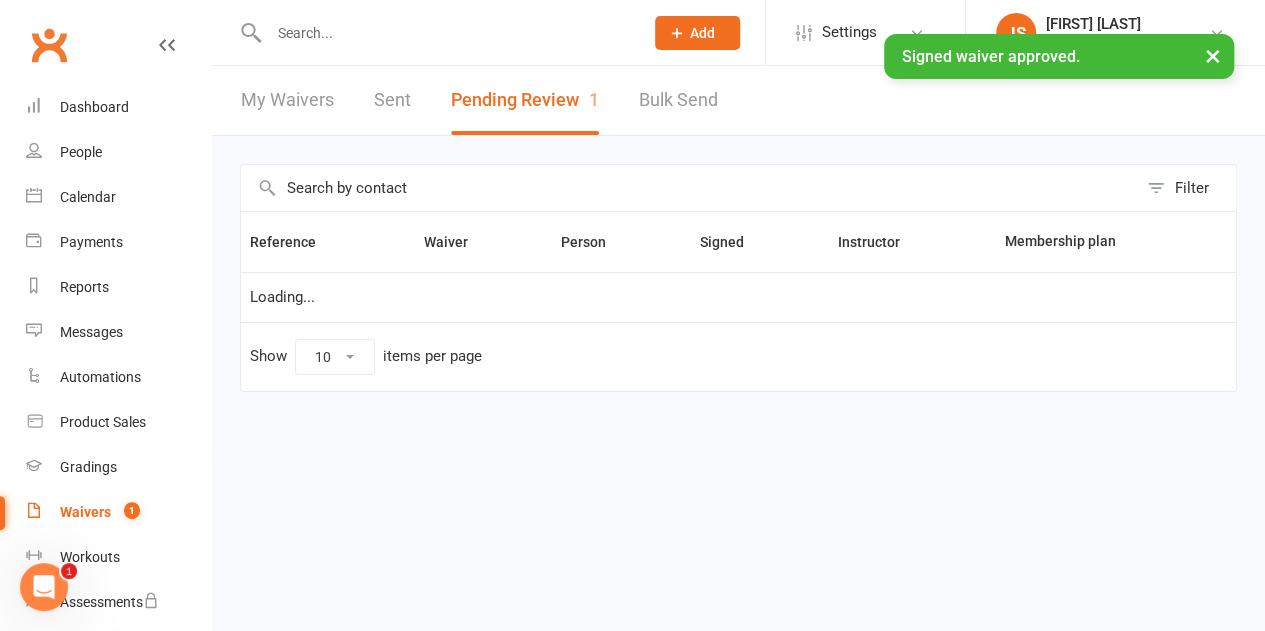 scroll, scrollTop: 0, scrollLeft: 0, axis: both 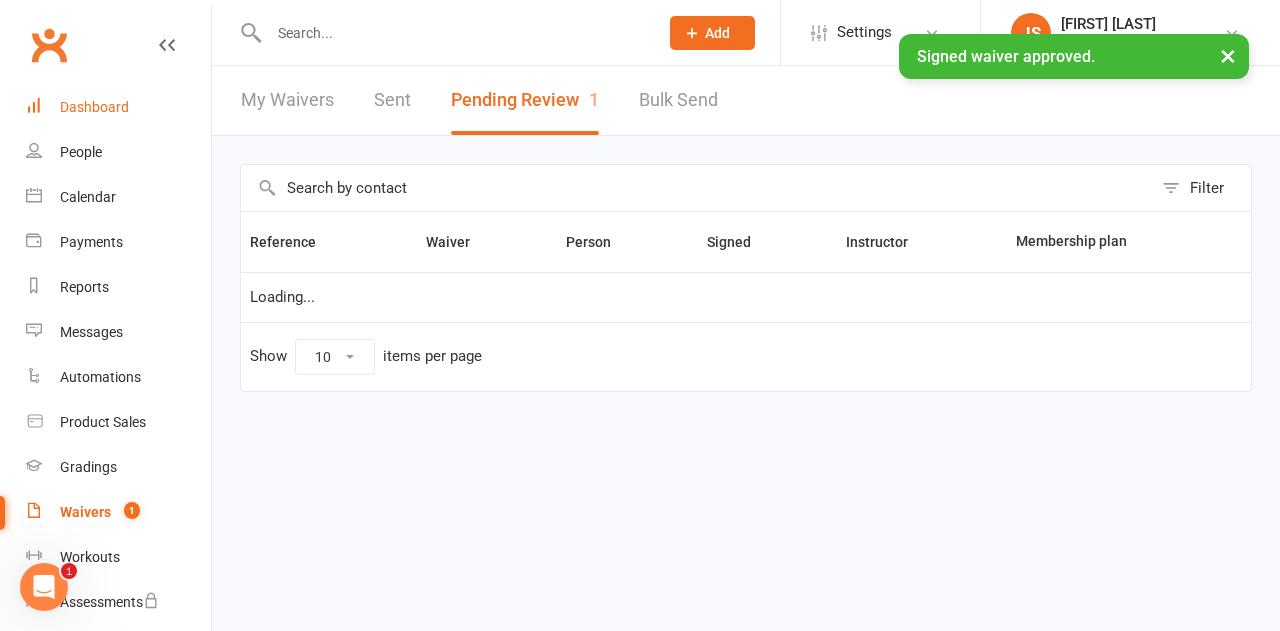 click on "Dashboard" at bounding box center [94, 107] 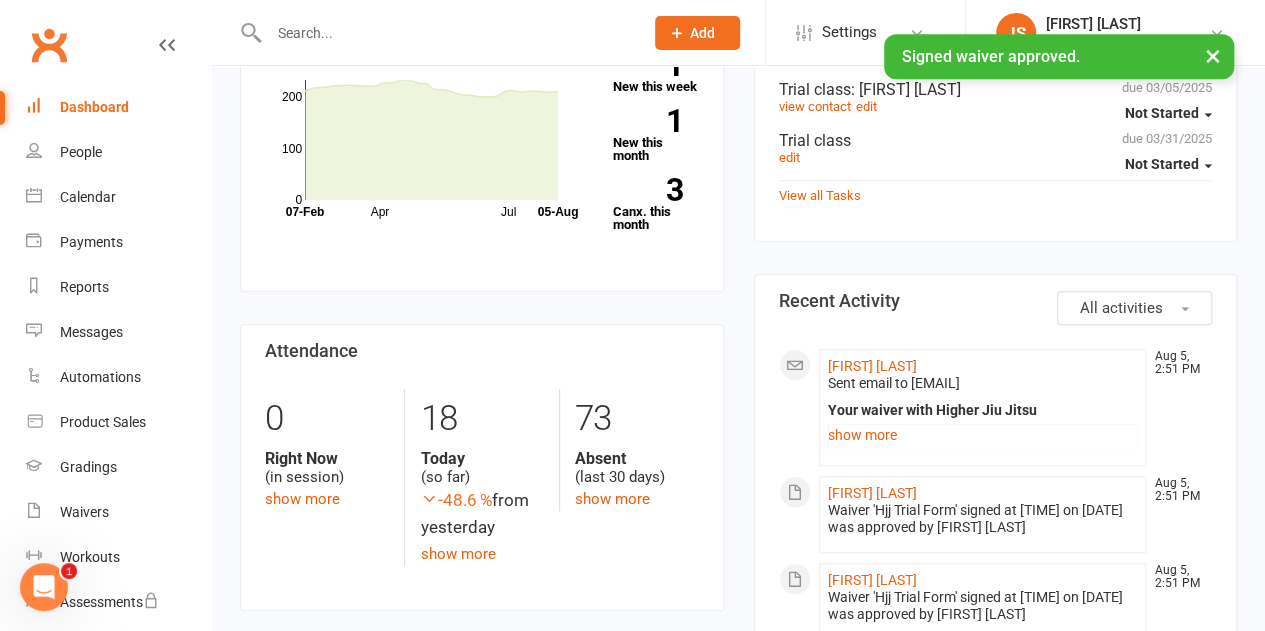 scroll, scrollTop: 600, scrollLeft: 0, axis: vertical 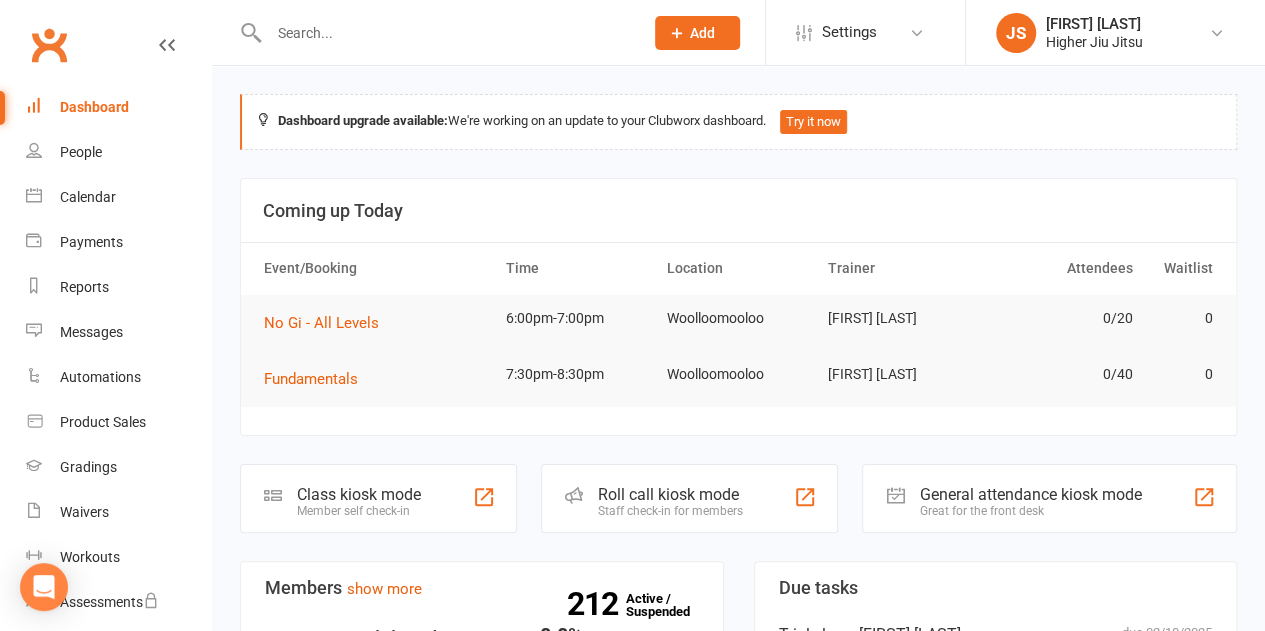 click at bounding box center [446, 33] 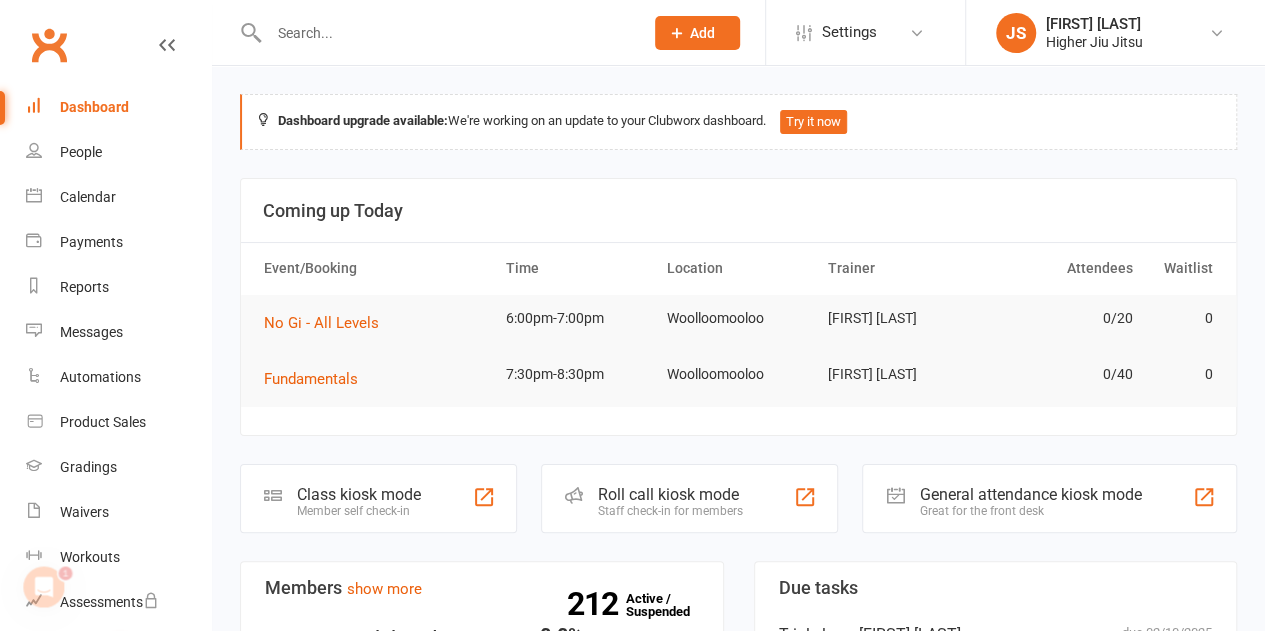 scroll, scrollTop: 0, scrollLeft: 0, axis: both 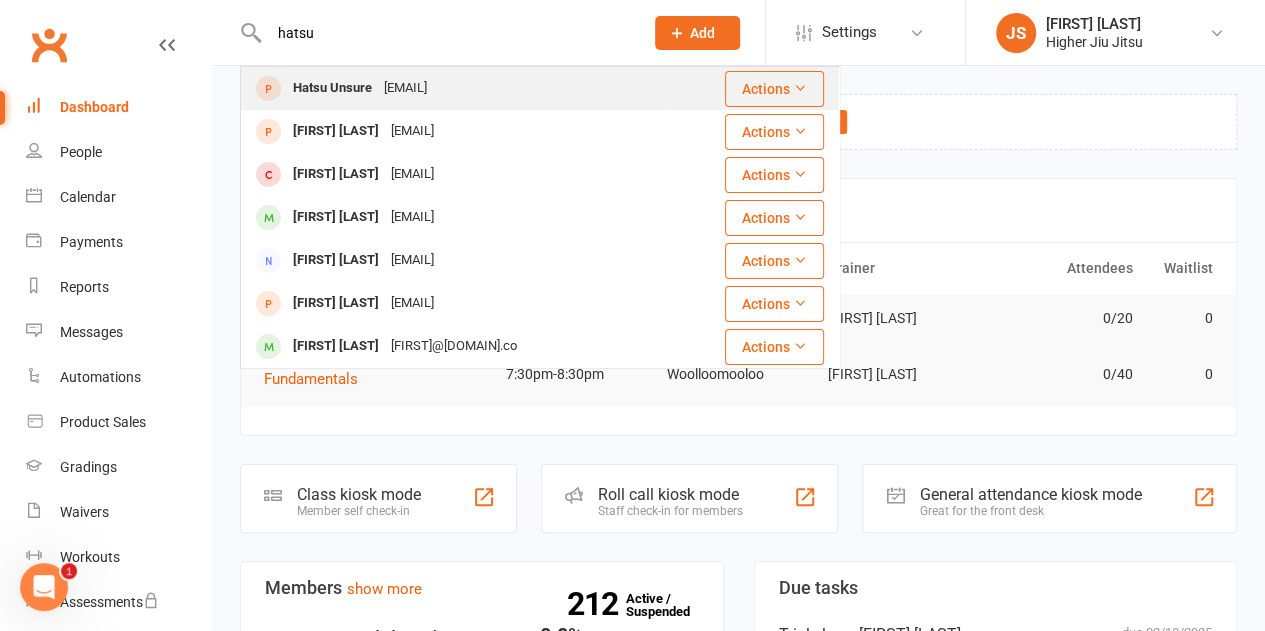 type on "hatsu" 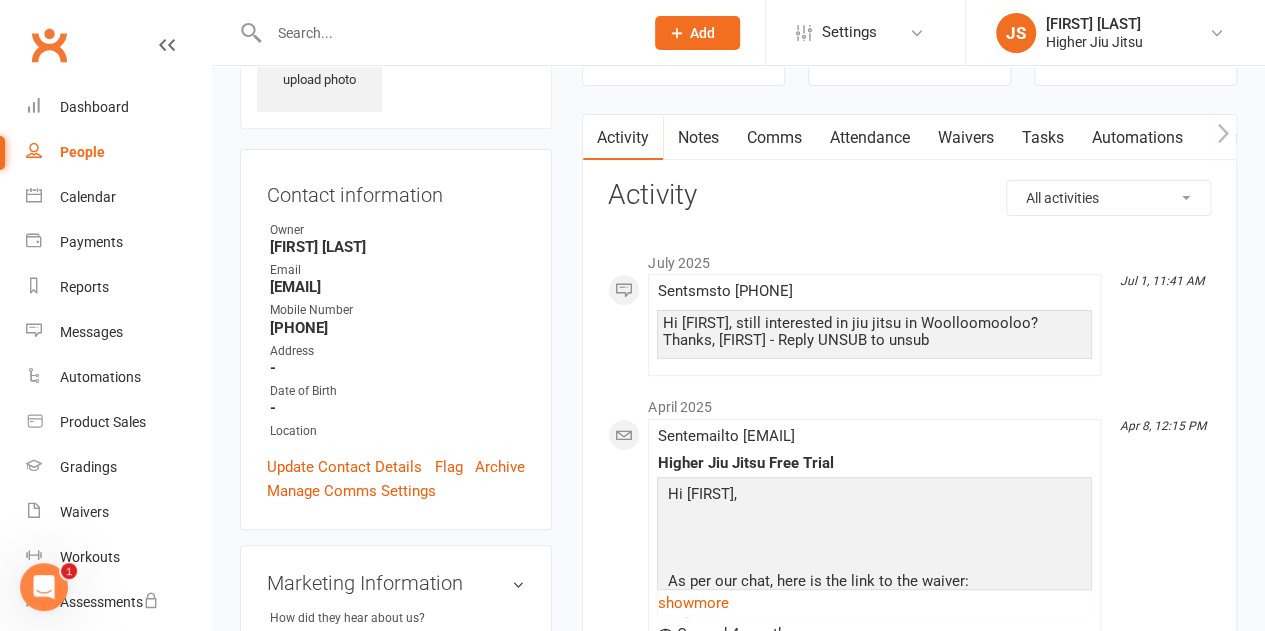 scroll, scrollTop: 100, scrollLeft: 0, axis: vertical 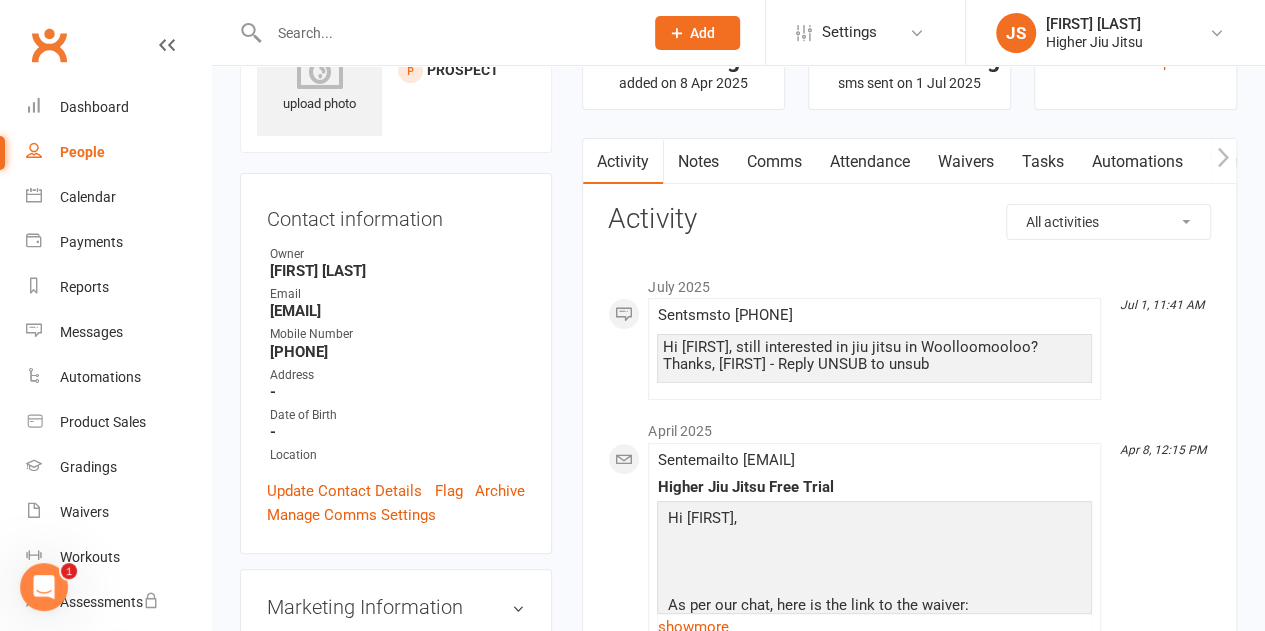 click on "Comms" at bounding box center [773, 162] 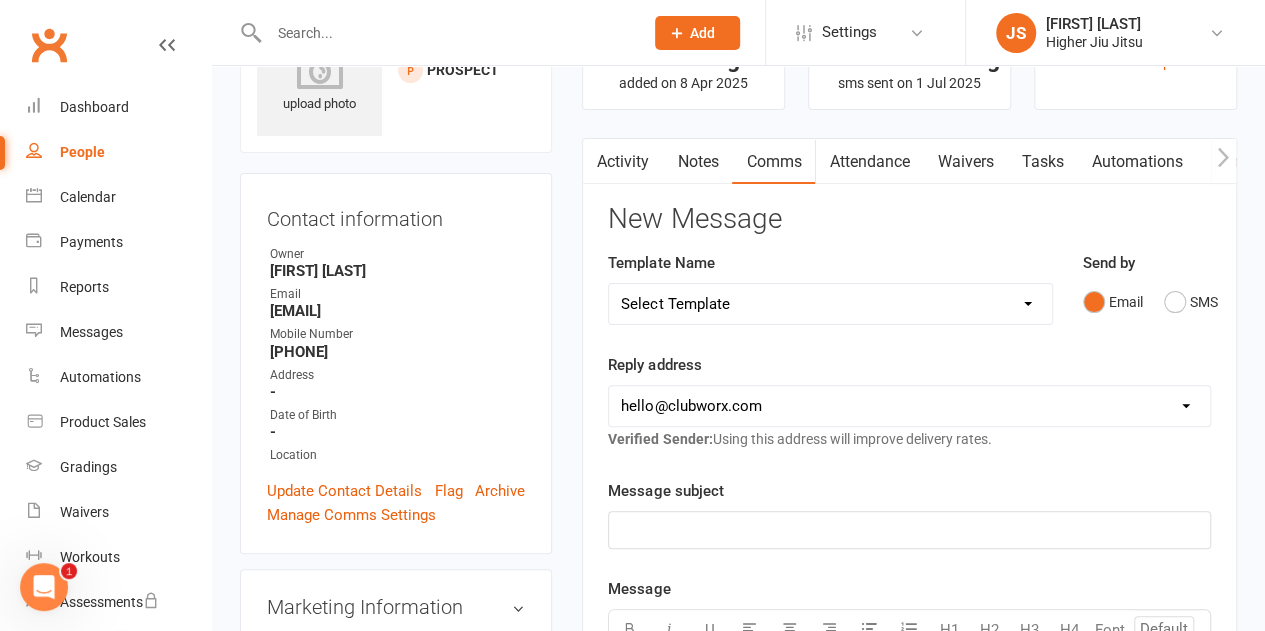 drag, startPoint x: 764, startPoint y: 389, endPoint x: 761, endPoint y: 423, distance: 34.132095 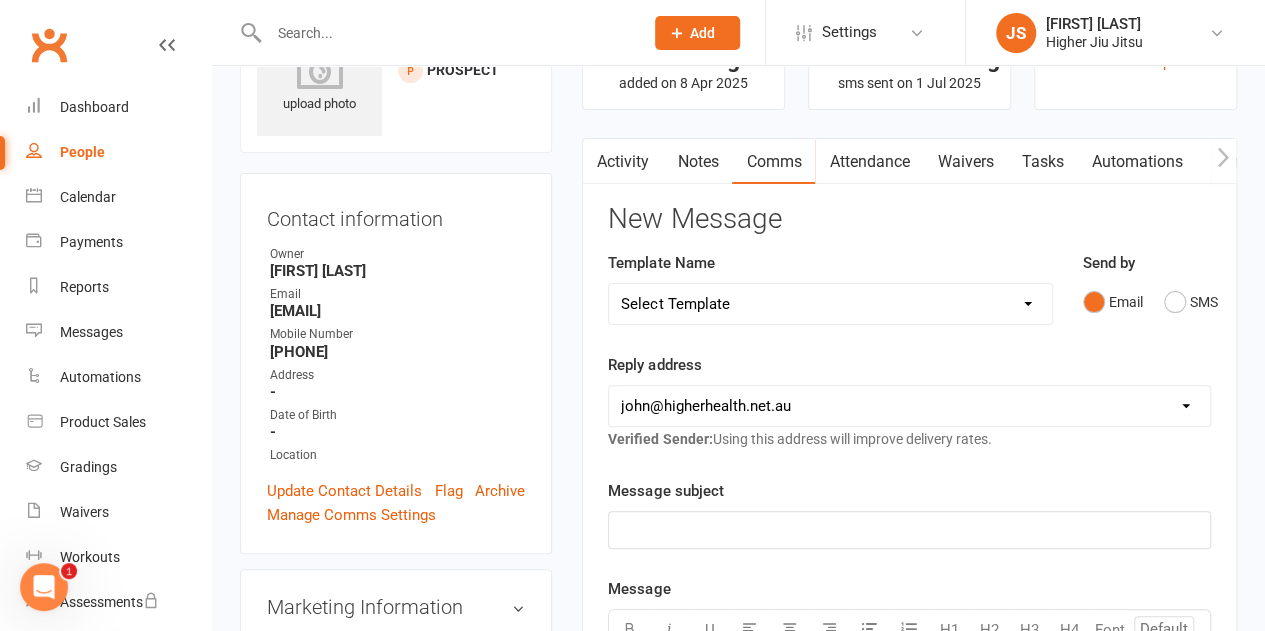 click on "hello@clubworx.com john@higherhealth.net.au david@allreadydone.com.au" at bounding box center (909, 406) 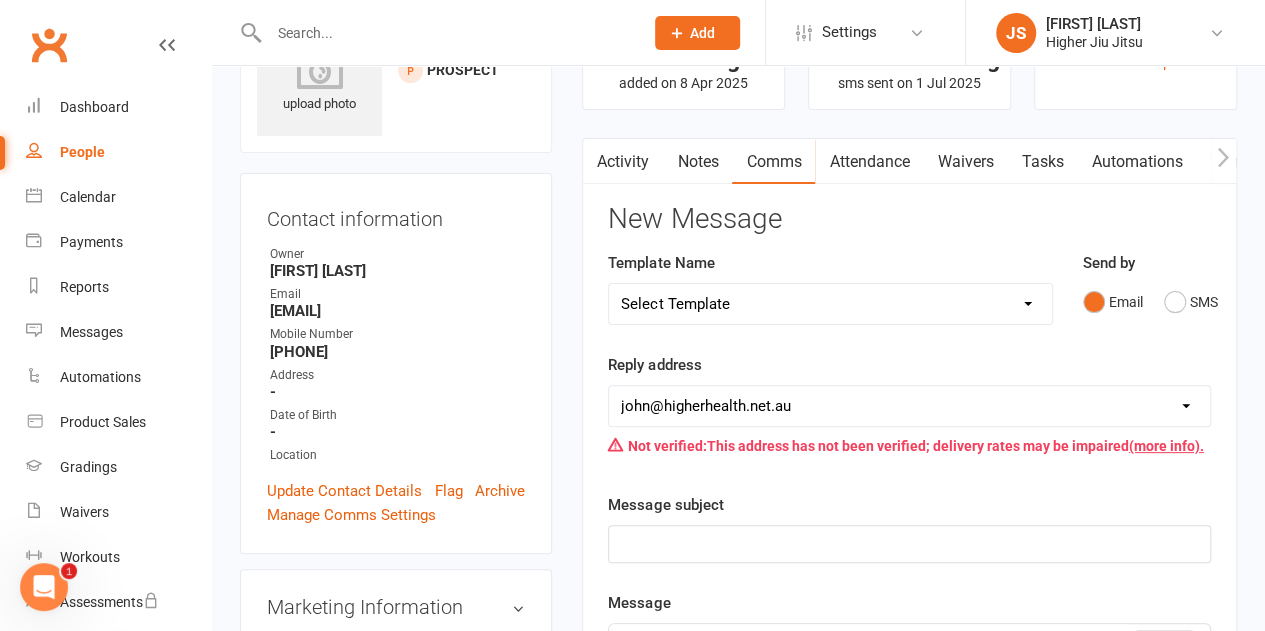 click on "﻿" 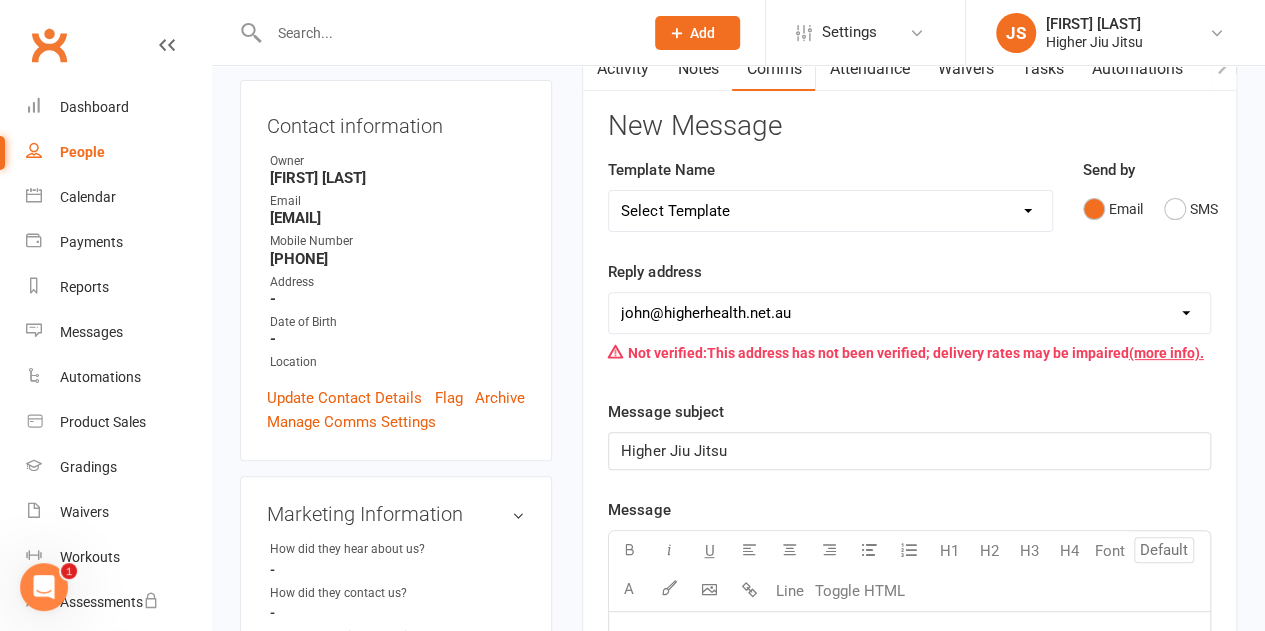 scroll, scrollTop: 400, scrollLeft: 0, axis: vertical 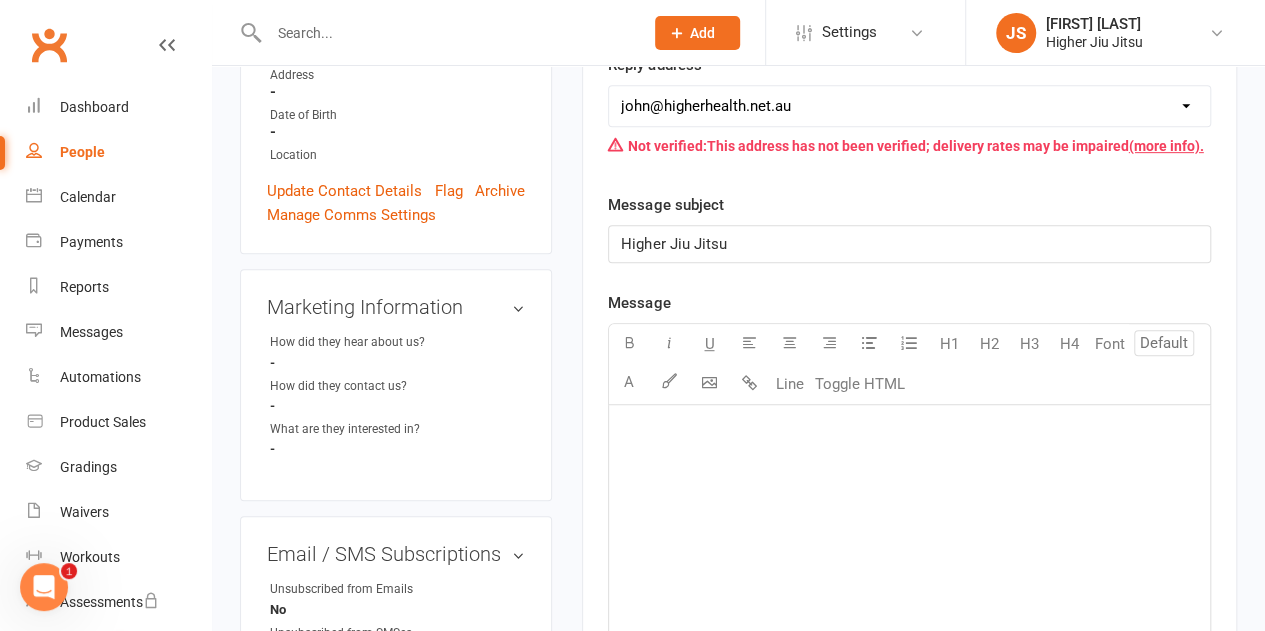 click on "﻿" 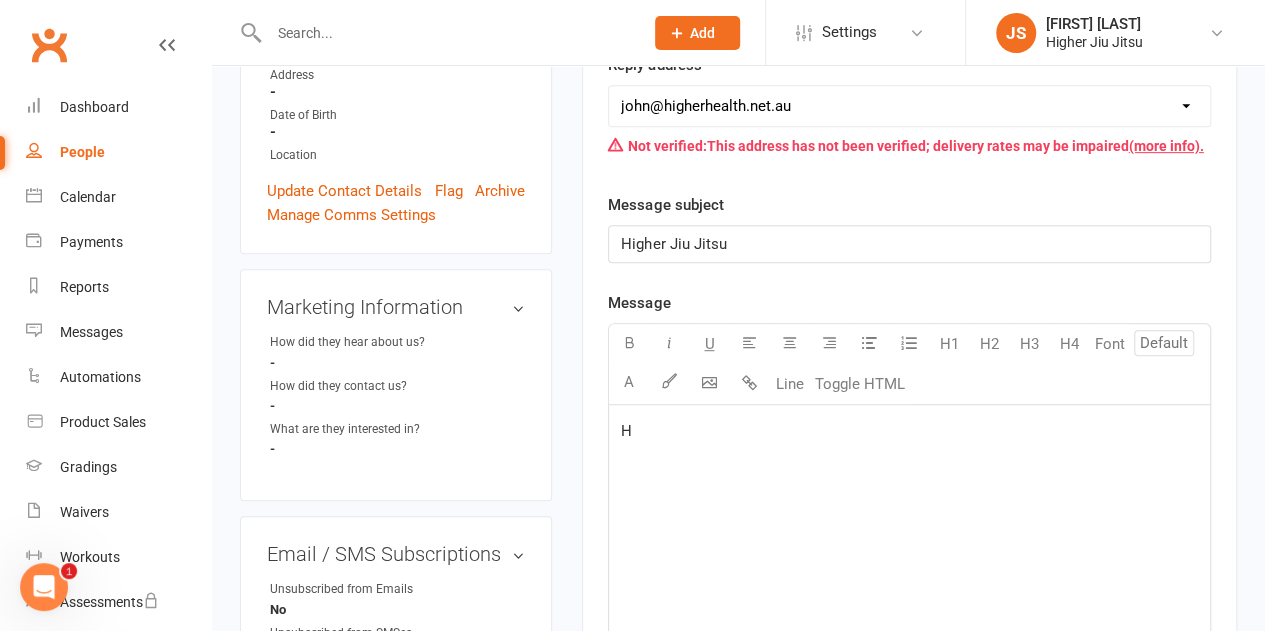 type 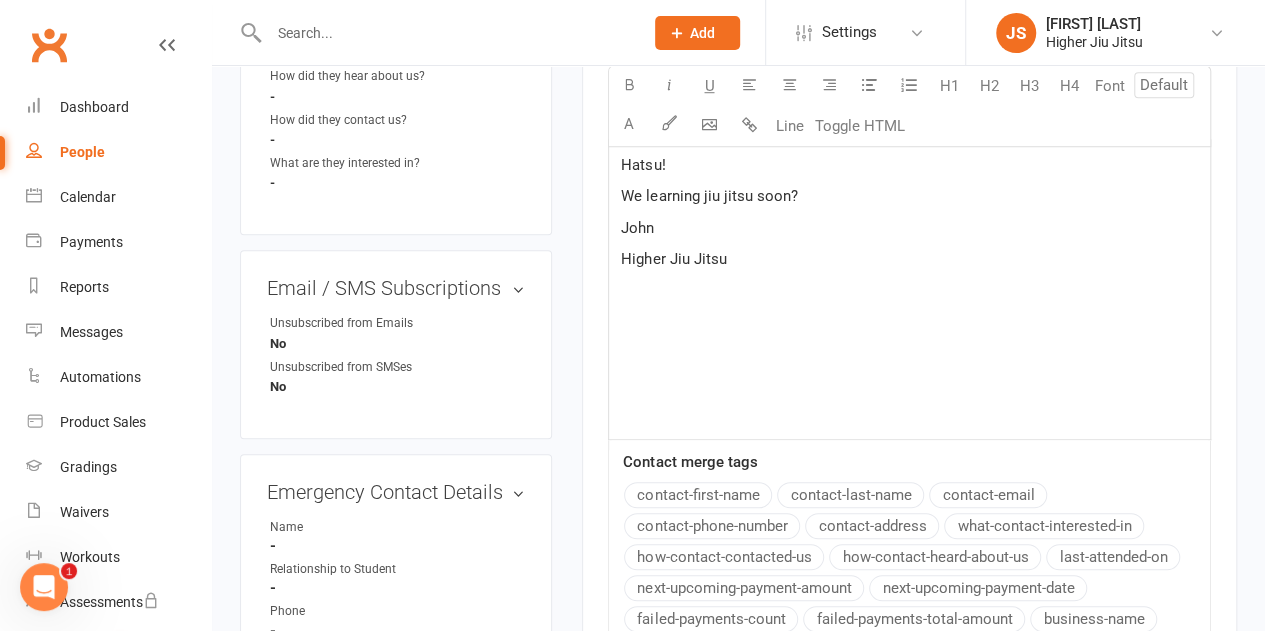 scroll, scrollTop: 1000, scrollLeft: 0, axis: vertical 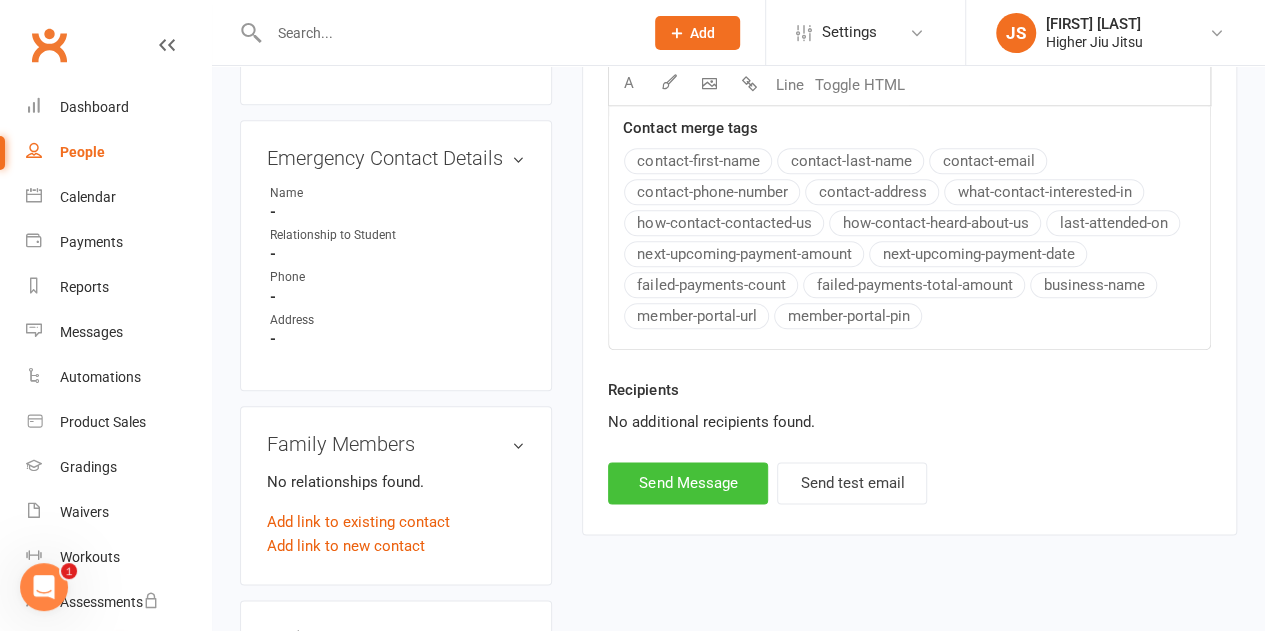 click on "Send Message" at bounding box center (688, 483) 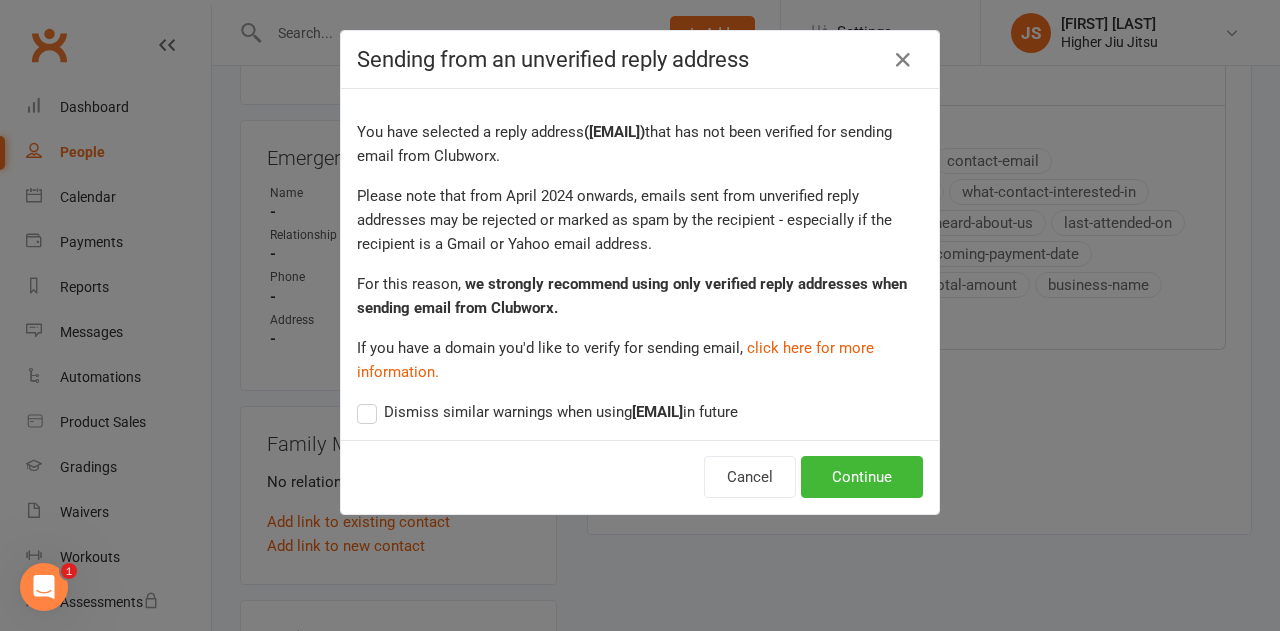 click on "Cancel Continue" at bounding box center [640, 477] 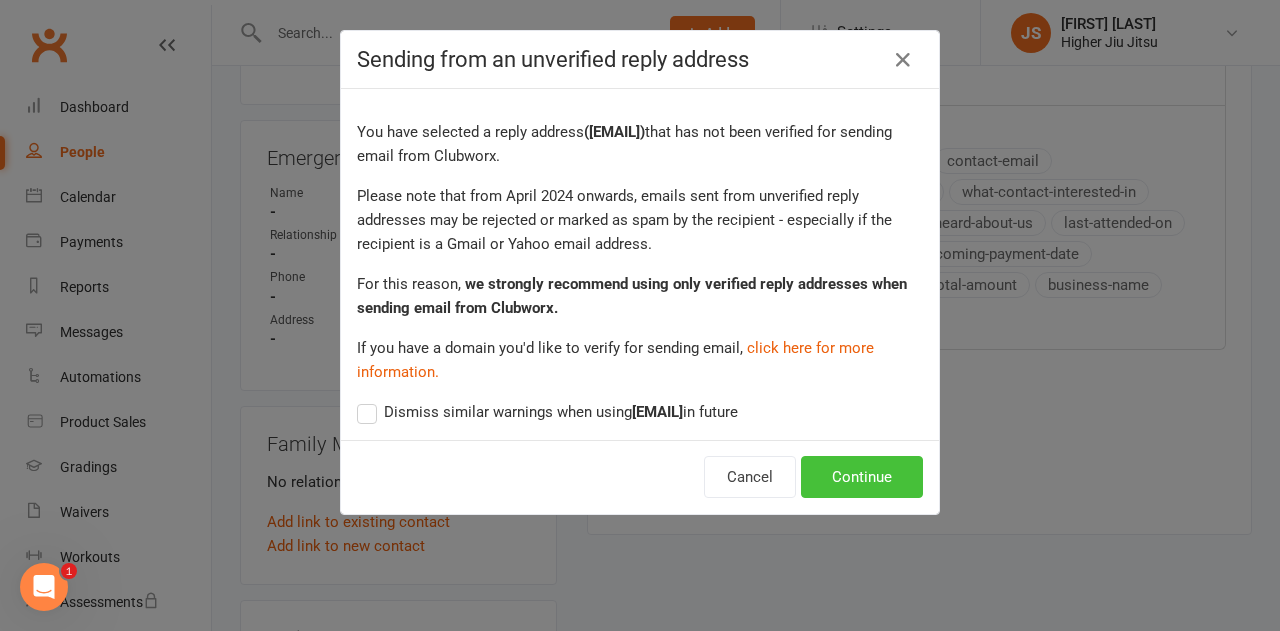 click on "Continue" at bounding box center [862, 477] 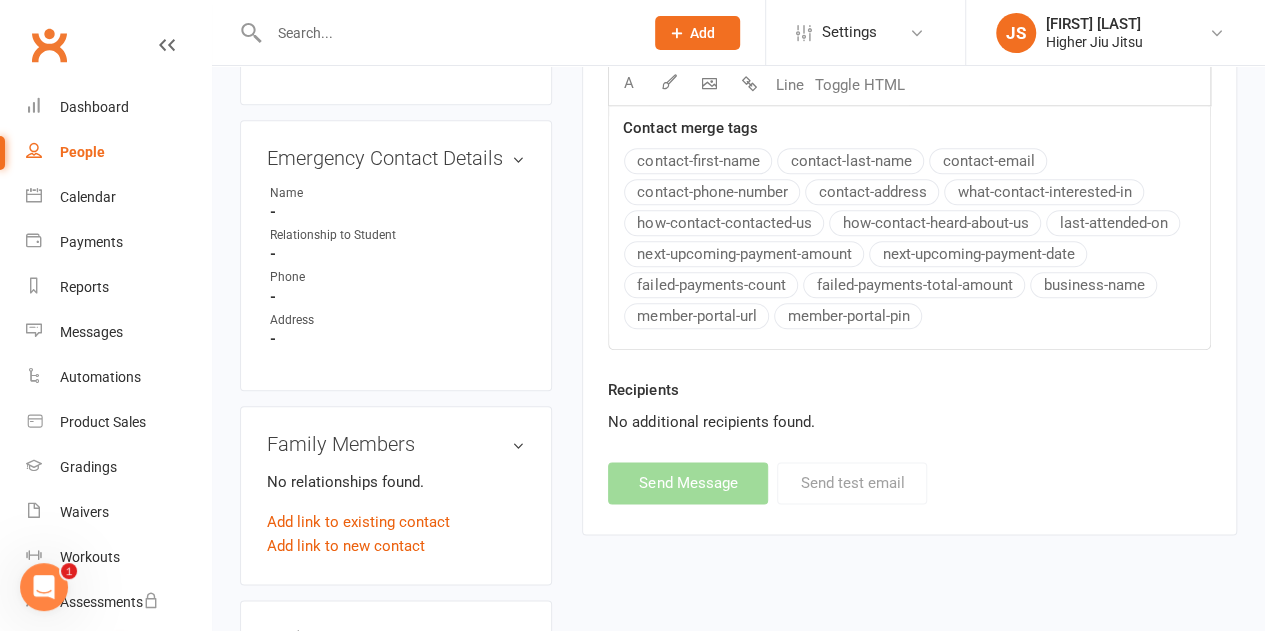 select on "0" 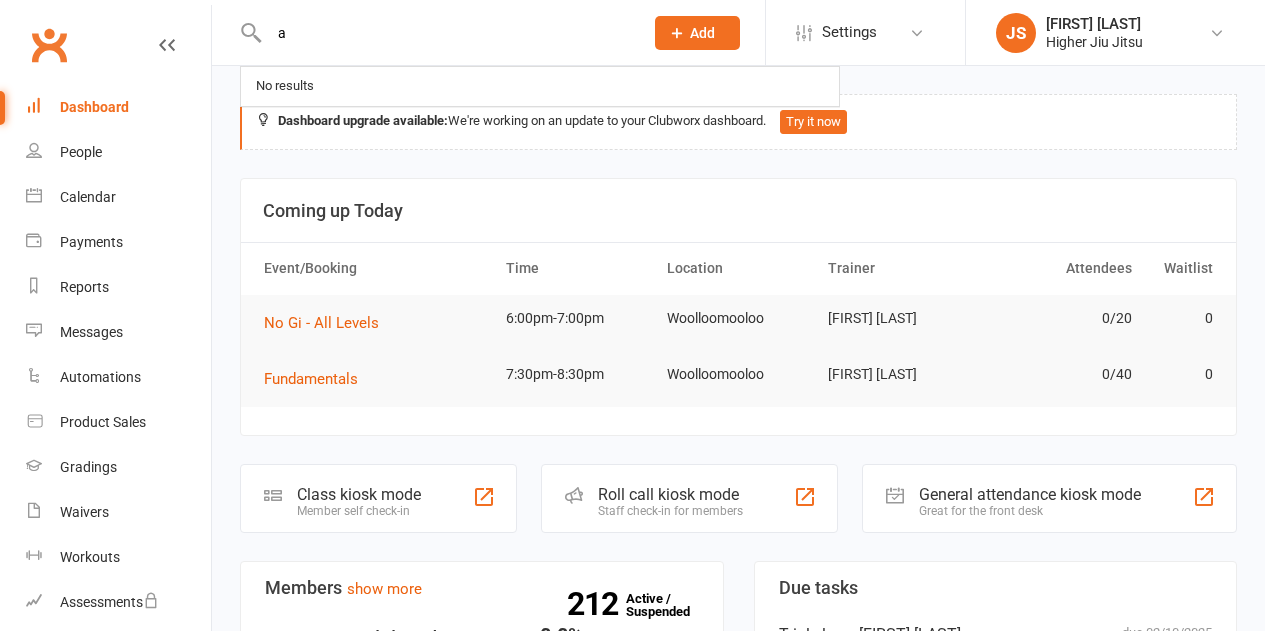 scroll, scrollTop: 0, scrollLeft: 0, axis: both 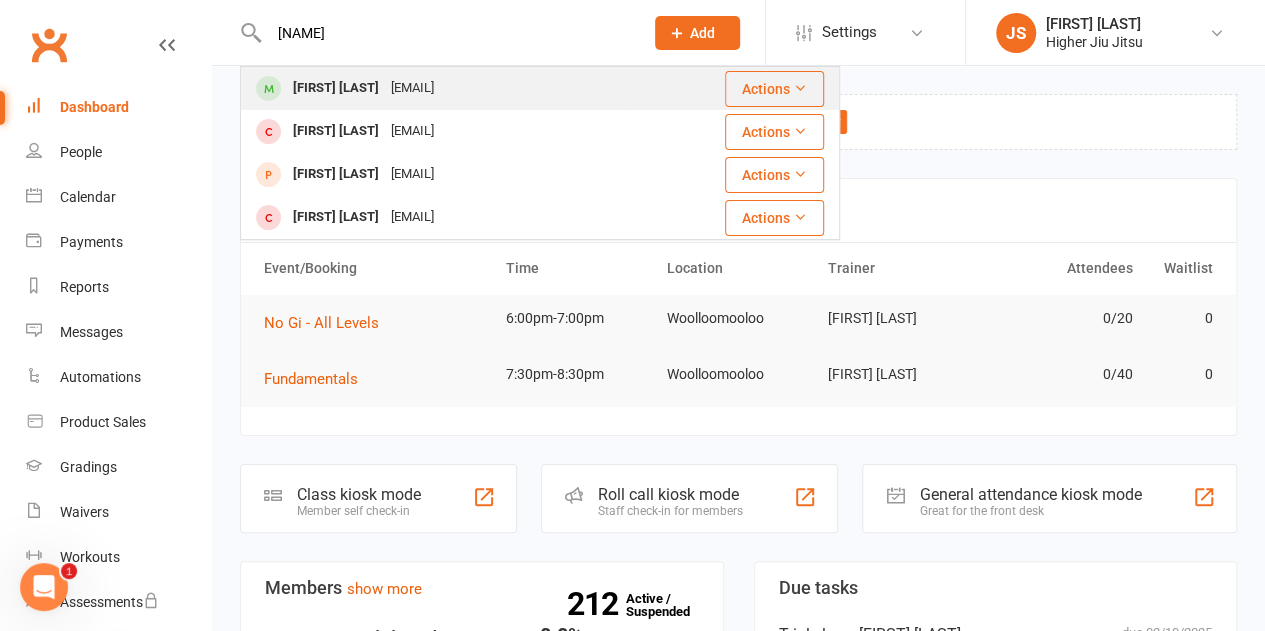 type on "[NAME]" 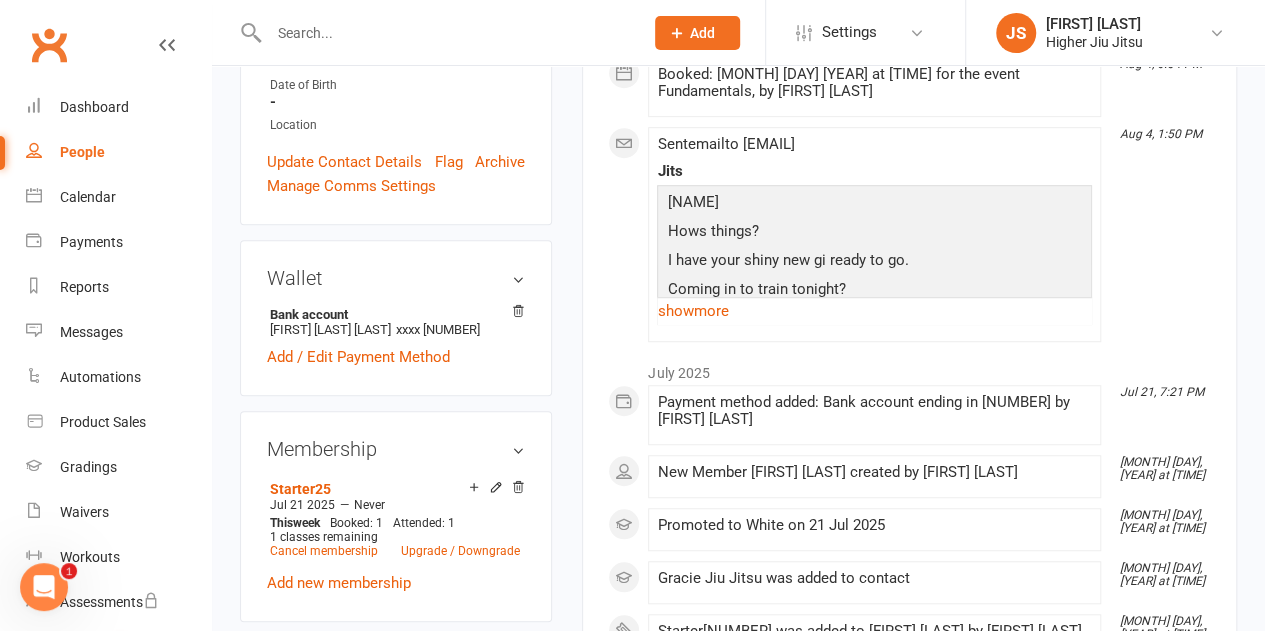 scroll, scrollTop: 500, scrollLeft: 0, axis: vertical 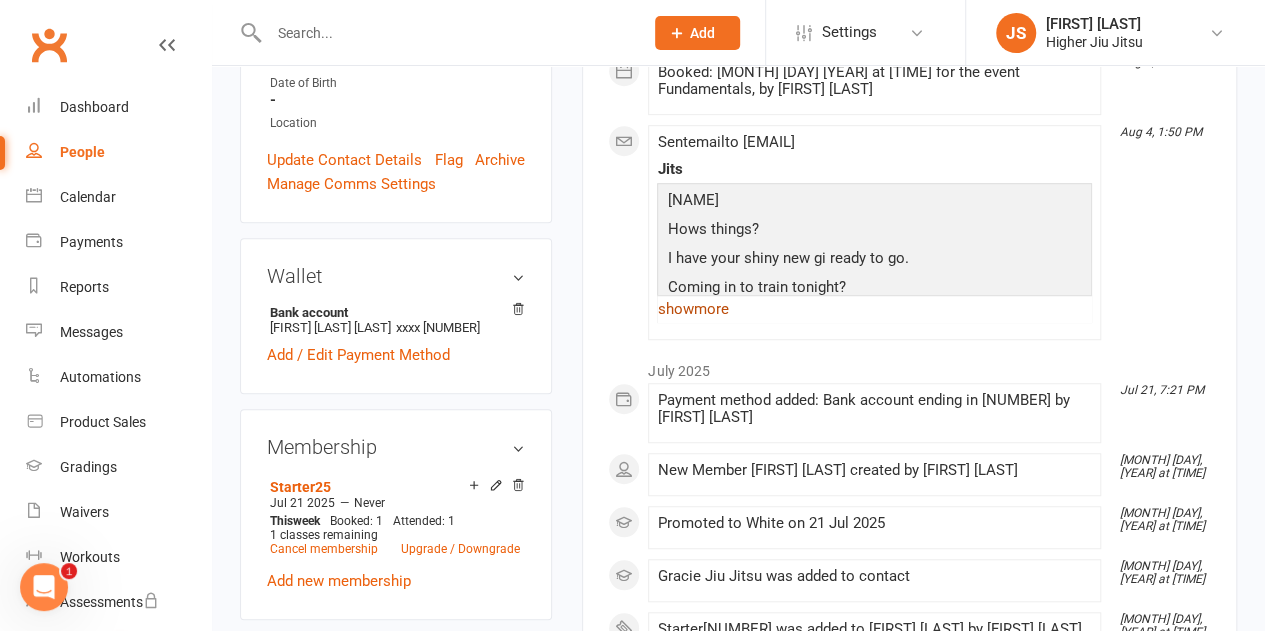 click on "show  more" at bounding box center [874, 309] 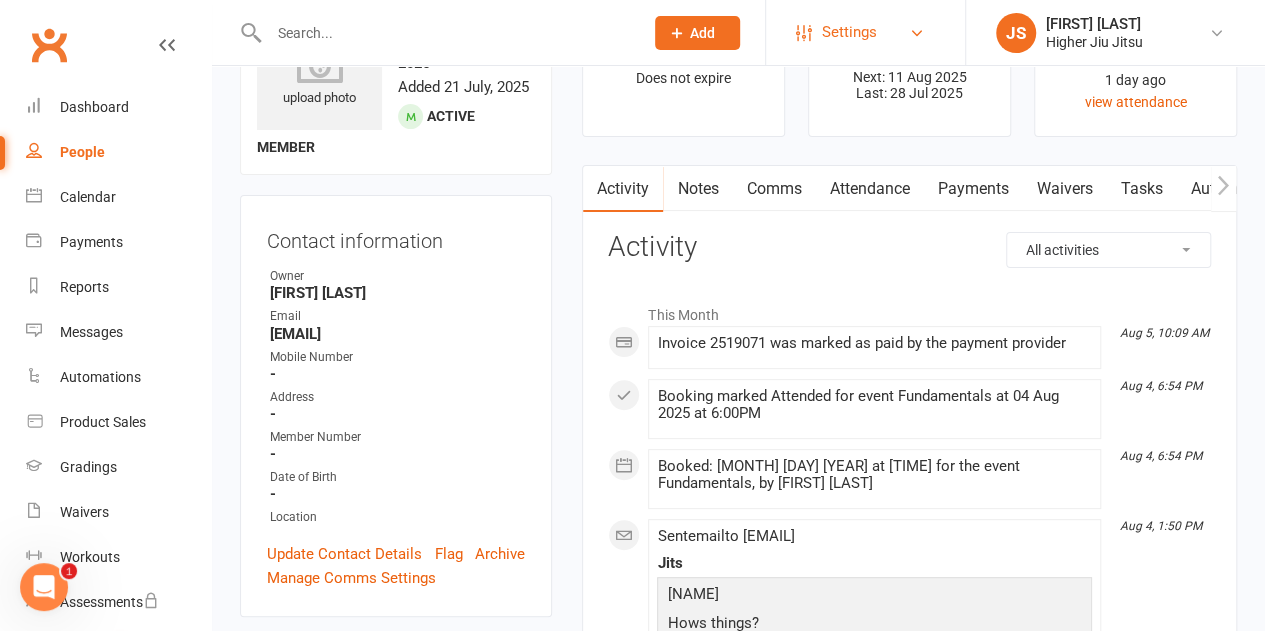 scroll, scrollTop: 100, scrollLeft: 0, axis: vertical 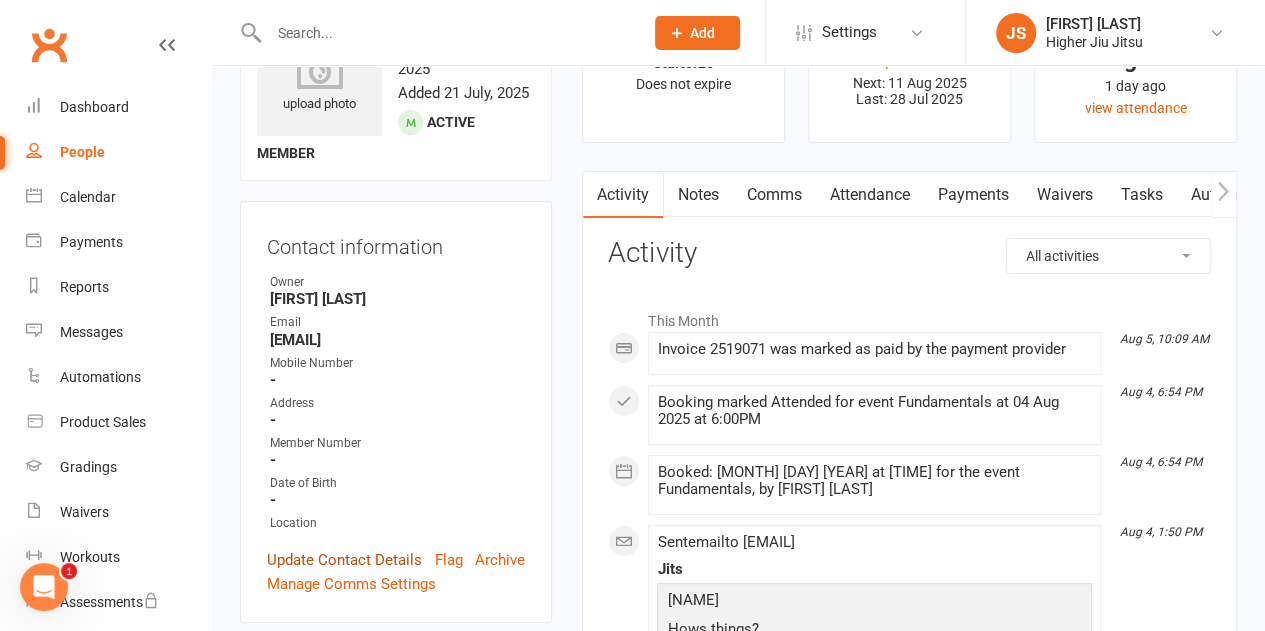 click on "Update Contact Details" at bounding box center [344, 560] 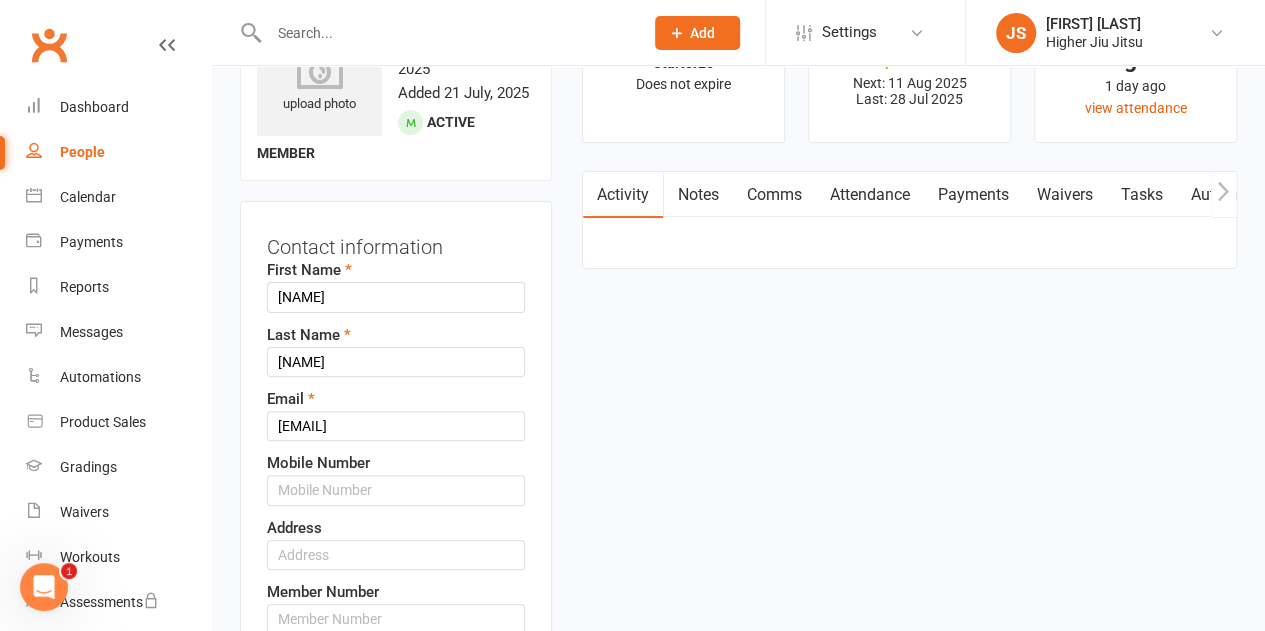 scroll, scrollTop: 94, scrollLeft: 0, axis: vertical 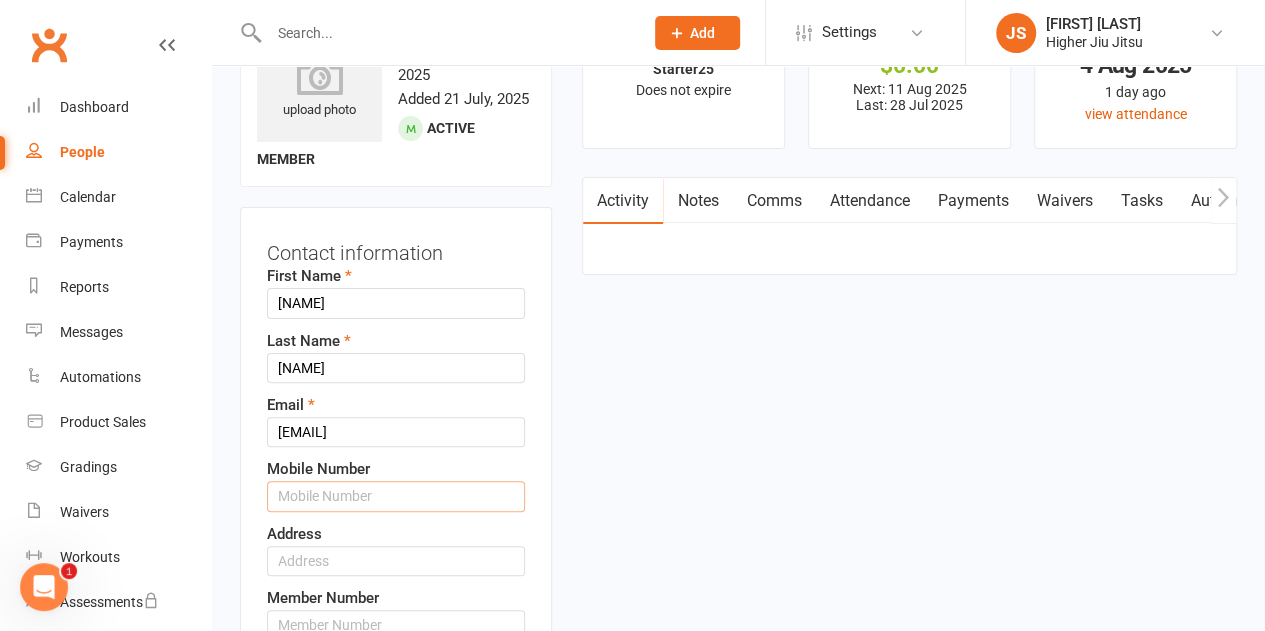 click at bounding box center (396, 496) 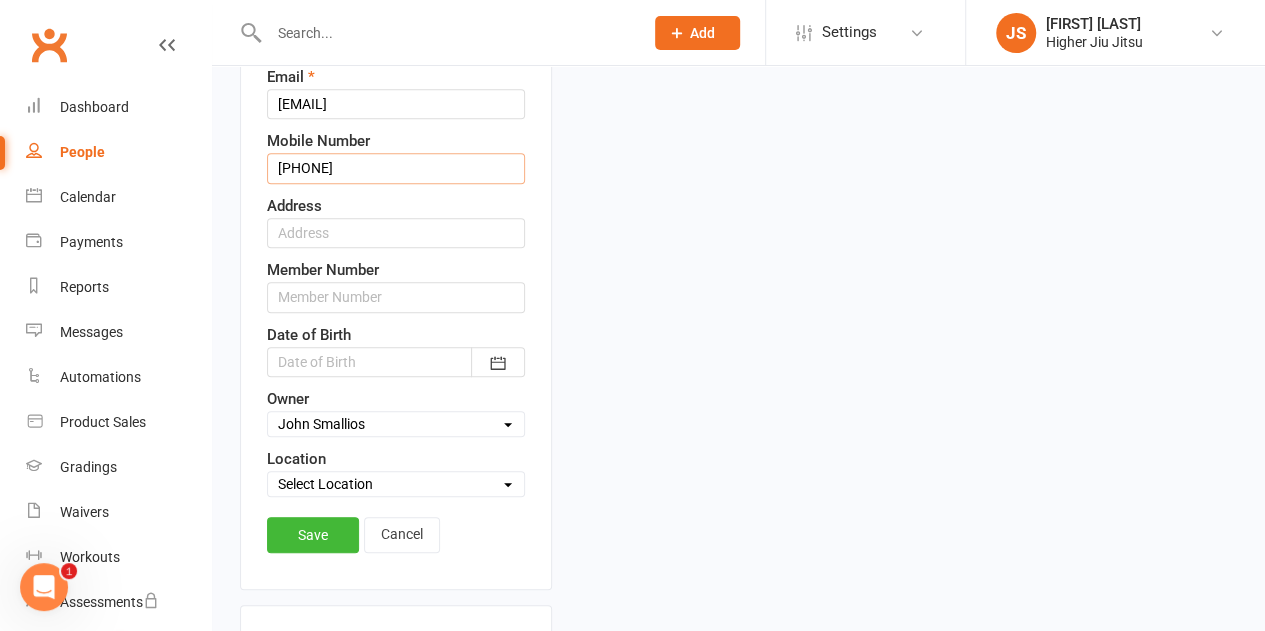 scroll, scrollTop: 494, scrollLeft: 0, axis: vertical 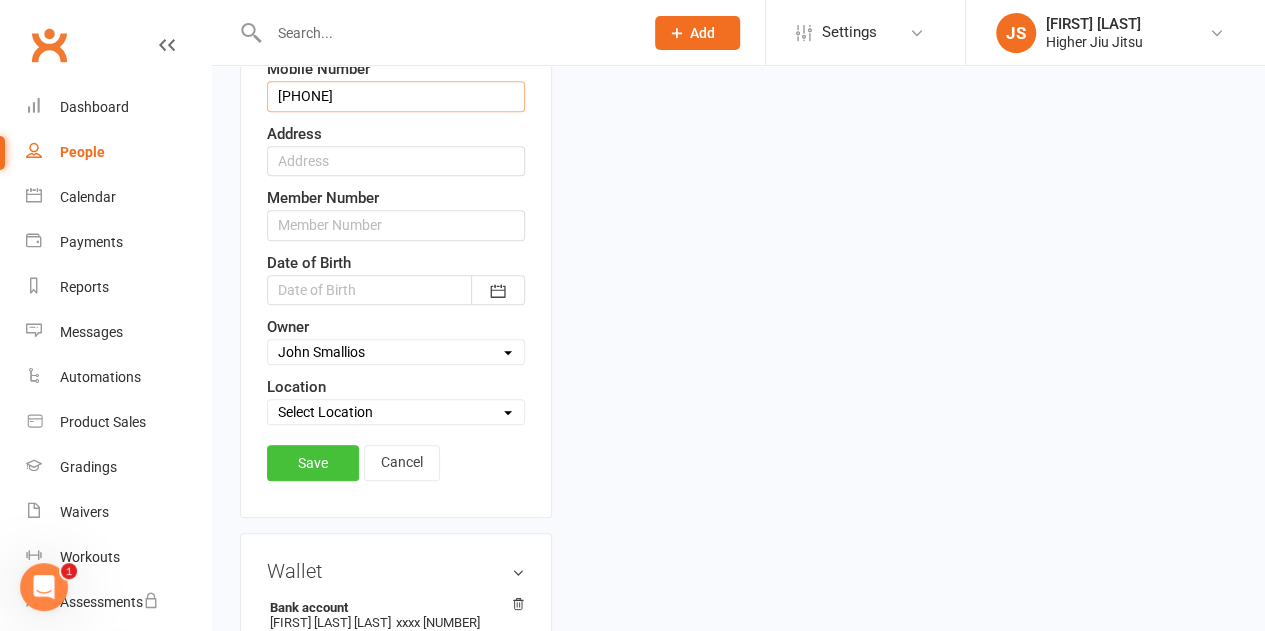 type on "[PHONE]" 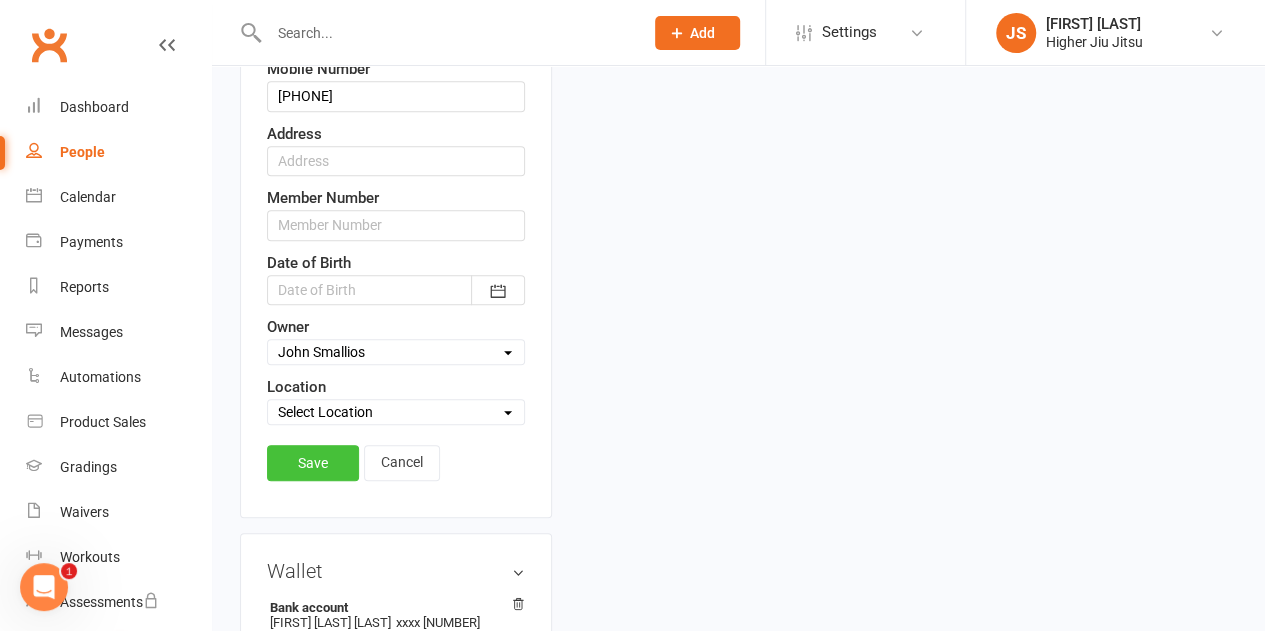 click on "Save" at bounding box center [313, 463] 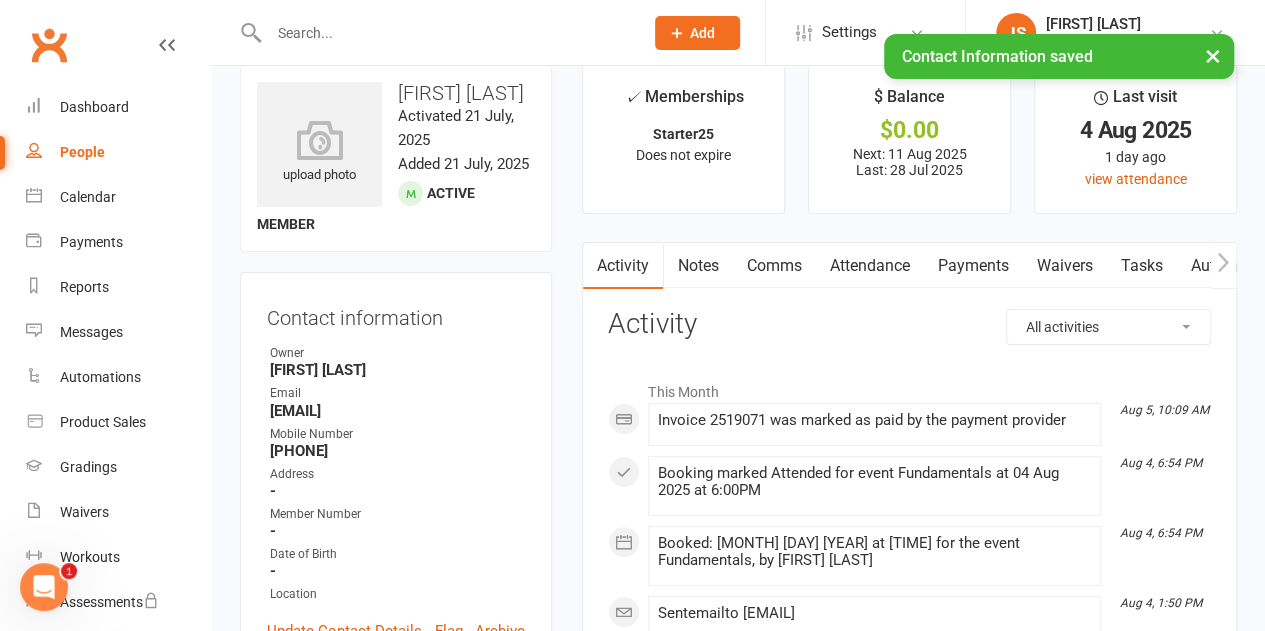 scroll, scrollTop: 0, scrollLeft: 0, axis: both 